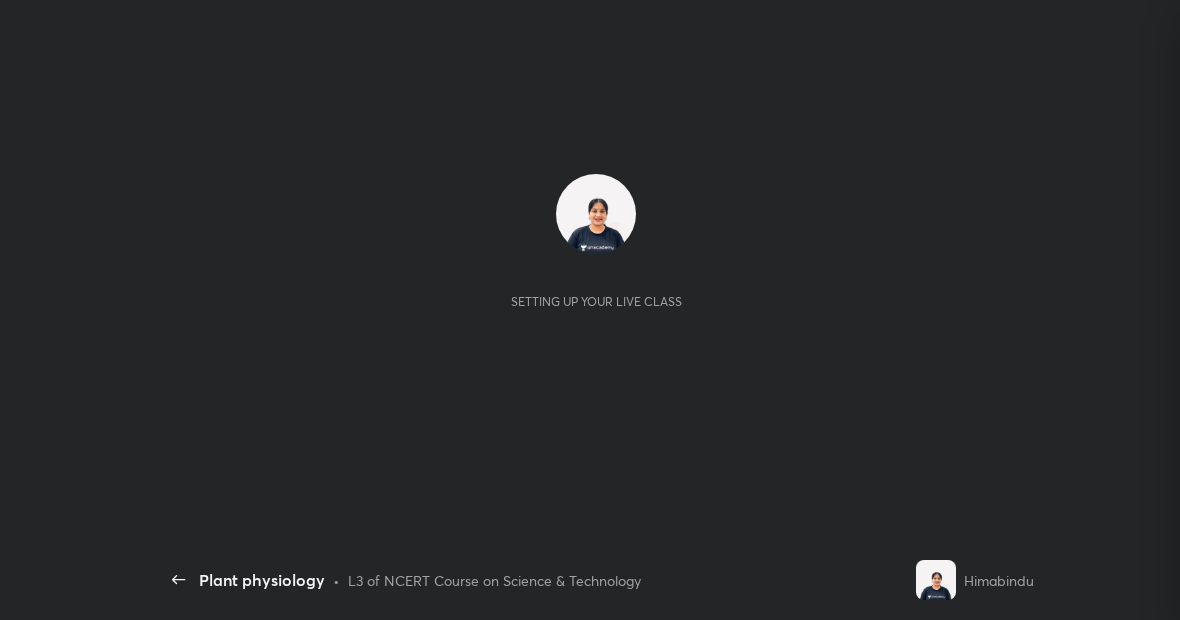 scroll, scrollTop: 0, scrollLeft: 0, axis: both 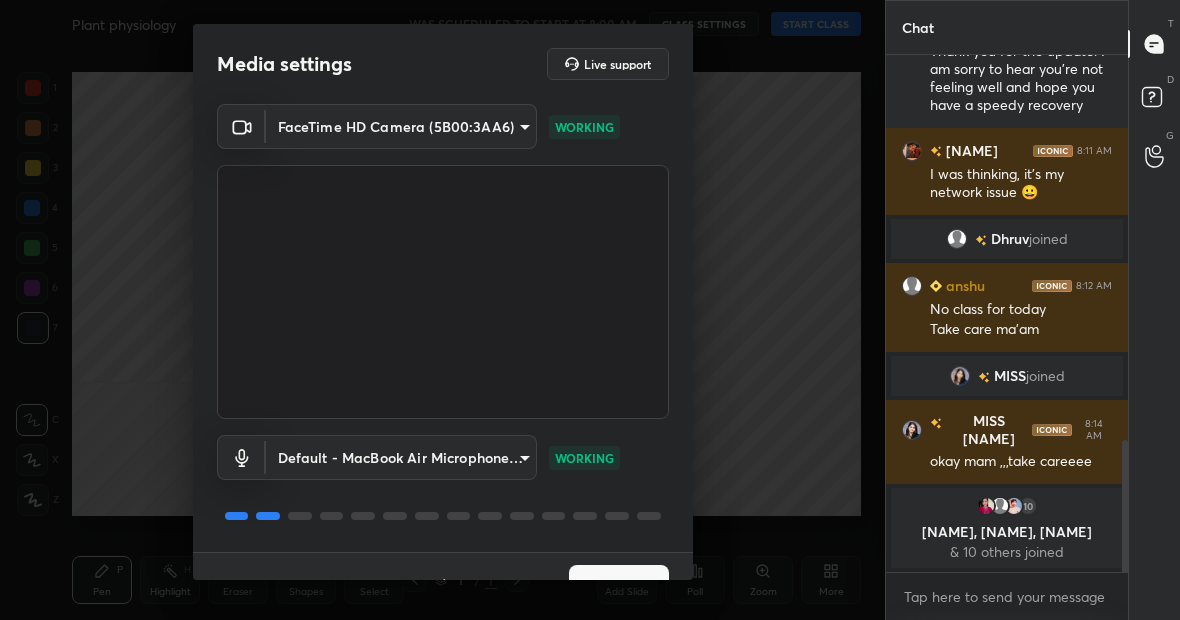 click on "Next" at bounding box center (619, 585) 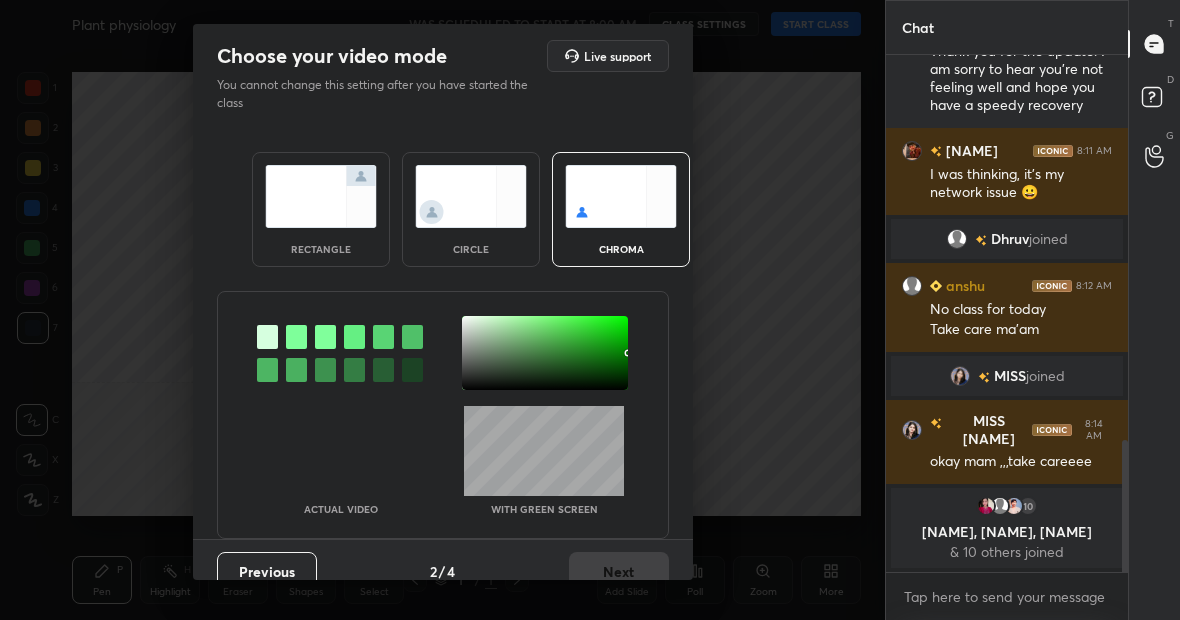 click on "Previous 2 / 4 Next" at bounding box center [443, 571] 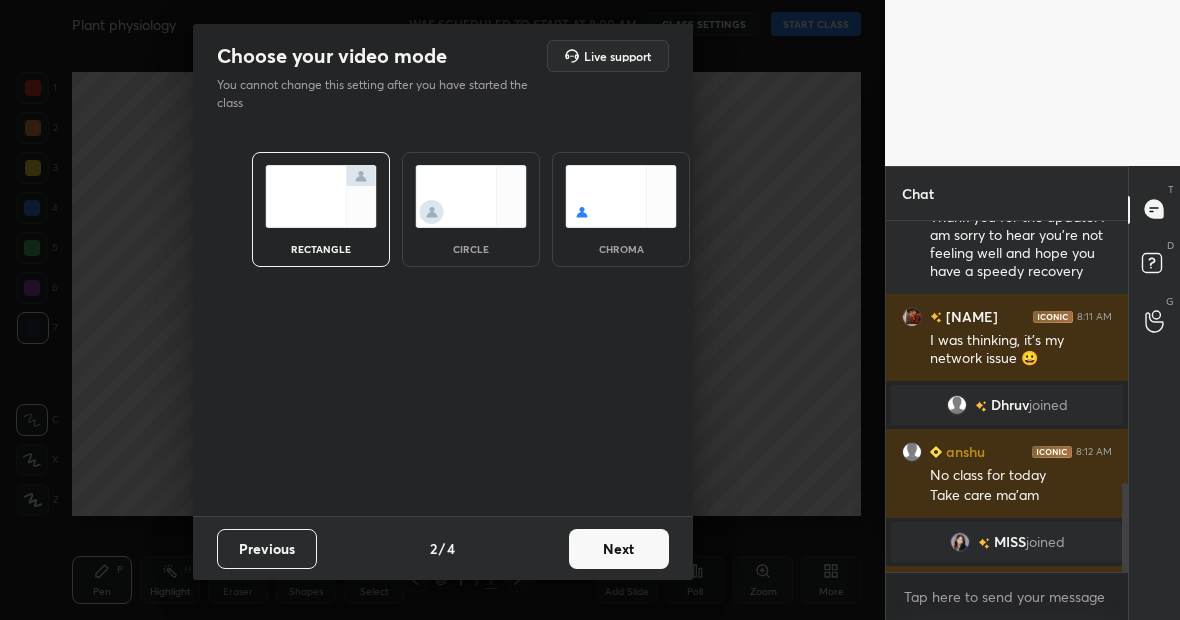 scroll, scrollTop: 345, scrollLeft: 236, axis: both 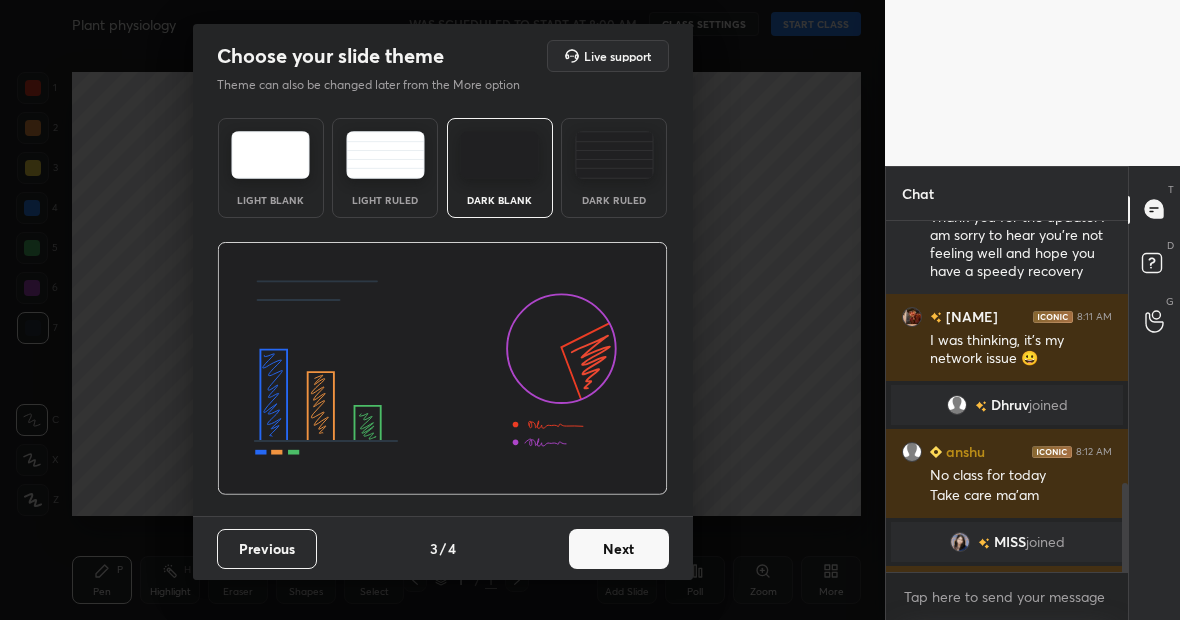 click on "Next" at bounding box center (619, 549) 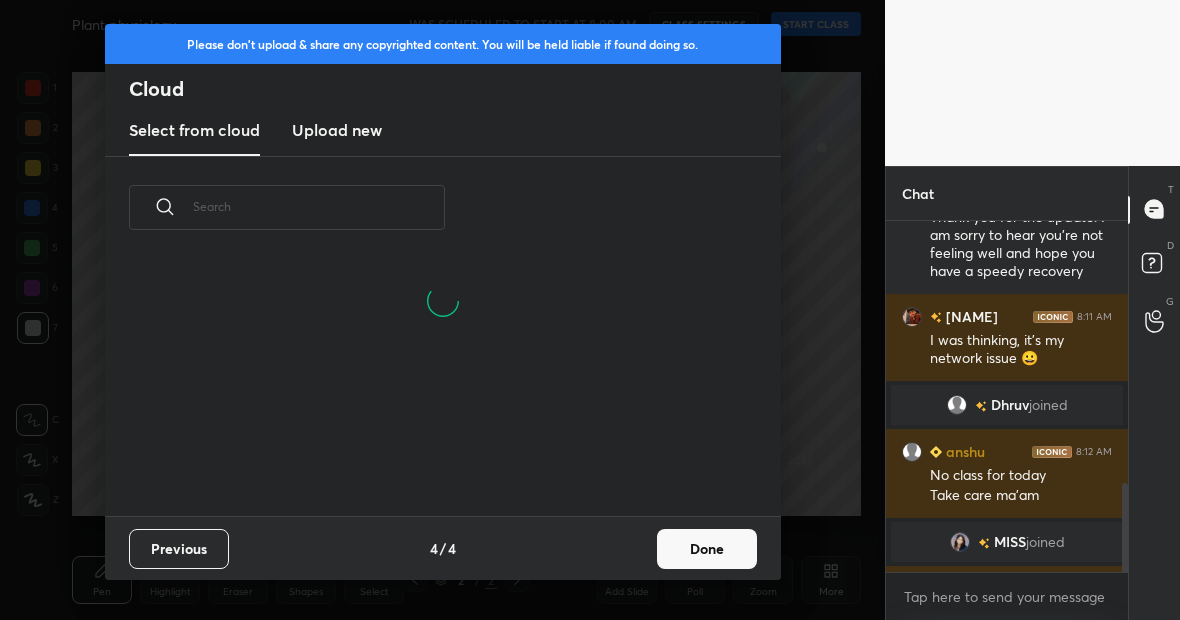 click on "Done" at bounding box center [707, 549] 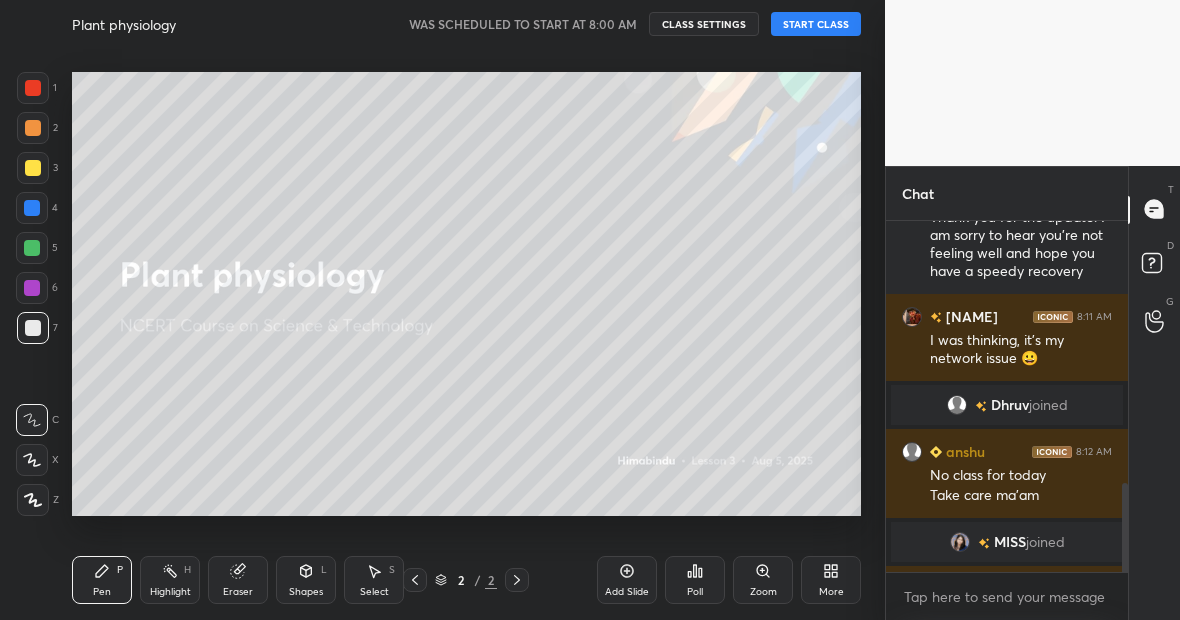 click on "START CLASS" at bounding box center (816, 24) 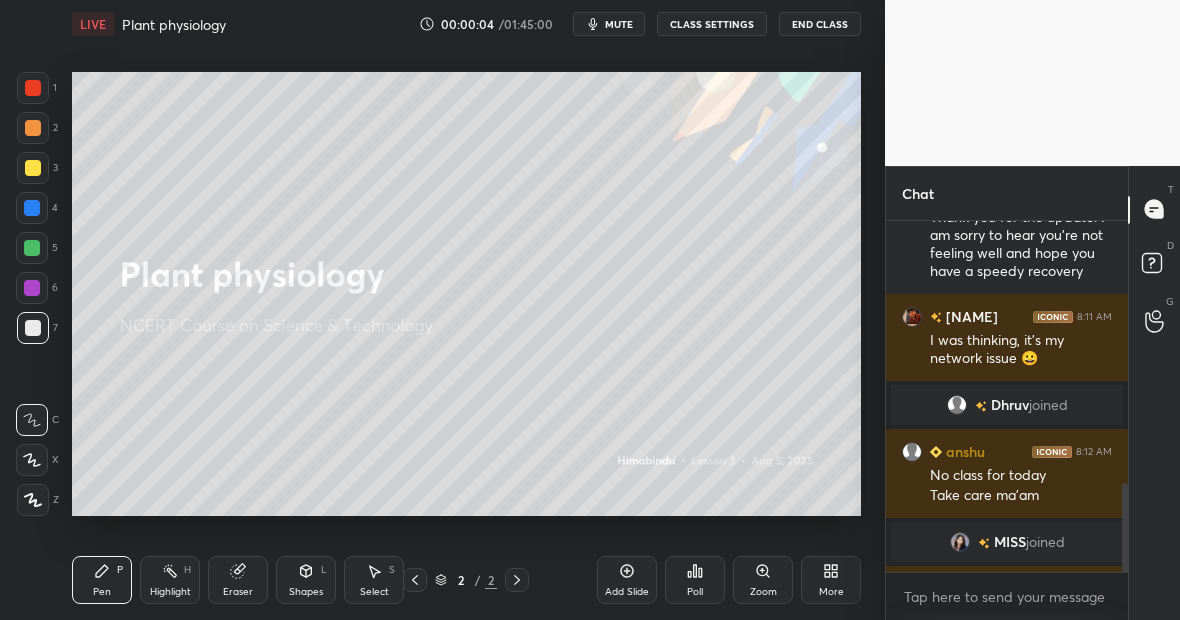 click on "End Class" at bounding box center [820, 24] 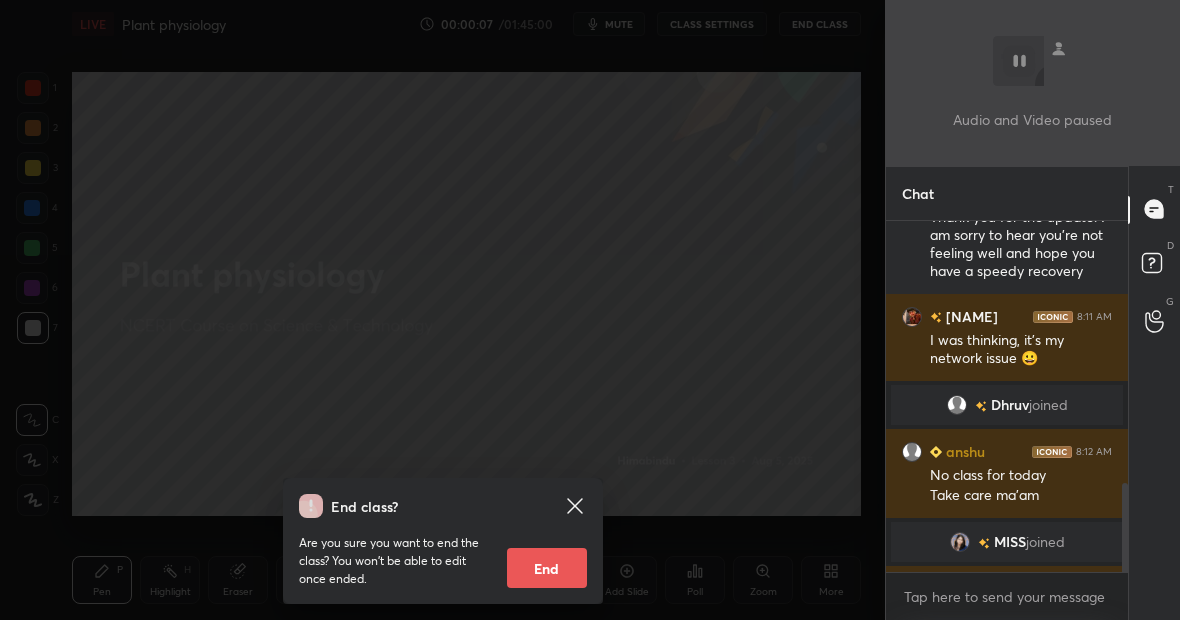 click on "End" at bounding box center (547, 568) 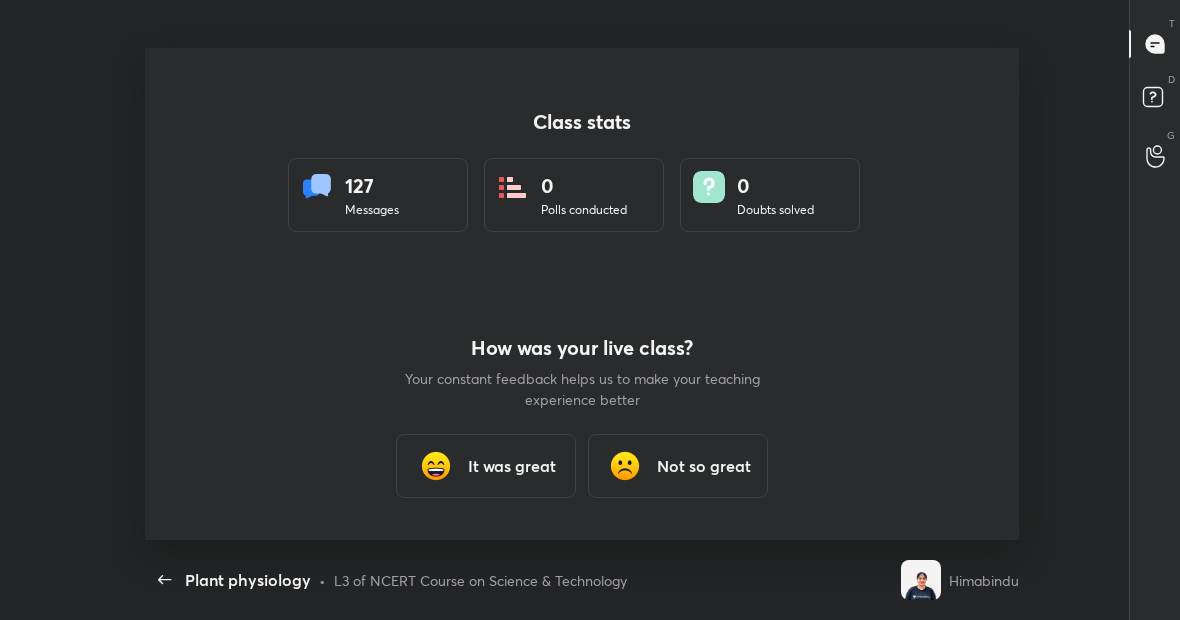 scroll, scrollTop: 99508, scrollLeft: 98966, axis: both 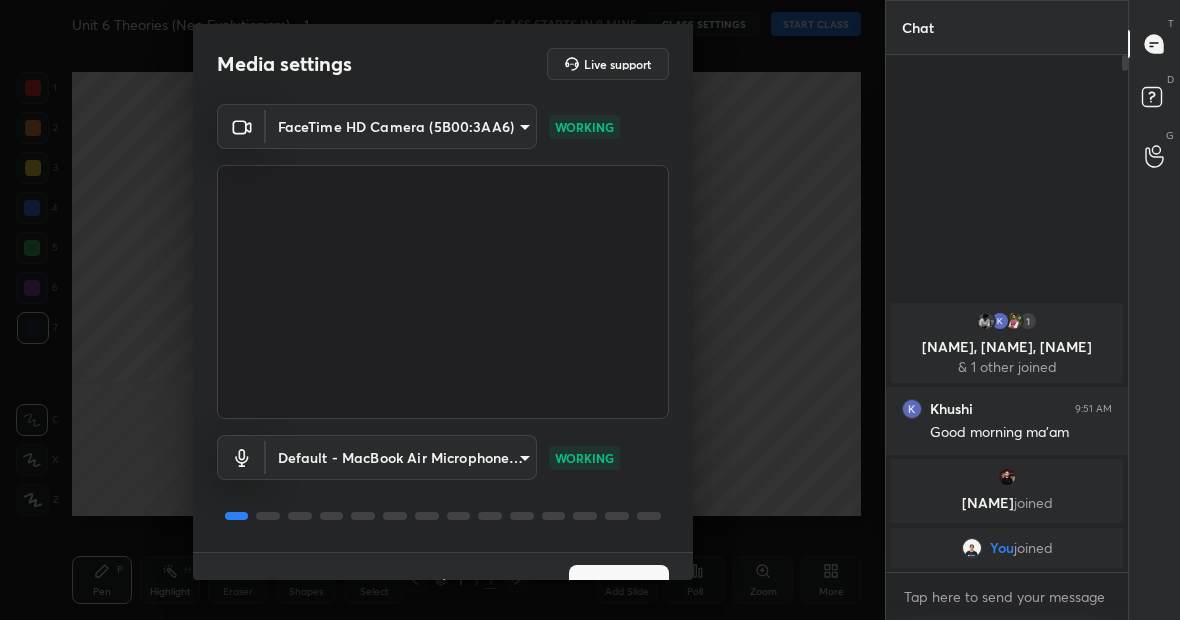 click on "Next" at bounding box center (619, 585) 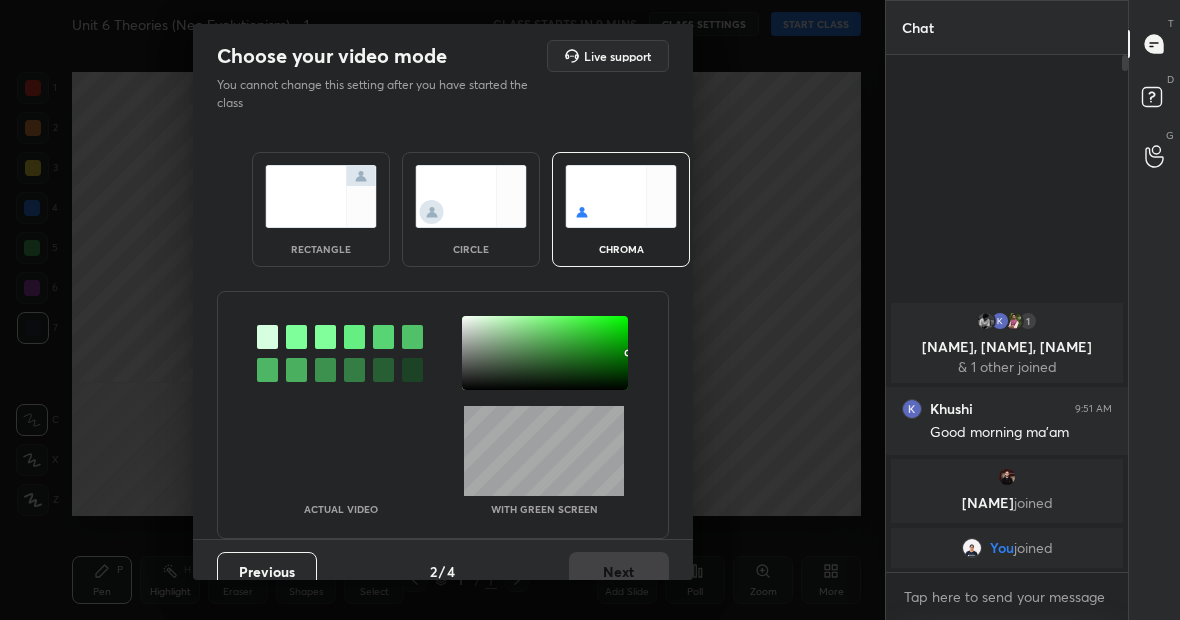 click at bounding box center [321, 196] 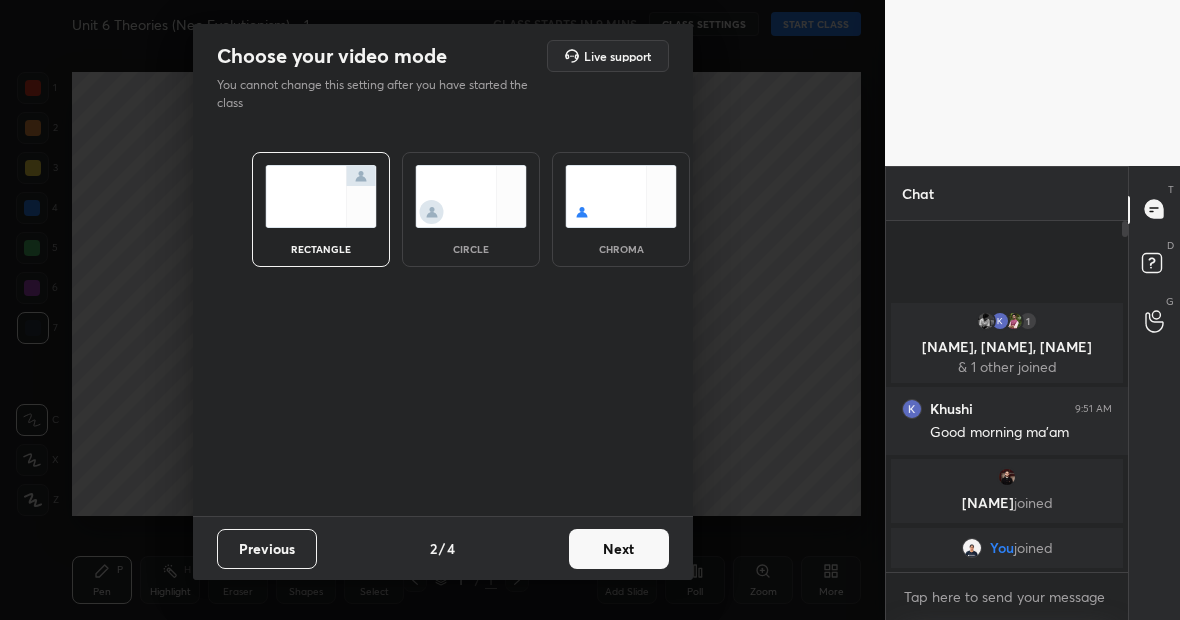 scroll, scrollTop: 345, scrollLeft: 236, axis: both 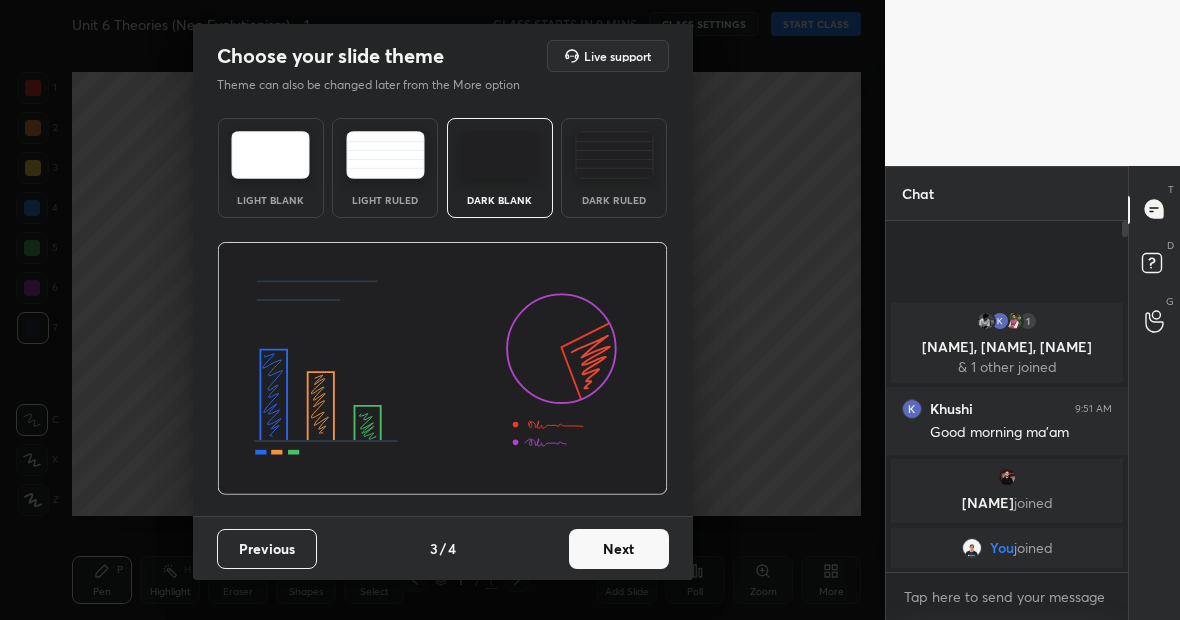click on "Next" at bounding box center [619, 549] 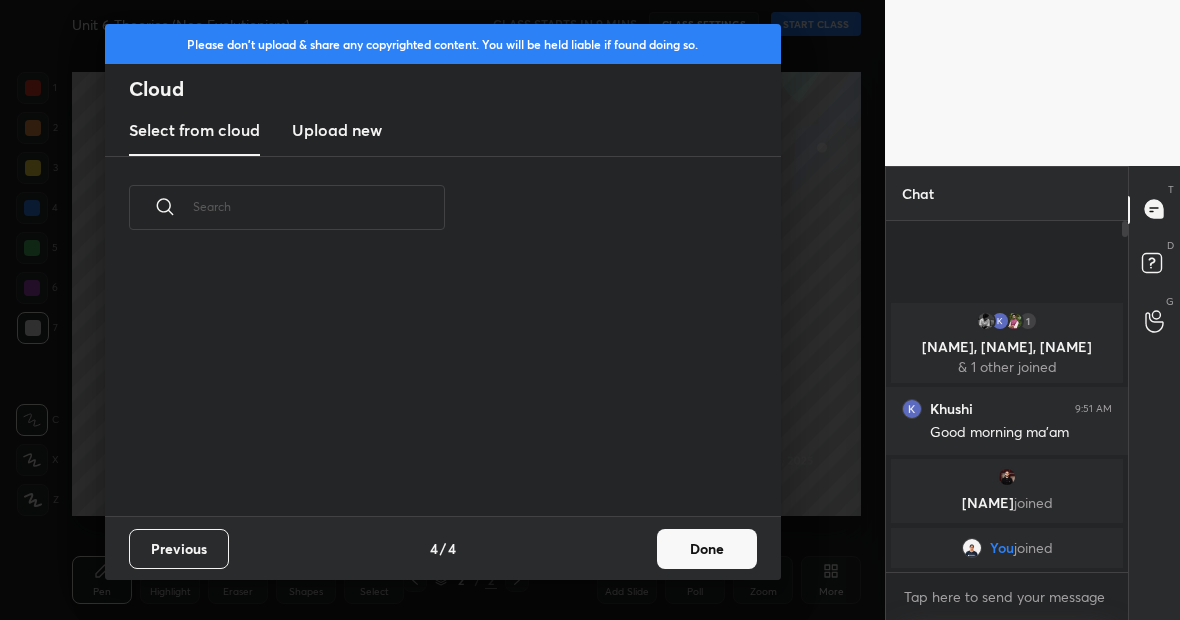scroll, scrollTop: 7, scrollLeft: 11, axis: both 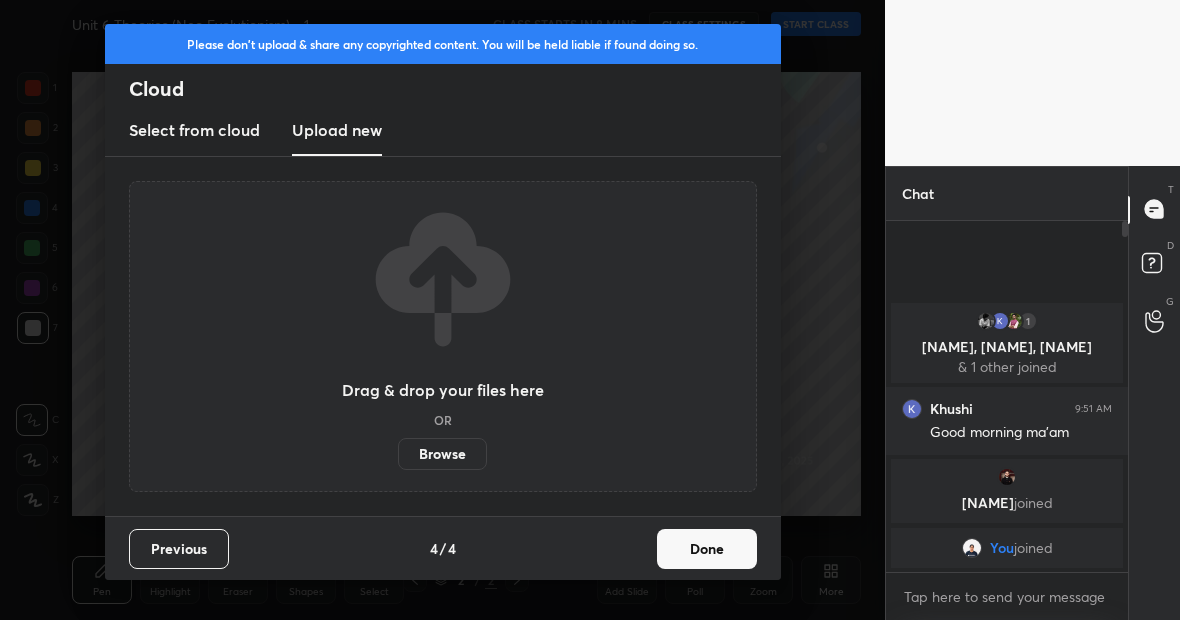 click on "Browse" at bounding box center [442, 454] 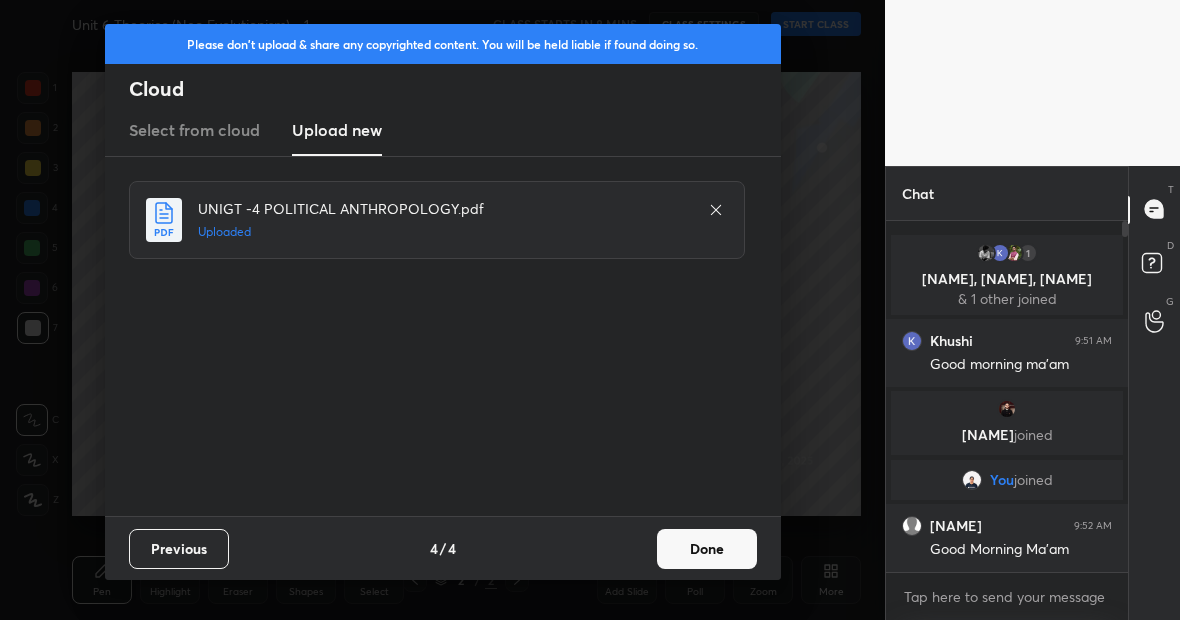 click on "Done" at bounding box center [707, 549] 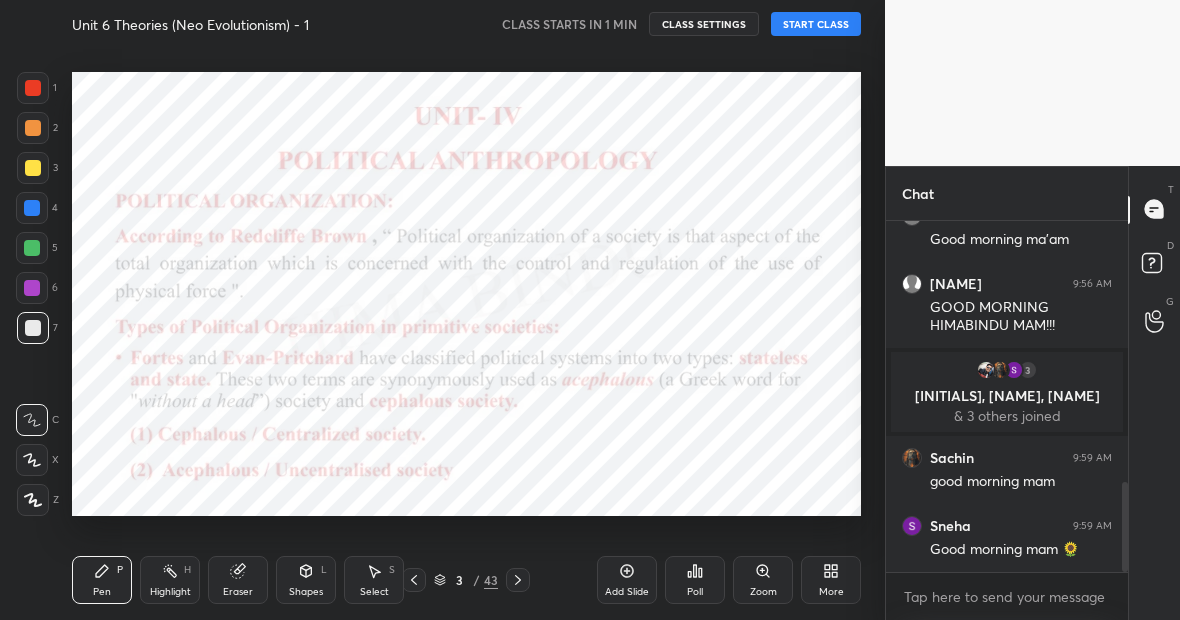 scroll, scrollTop: 1024, scrollLeft: 0, axis: vertical 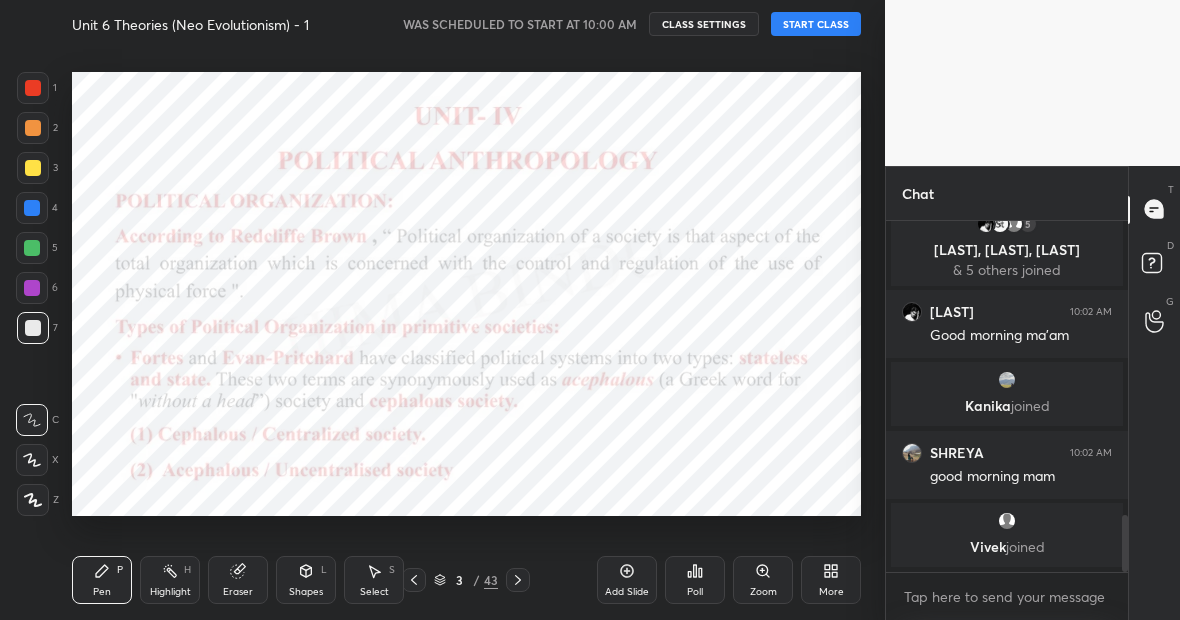 click on "START CLASS" at bounding box center [816, 24] 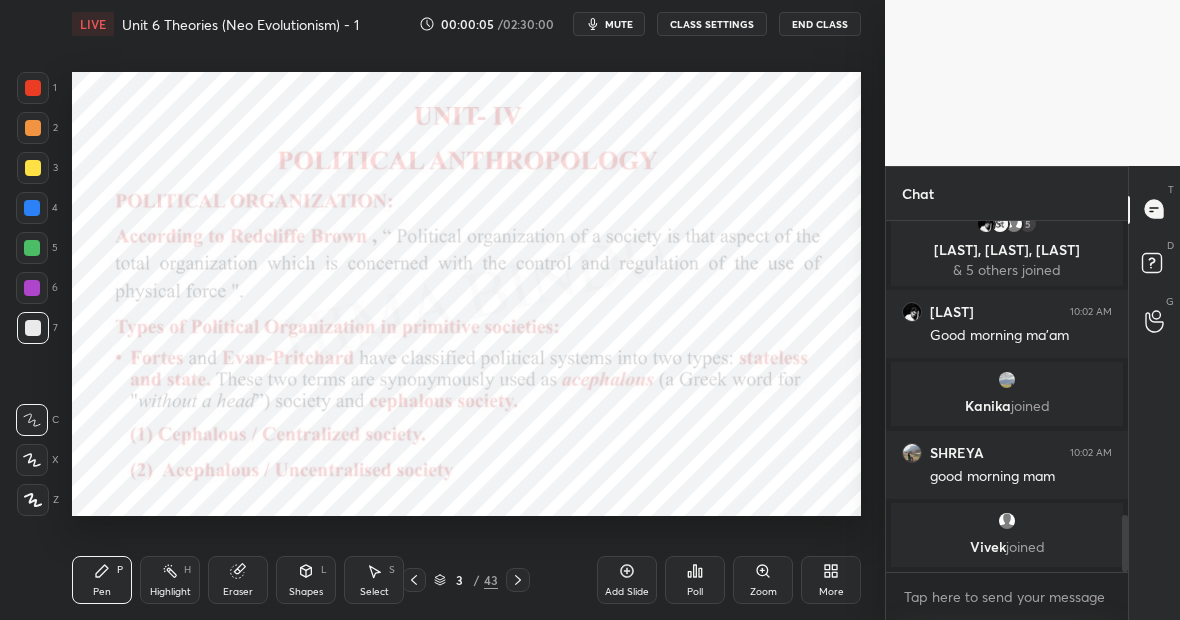 click on "43" at bounding box center [491, 580] 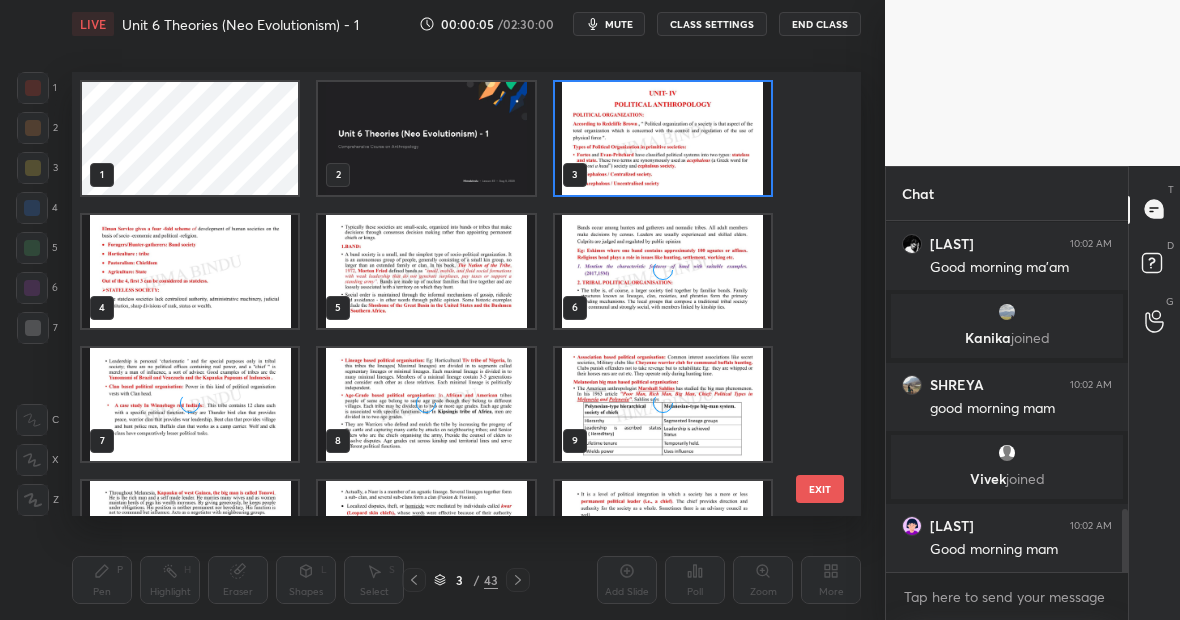 scroll, scrollTop: 437, scrollLeft: 779, axis: both 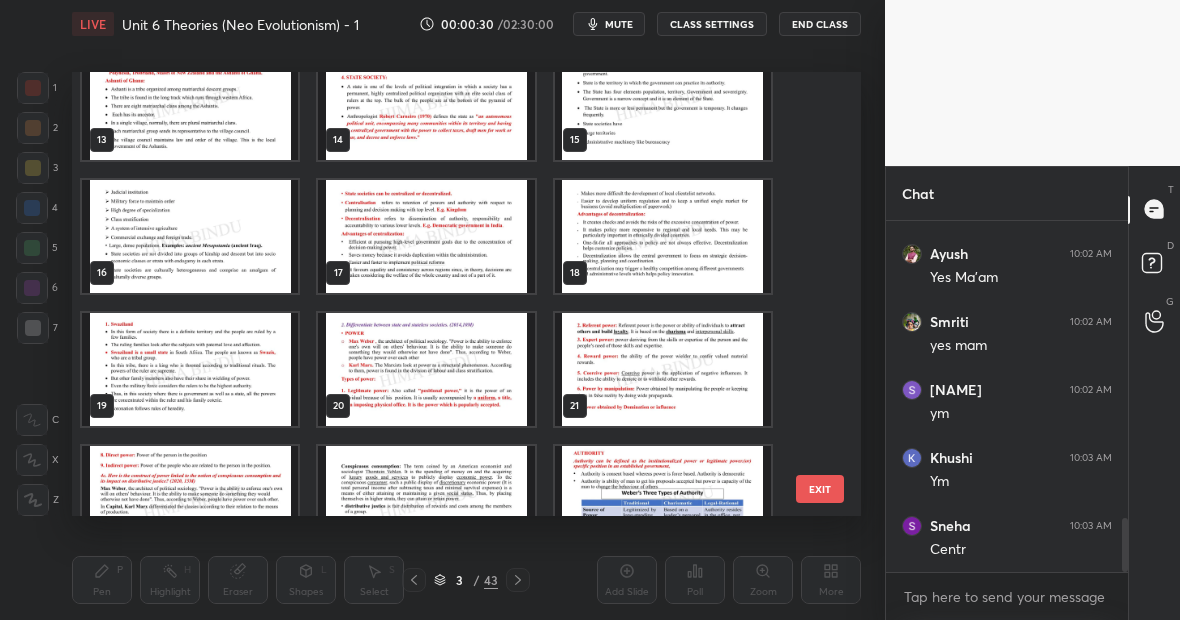 click at bounding box center (663, 236) 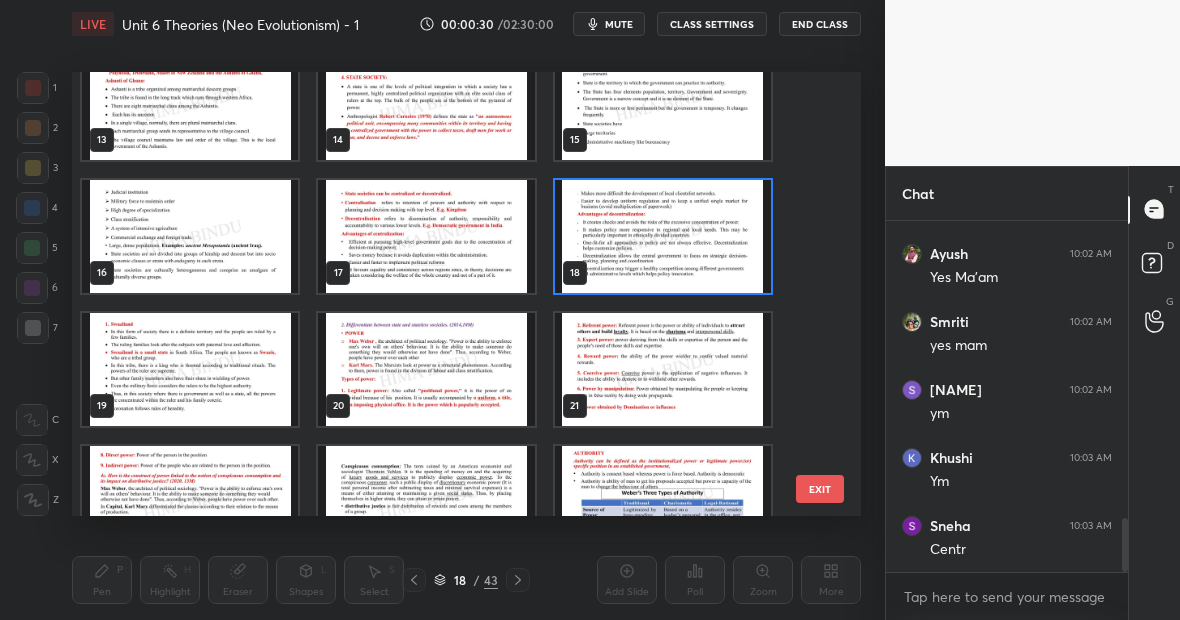 click at bounding box center [663, 236] 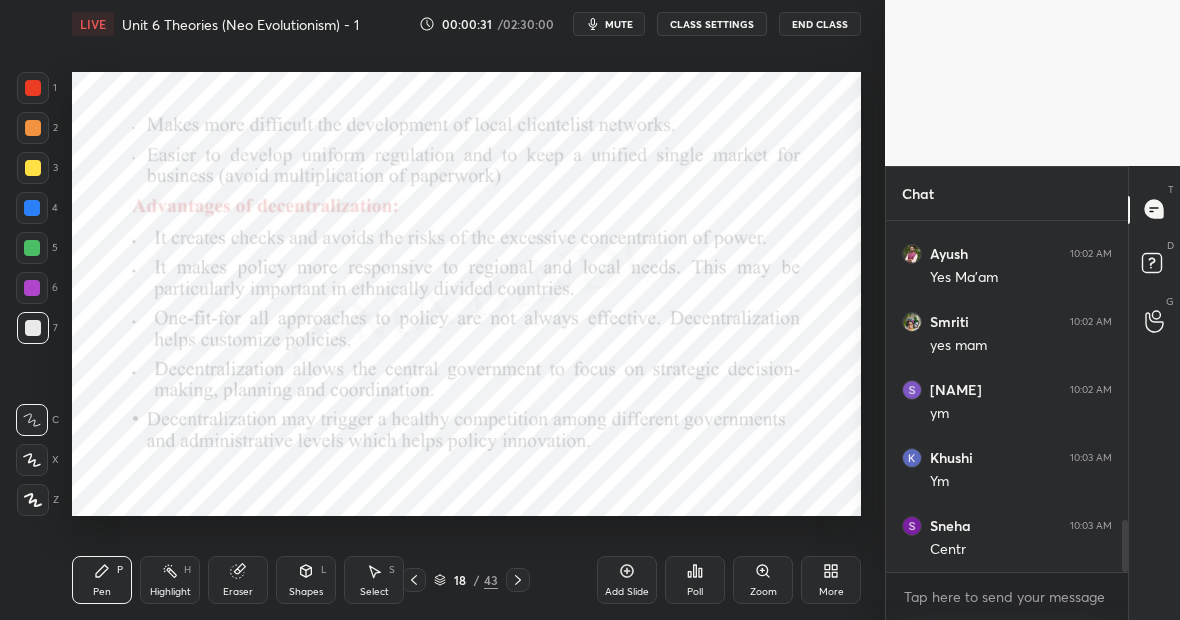 scroll, scrollTop: 2002, scrollLeft: 0, axis: vertical 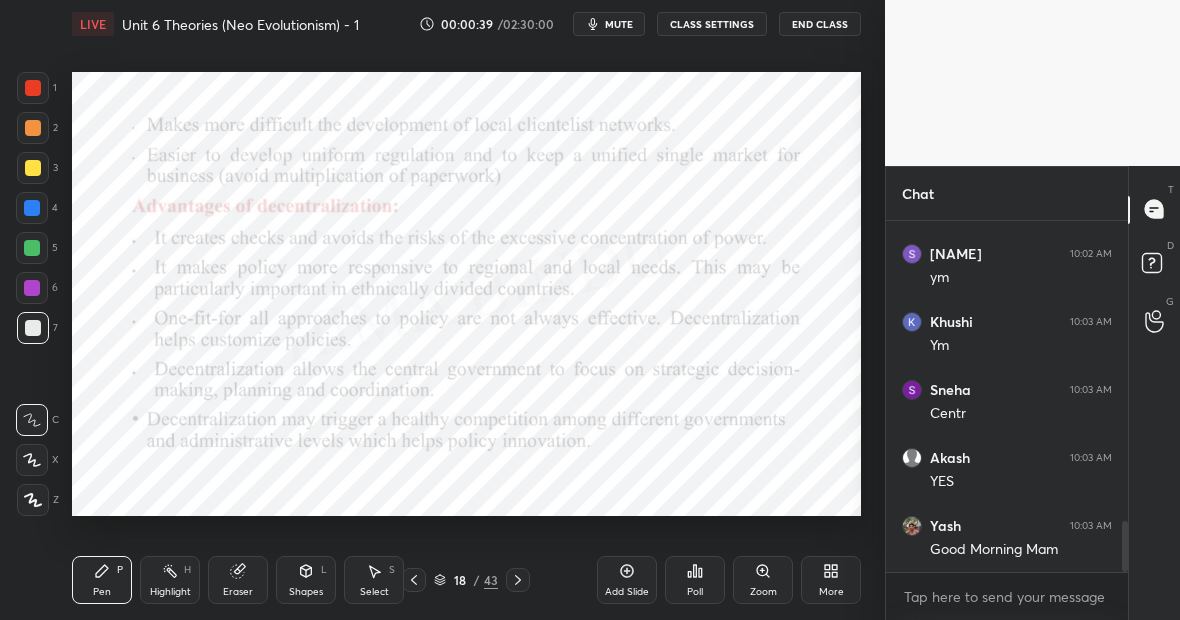 click at bounding box center (32, 248) 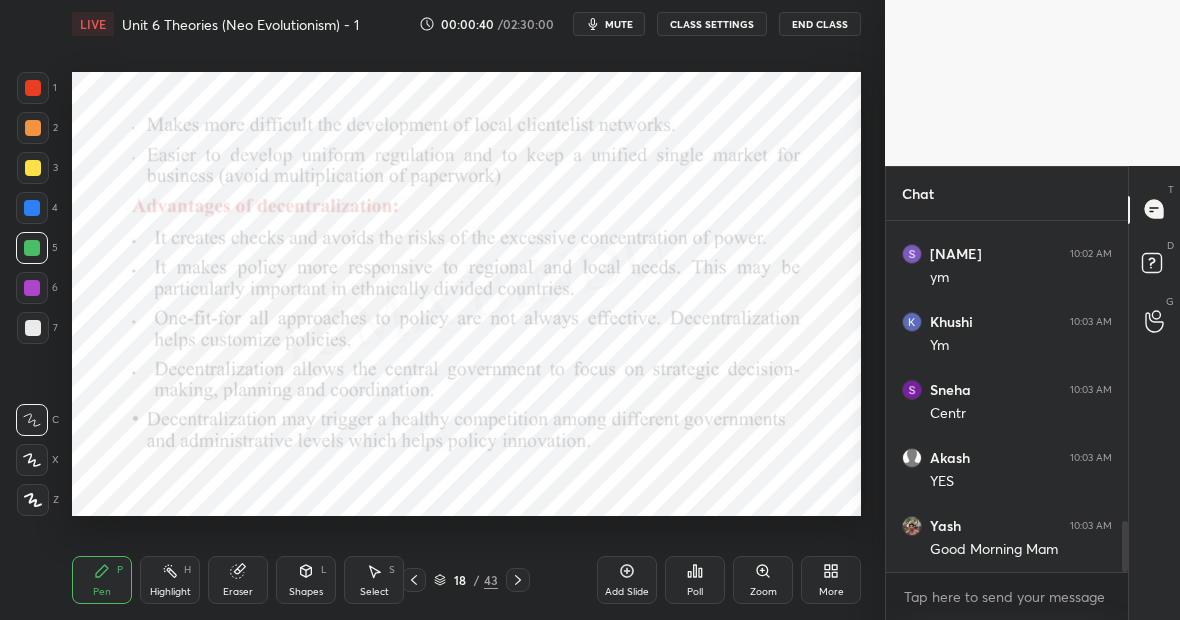 click 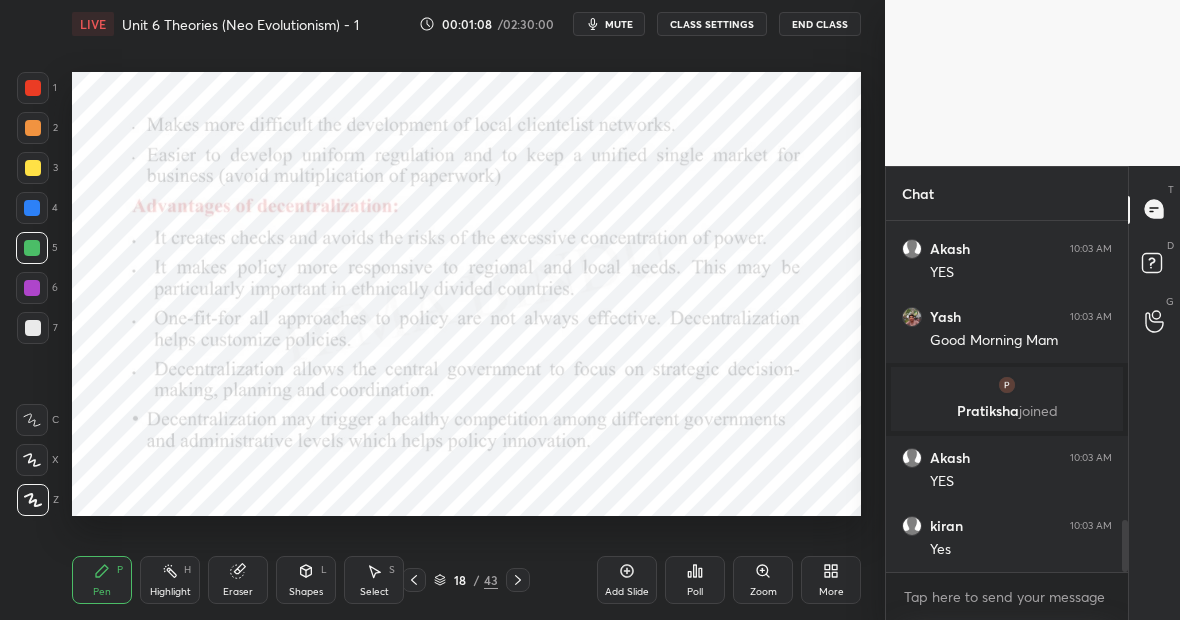 scroll, scrollTop: 2099, scrollLeft: 0, axis: vertical 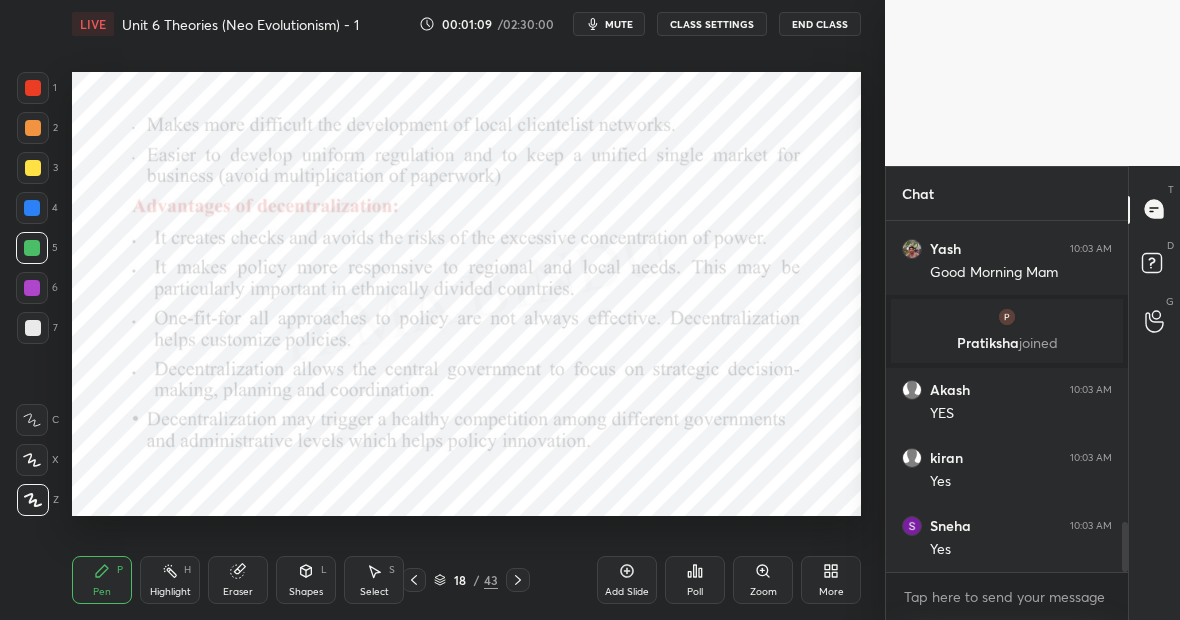 click 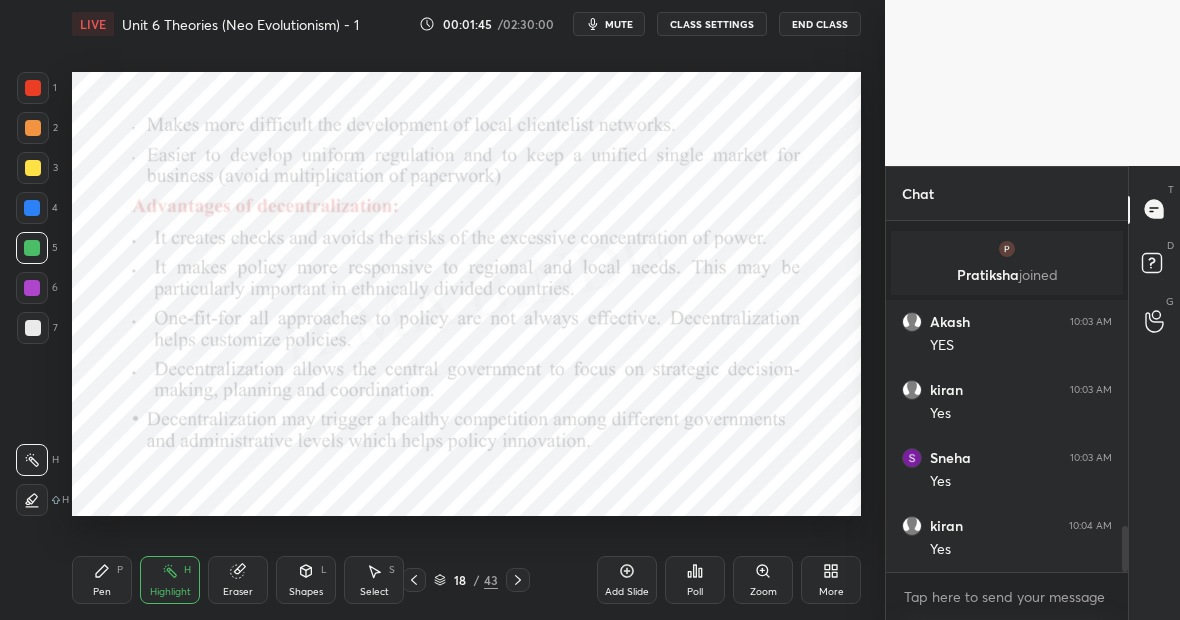 scroll, scrollTop: 2303, scrollLeft: 0, axis: vertical 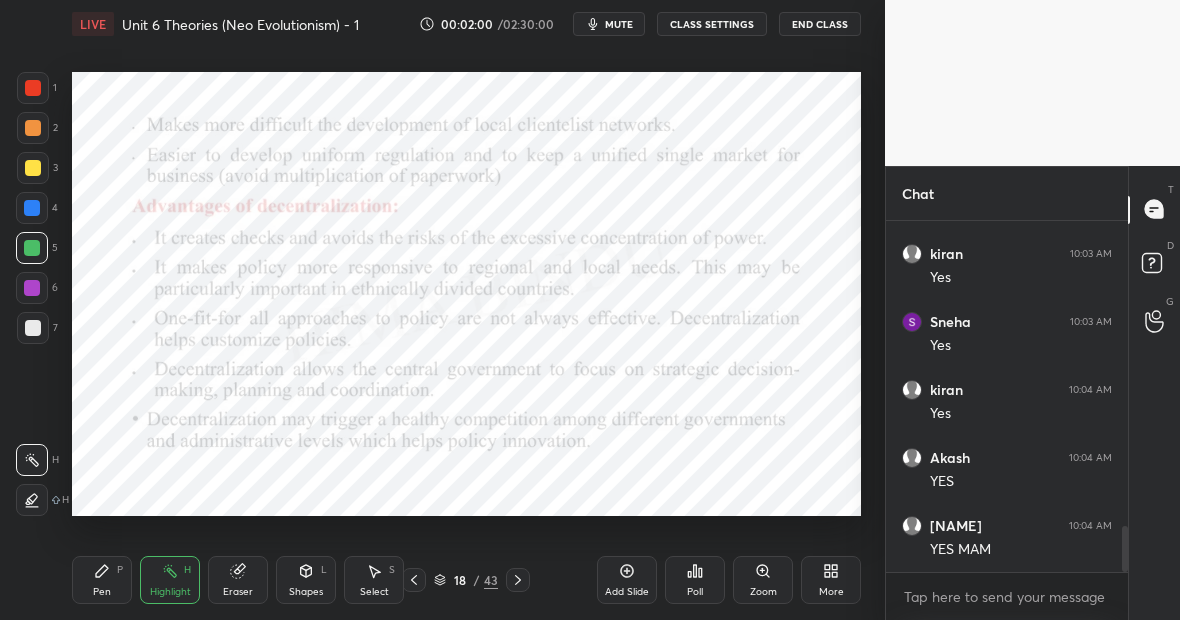 click on "Pen P" at bounding box center (102, 580) 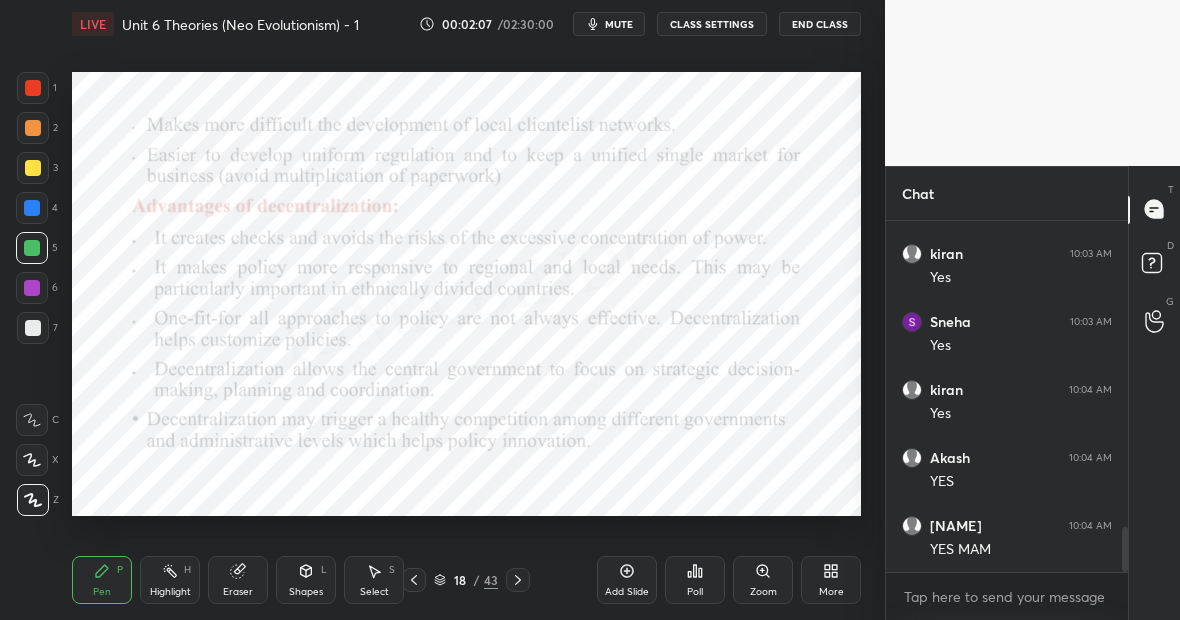 scroll, scrollTop: 2376, scrollLeft: 0, axis: vertical 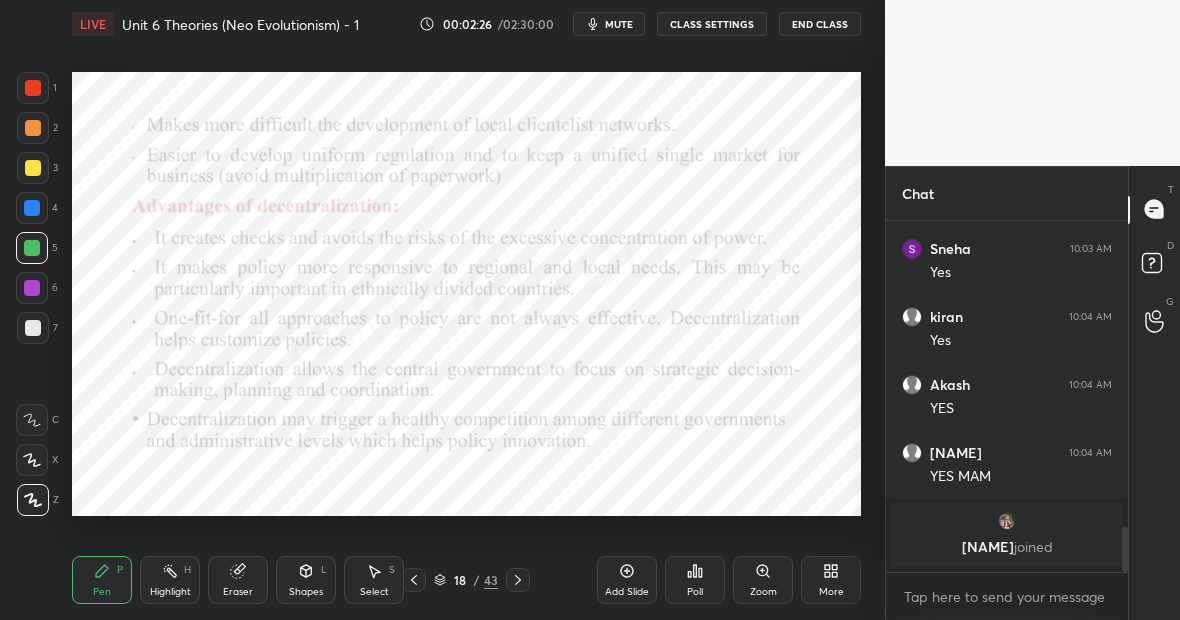 click on "Highlight" at bounding box center [170, 592] 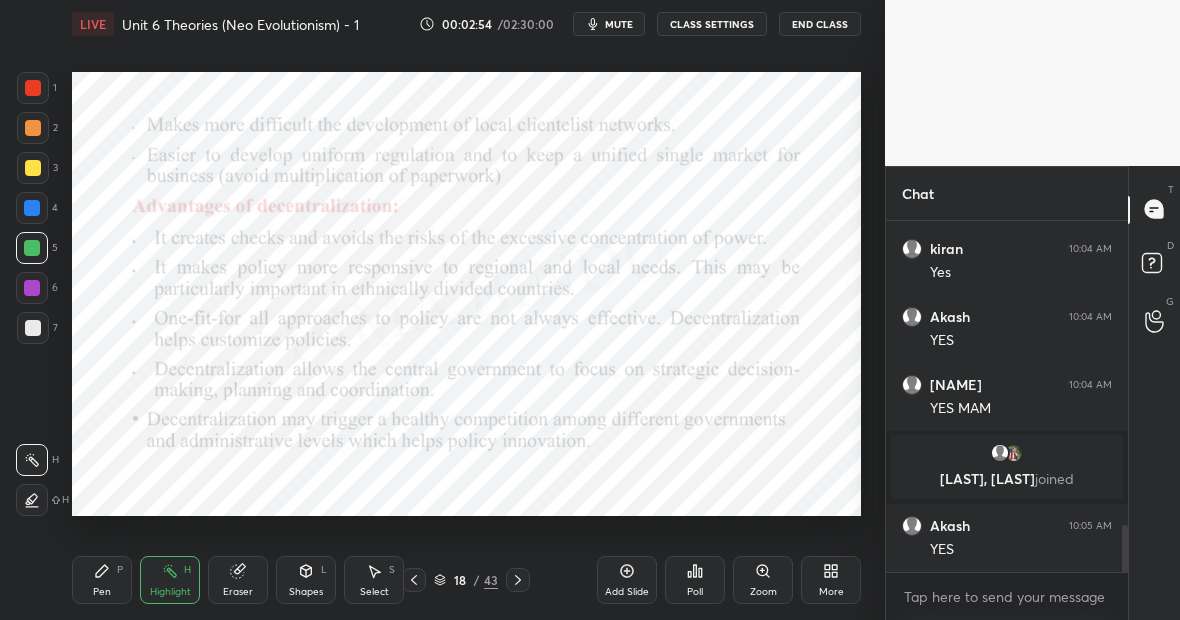 scroll, scrollTop: 2288, scrollLeft: 0, axis: vertical 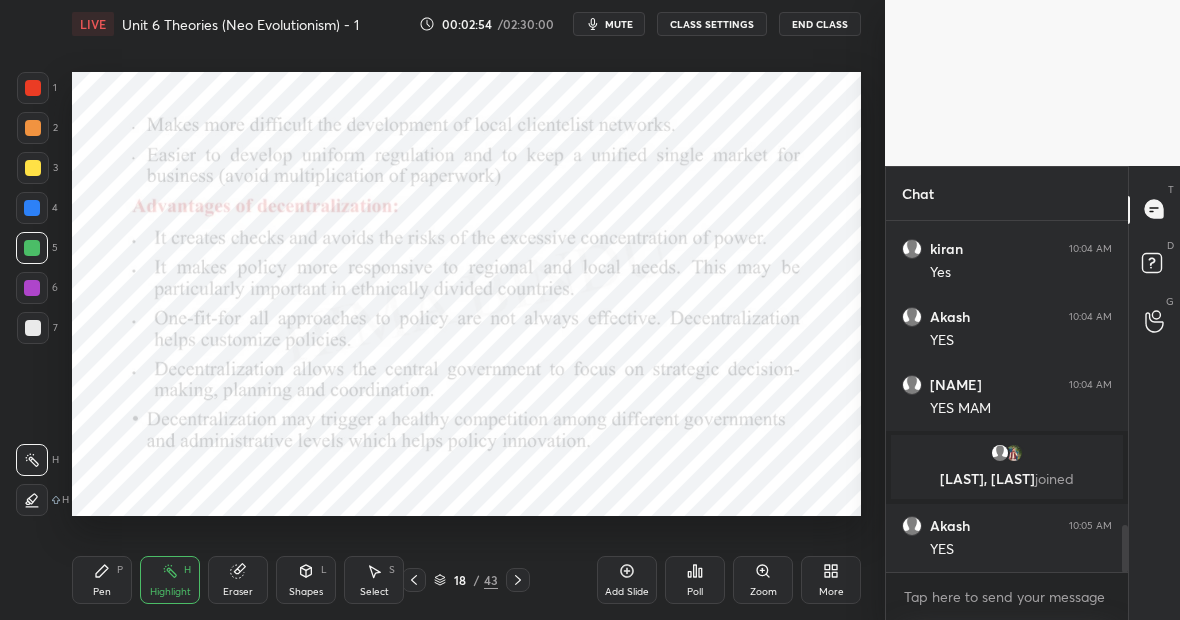click on "Pen P" at bounding box center [102, 580] 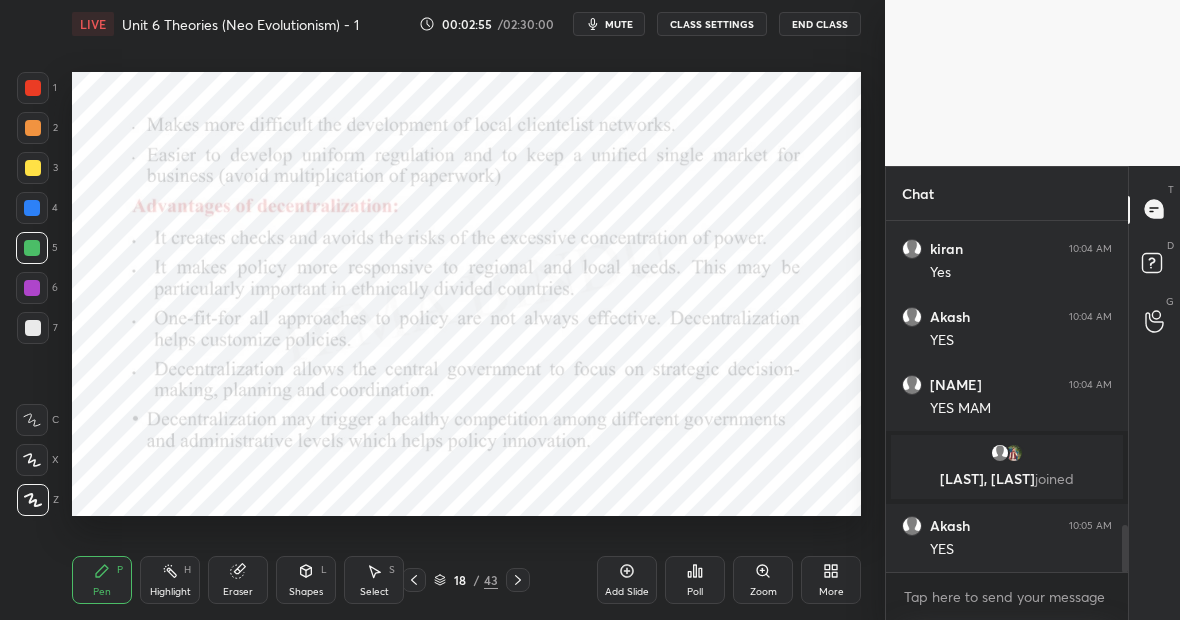 click on "Highlight H" at bounding box center (170, 580) 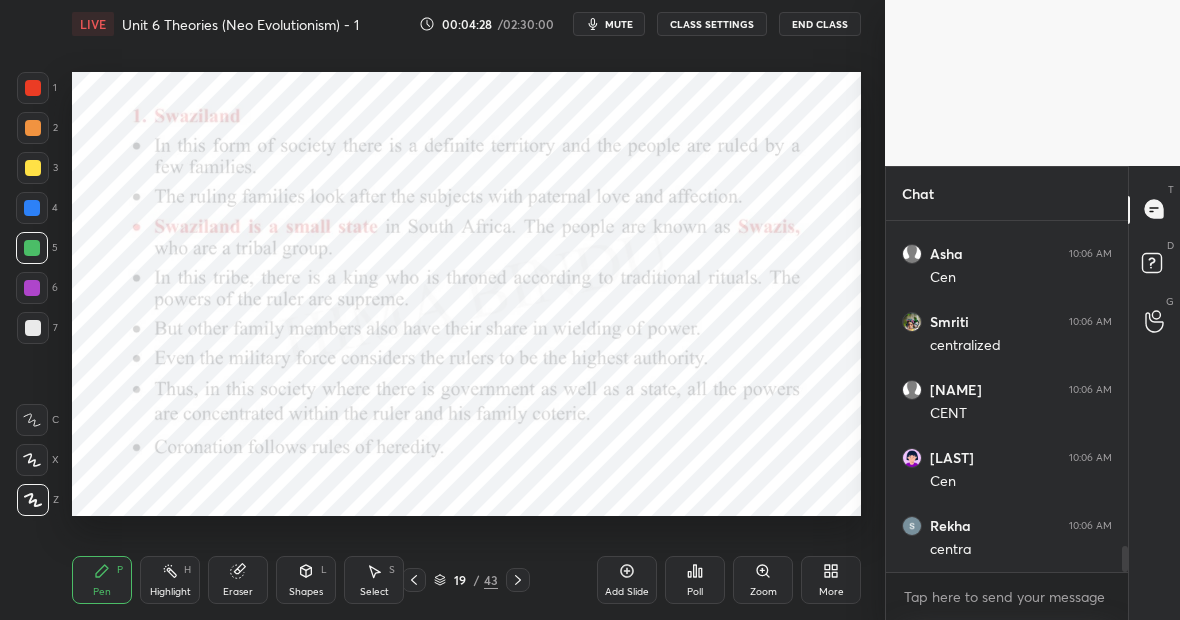 scroll, scrollTop: 4469, scrollLeft: 0, axis: vertical 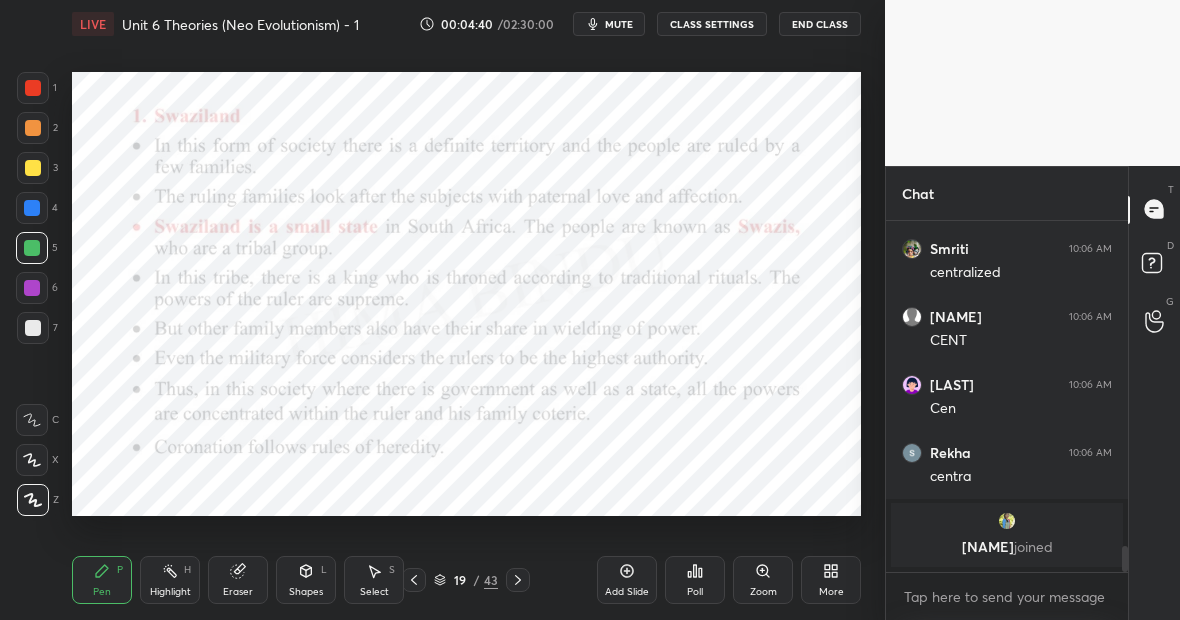 click on "Eraser" at bounding box center [238, 580] 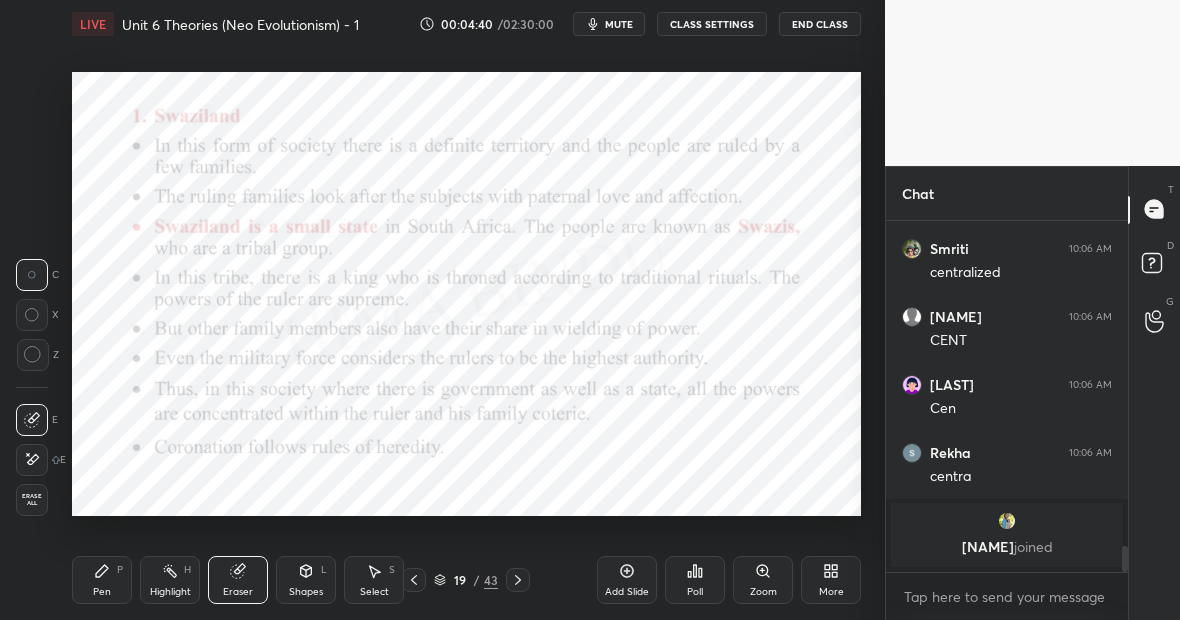 click on "E" at bounding box center [41, 460] 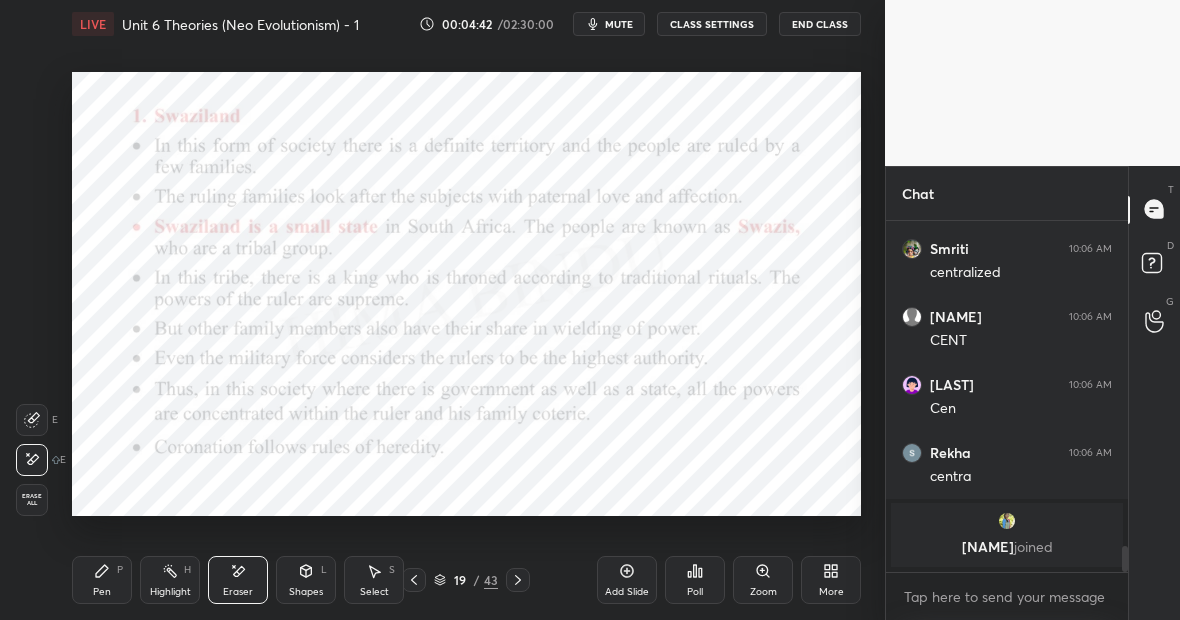 click on "Pen P" at bounding box center (102, 580) 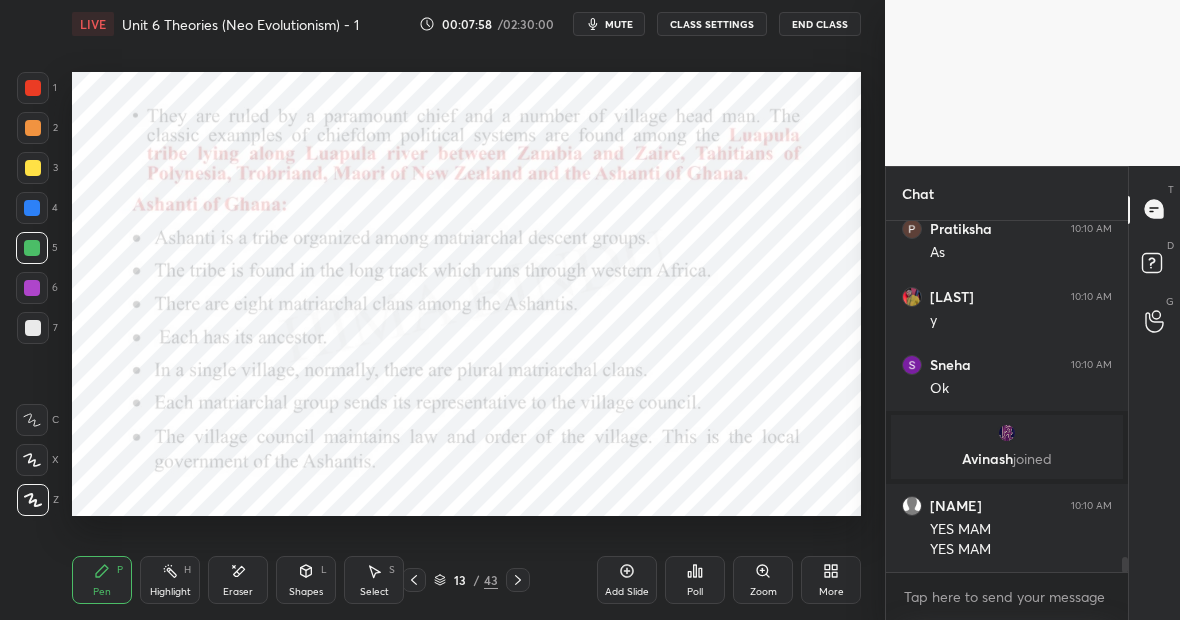 scroll, scrollTop: 8116, scrollLeft: 0, axis: vertical 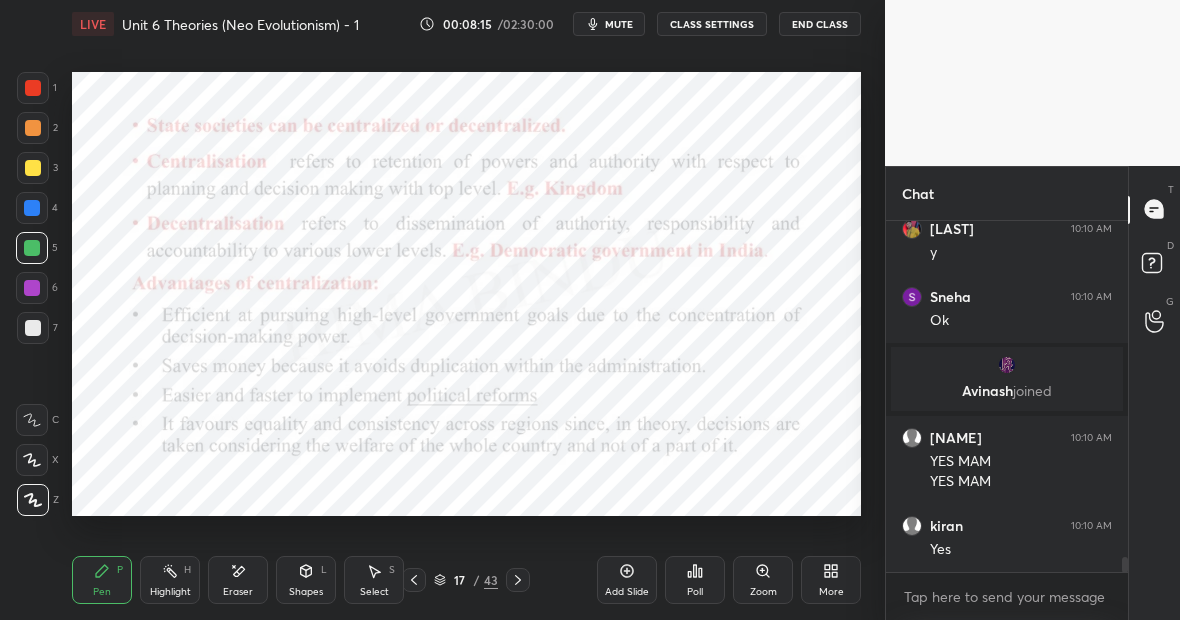 click on "Add Slide" at bounding box center [627, 580] 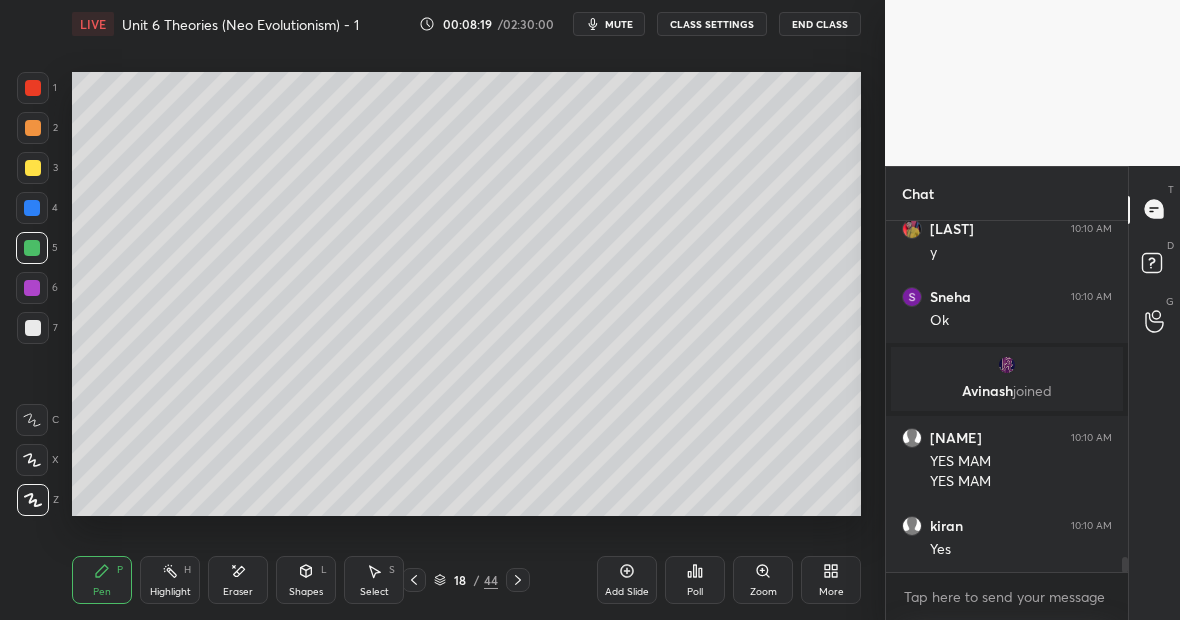 click at bounding box center [33, 168] 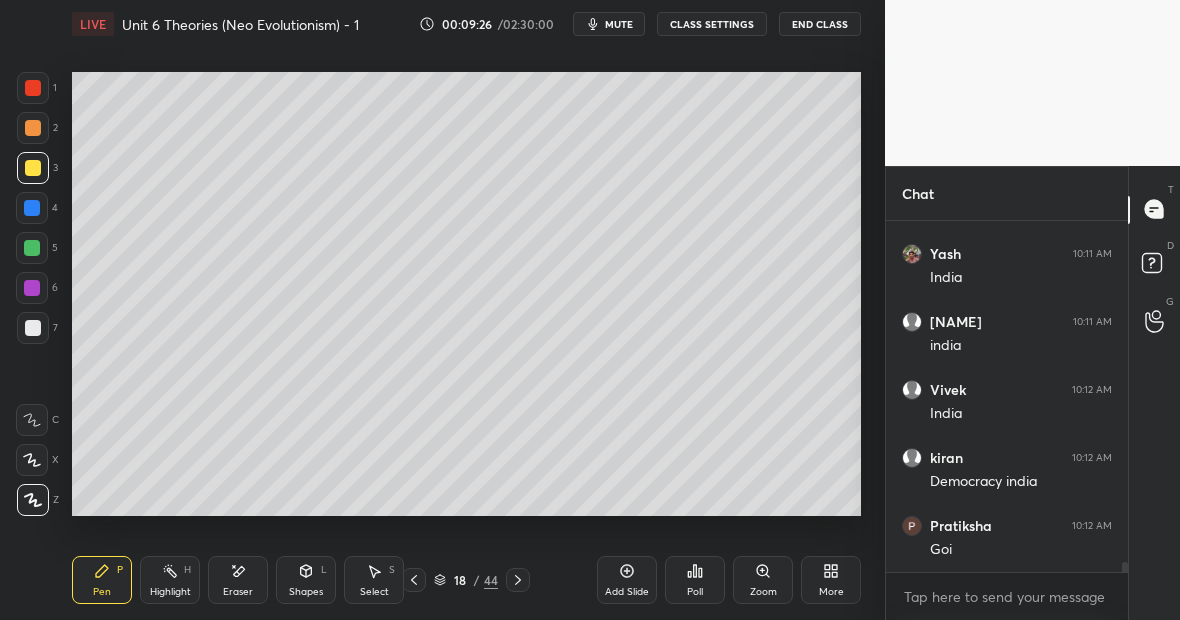 scroll, scrollTop: 11856, scrollLeft: 0, axis: vertical 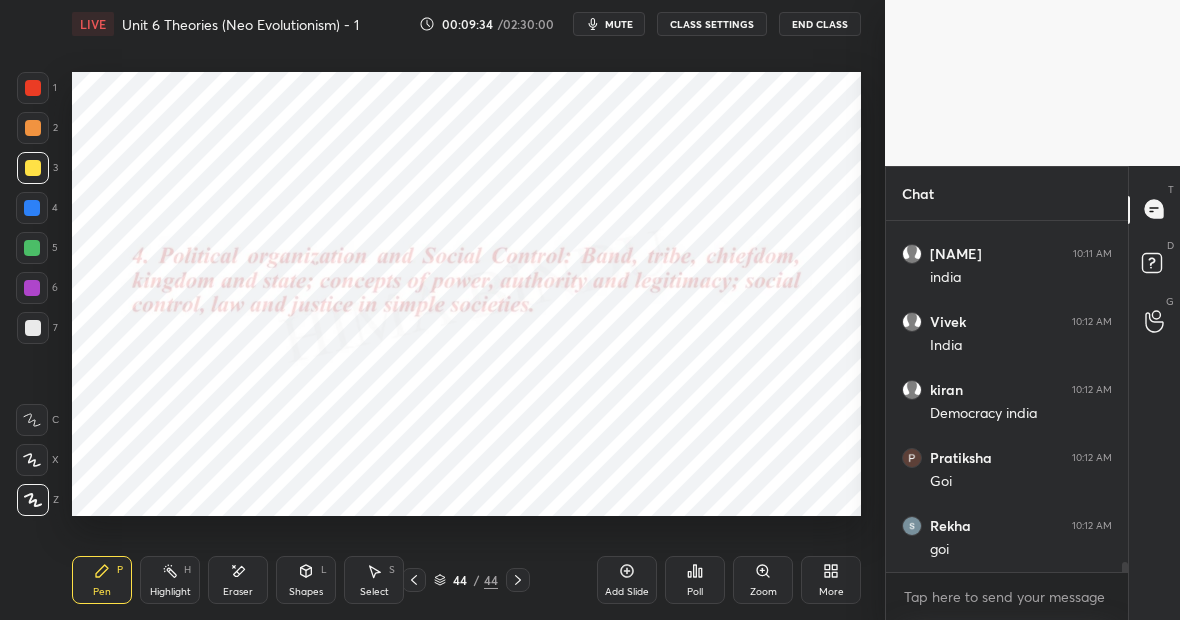 click at bounding box center [32, 248] 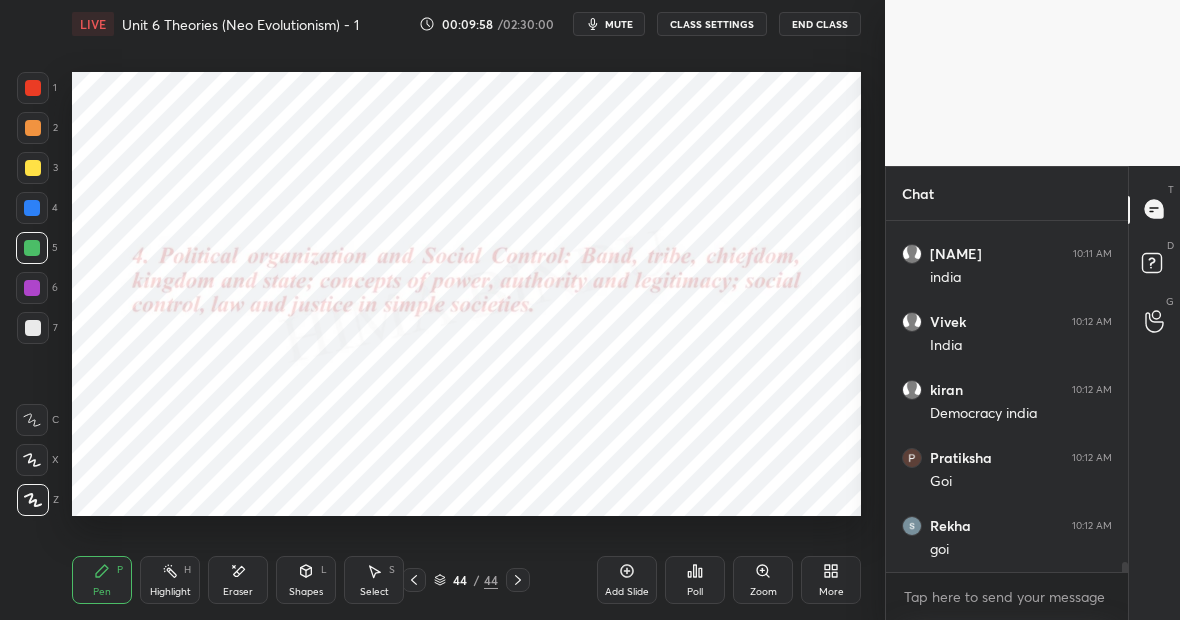 click on "Highlight H" at bounding box center (170, 580) 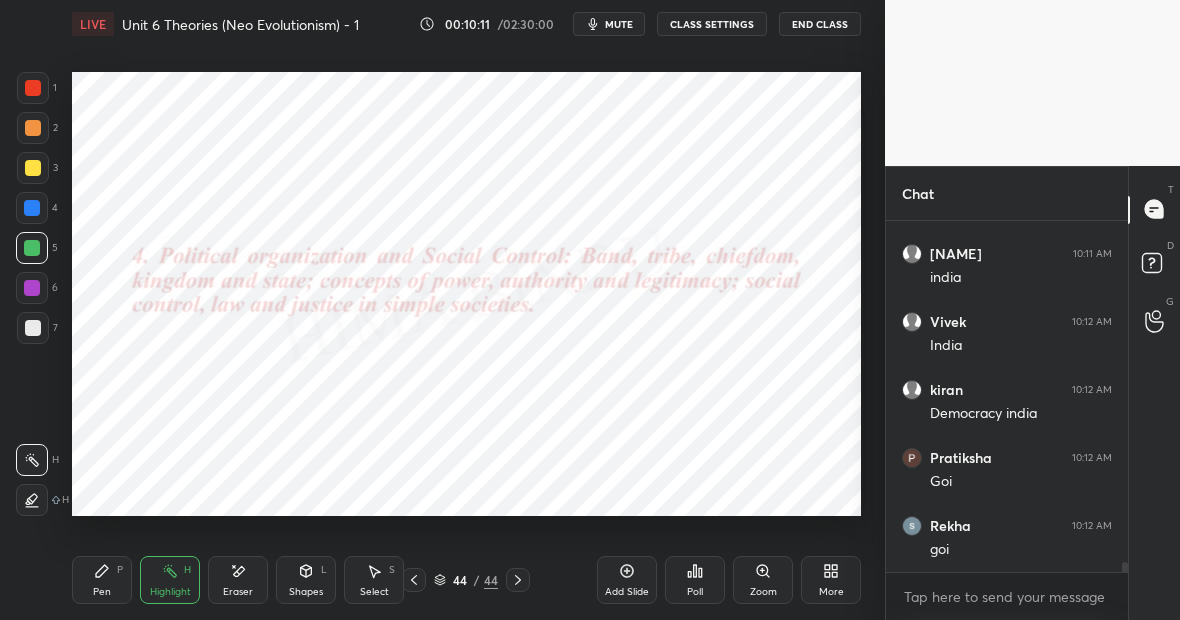 click on "Pen P" at bounding box center [102, 580] 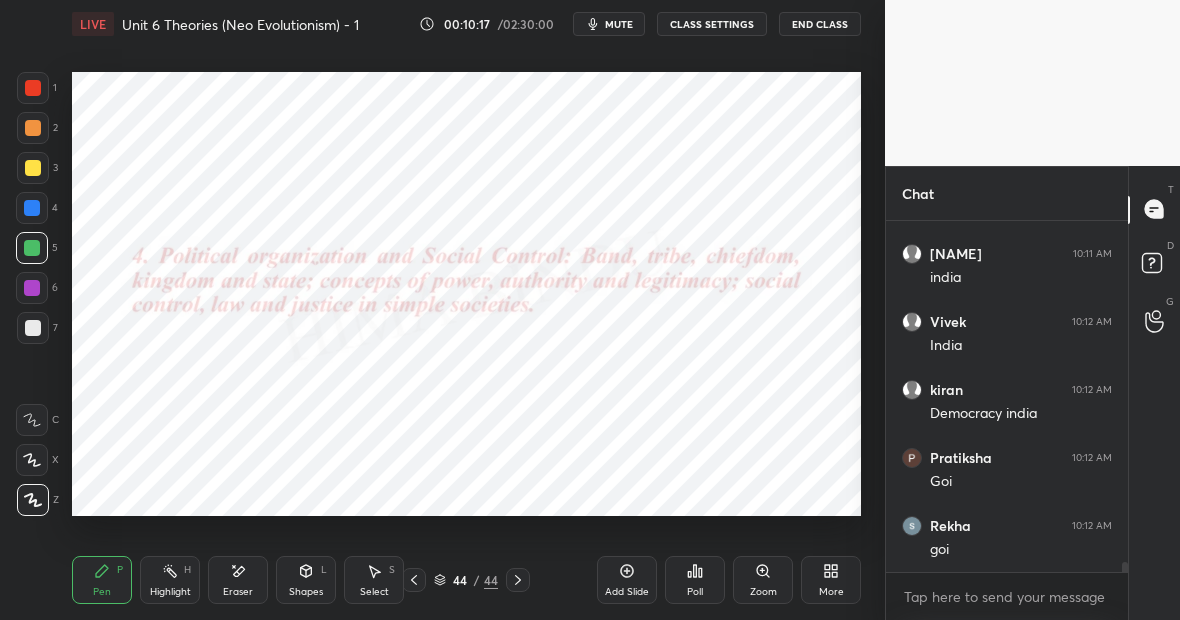 click on "Highlight H" at bounding box center (170, 580) 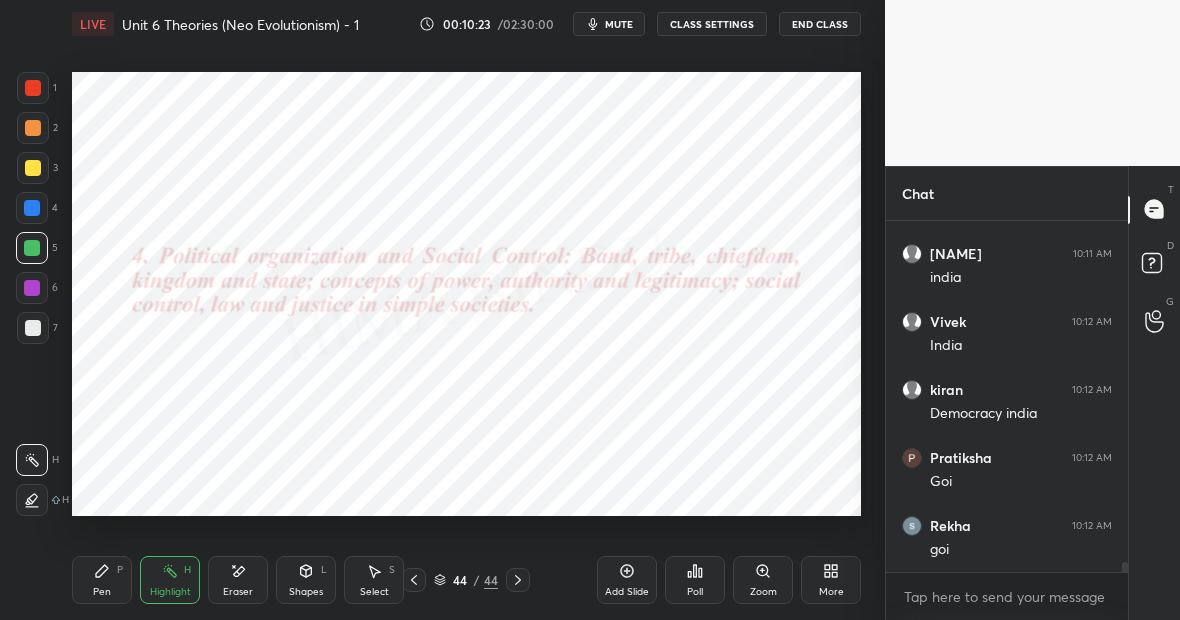 click on "Pen P" at bounding box center (102, 580) 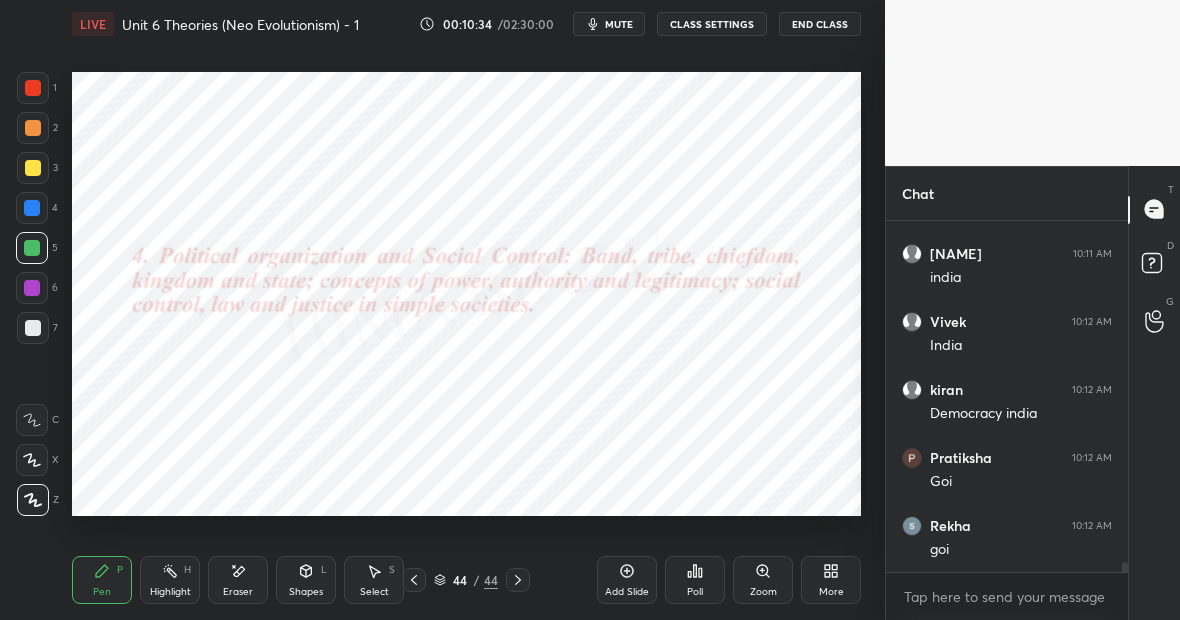 click on "Highlight H" at bounding box center [170, 580] 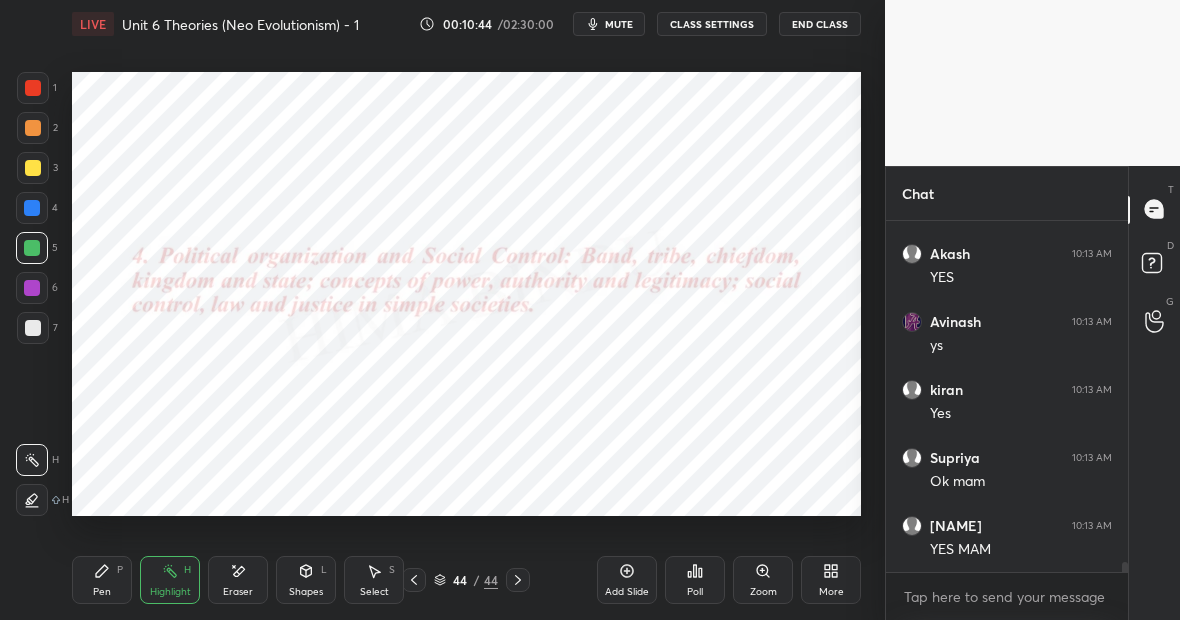 scroll, scrollTop: 12264, scrollLeft: 0, axis: vertical 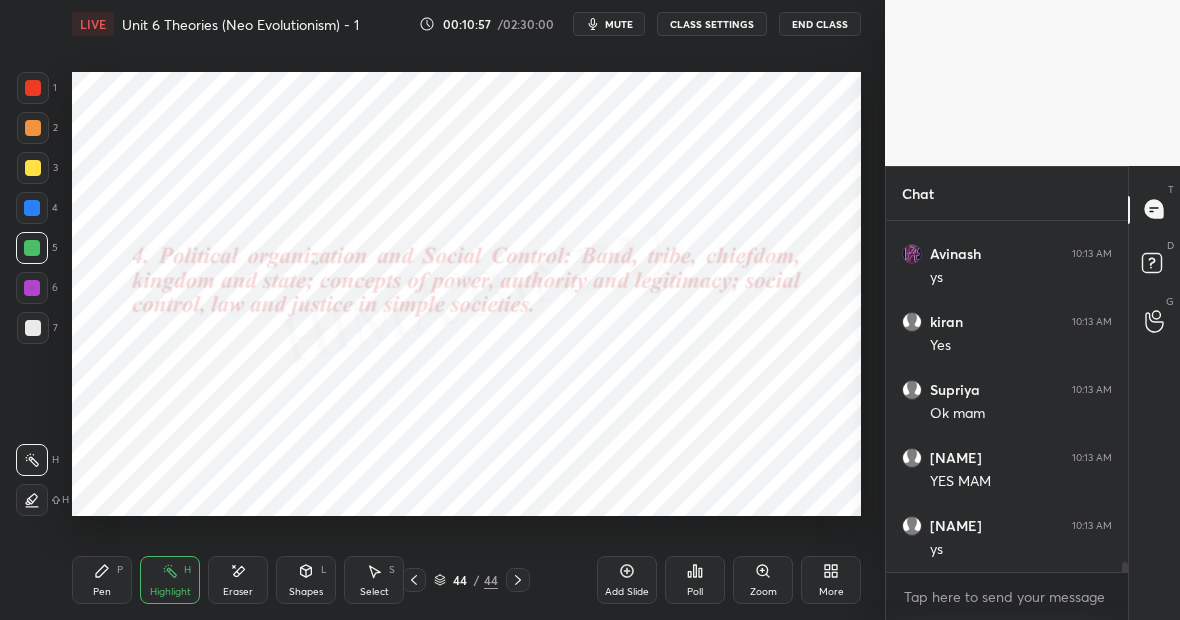 click on "Pen P" at bounding box center [102, 580] 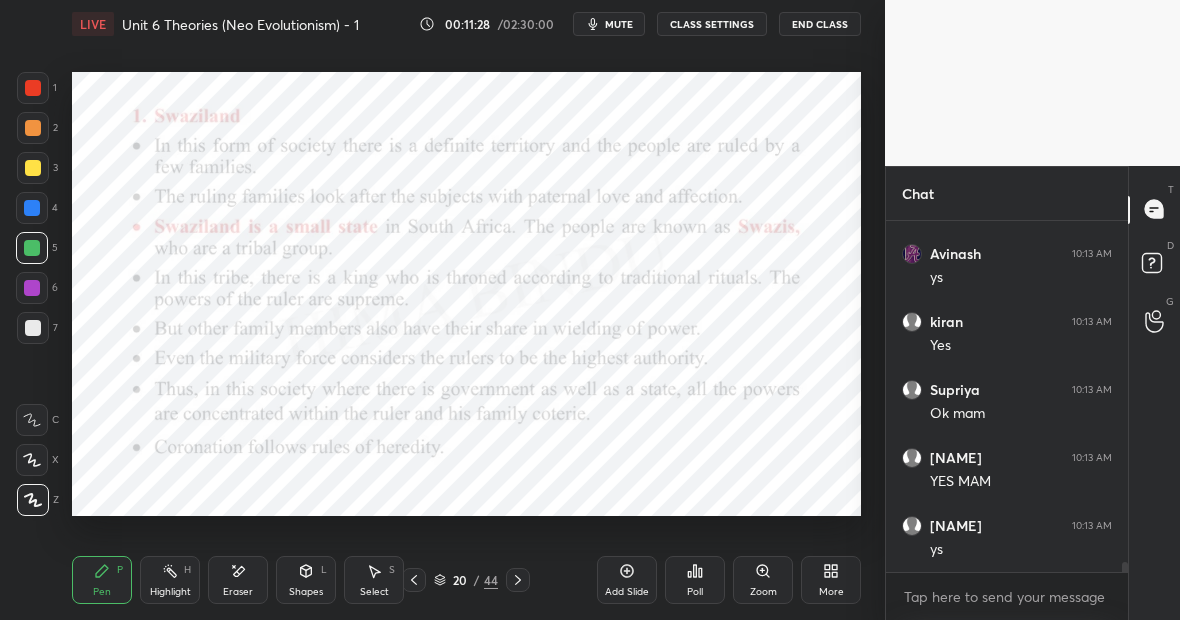 click 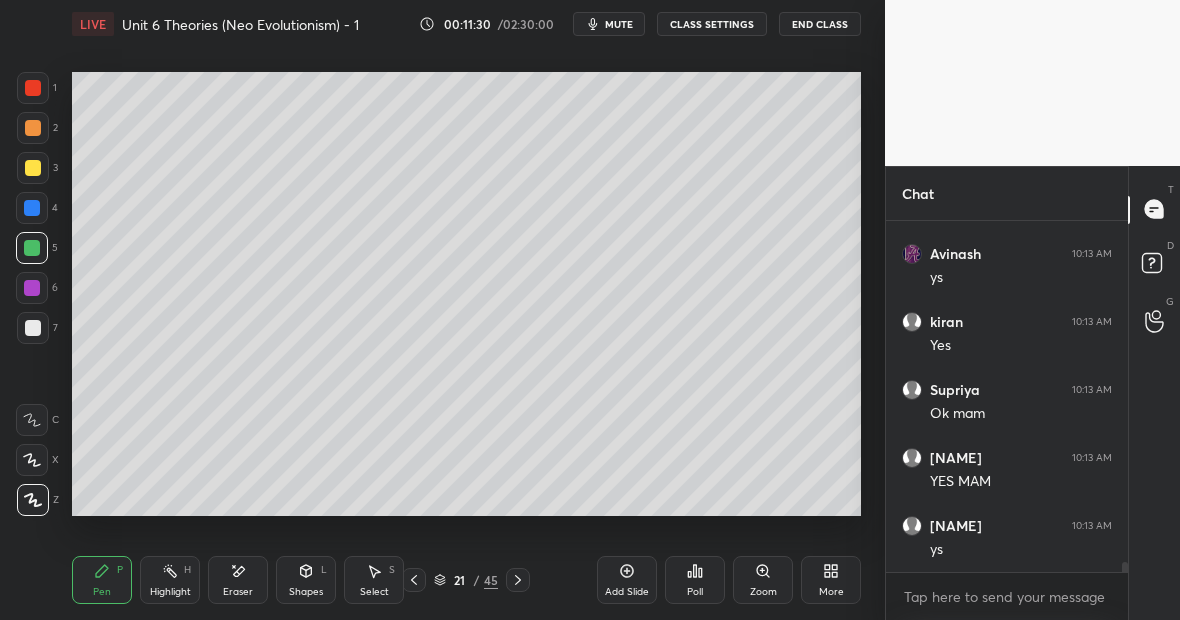 click at bounding box center [33, 168] 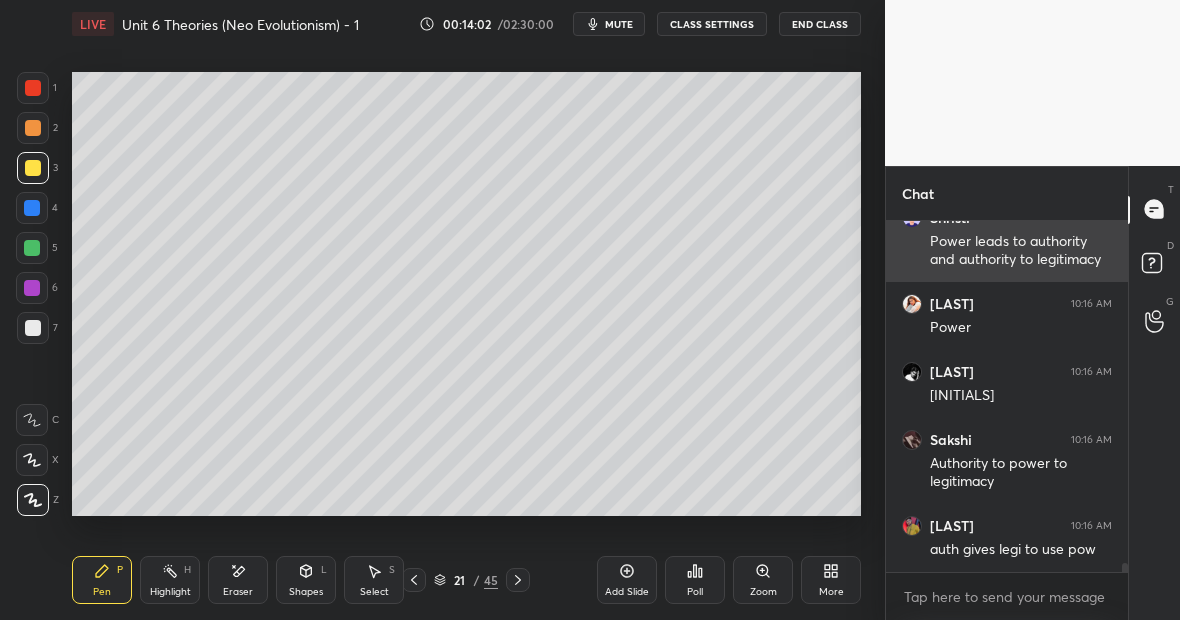 scroll, scrollTop: 13442, scrollLeft: 0, axis: vertical 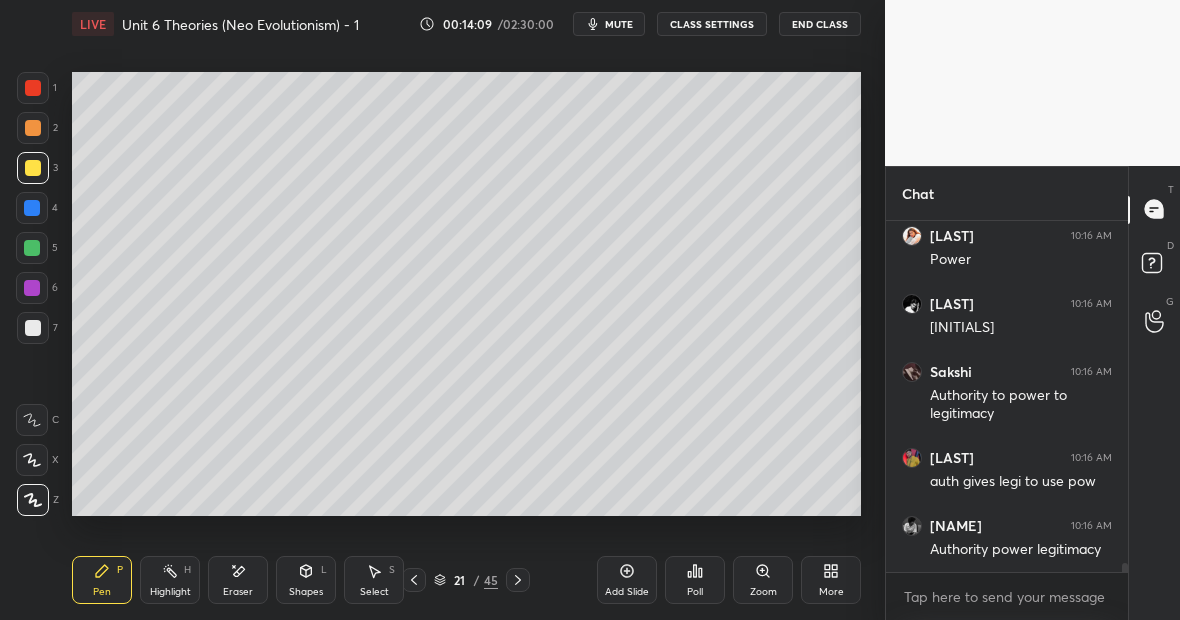 click at bounding box center [33, 168] 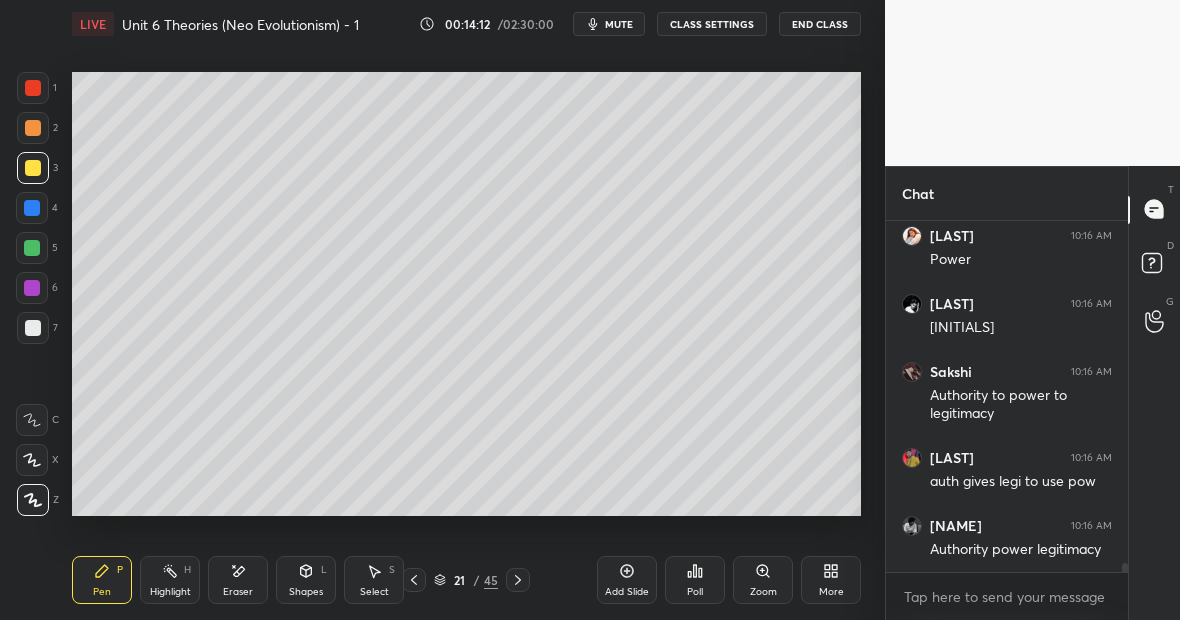 scroll, scrollTop: 13528, scrollLeft: 0, axis: vertical 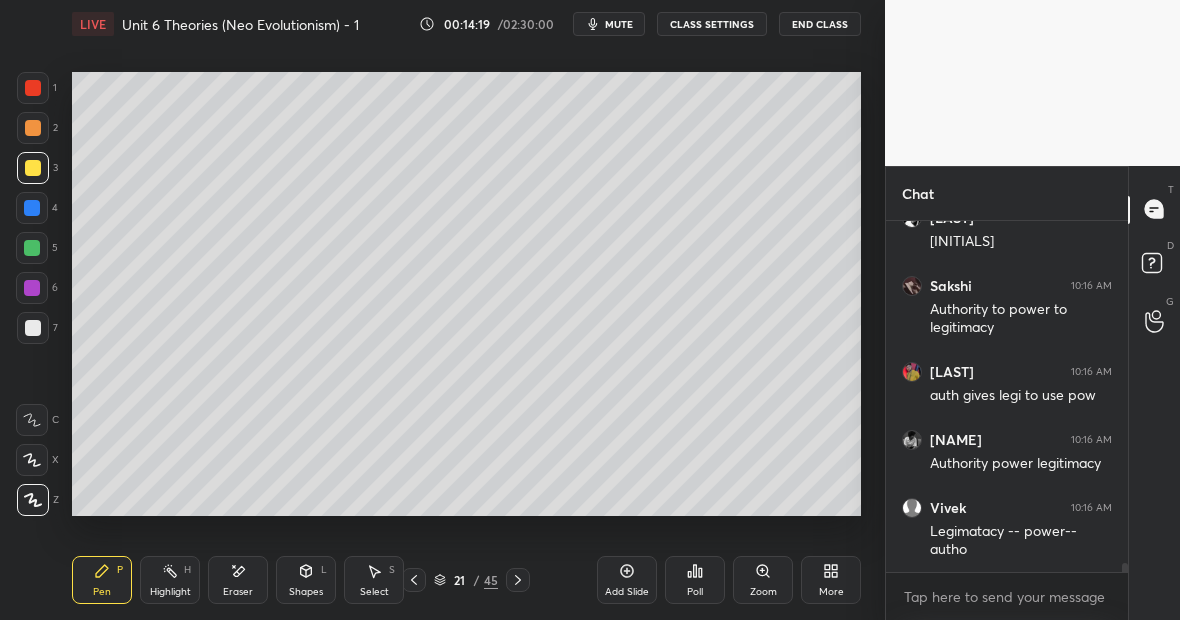 click at bounding box center (33, 88) 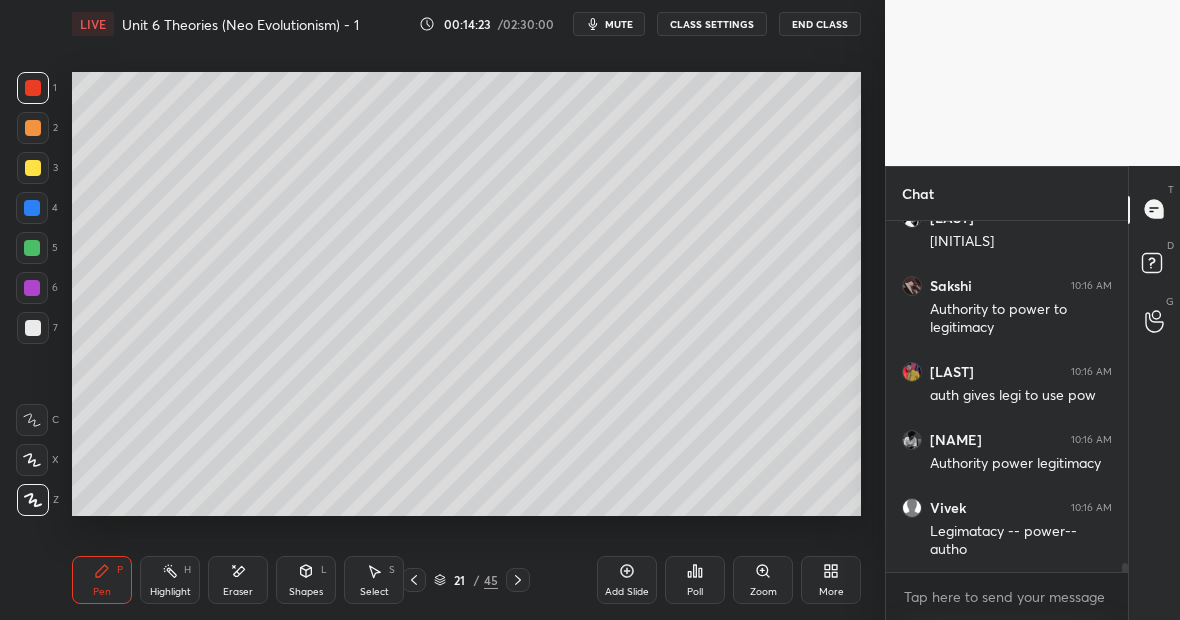 click at bounding box center [33, 168] 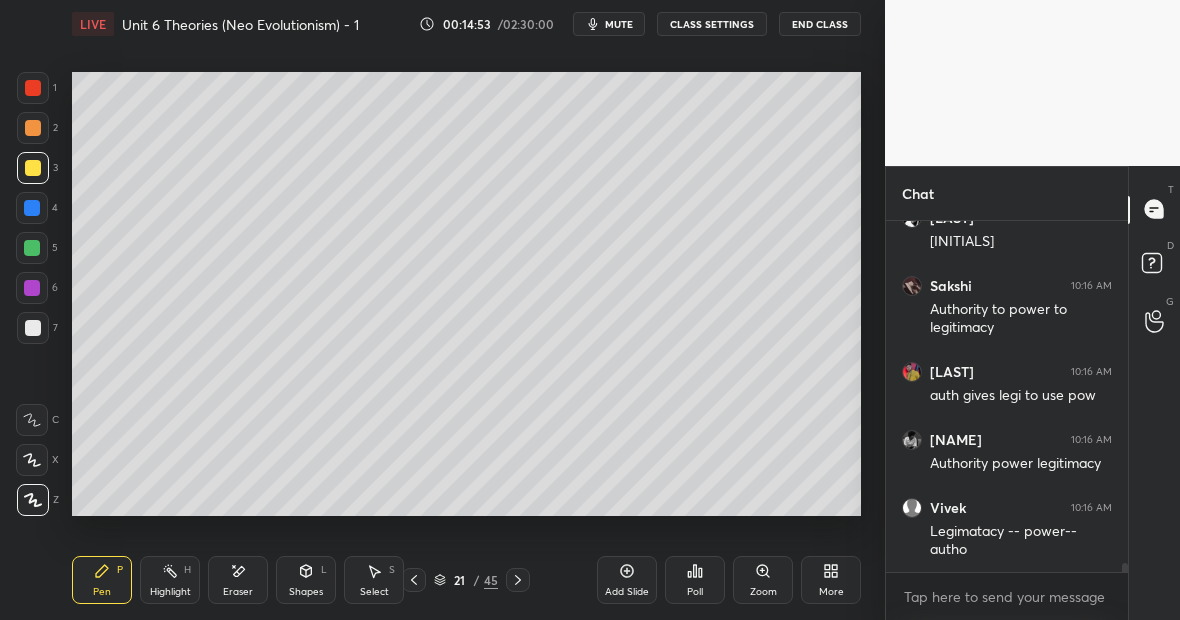 click at bounding box center (33, 168) 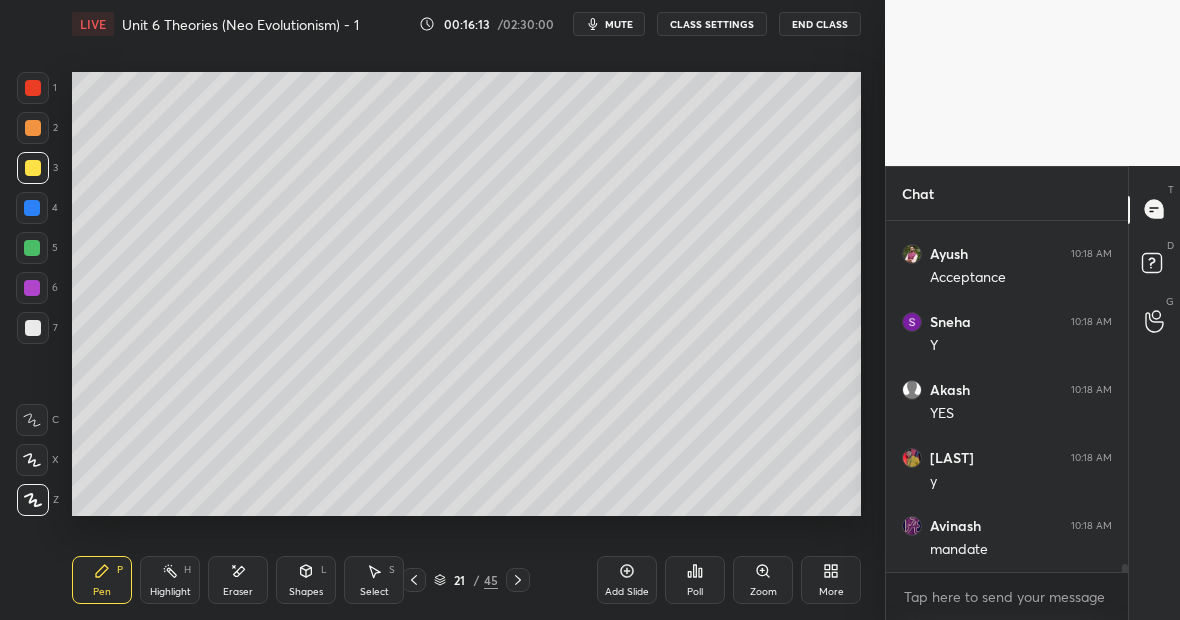 scroll, scrollTop: 14548, scrollLeft: 0, axis: vertical 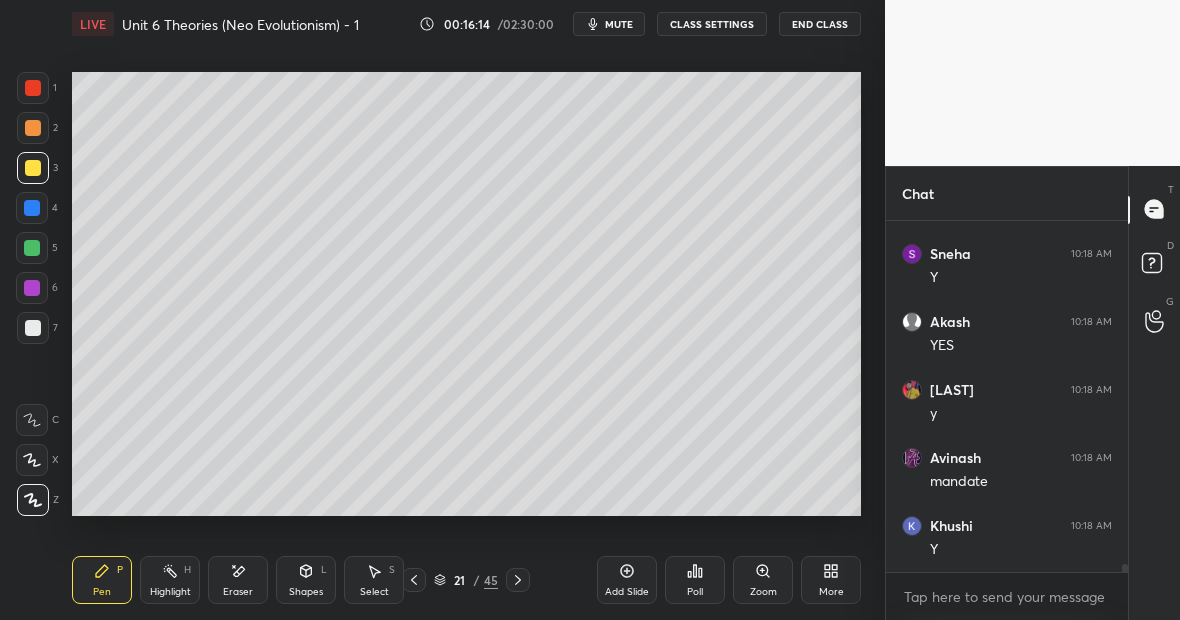 click on "Highlight H" at bounding box center (170, 580) 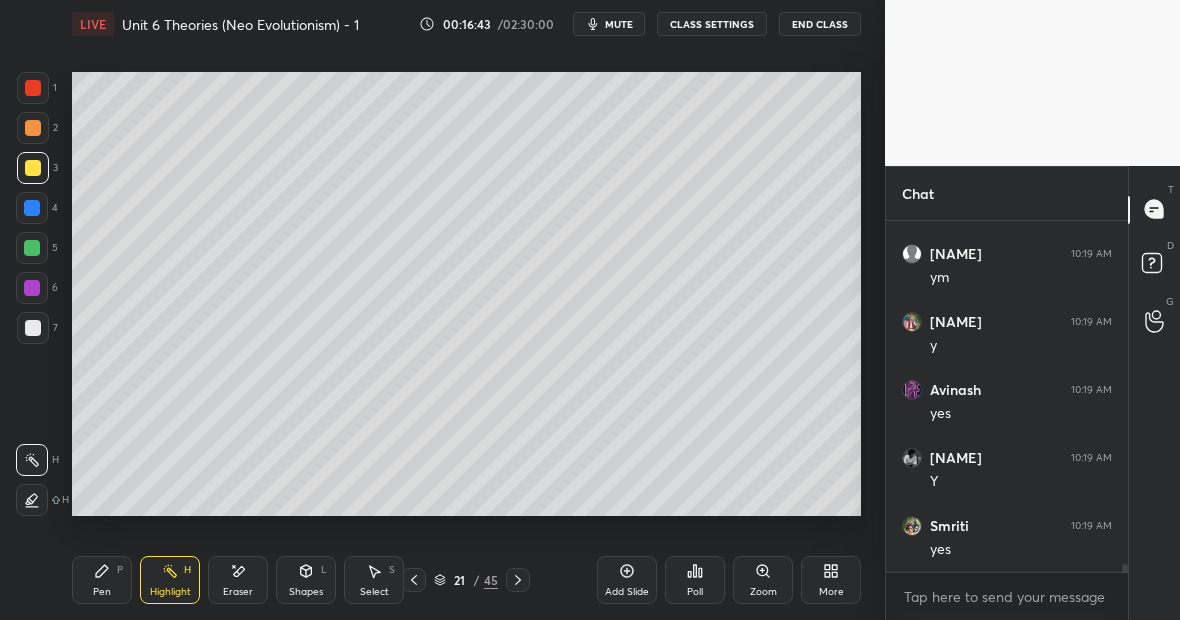 scroll, scrollTop: 15092, scrollLeft: 0, axis: vertical 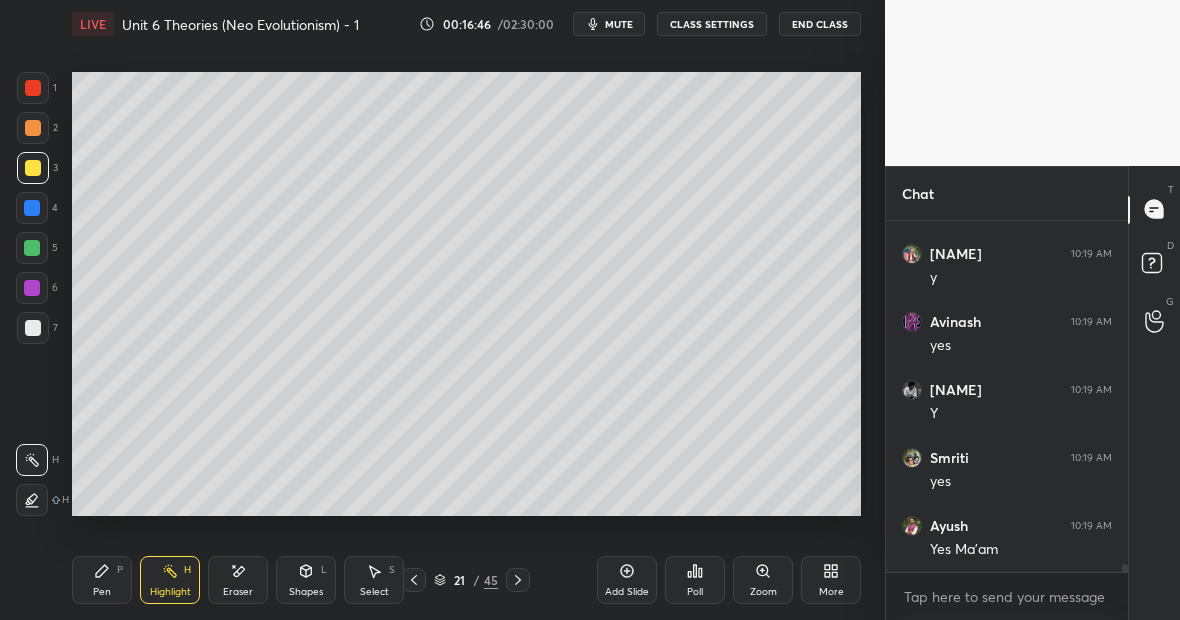 click on "Highlight" at bounding box center (170, 592) 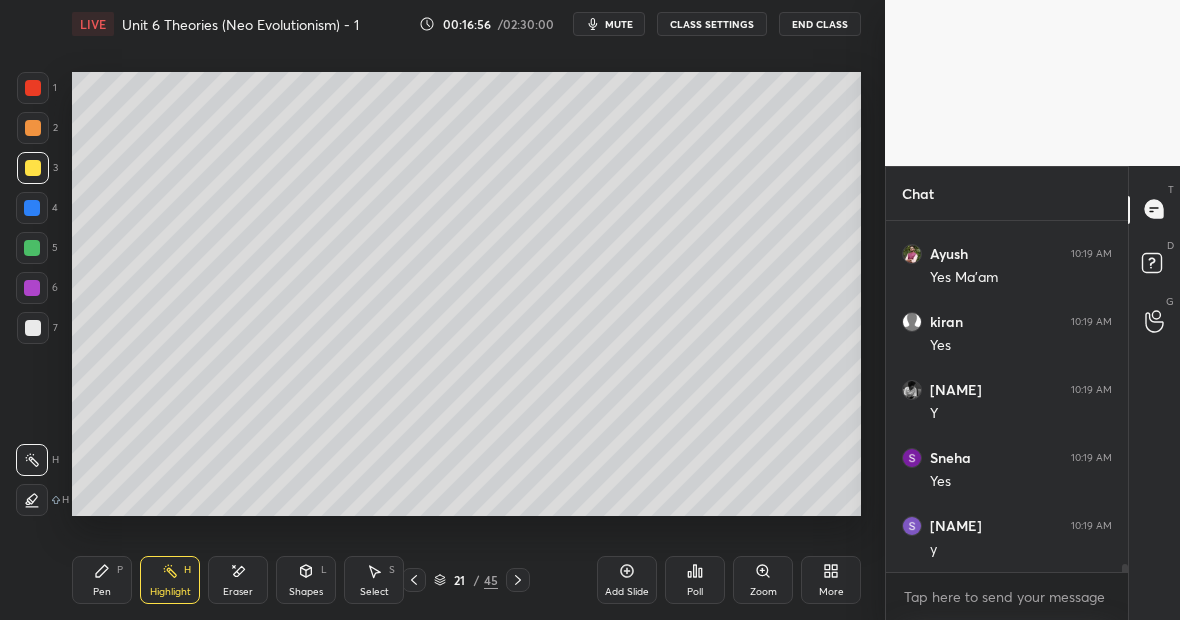 scroll, scrollTop: 15432, scrollLeft: 0, axis: vertical 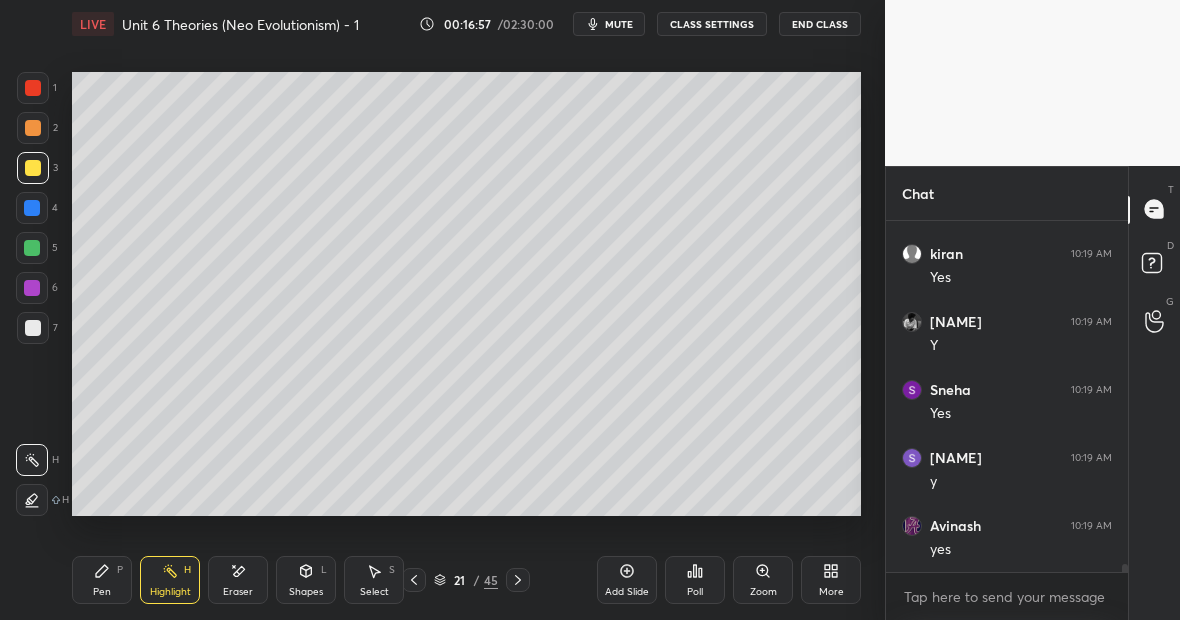 click on "H" at bounding box center (187, 570) 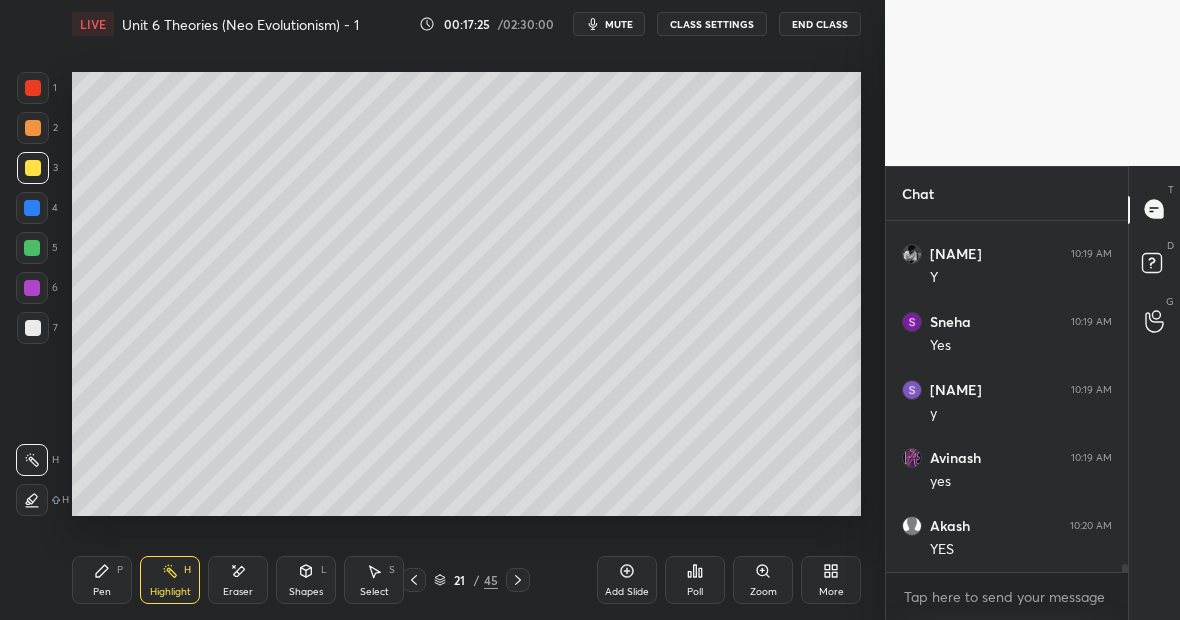 scroll, scrollTop: 15568, scrollLeft: 0, axis: vertical 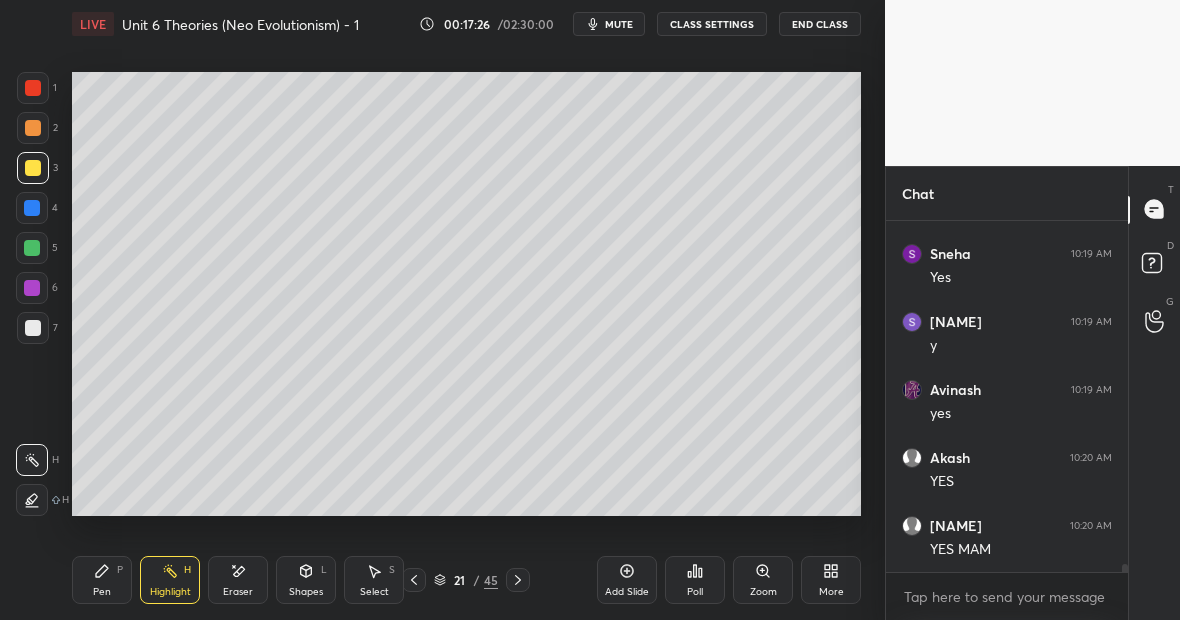 click on "Pen P" at bounding box center (102, 580) 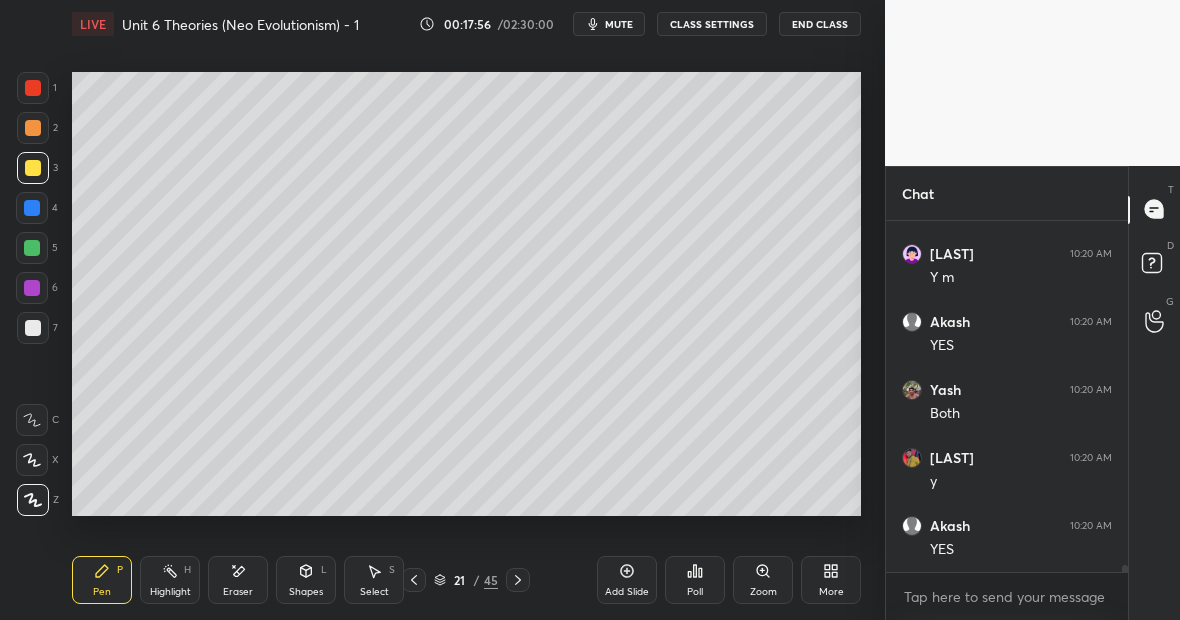 scroll, scrollTop: 16248, scrollLeft: 0, axis: vertical 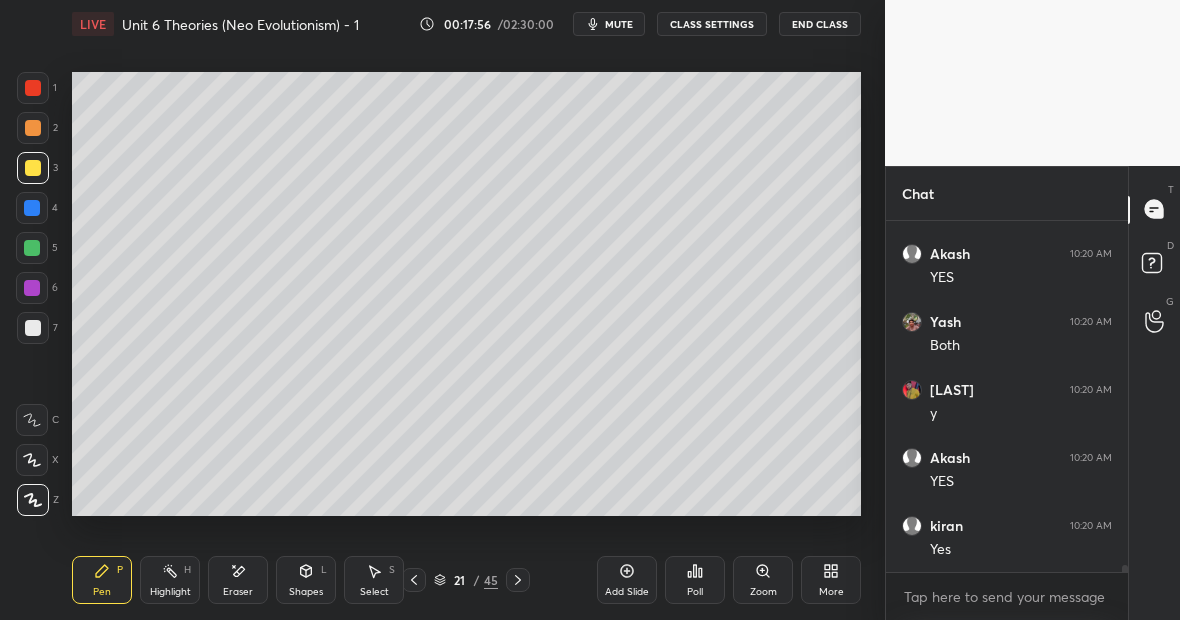 click at bounding box center [33, 88] 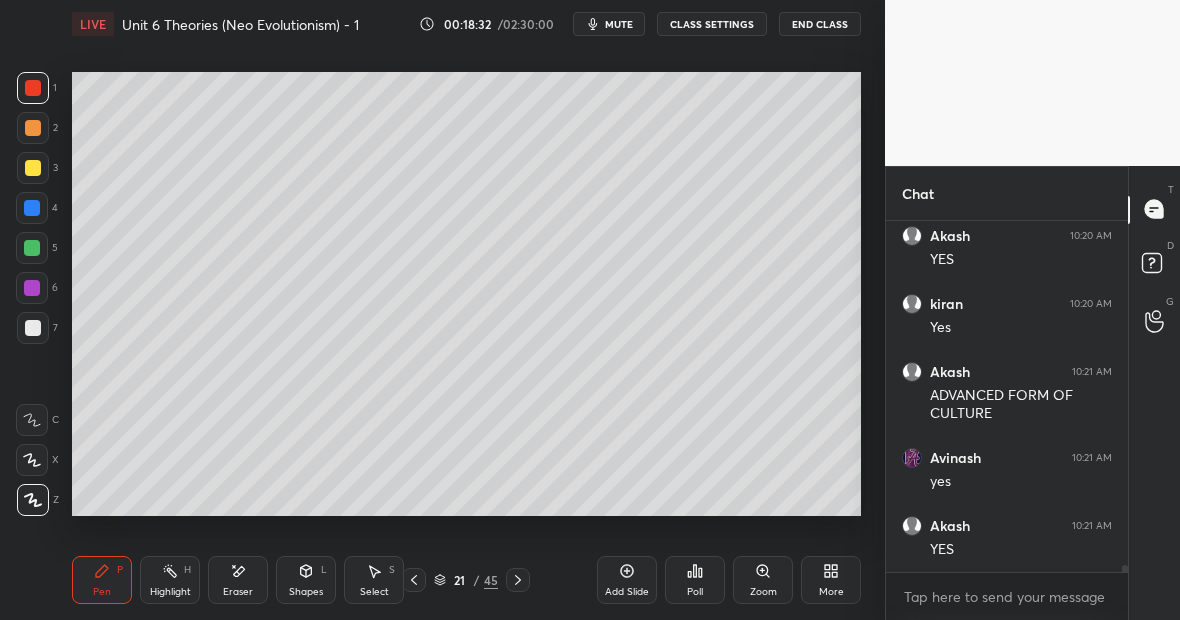 scroll, scrollTop: 16538, scrollLeft: 0, axis: vertical 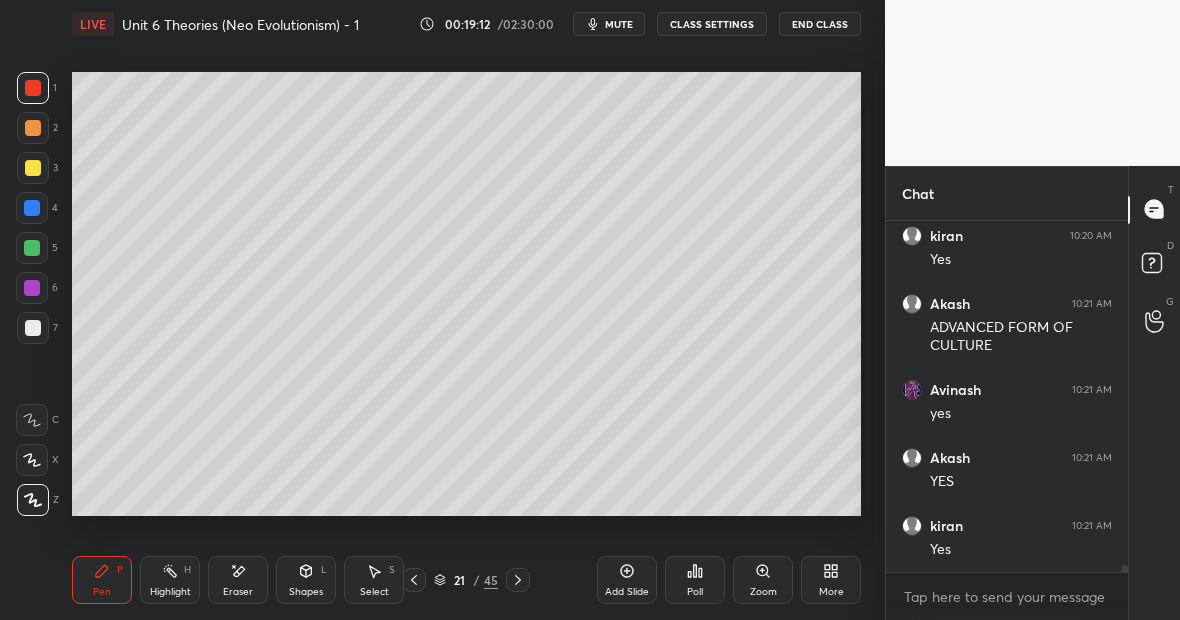 click on "Highlight H" at bounding box center [170, 580] 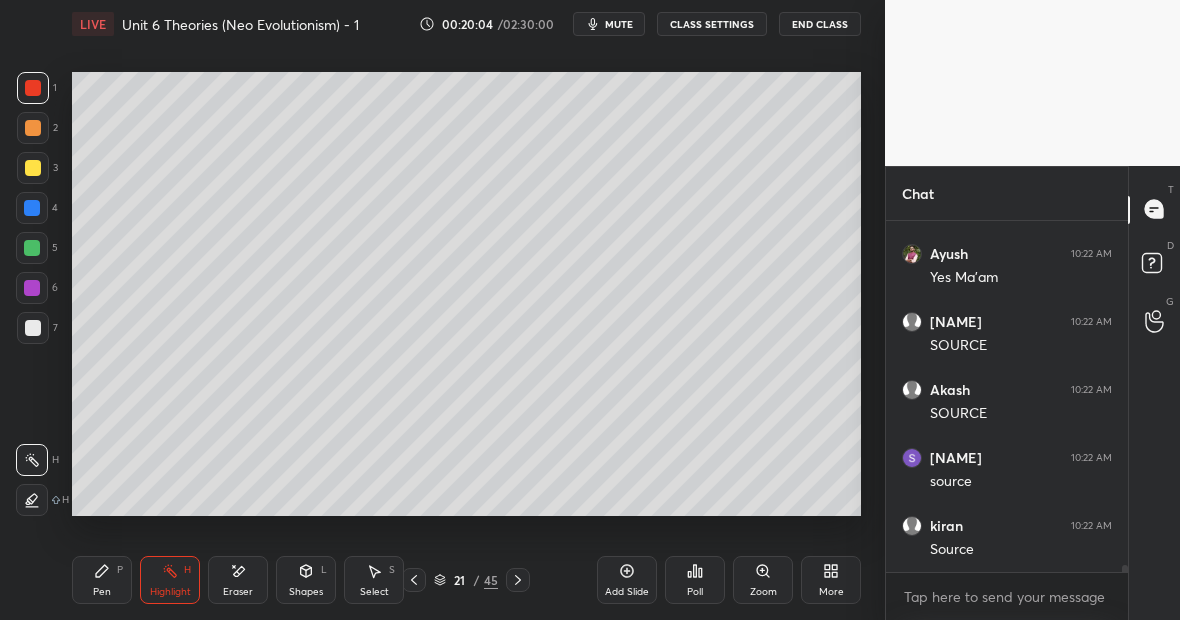 scroll, scrollTop: 17762, scrollLeft: 0, axis: vertical 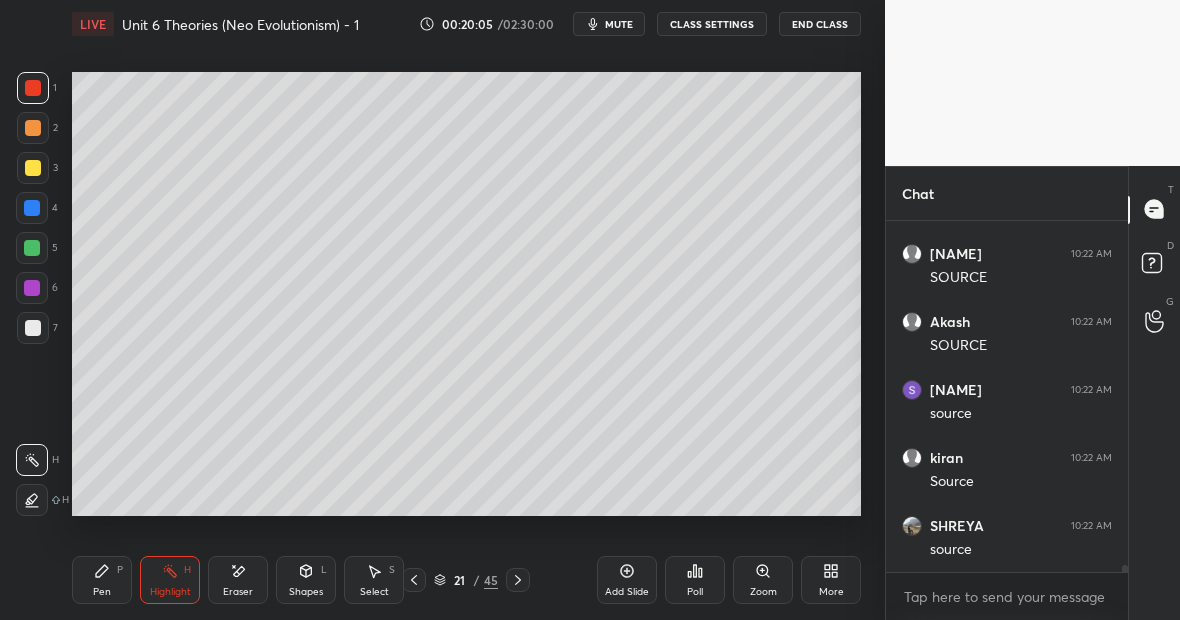 click on "Pen P" at bounding box center [102, 580] 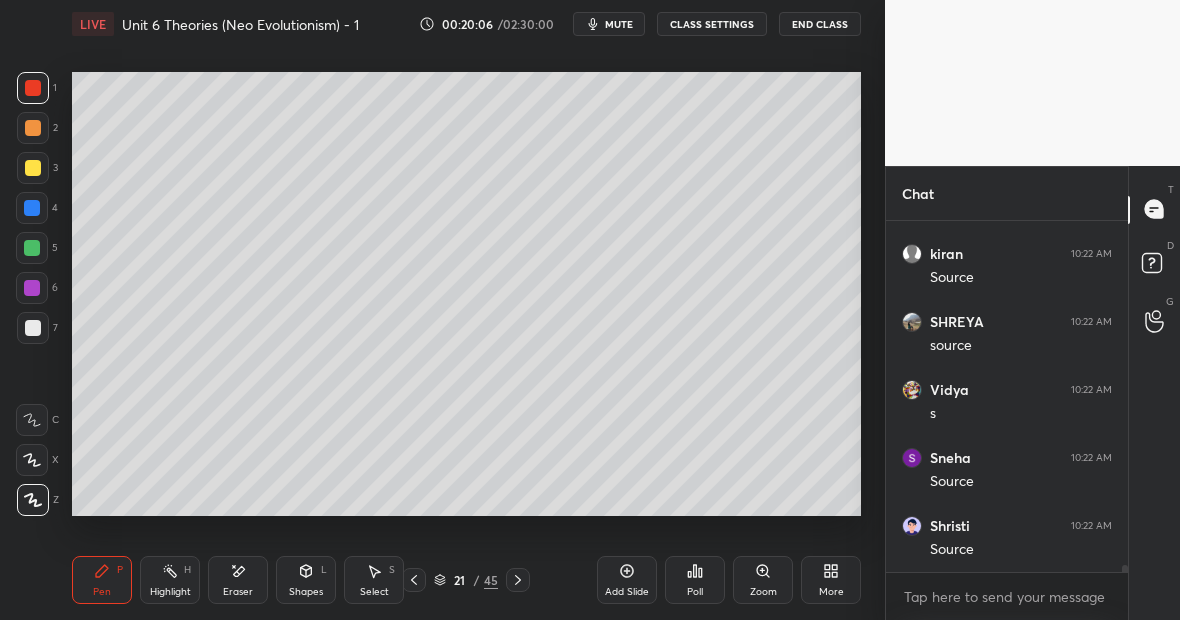 scroll, scrollTop: 18102, scrollLeft: 0, axis: vertical 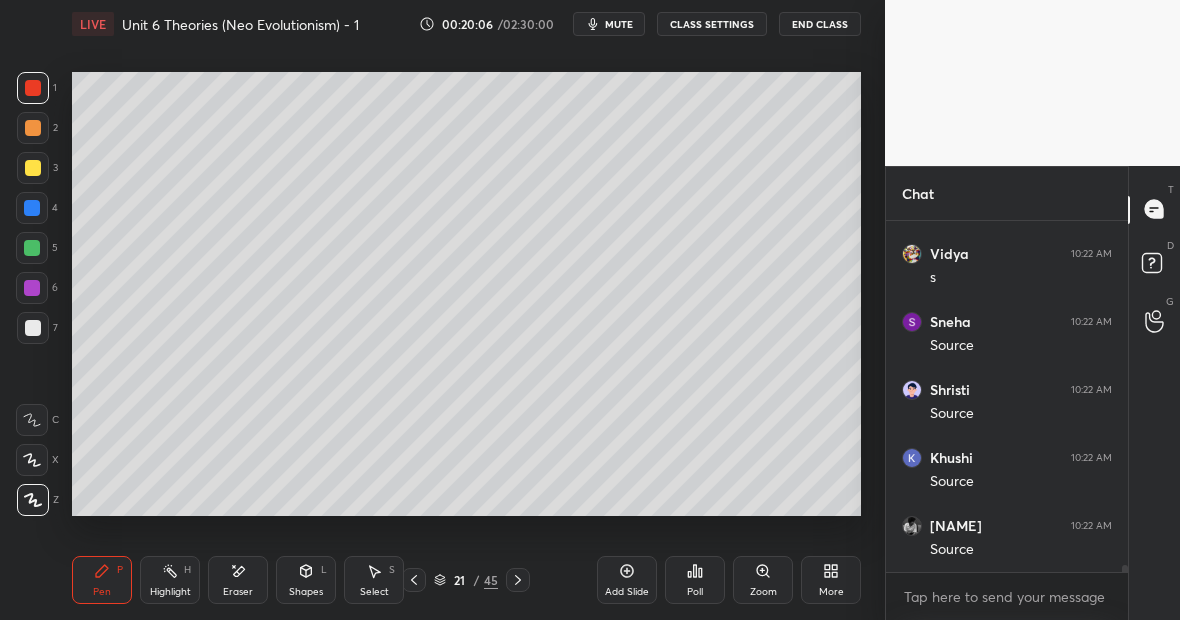 click at bounding box center [33, 328] 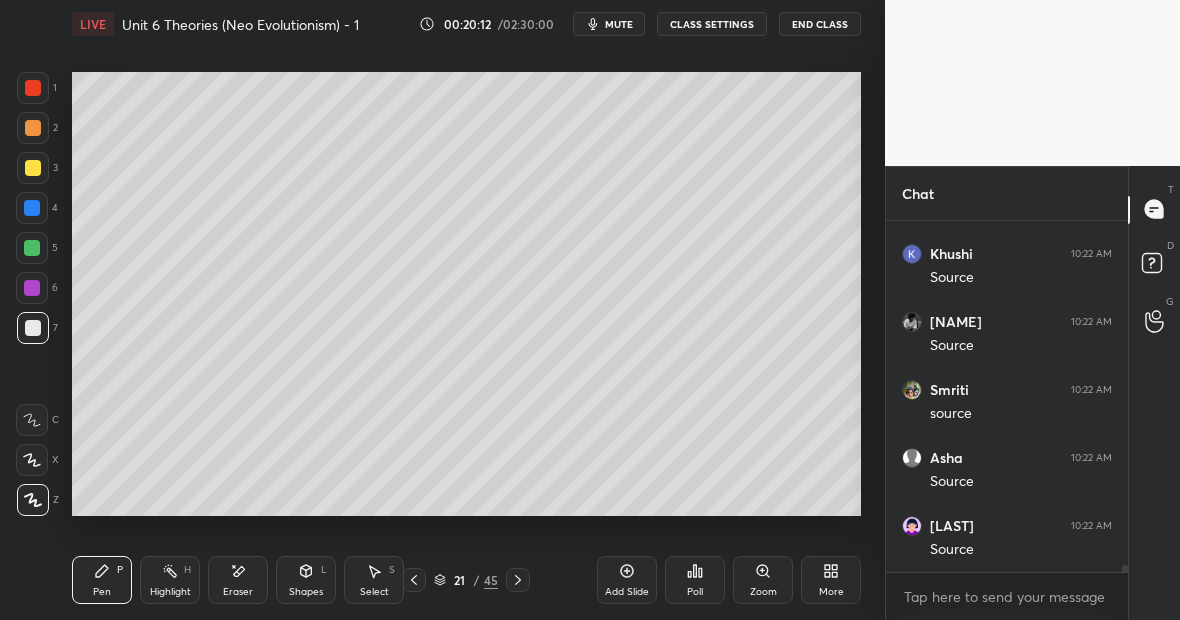 scroll, scrollTop: 18374, scrollLeft: 0, axis: vertical 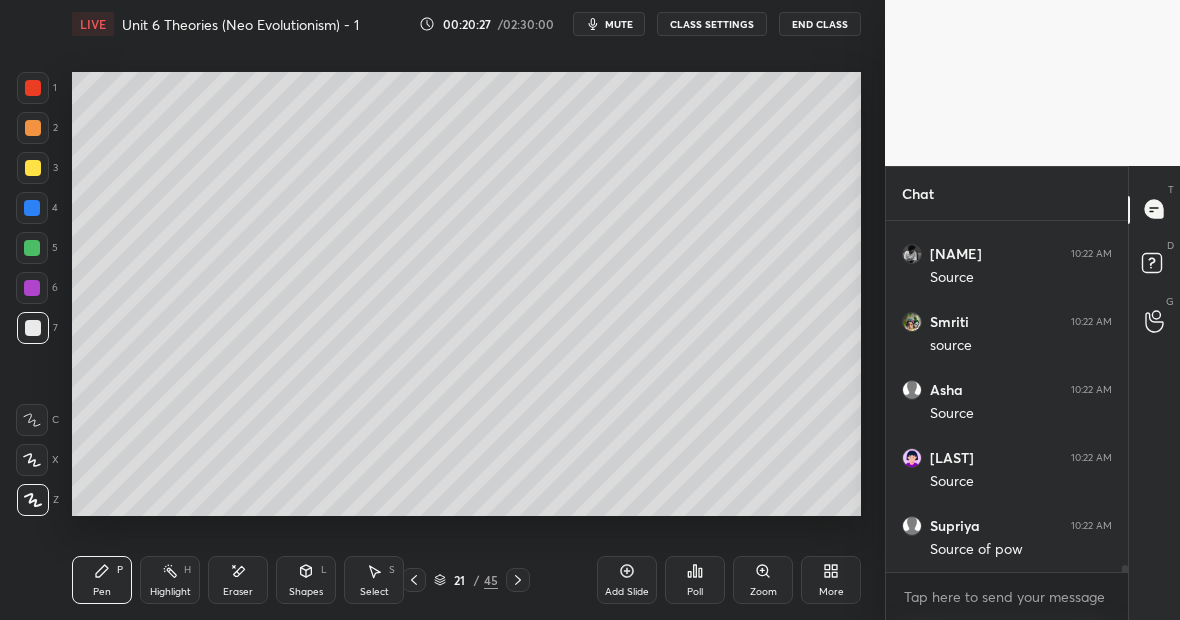 click 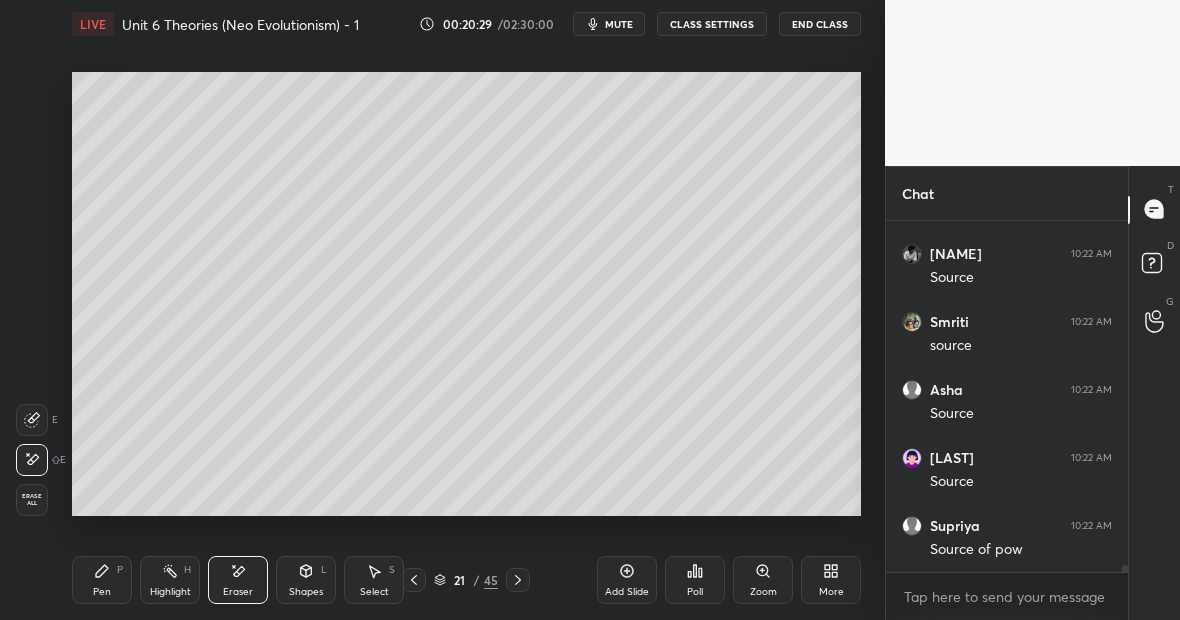 click on "Pen P" at bounding box center [102, 580] 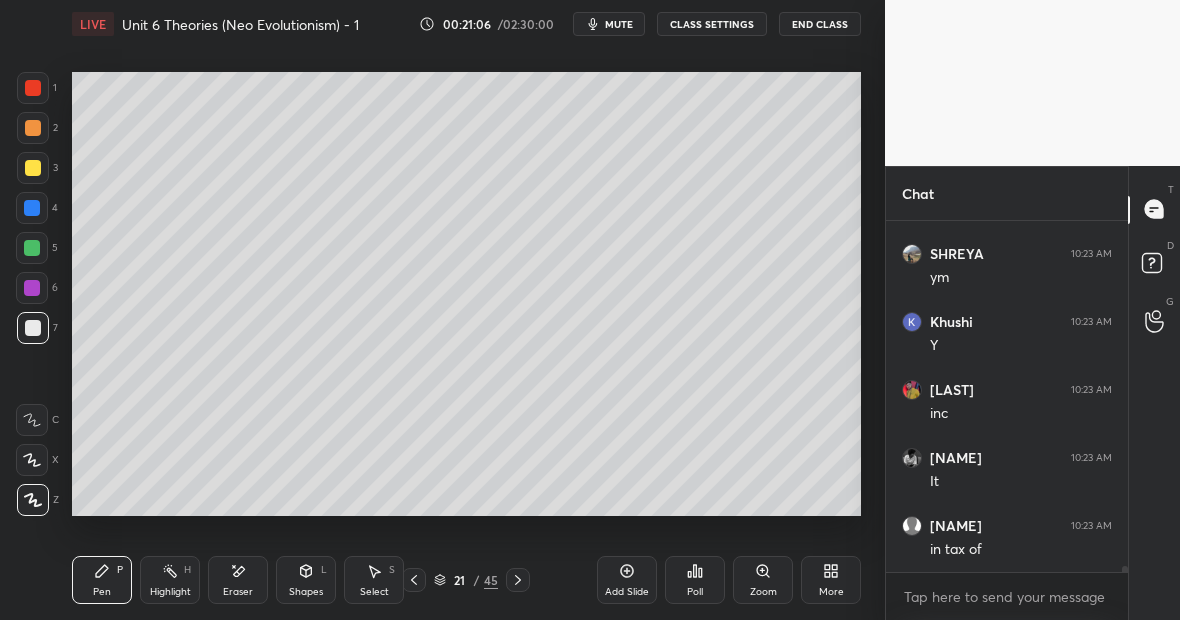 scroll, scrollTop: 18850, scrollLeft: 0, axis: vertical 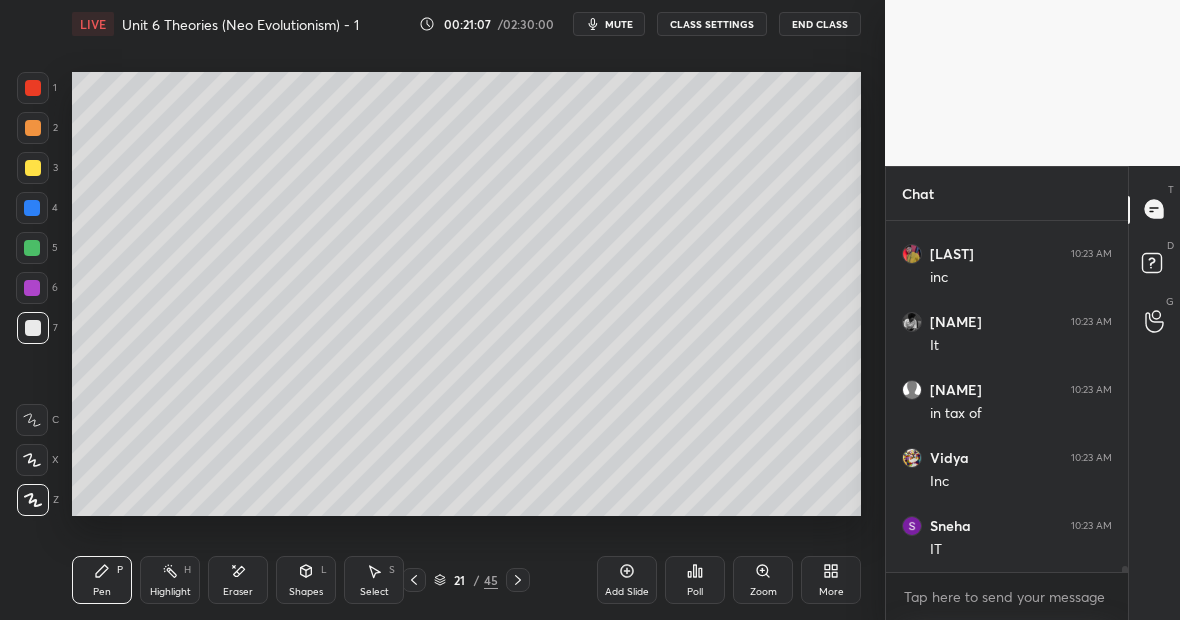 click on "Highlight H" at bounding box center [170, 580] 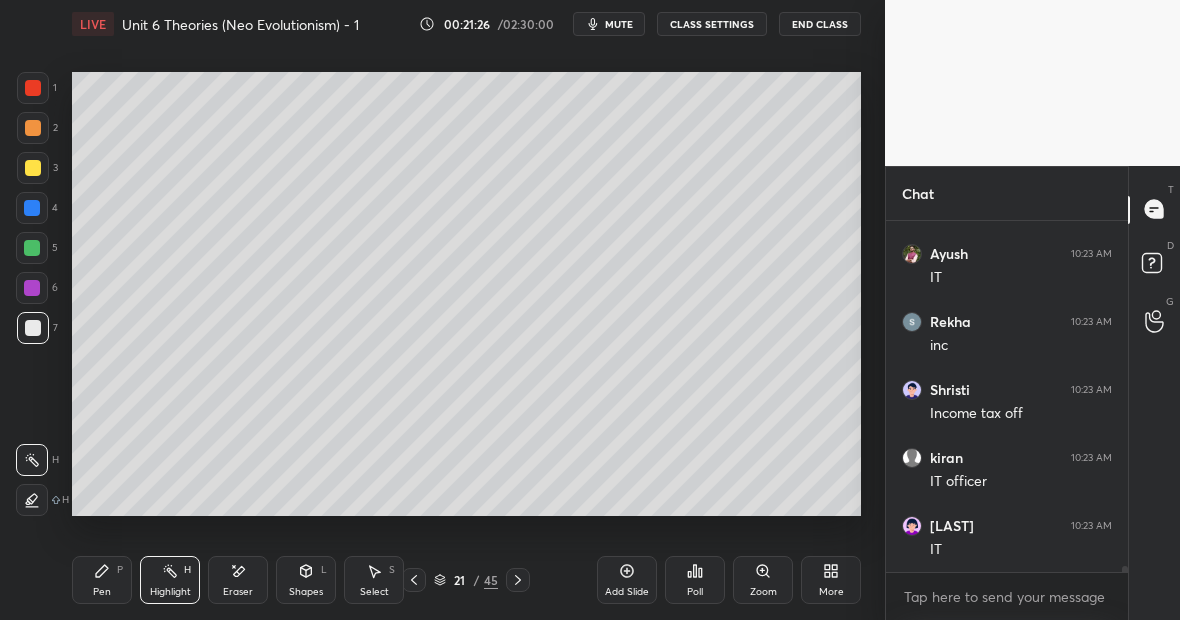 scroll, scrollTop: 19394, scrollLeft: 0, axis: vertical 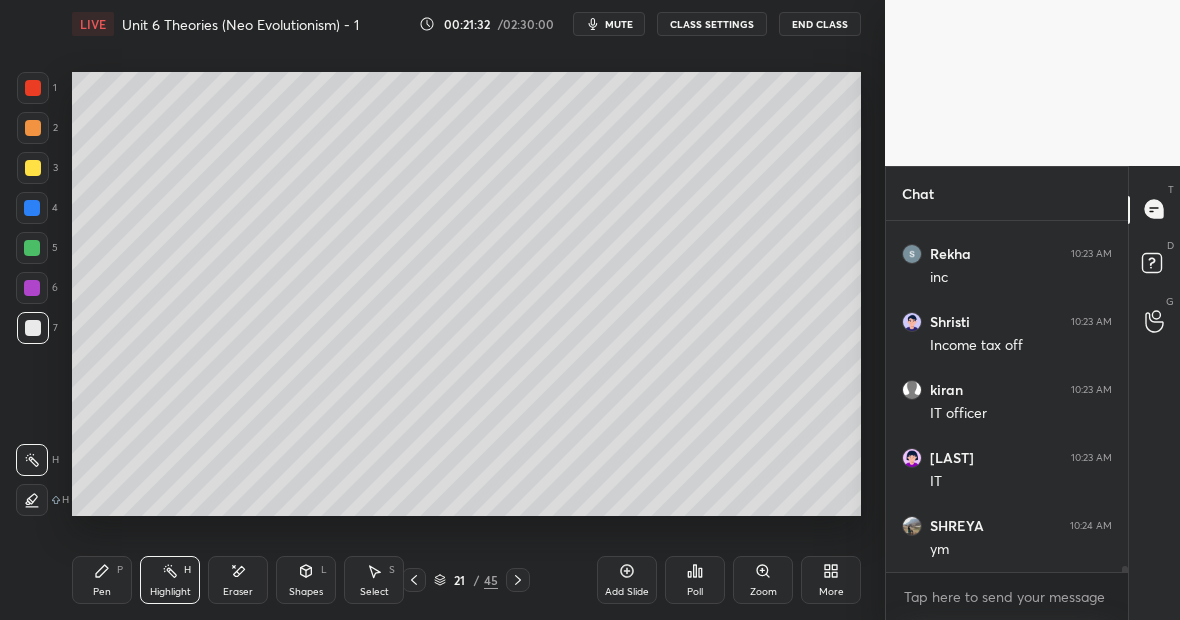 click on "Highlight H" at bounding box center (170, 580) 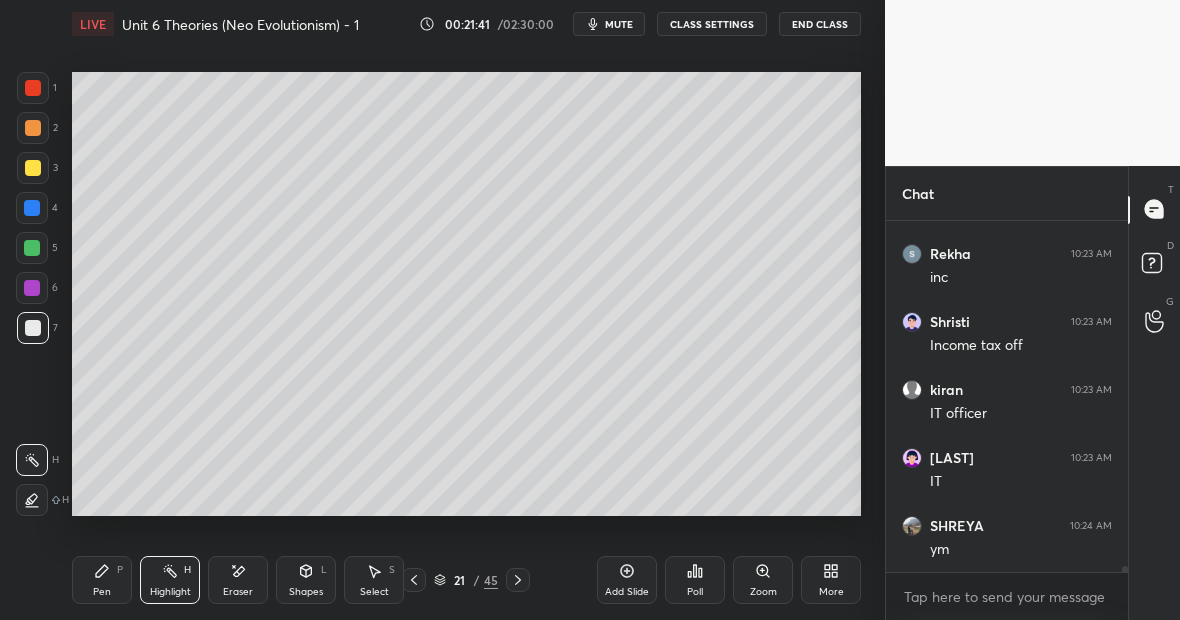 click on "Highlight H" at bounding box center (170, 580) 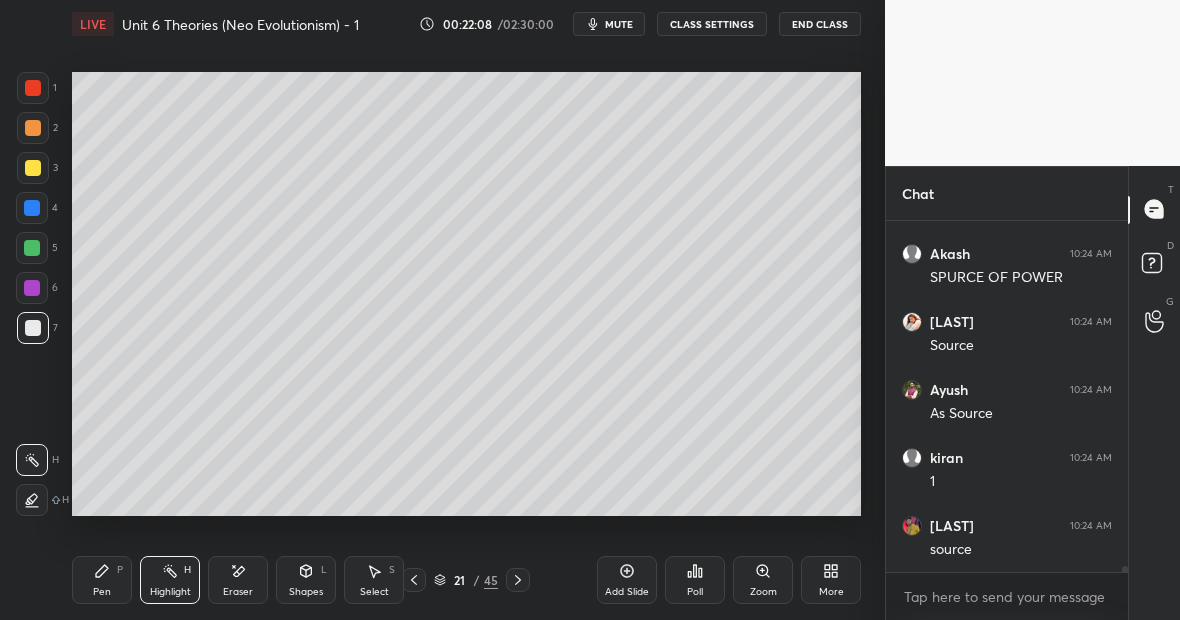 scroll, scrollTop: 20210, scrollLeft: 0, axis: vertical 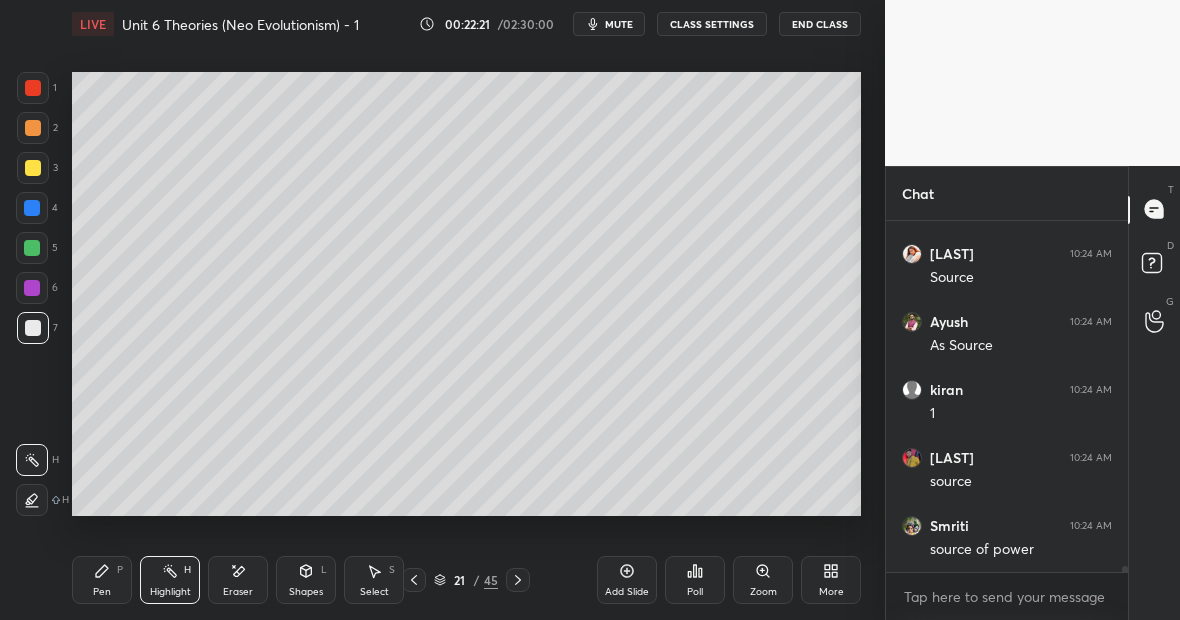 click on "Highlight" at bounding box center [170, 592] 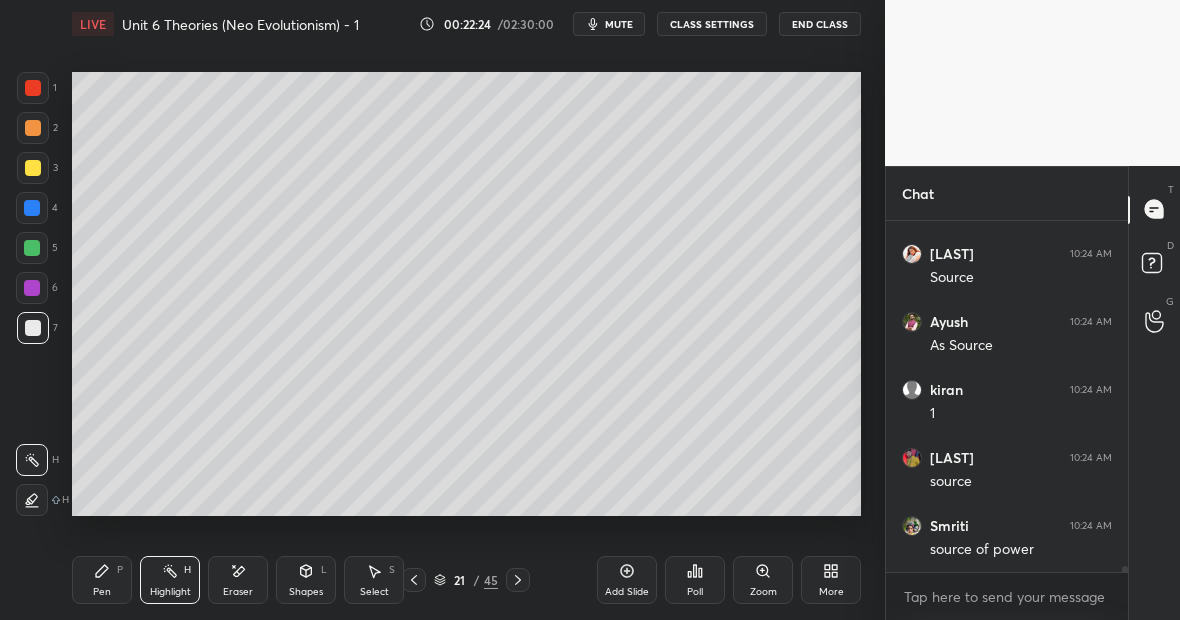 click on "Highlight H" at bounding box center [170, 580] 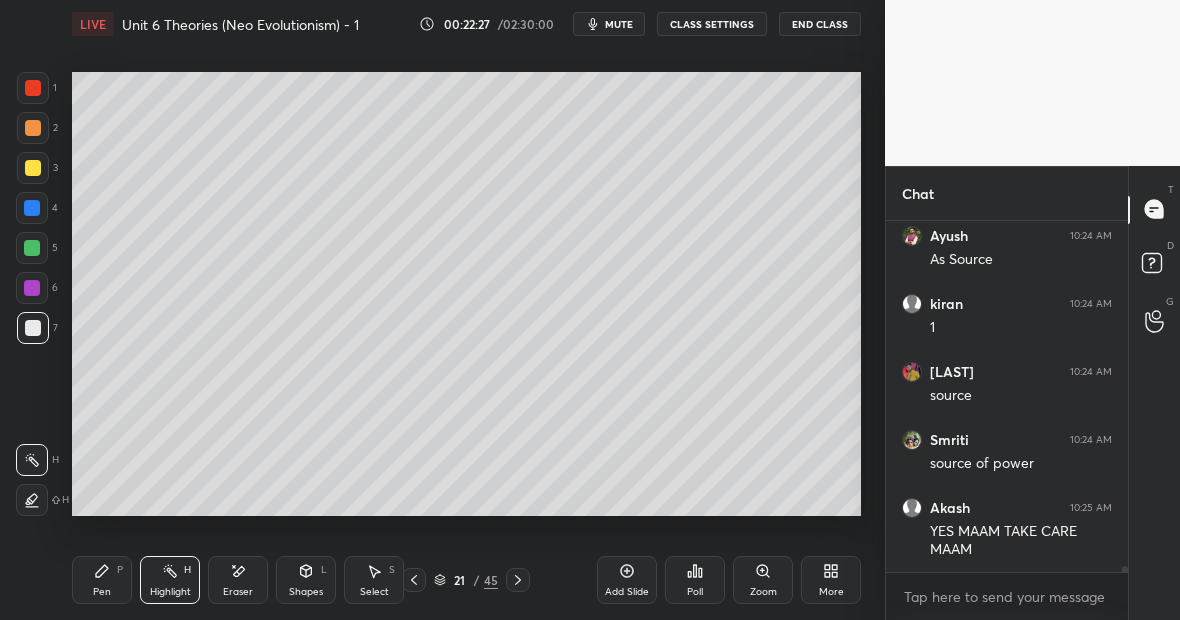 scroll, scrollTop: 20364, scrollLeft: 0, axis: vertical 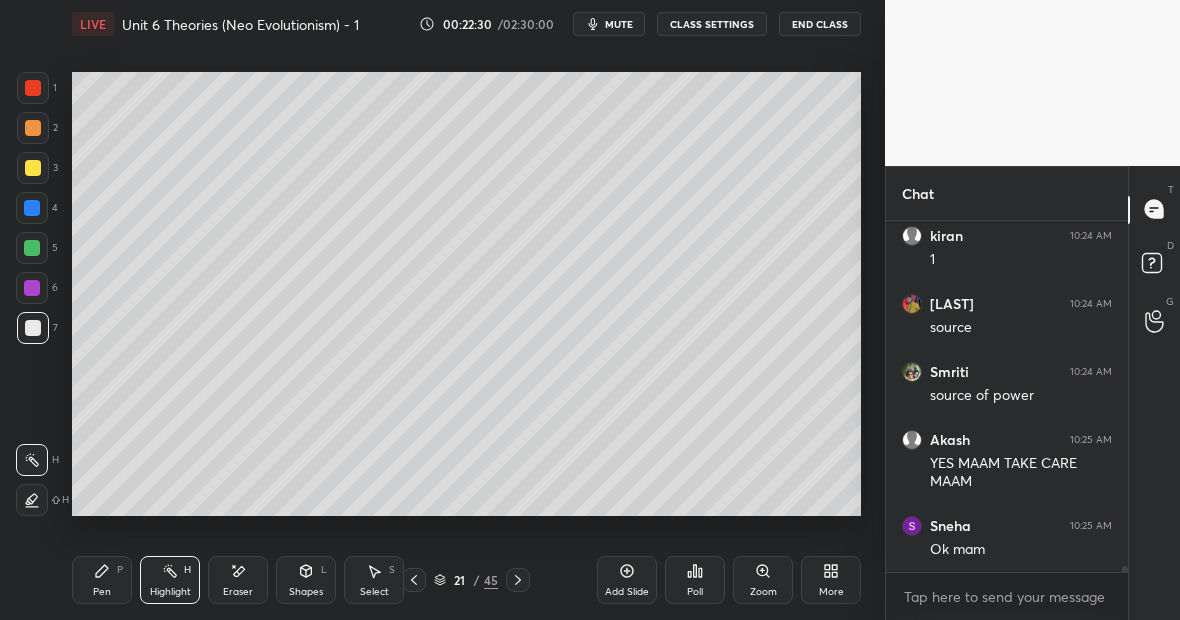 click on "Pen P" at bounding box center (102, 580) 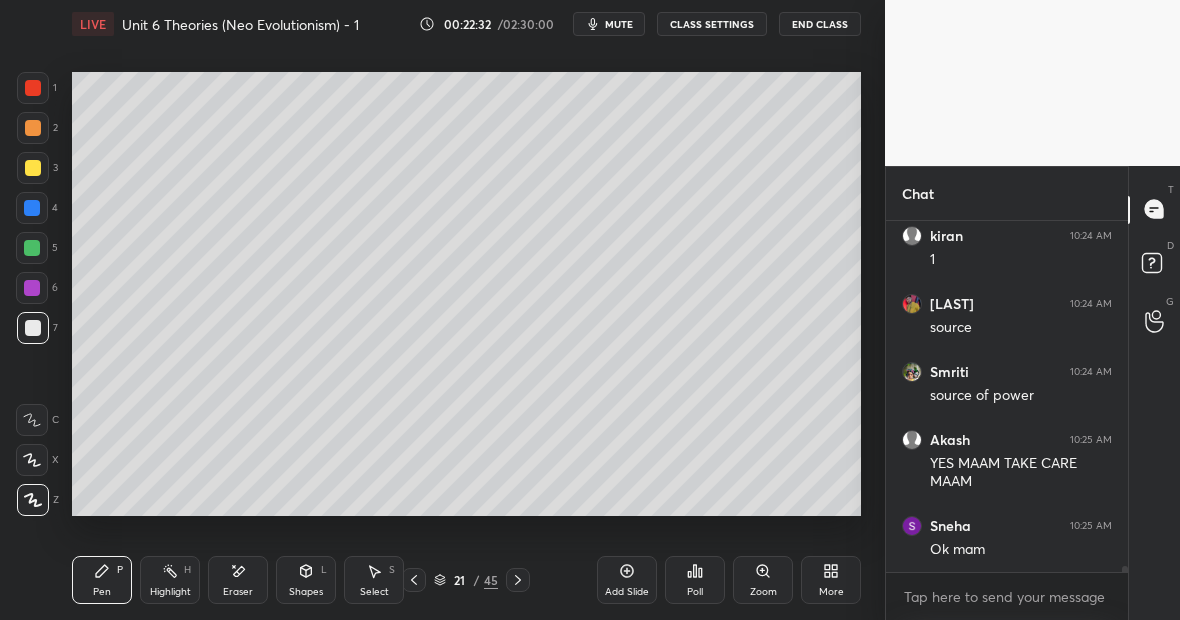 click on "Pen P" at bounding box center [102, 580] 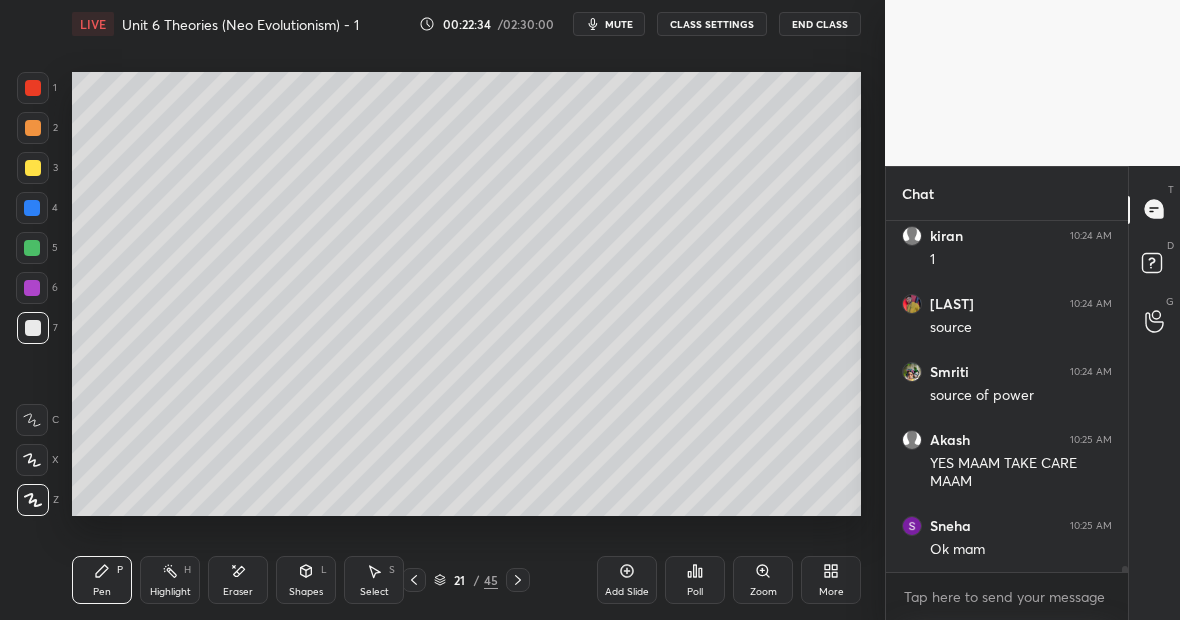 scroll, scrollTop: 20432, scrollLeft: 0, axis: vertical 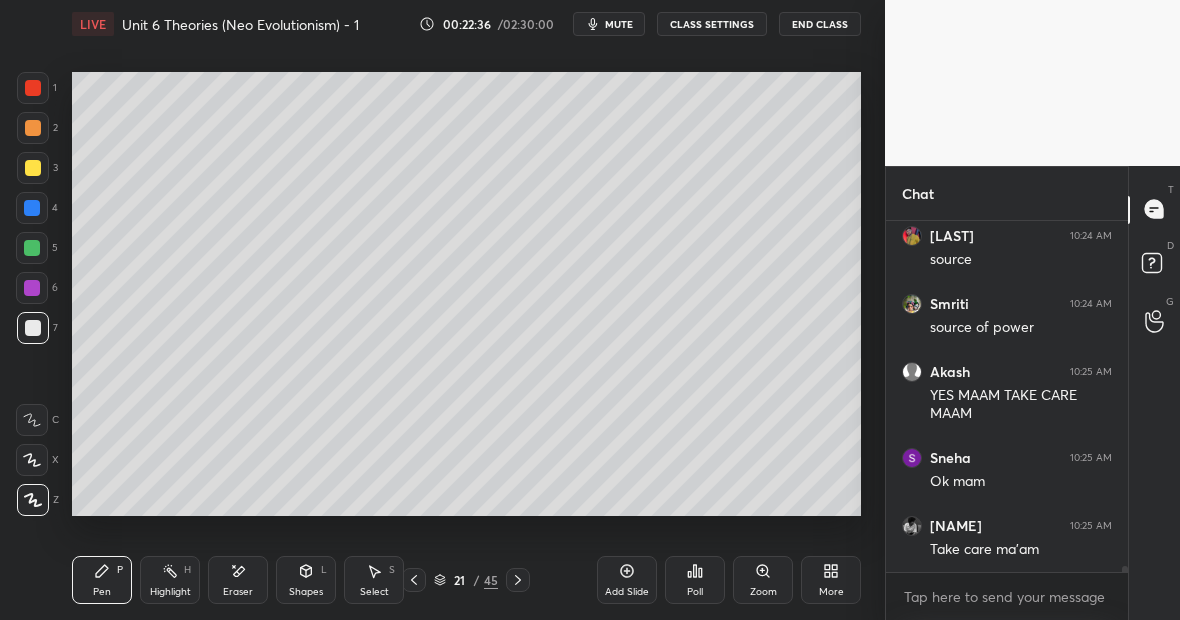 click at bounding box center [32, 248] 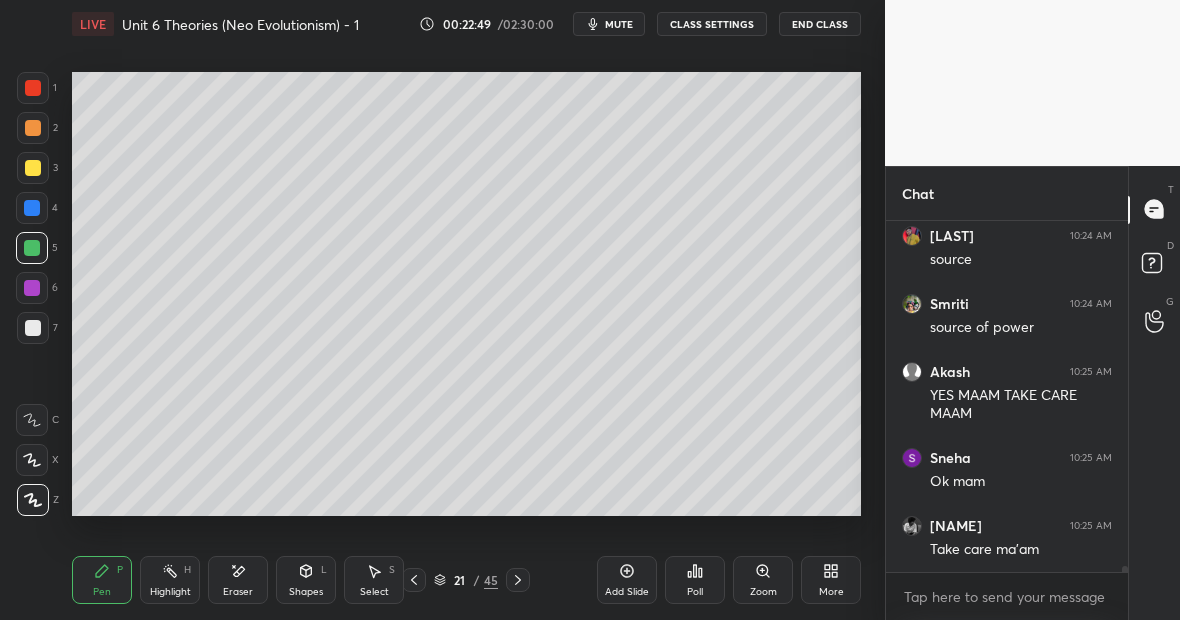 click on "Eraser" at bounding box center [238, 580] 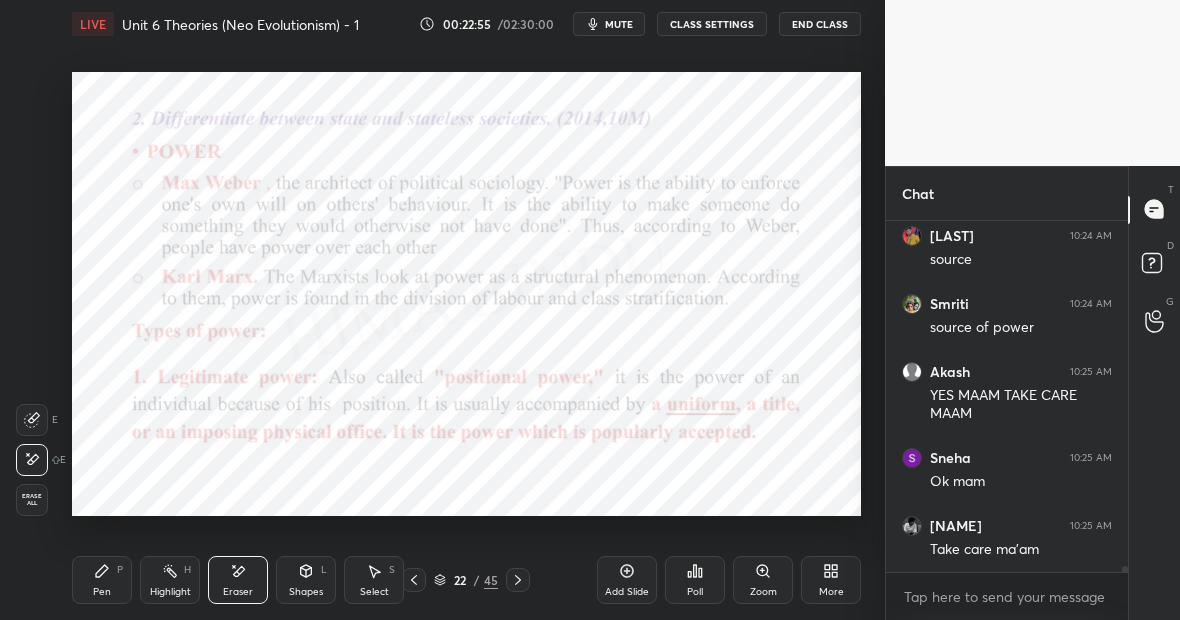 click on "Pen" at bounding box center (102, 592) 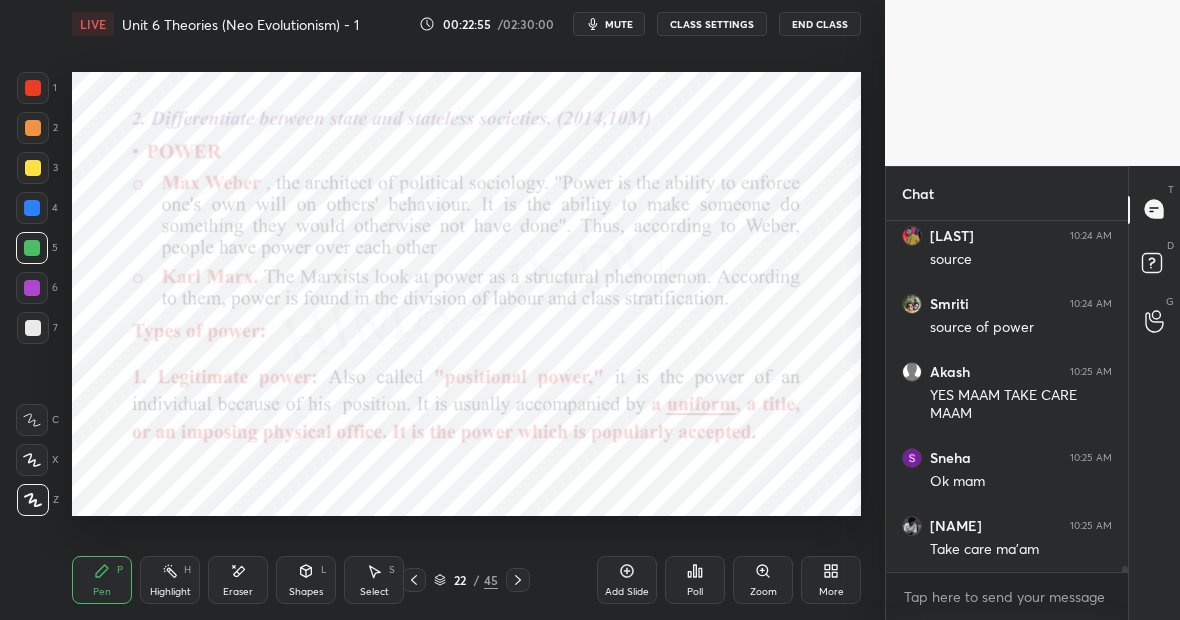 click at bounding box center (32, 208) 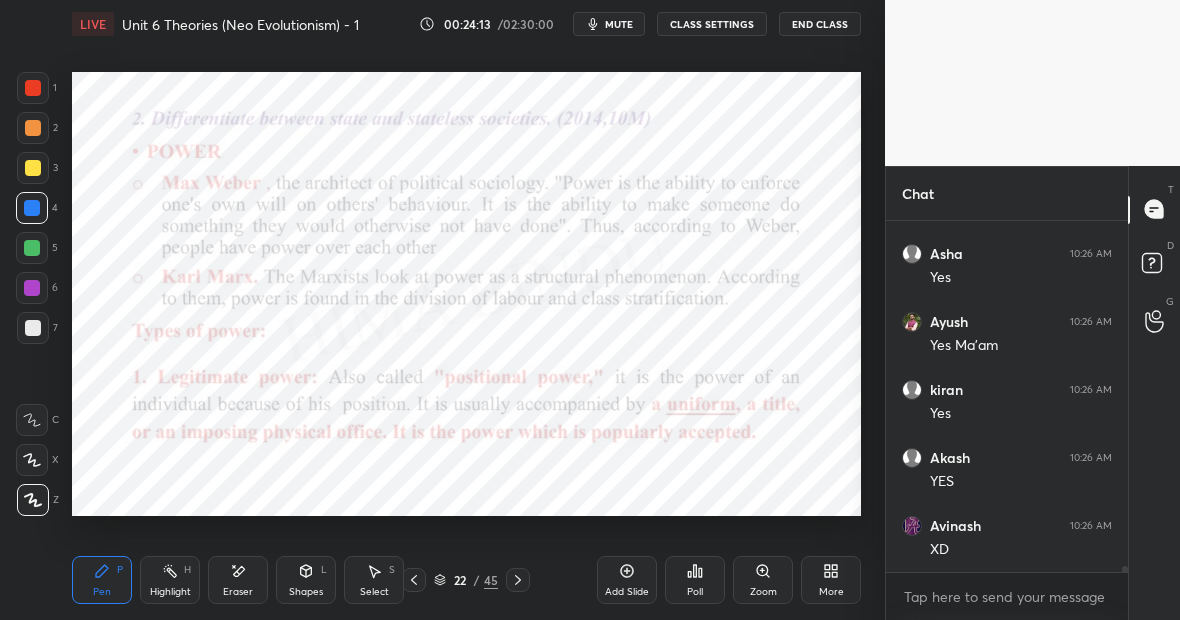 scroll, scrollTop: 18994, scrollLeft: 0, axis: vertical 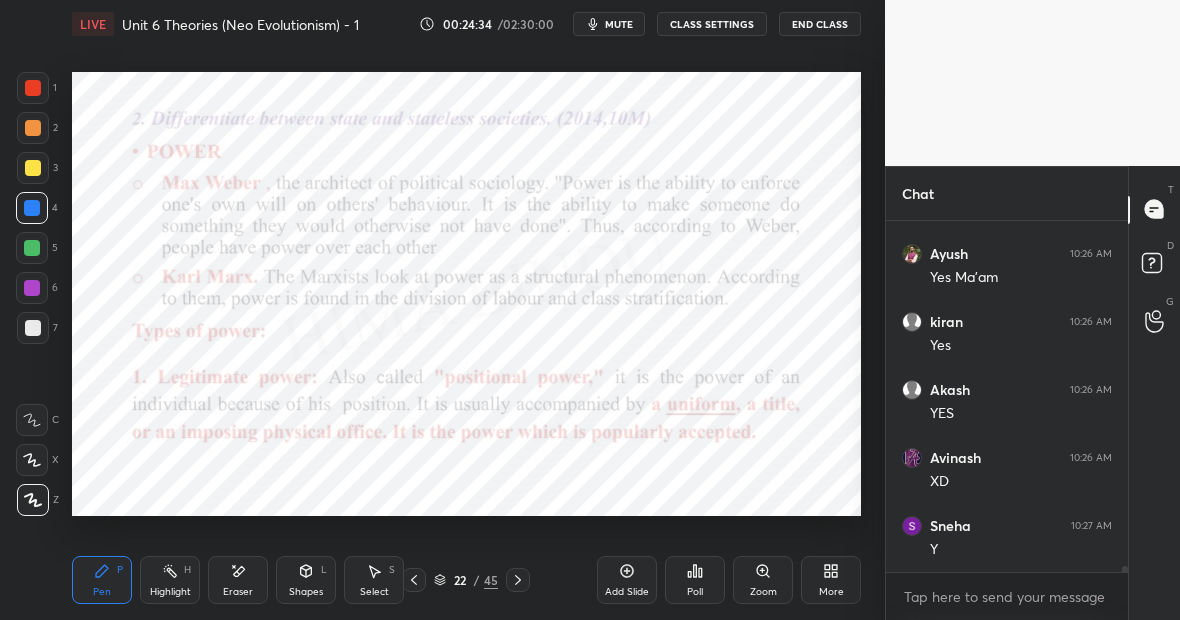 click on "Highlight H" at bounding box center (170, 580) 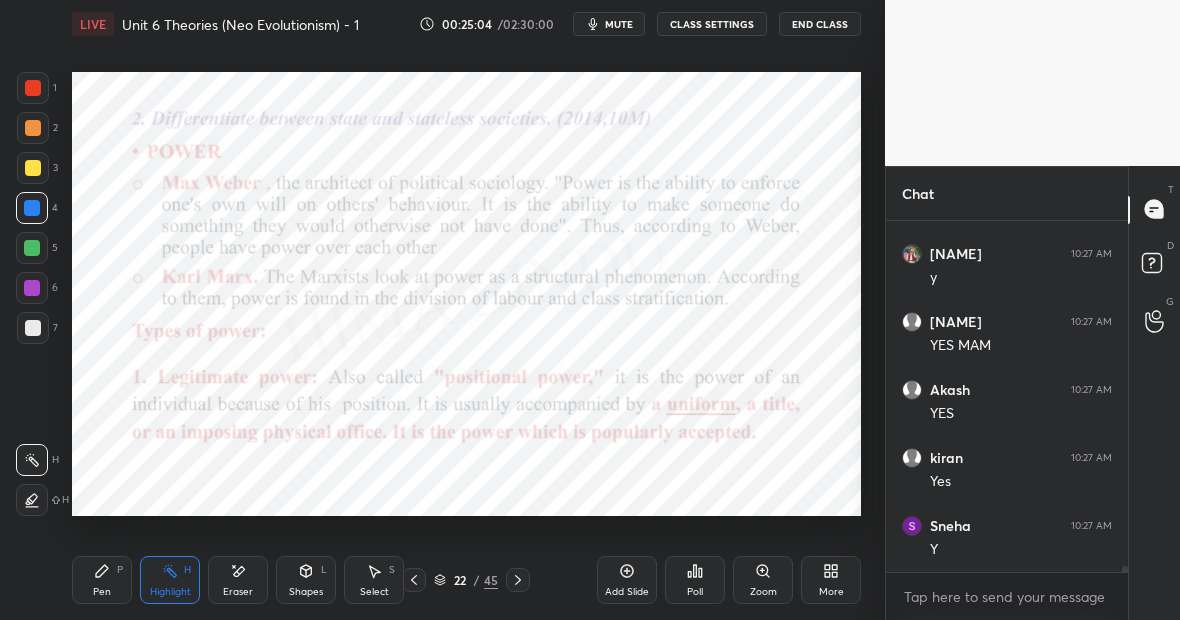 scroll, scrollTop: 19422, scrollLeft: 0, axis: vertical 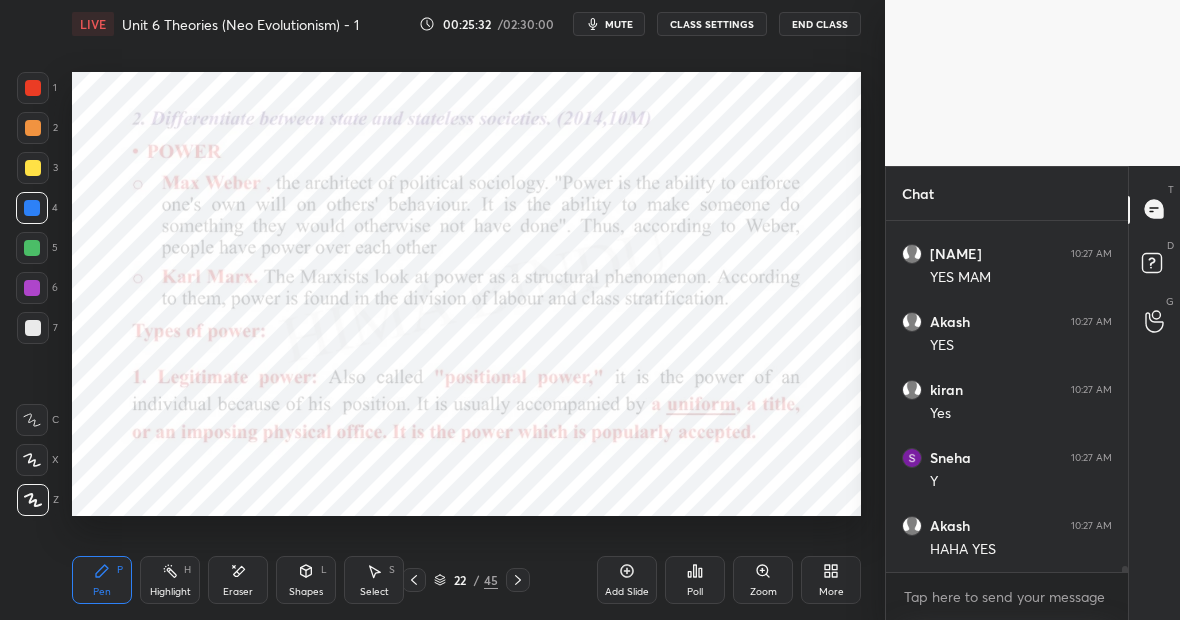 click on "Add Slide" at bounding box center [627, 580] 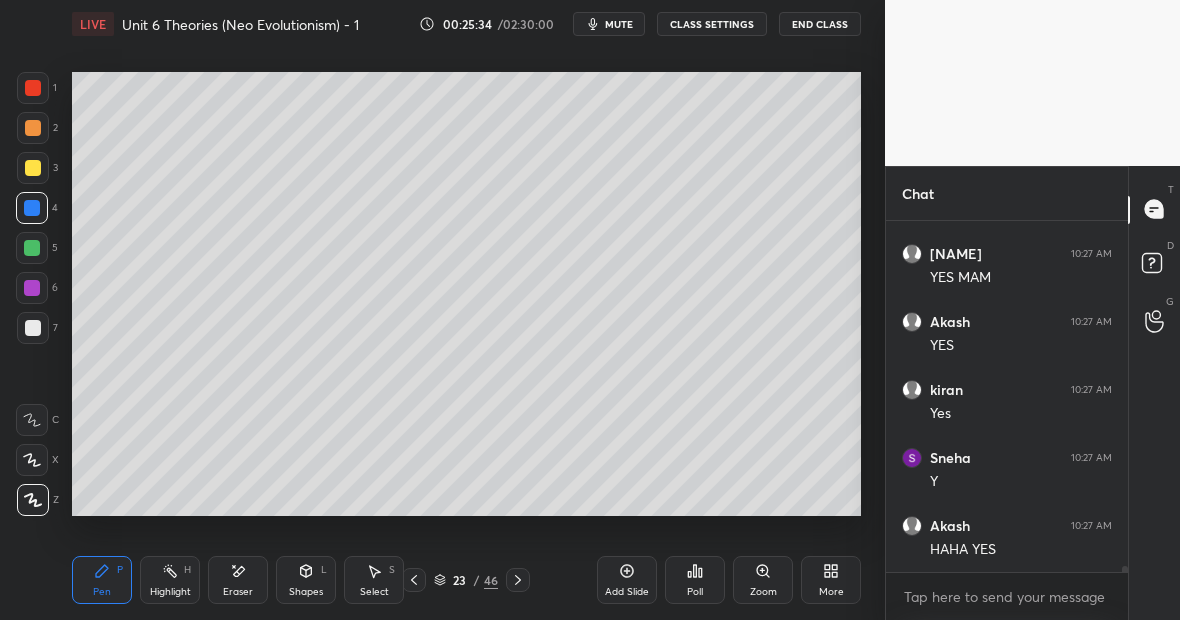click at bounding box center (33, 168) 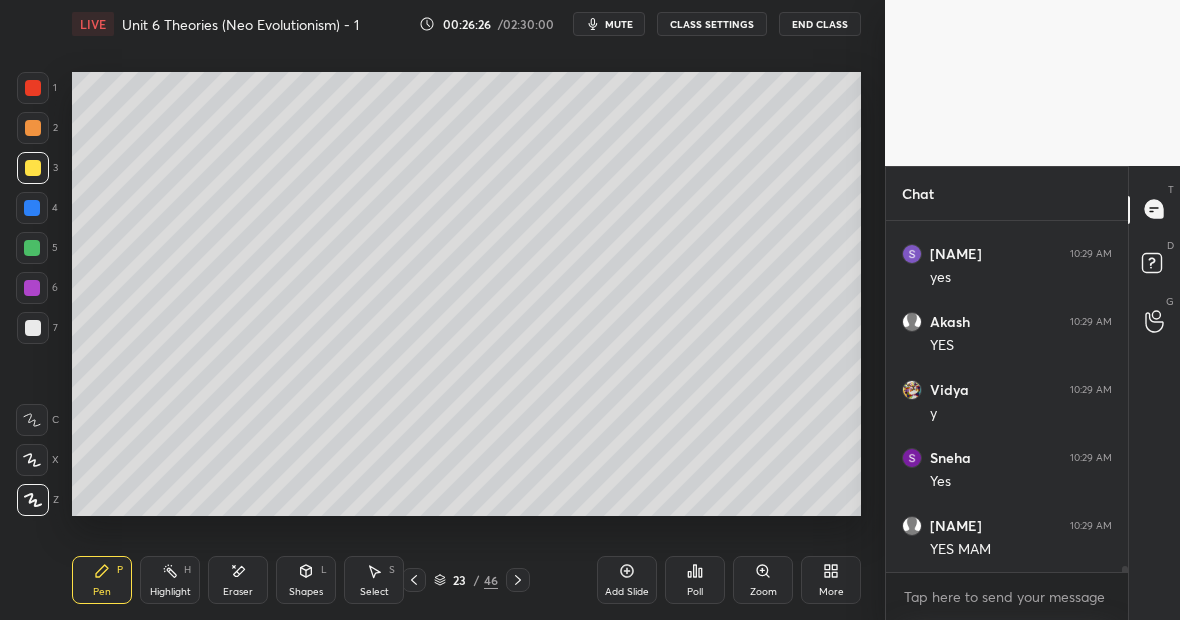 scroll, scrollTop: 20326, scrollLeft: 0, axis: vertical 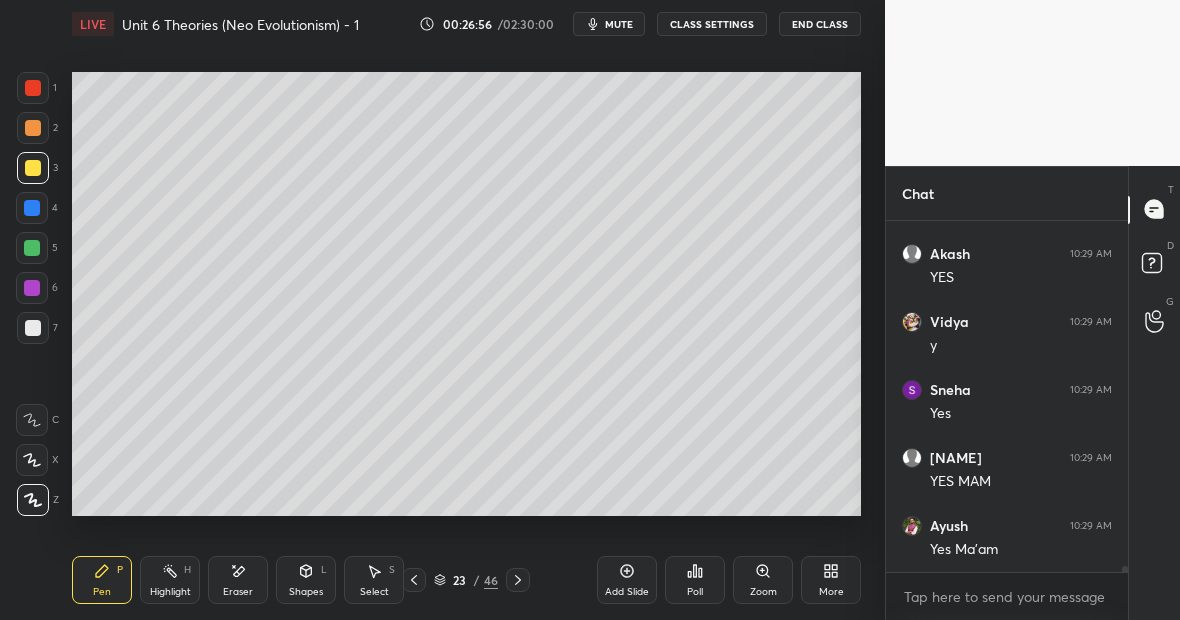click at bounding box center [33, 88] 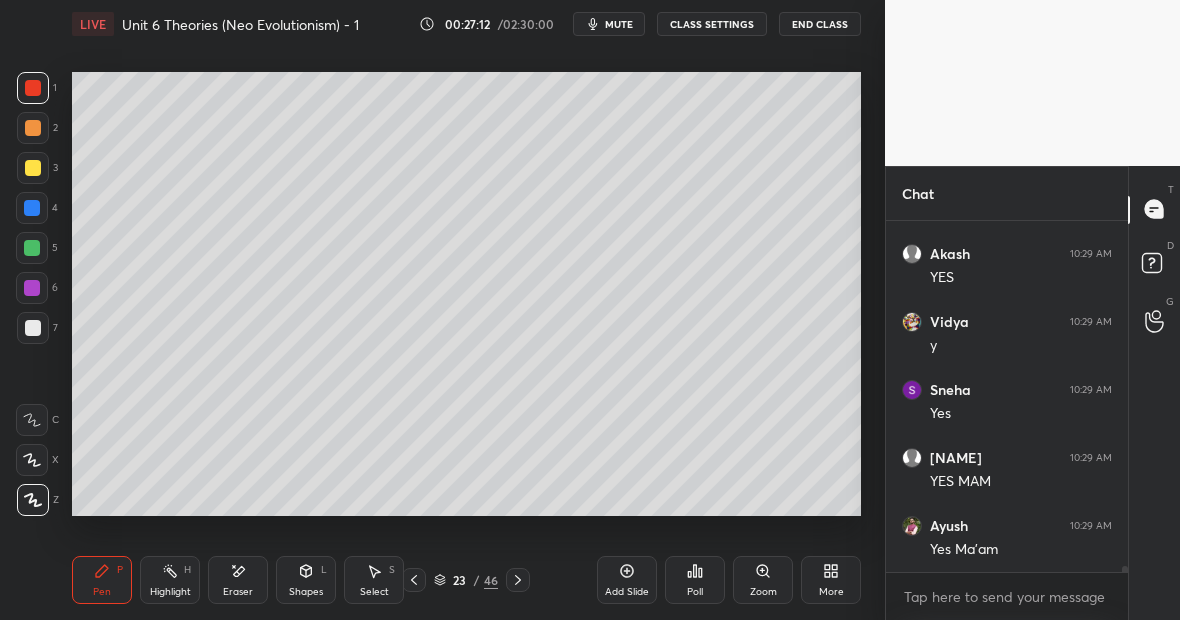 click 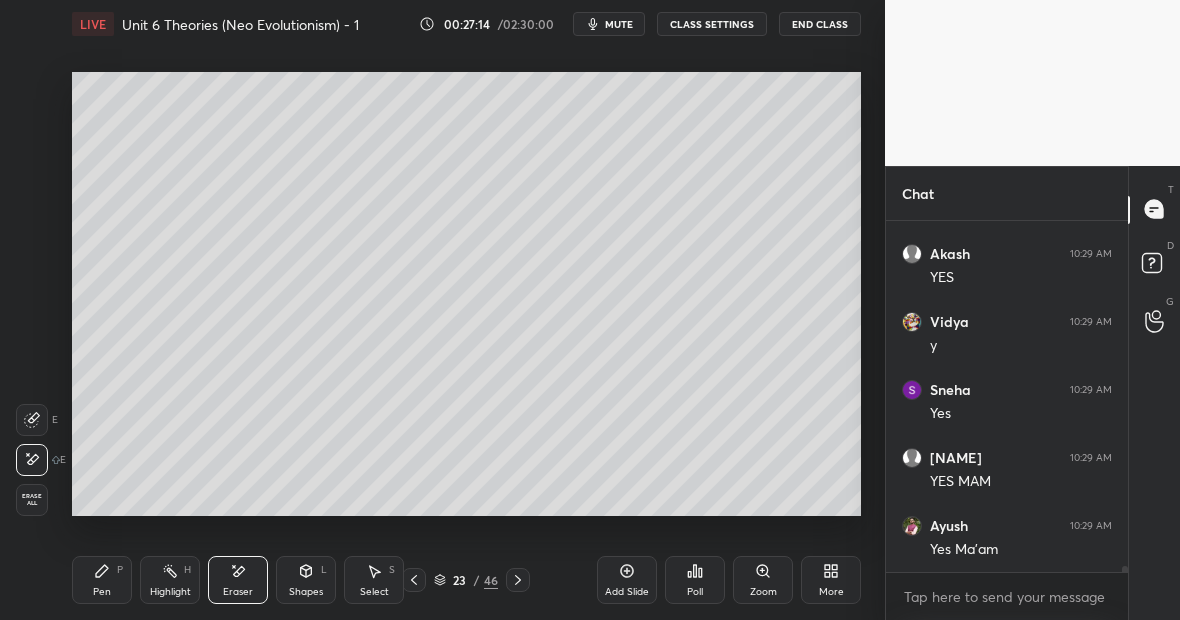 click on "Pen P" at bounding box center [102, 580] 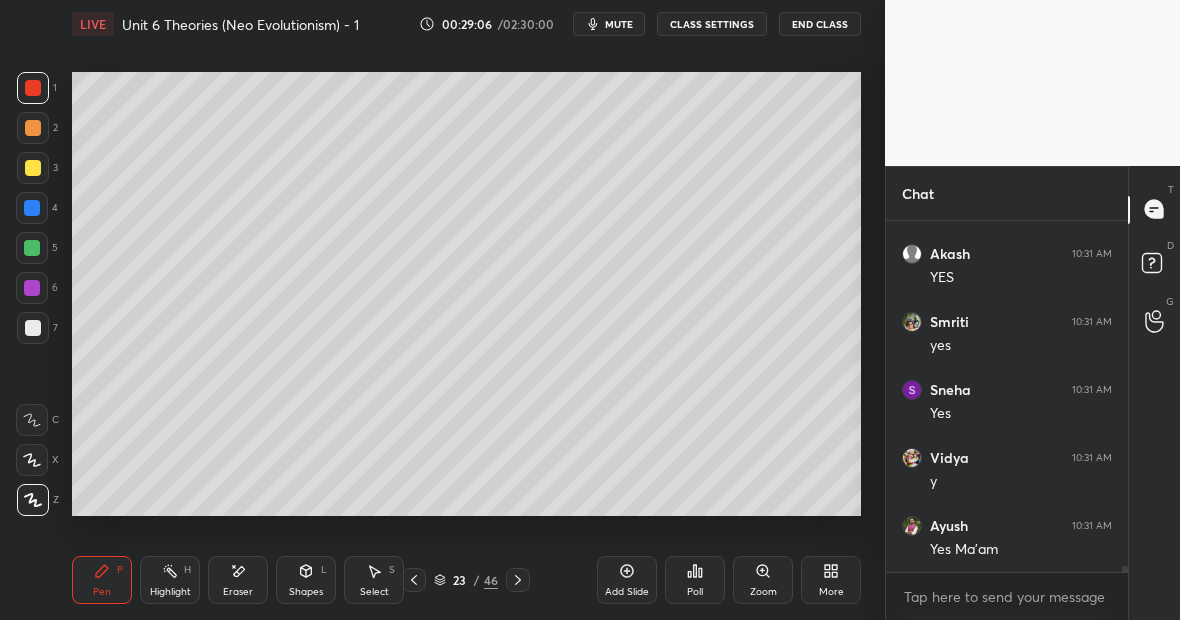 scroll, scrollTop: 21930, scrollLeft: 0, axis: vertical 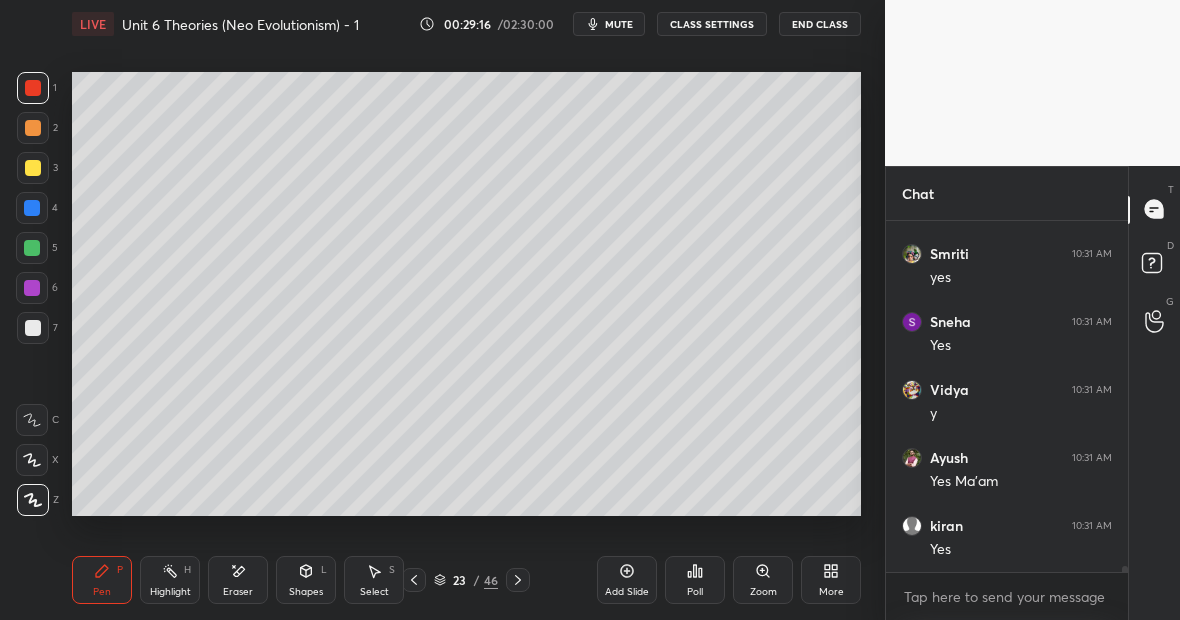 click on "Eraser" at bounding box center [238, 580] 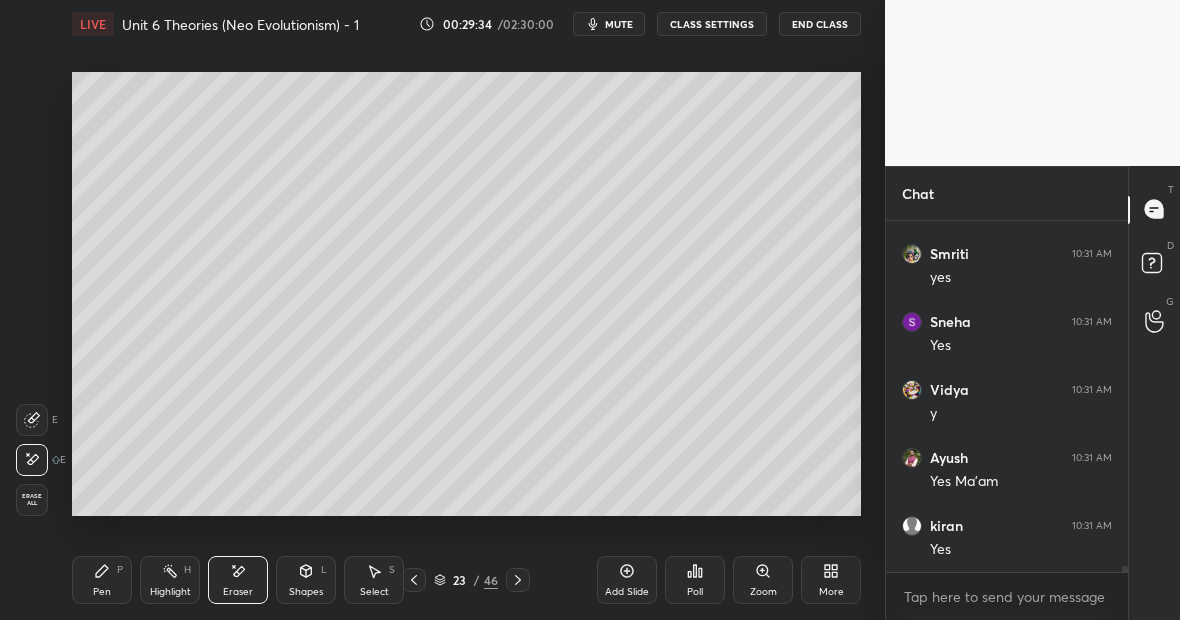 click 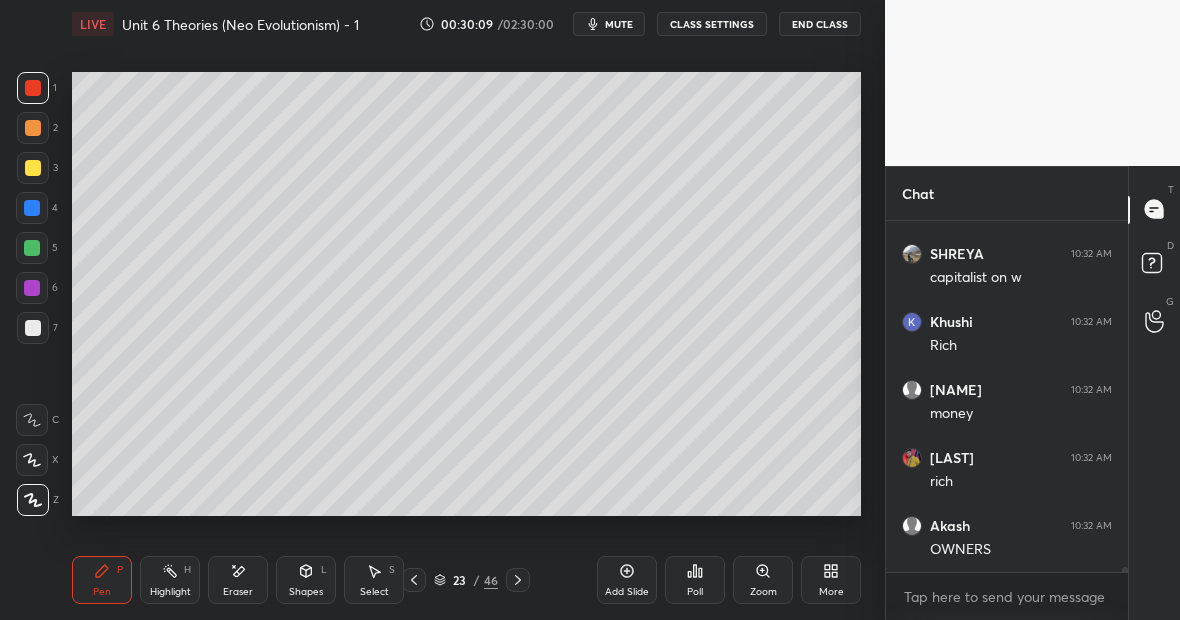 scroll, scrollTop: 23358, scrollLeft: 0, axis: vertical 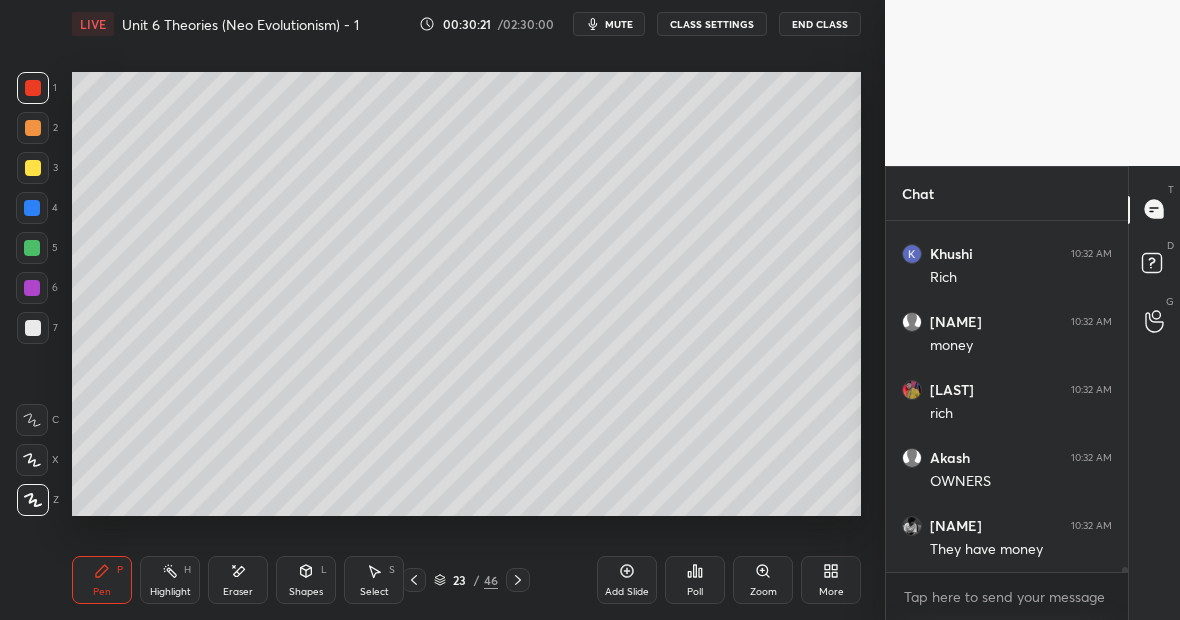 click on "Eraser" at bounding box center [238, 580] 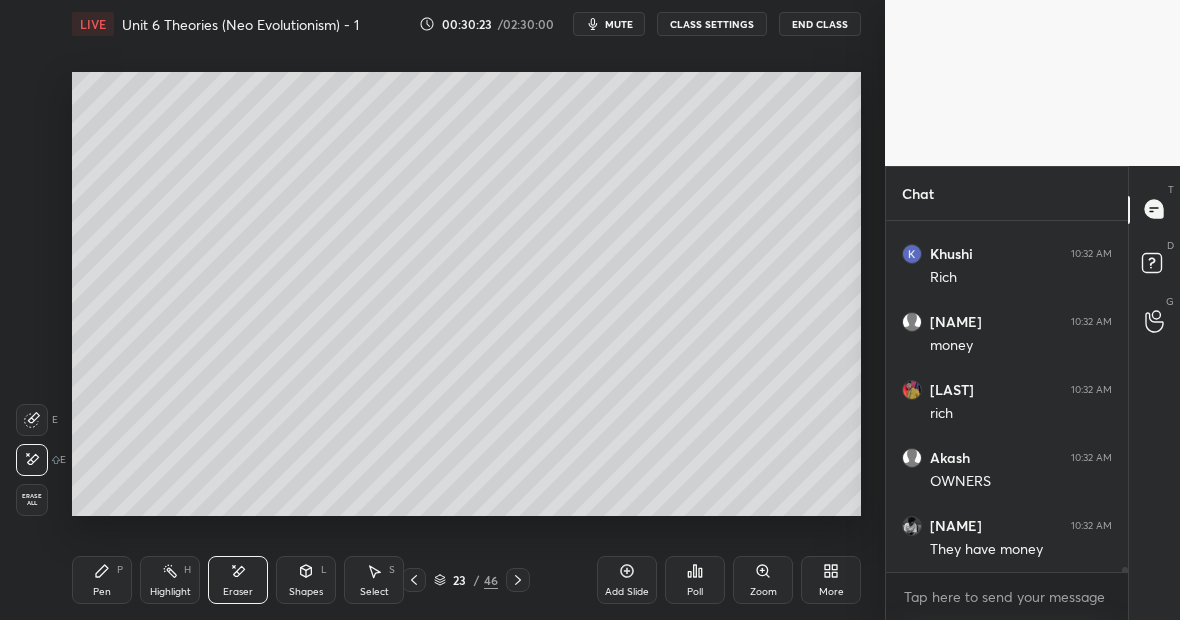 click on "P" at bounding box center [120, 570] 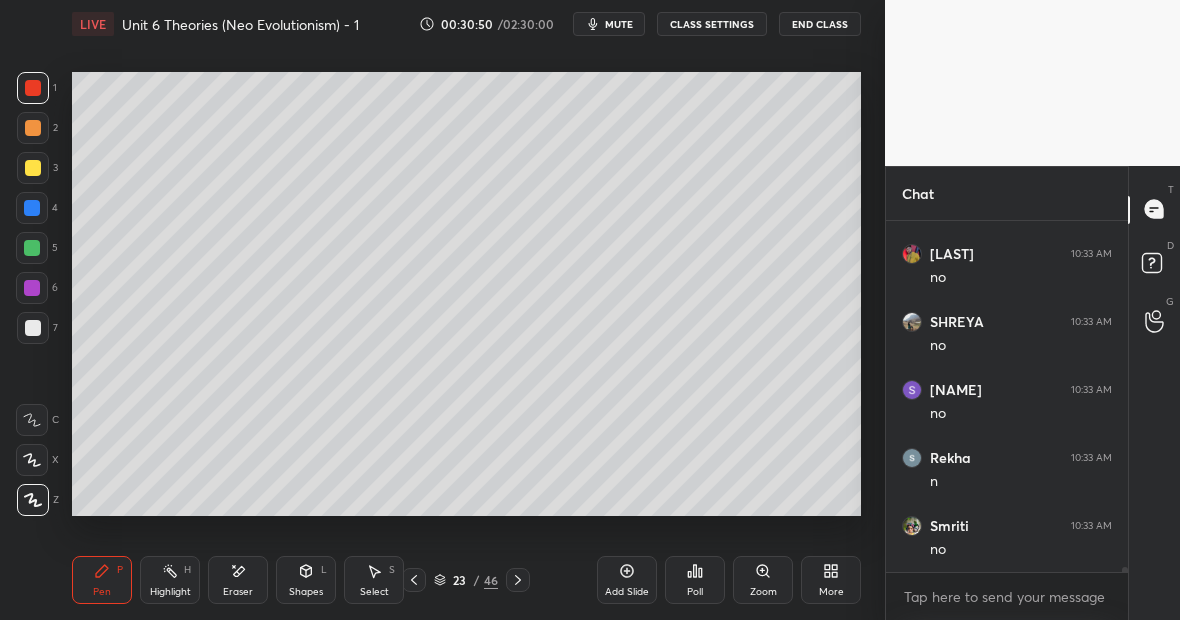 scroll, scrollTop: 24106, scrollLeft: 0, axis: vertical 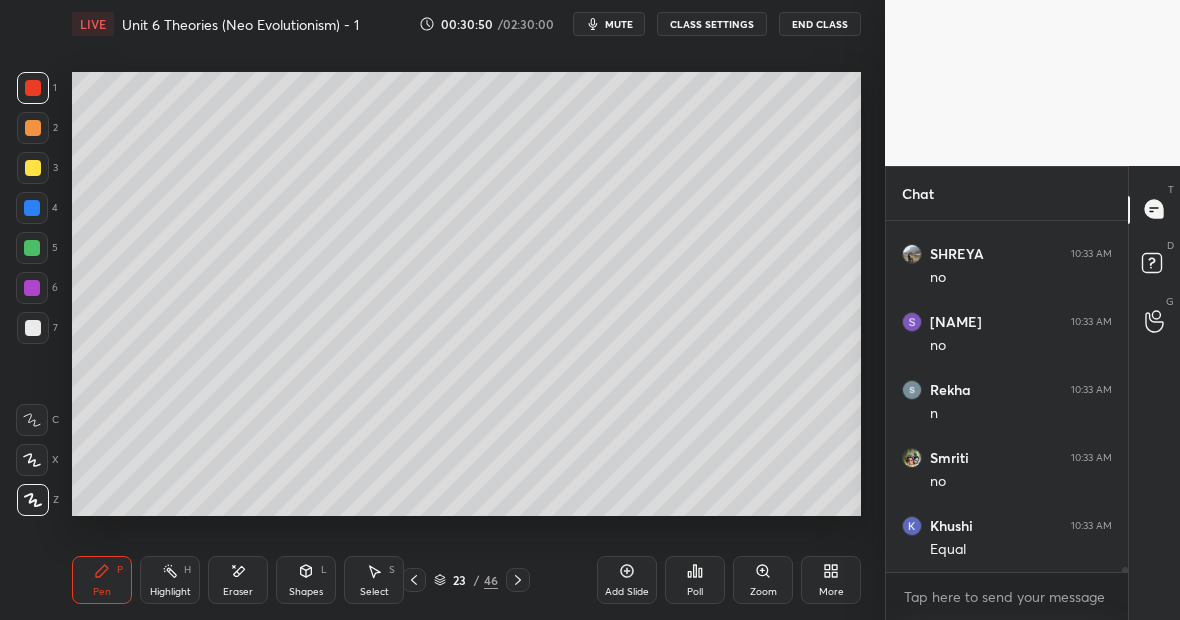 click on "Highlight H" at bounding box center [170, 580] 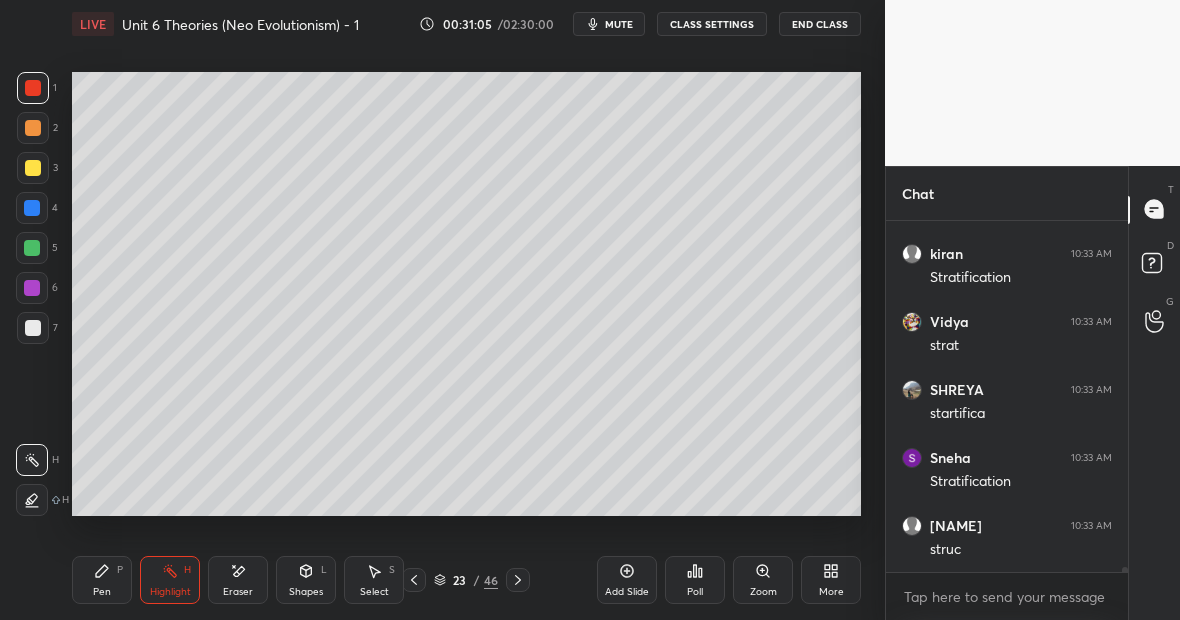 scroll, scrollTop: 24582, scrollLeft: 0, axis: vertical 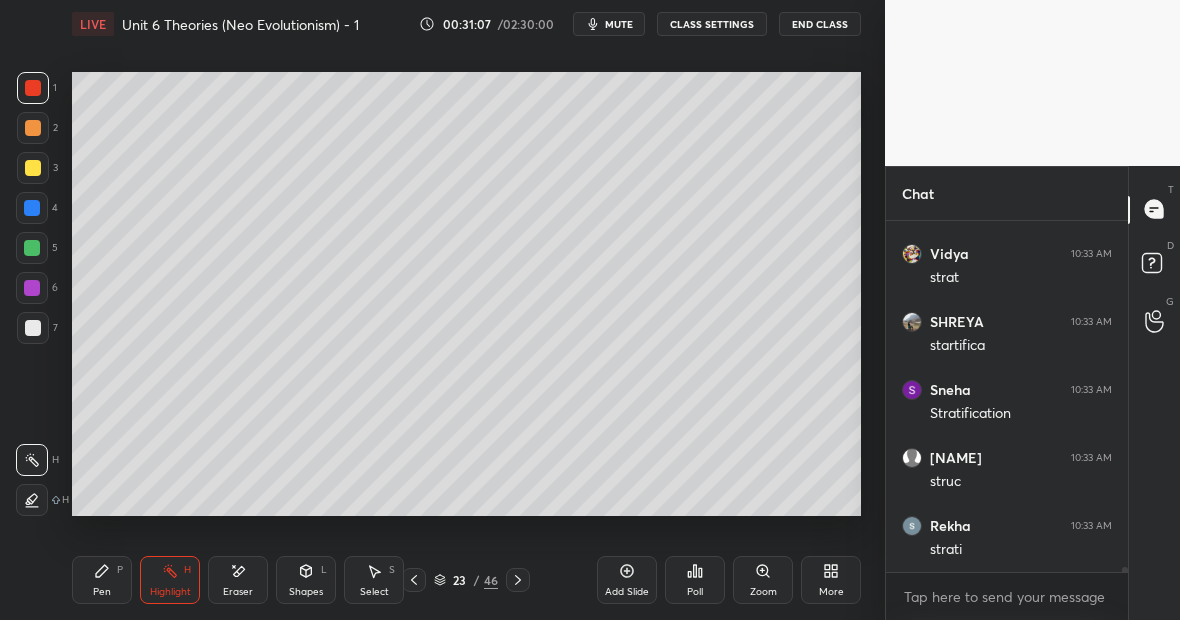 click on "Pen P" at bounding box center (102, 580) 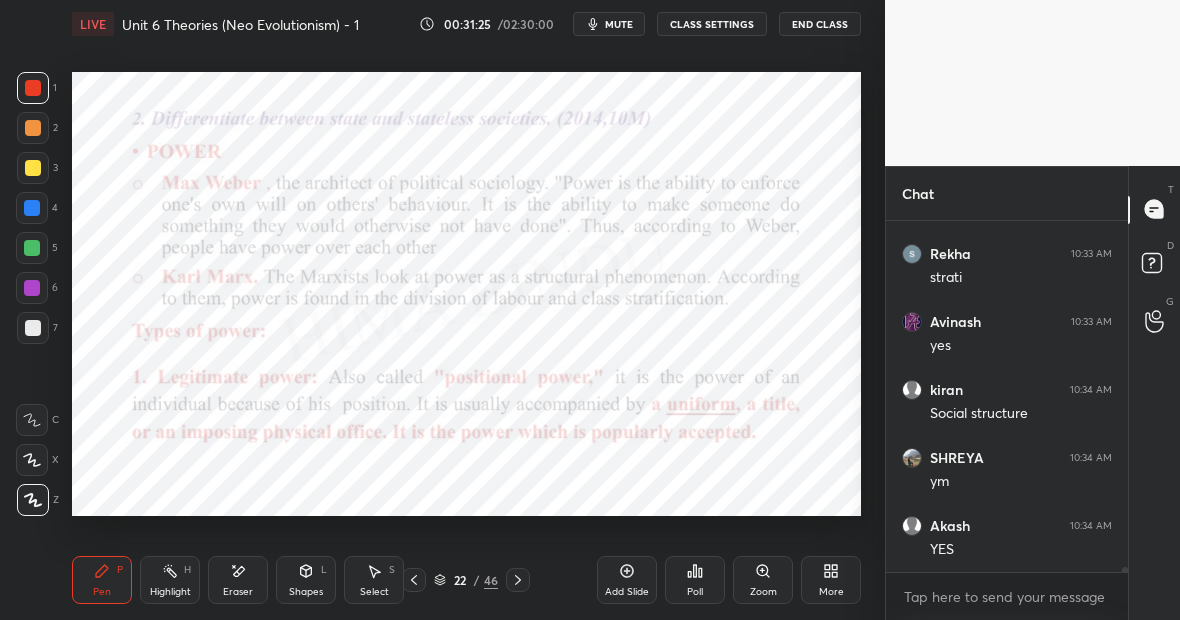 scroll, scrollTop: 24922, scrollLeft: 0, axis: vertical 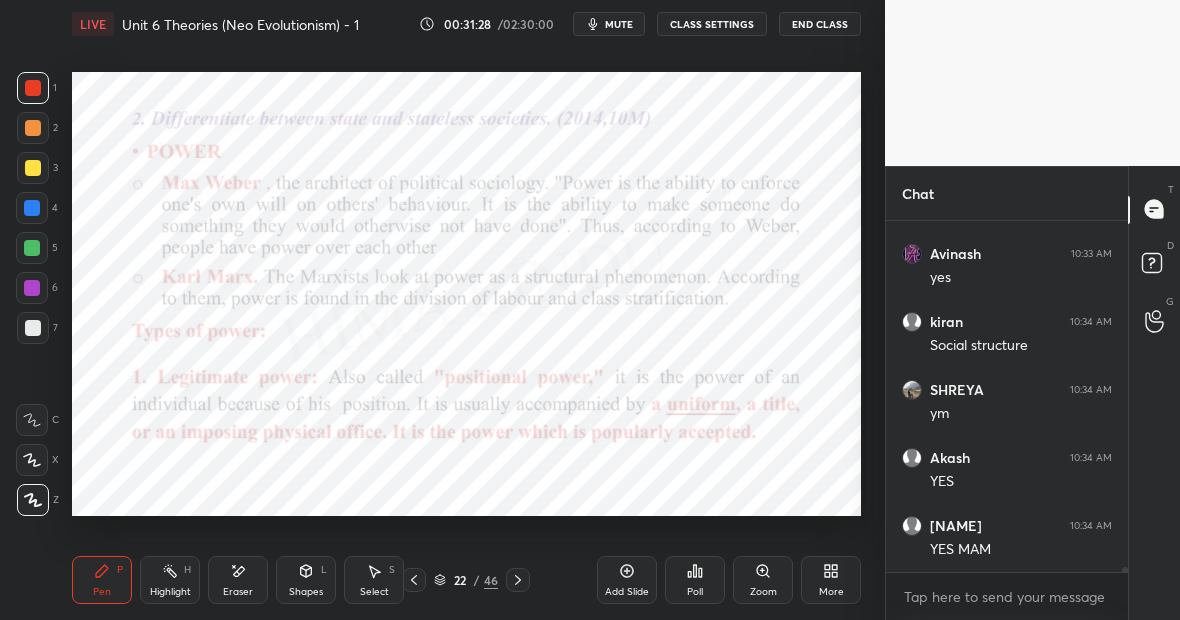 click at bounding box center (32, 208) 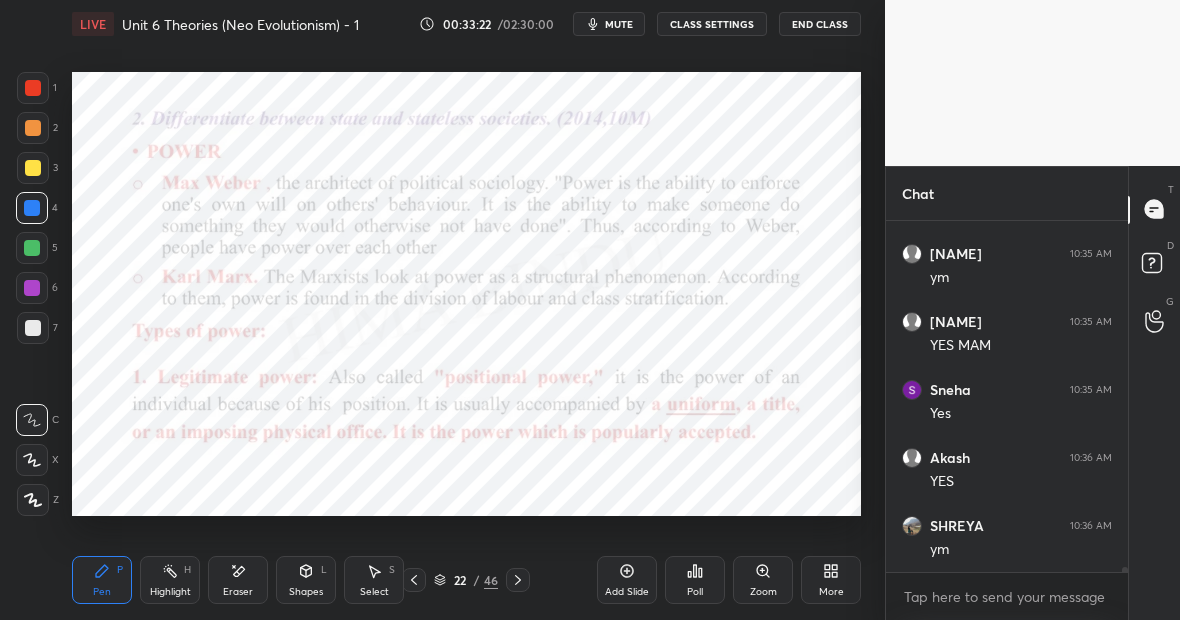 scroll, scrollTop: 26708, scrollLeft: 0, axis: vertical 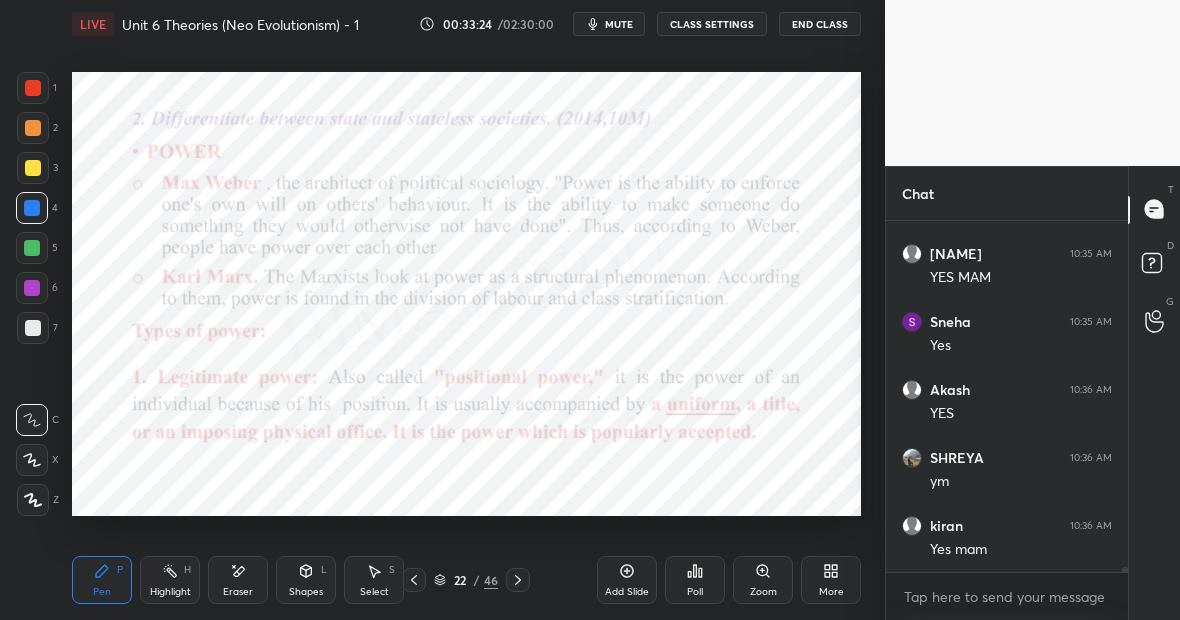 click 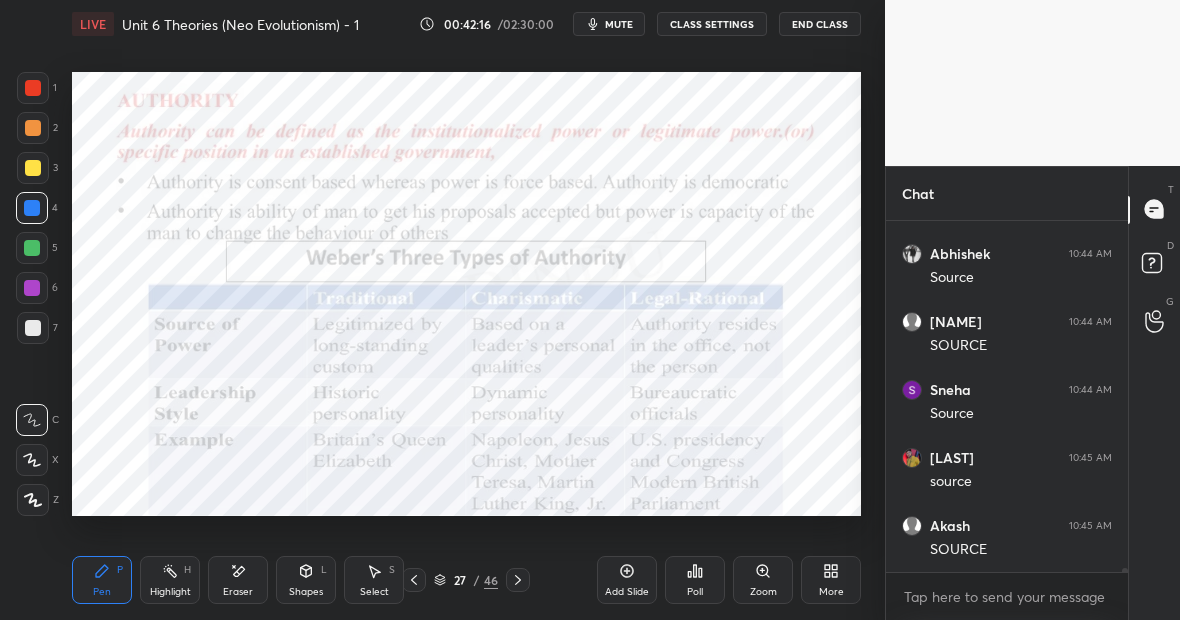 scroll, scrollTop: 33072, scrollLeft: 0, axis: vertical 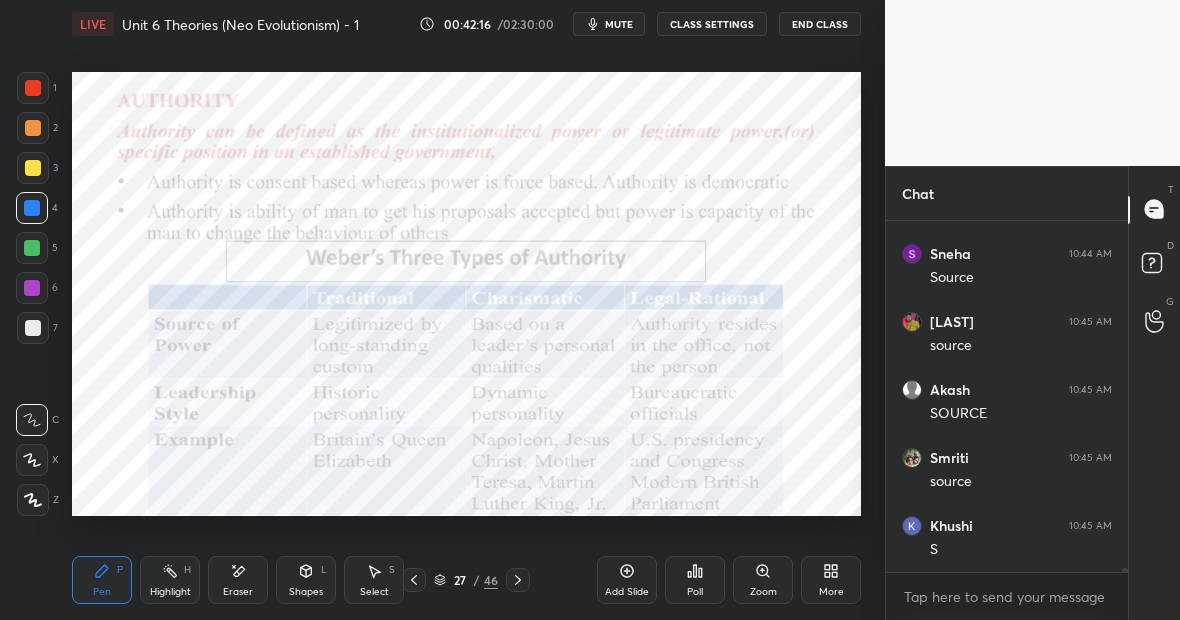 click on "Z" at bounding box center (38, 496) 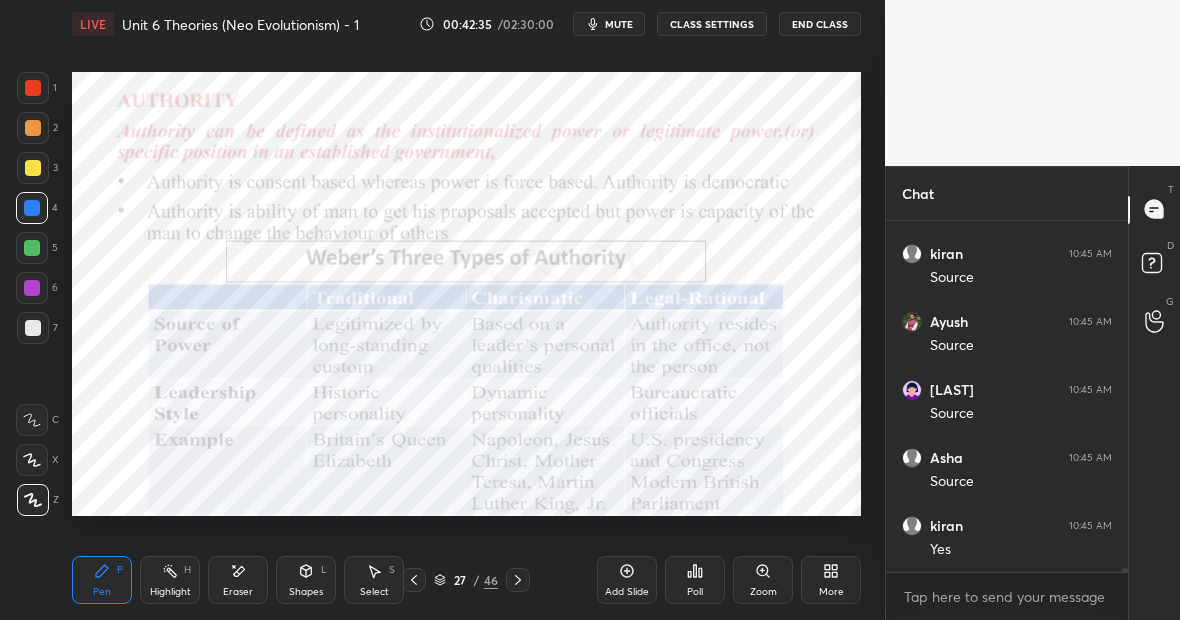 scroll, scrollTop: 33684, scrollLeft: 0, axis: vertical 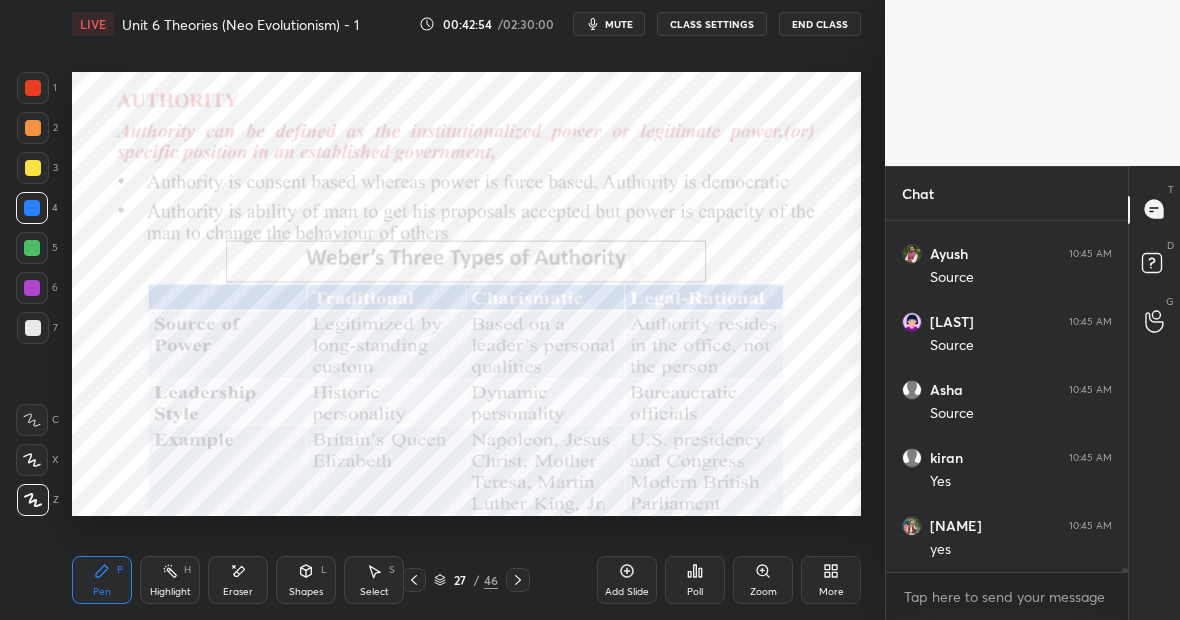 click on "Highlight H" at bounding box center (170, 580) 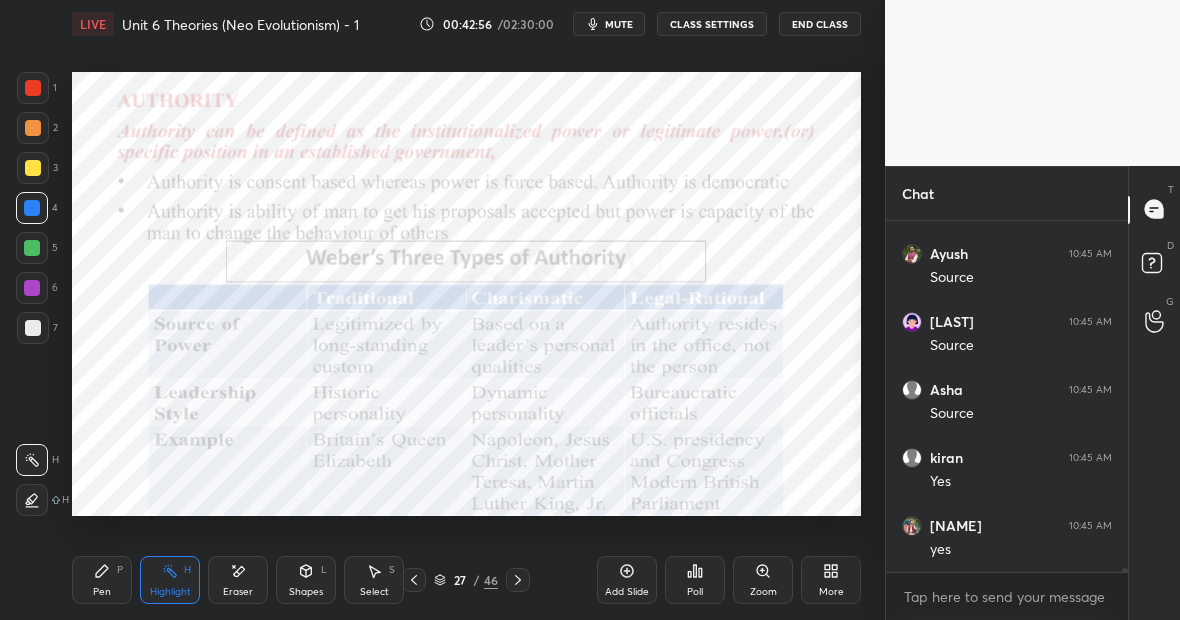 click 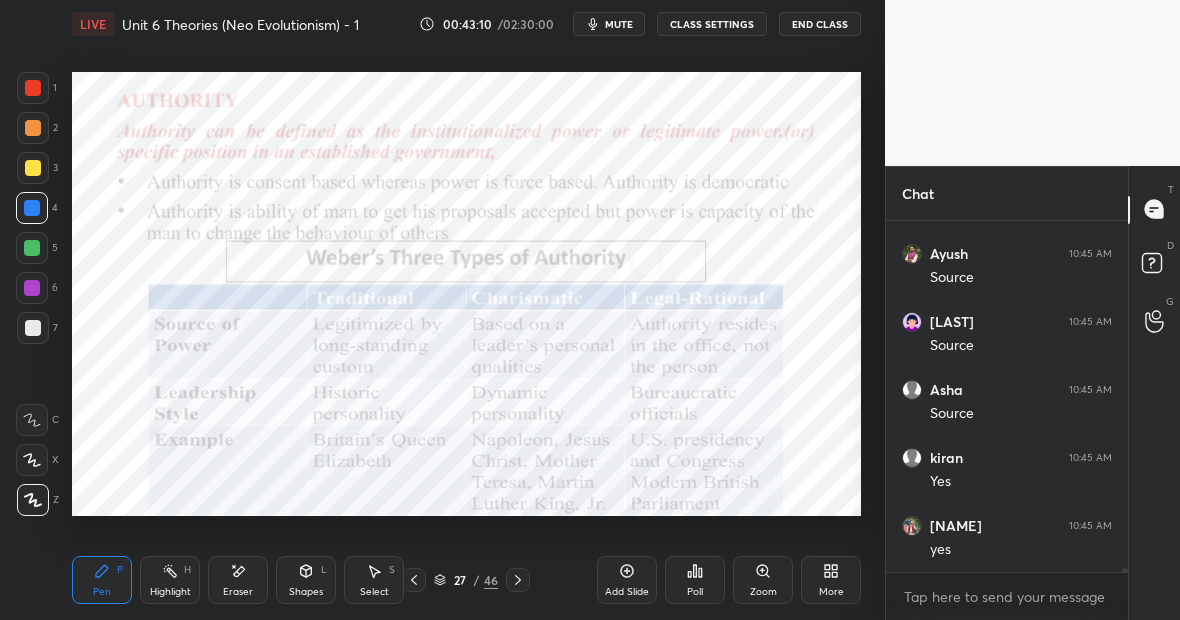 click on "Highlight H" at bounding box center (170, 580) 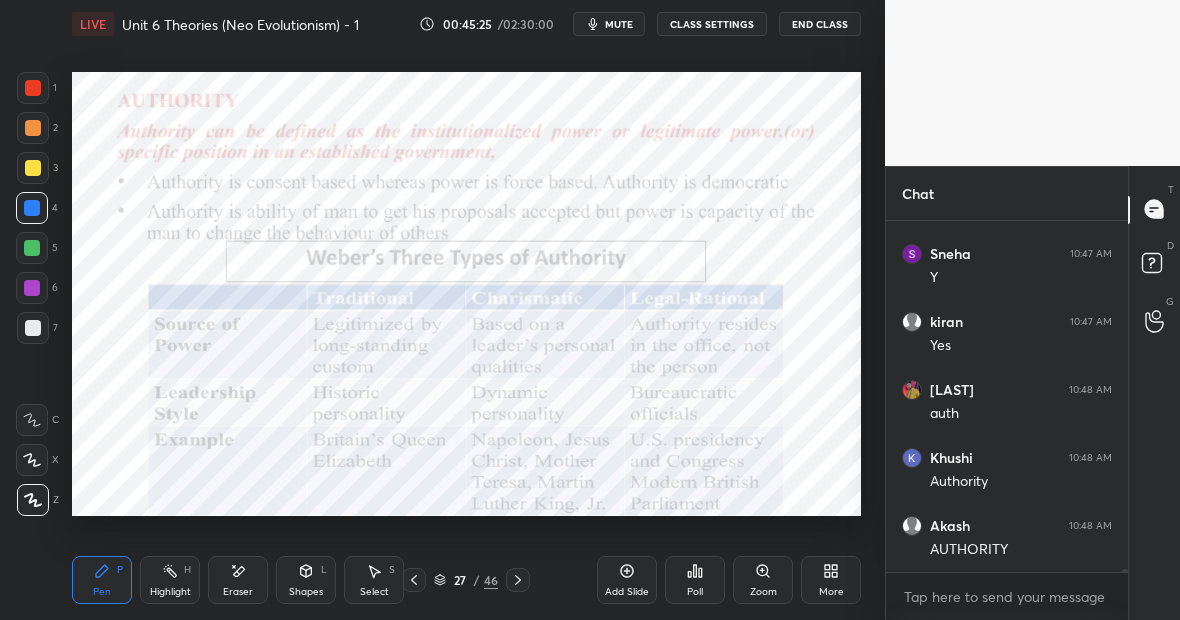 scroll, scrollTop: 36472, scrollLeft: 0, axis: vertical 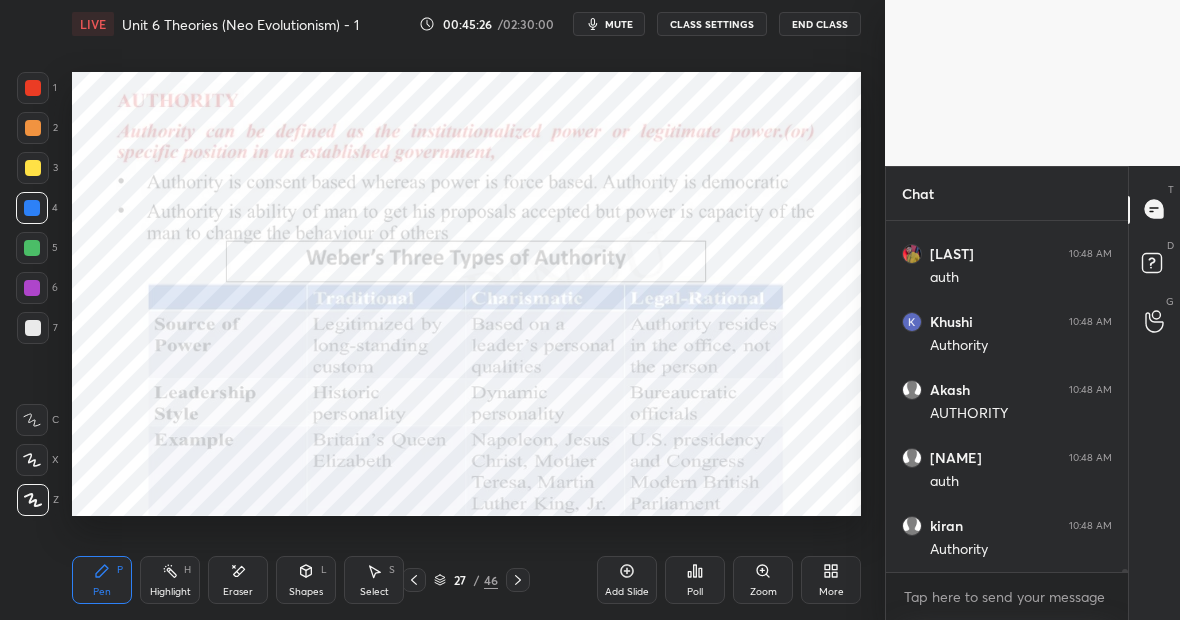 click on "46" at bounding box center [491, 580] 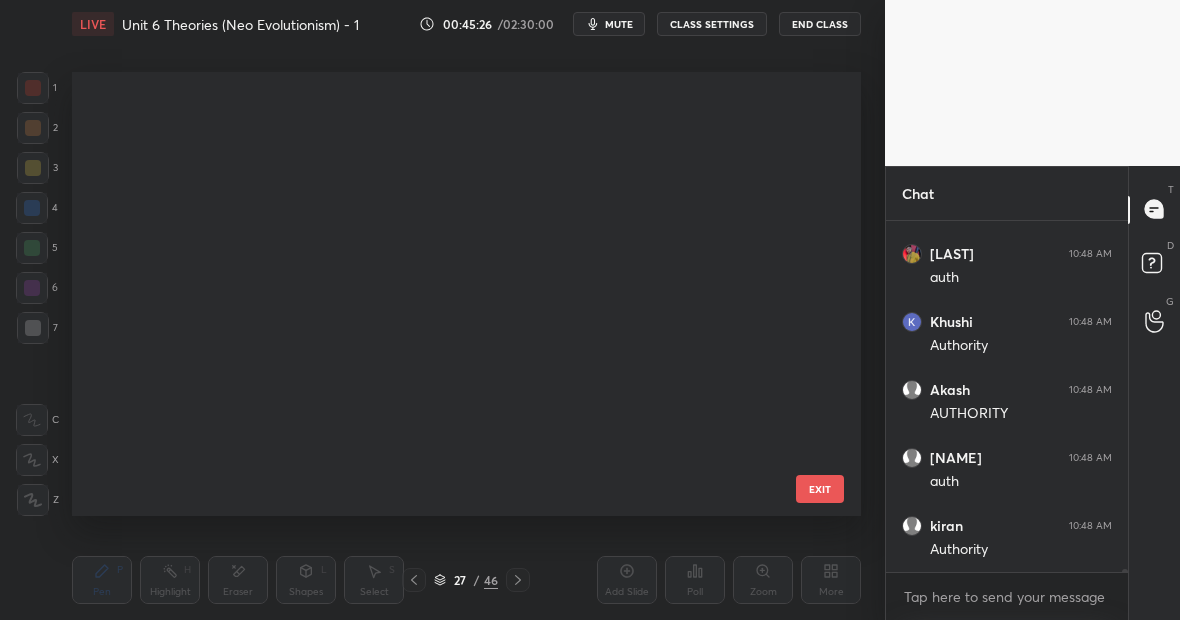 scroll, scrollTop: 752, scrollLeft: 0, axis: vertical 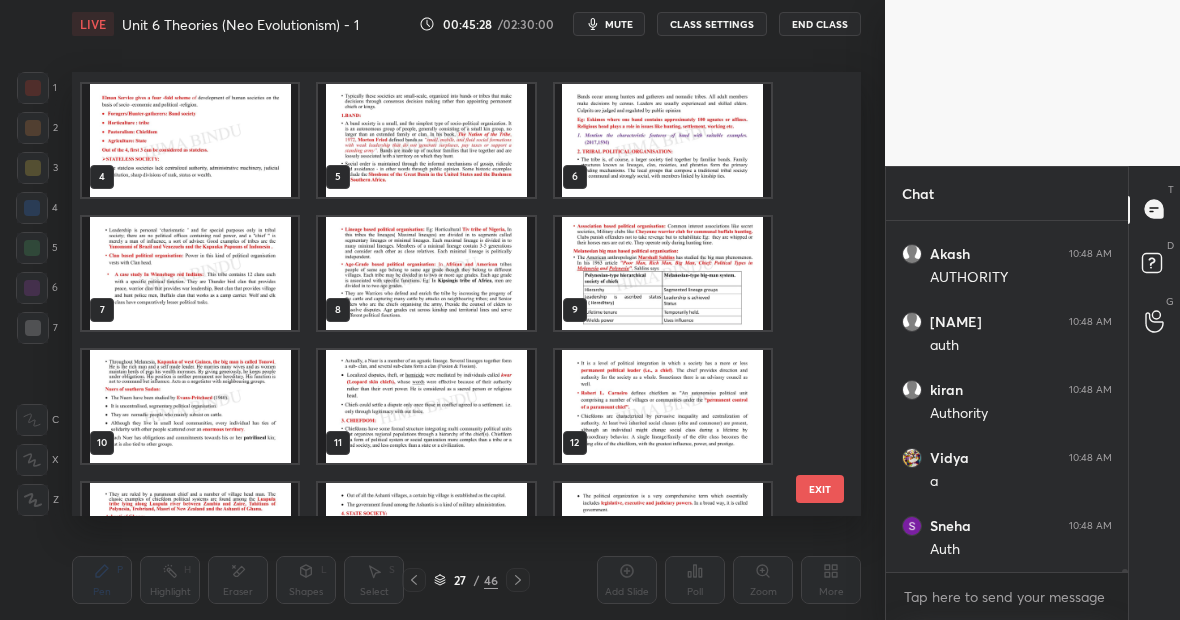 click at bounding box center (663, 273) 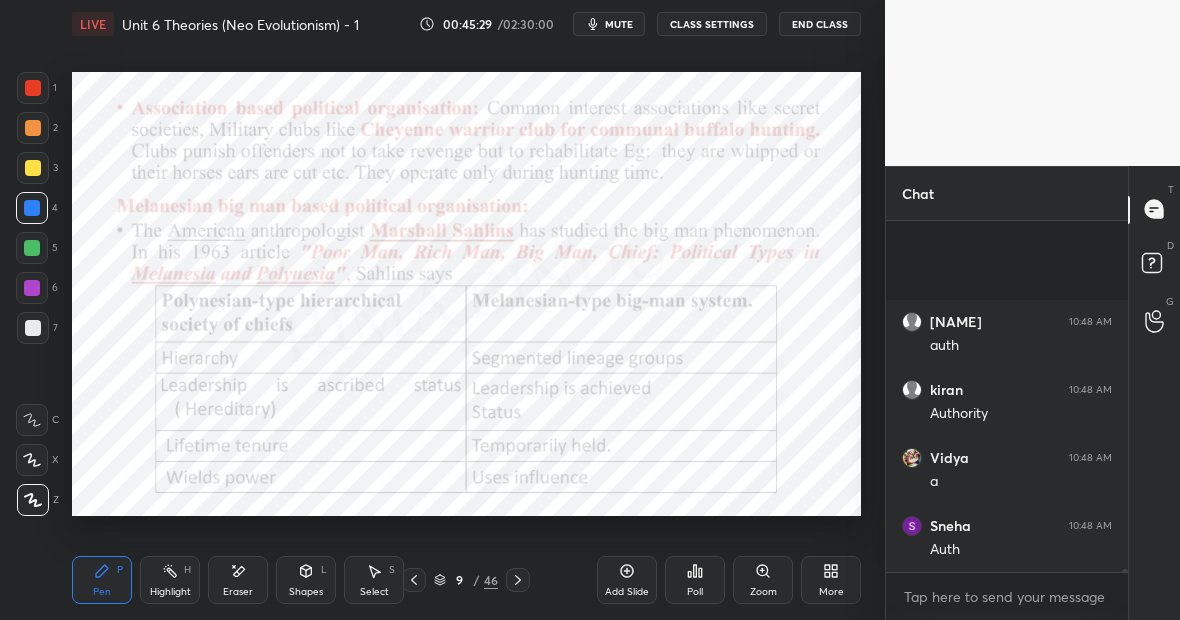 scroll, scrollTop: 36812, scrollLeft: 0, axis: vertical 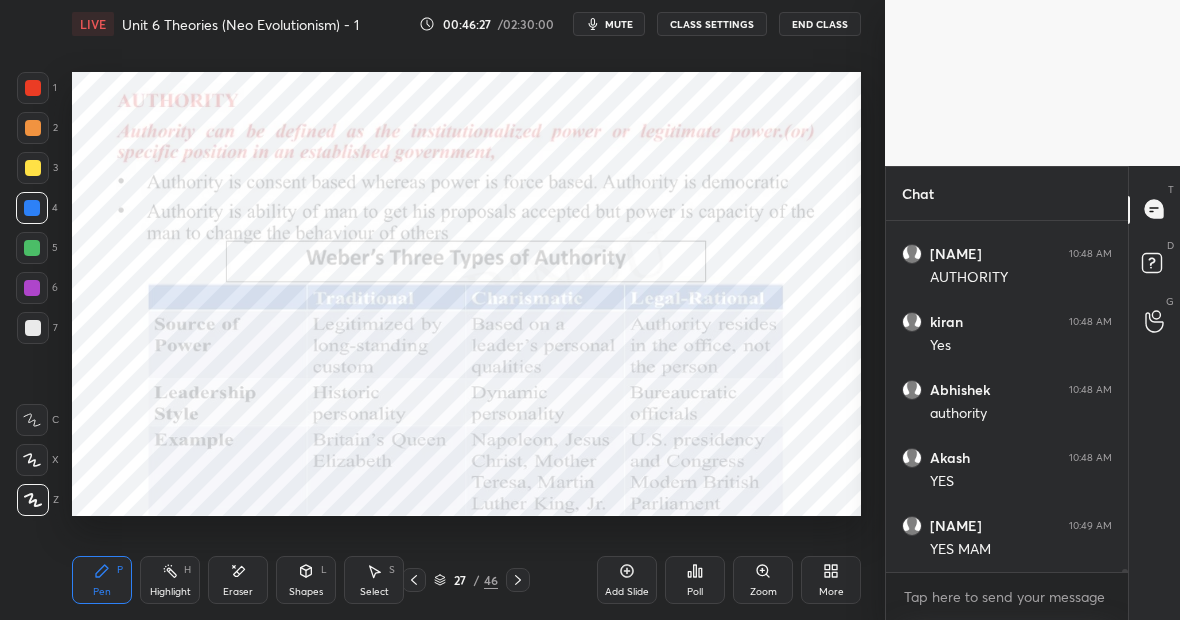 click at bounding box center (32, 248) 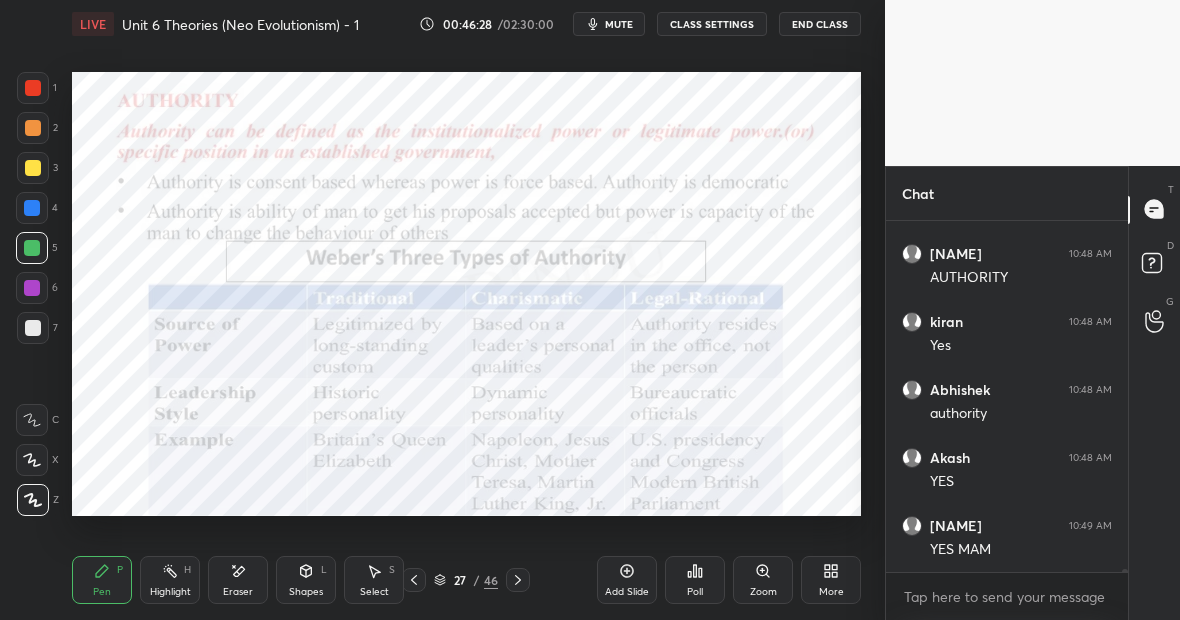 click on "1" at bounding box center (37, 88) 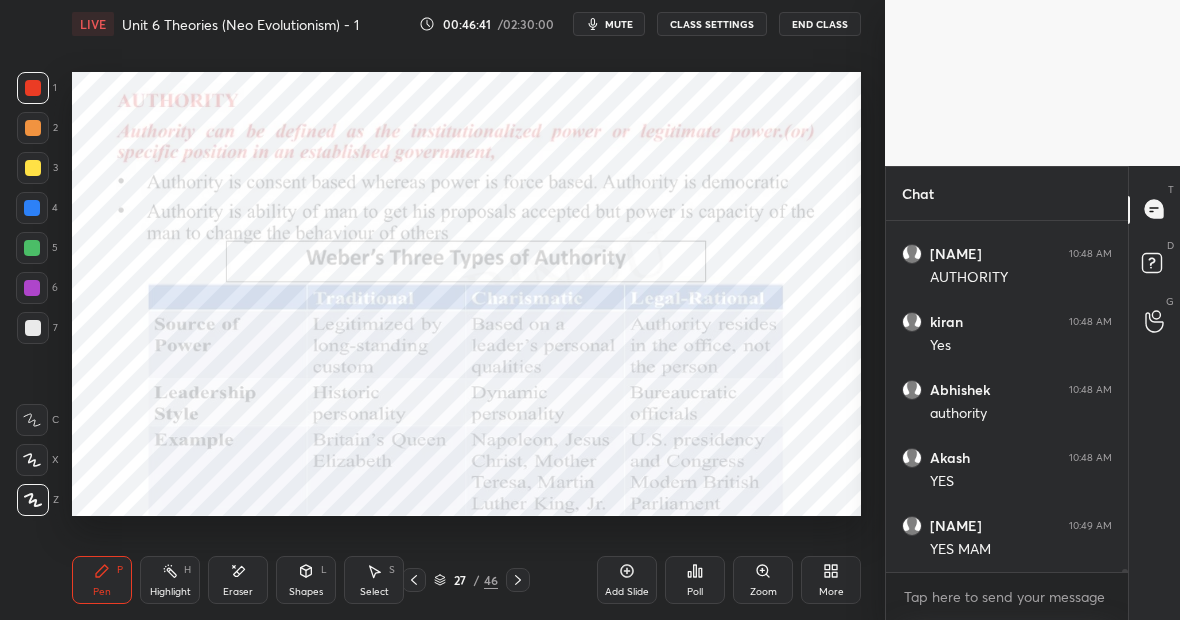 click 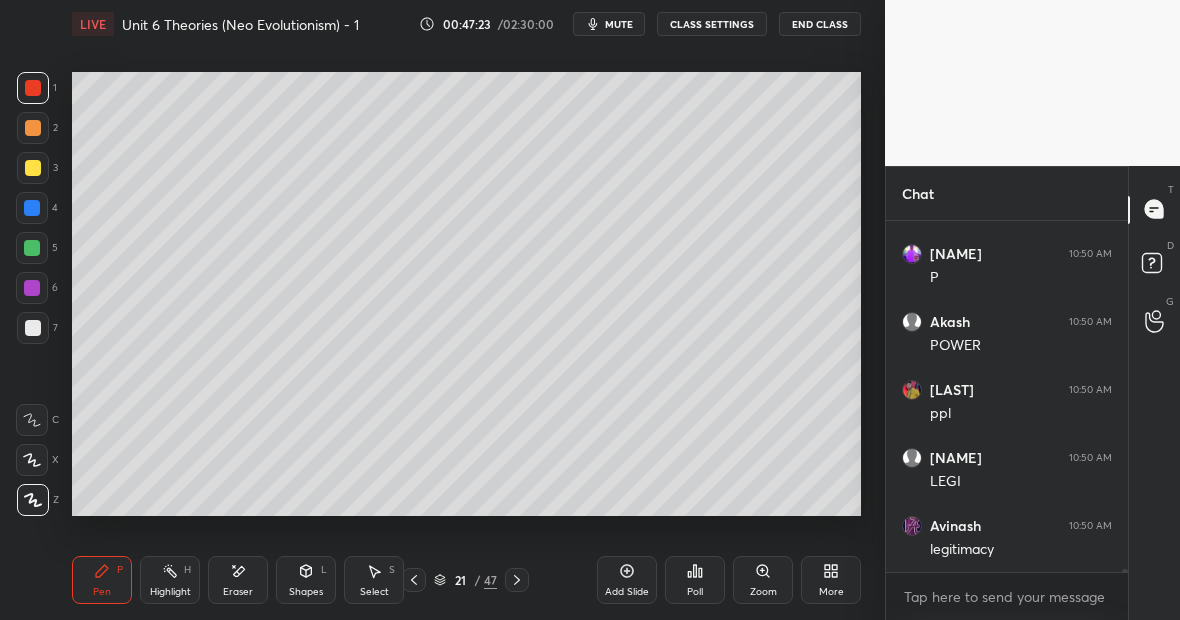 scroll, scrollTop: 37973, scrollLeft: 0, axis: vertical 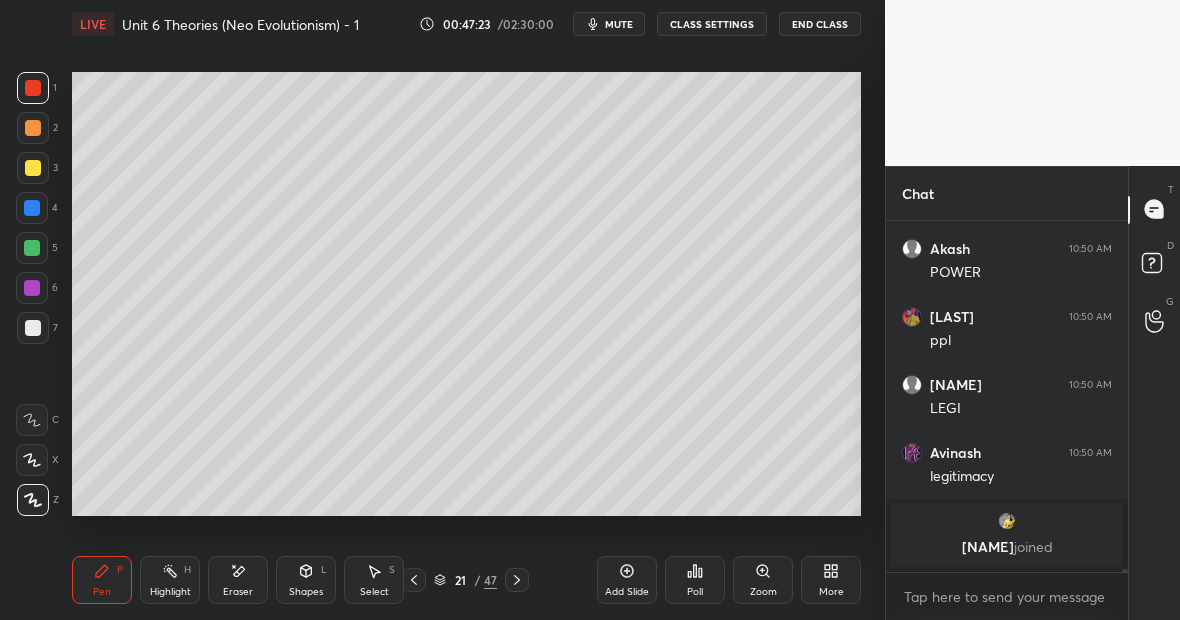 click on "Highlight" at bounding box center (170, 592) 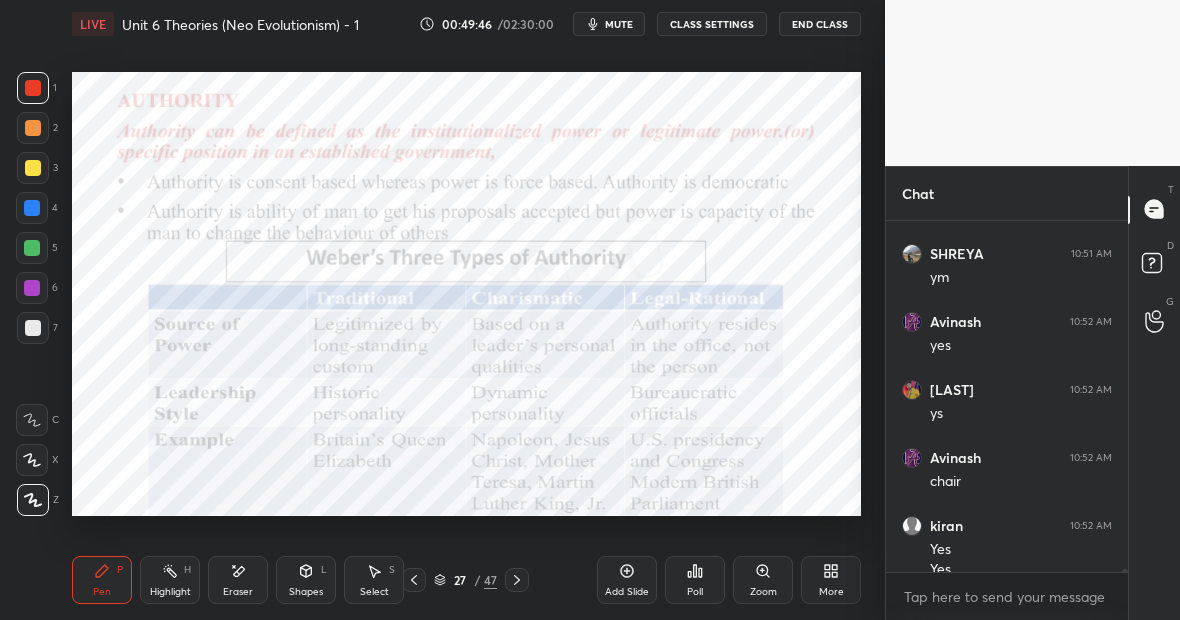scroll, scrollTop: 35554, scrollLeft: 0, axis: vertical 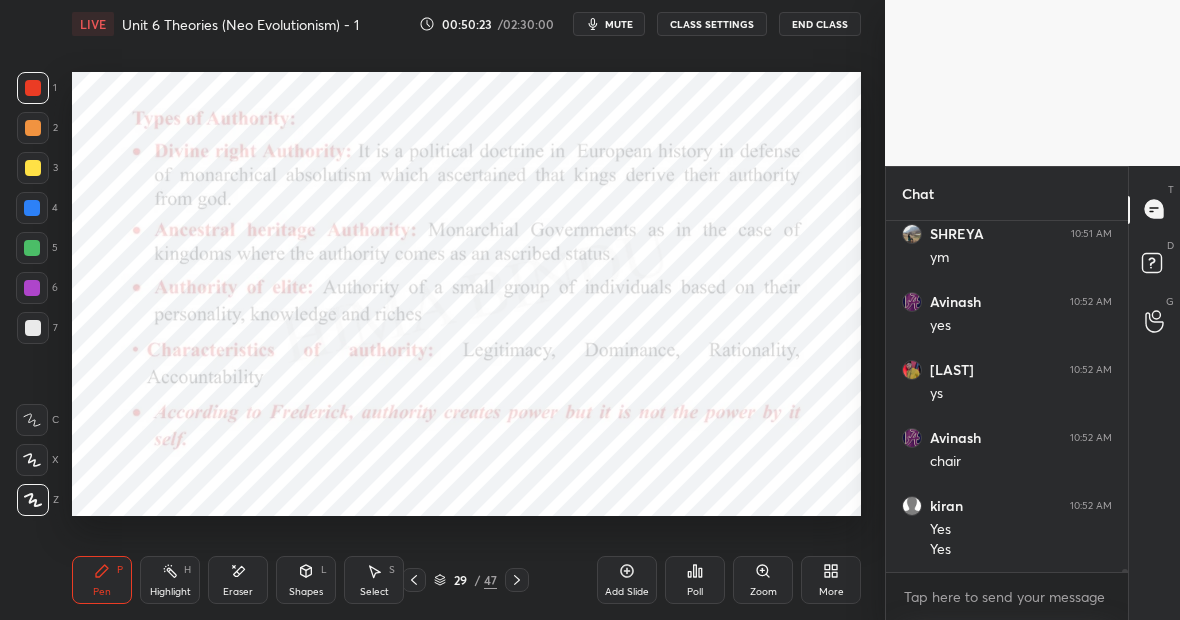 click on "Highlight H" at bounding box center (170, 580) 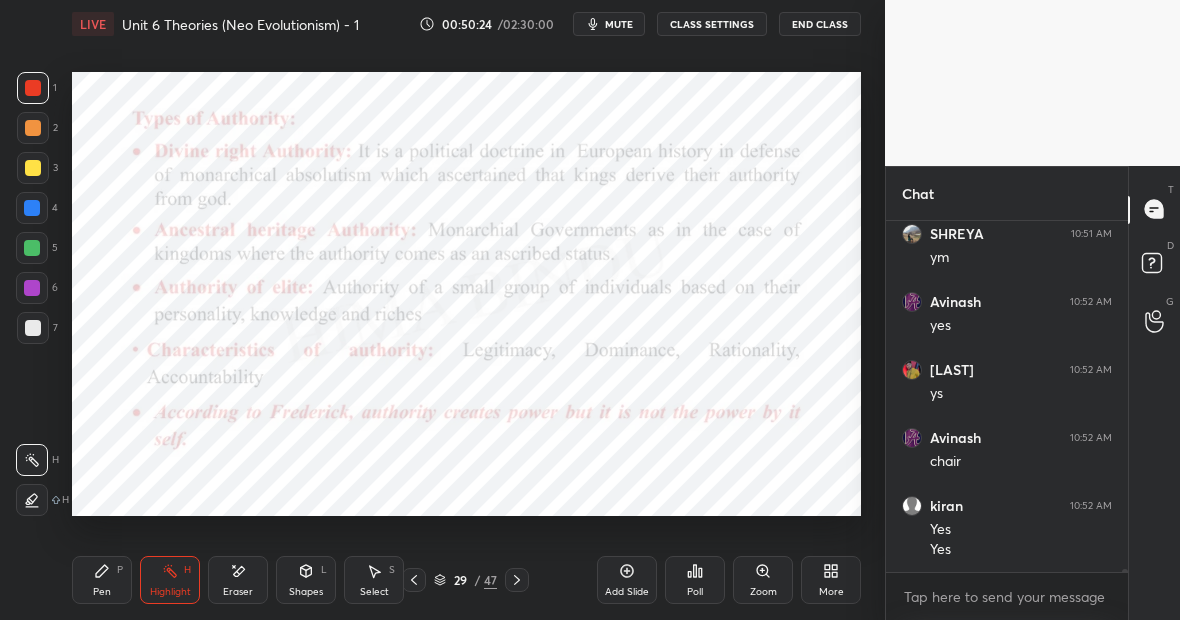 scroll, scrollTop: 35622, scrollLeft: 0, axis: vertical 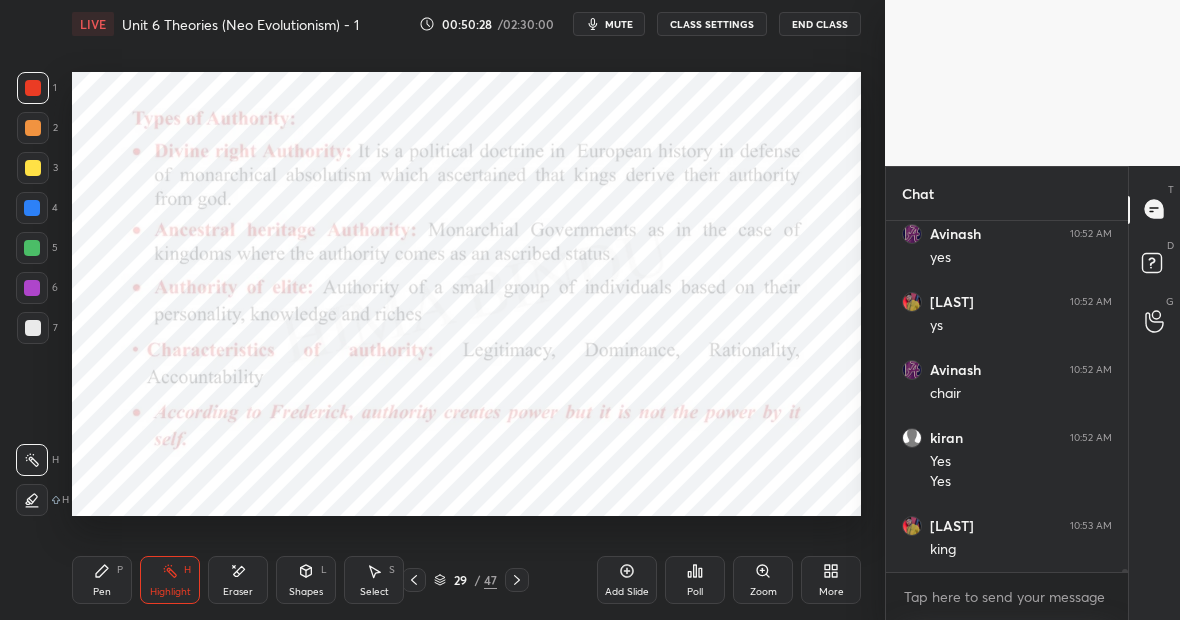 click on "Pen P" at bounding box center [102, 580] 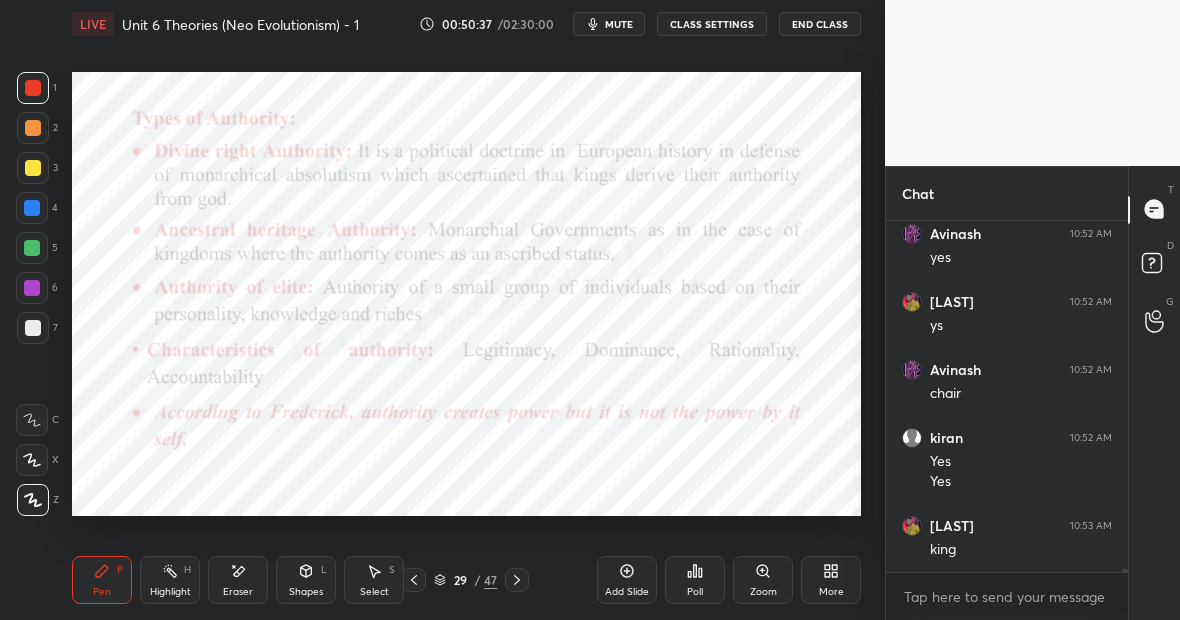 click 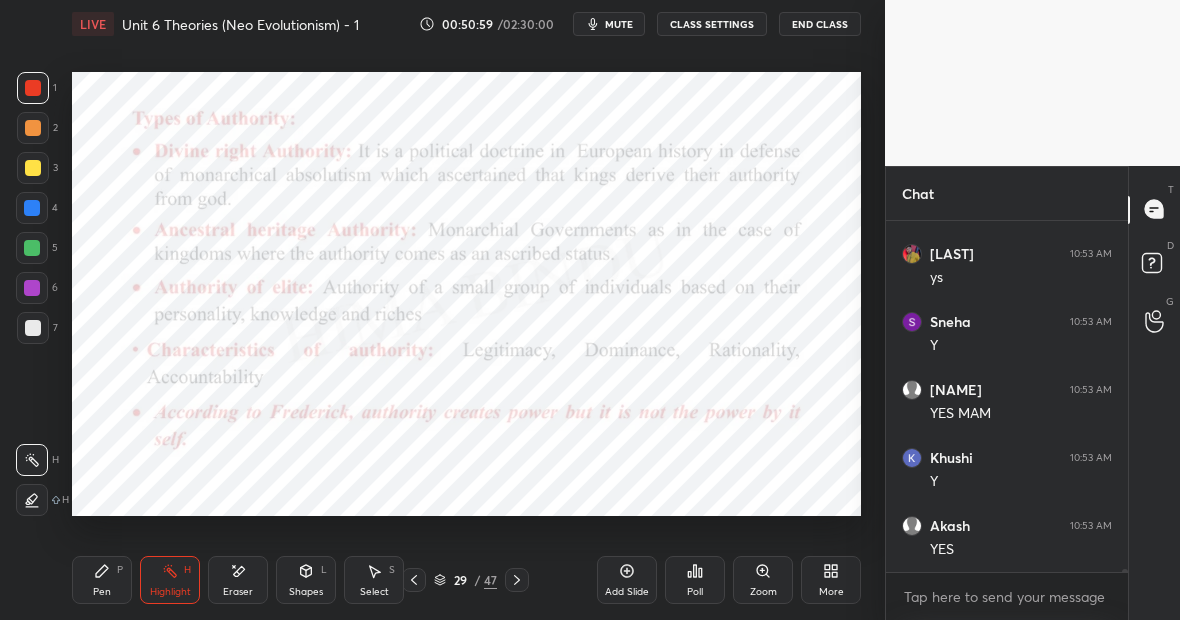 scroll, scrollTop: 36186, scrollLeft: 0, axis: vertical 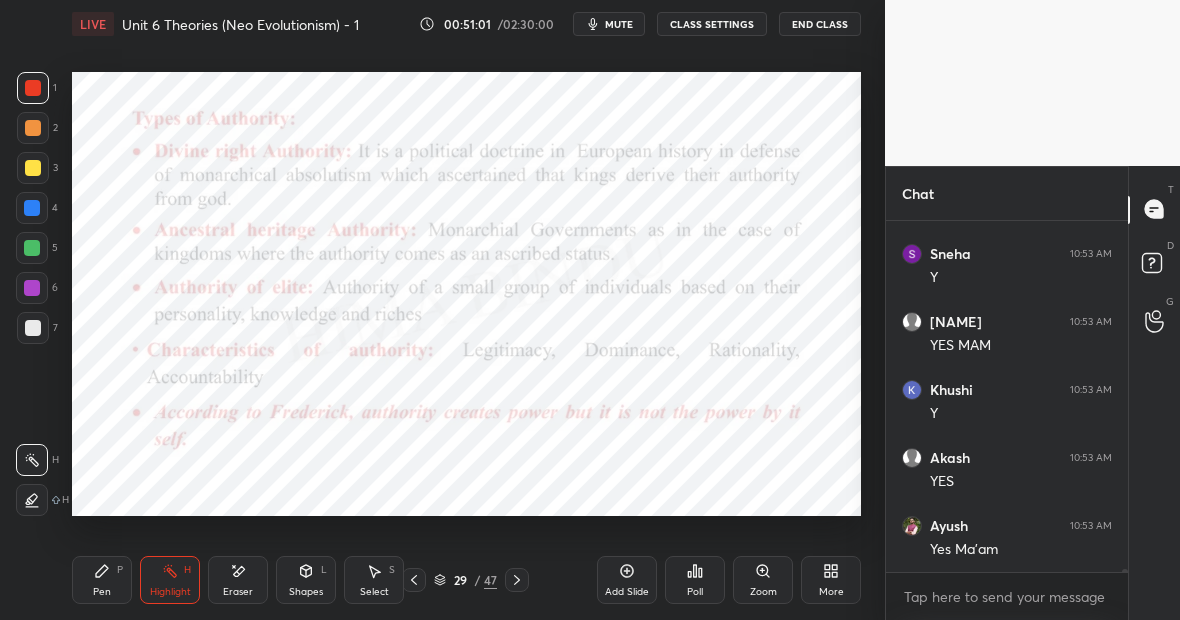 click on "Pen P" at bounding box center [102, 580] 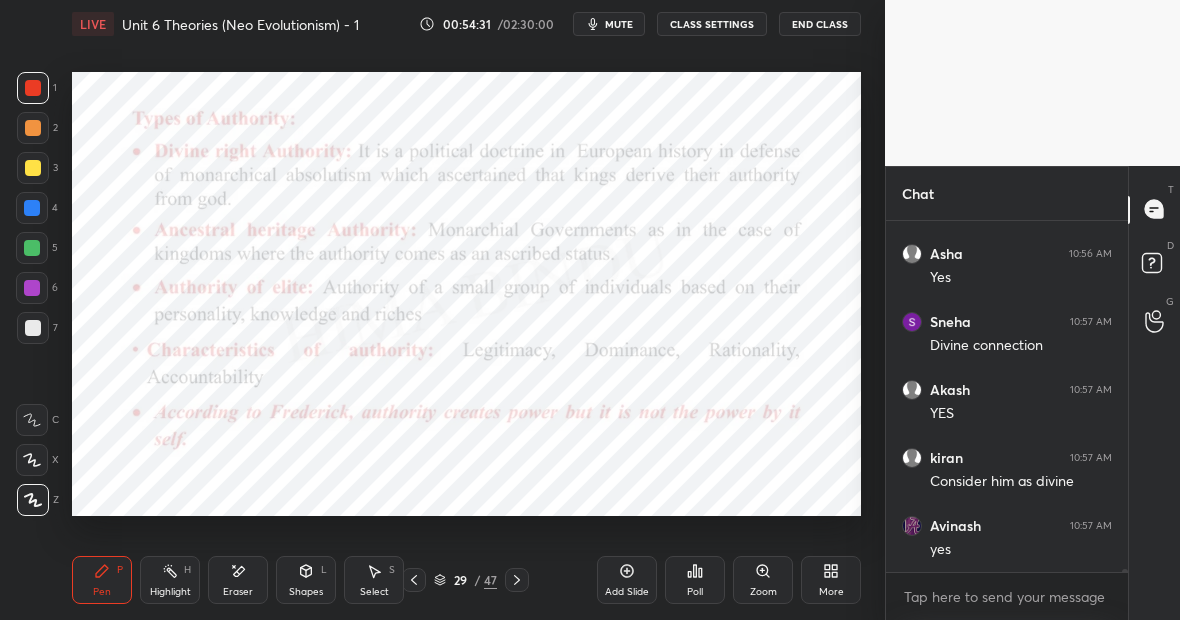 scroll, scrollTop: 39450, scrollLeft: 0, axis: vertical 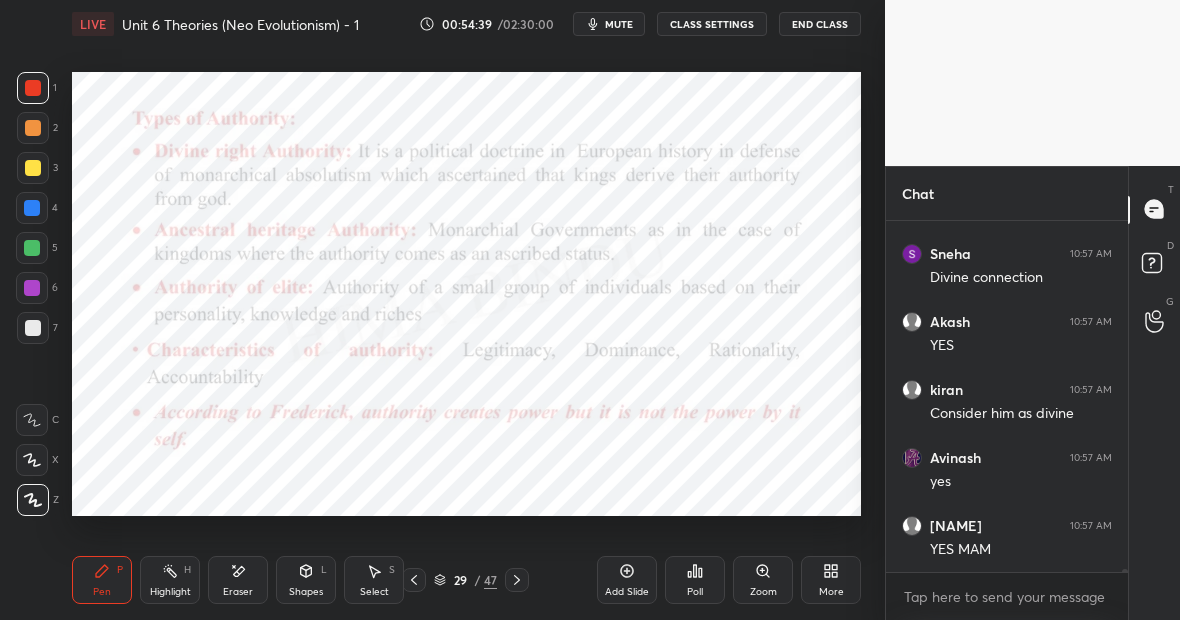 click on "Add Slide" at bounding box center (627, 580) 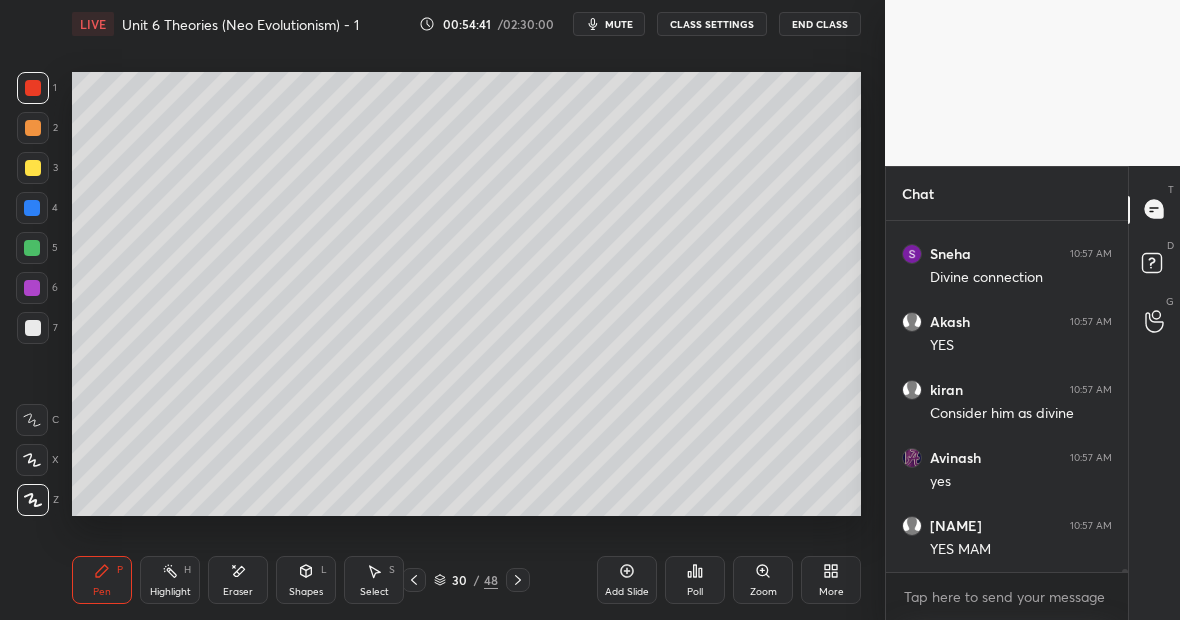 click at bounding box center [33, 168] 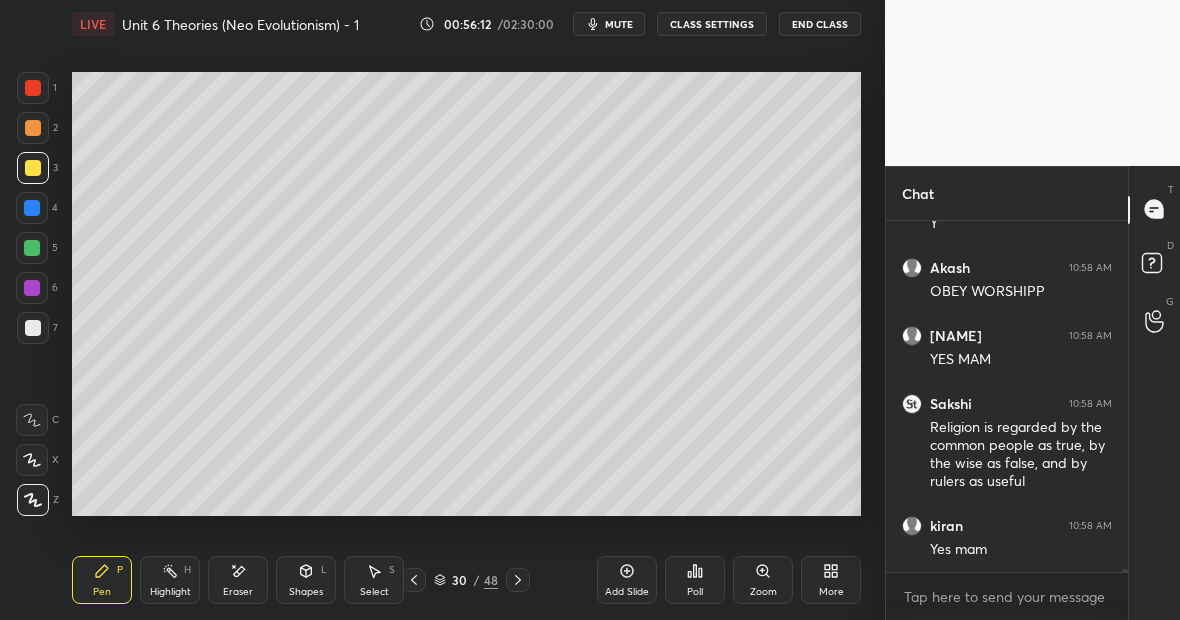scroll, scrollTop: 40320, scrollLeft: 0, axis: vertical 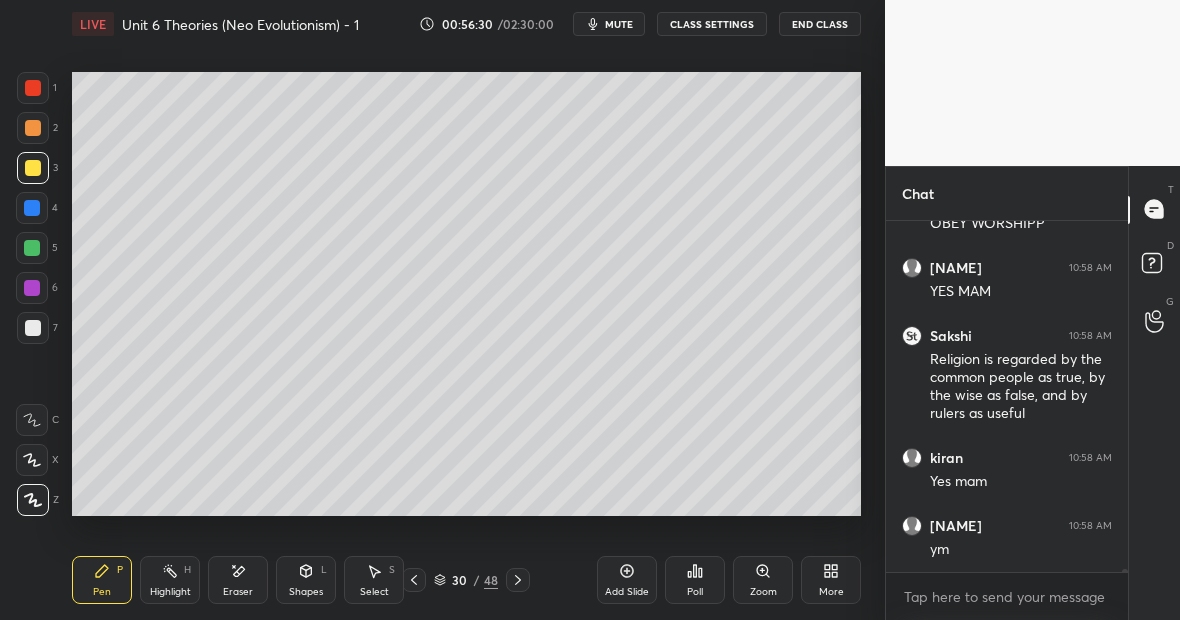 click 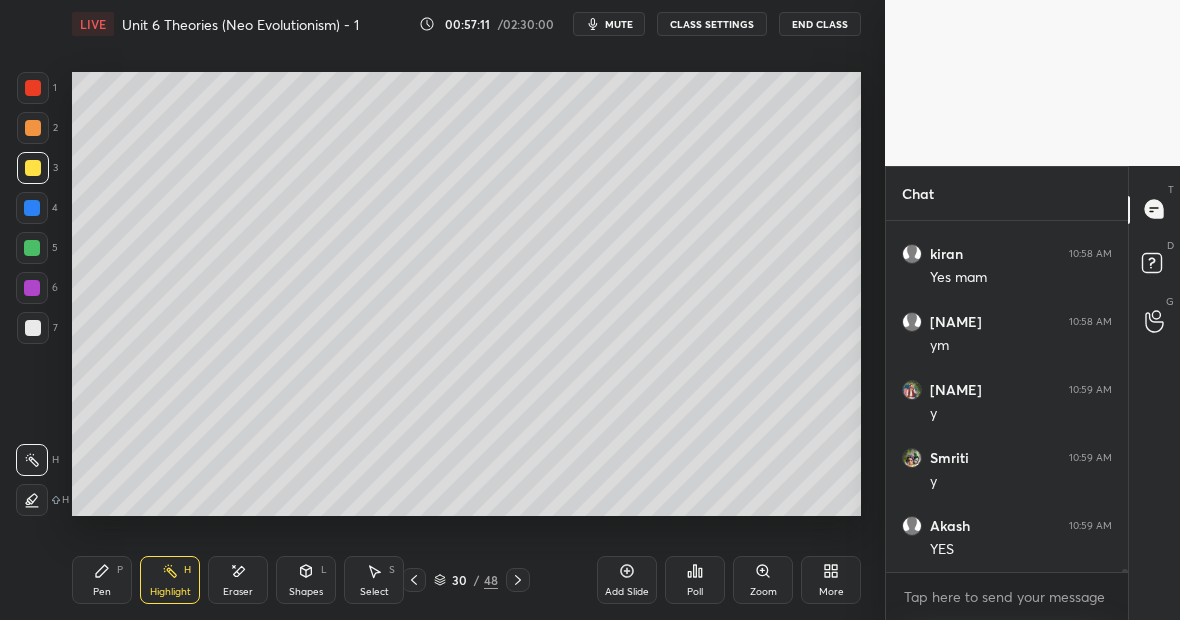 scroll, scrollTop: 40592, scrollLeft: 0, axis: vertical 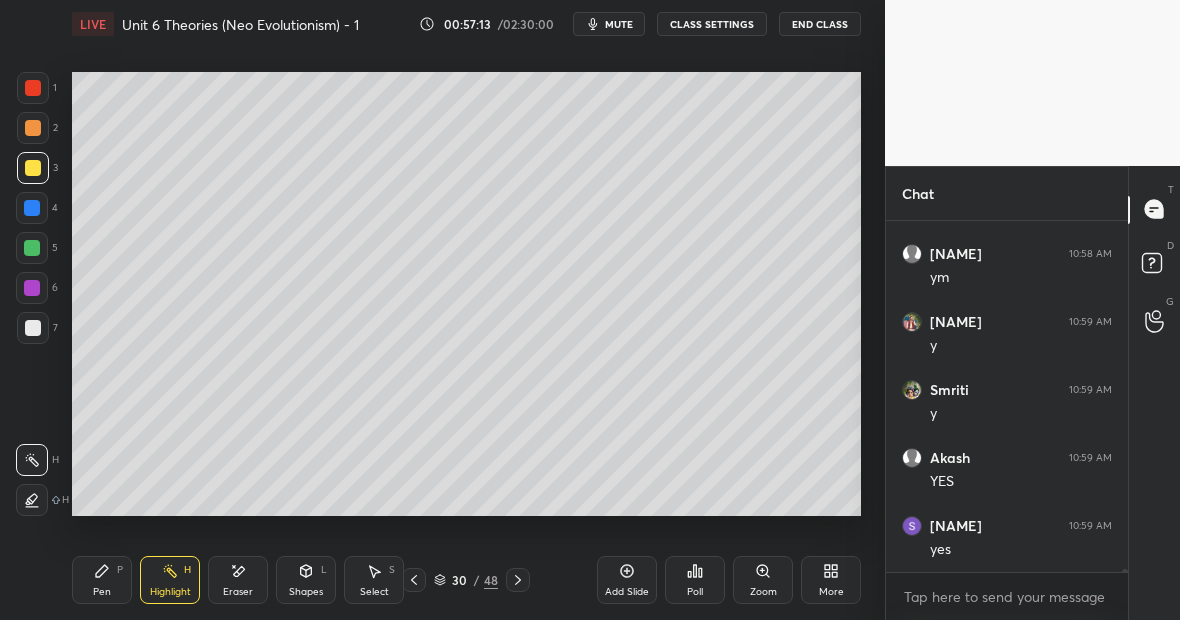click on "Eraser" at bounding box center [238, 580] 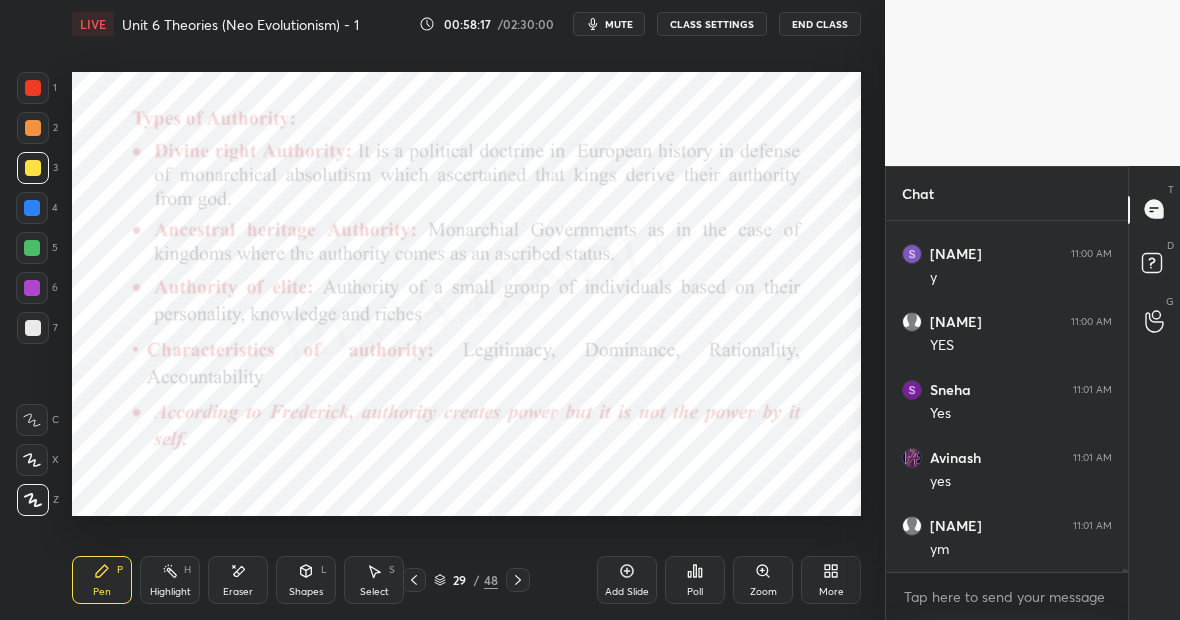 scroll, scrollTop: 41154, scrollLeft: 0, axis: vertical 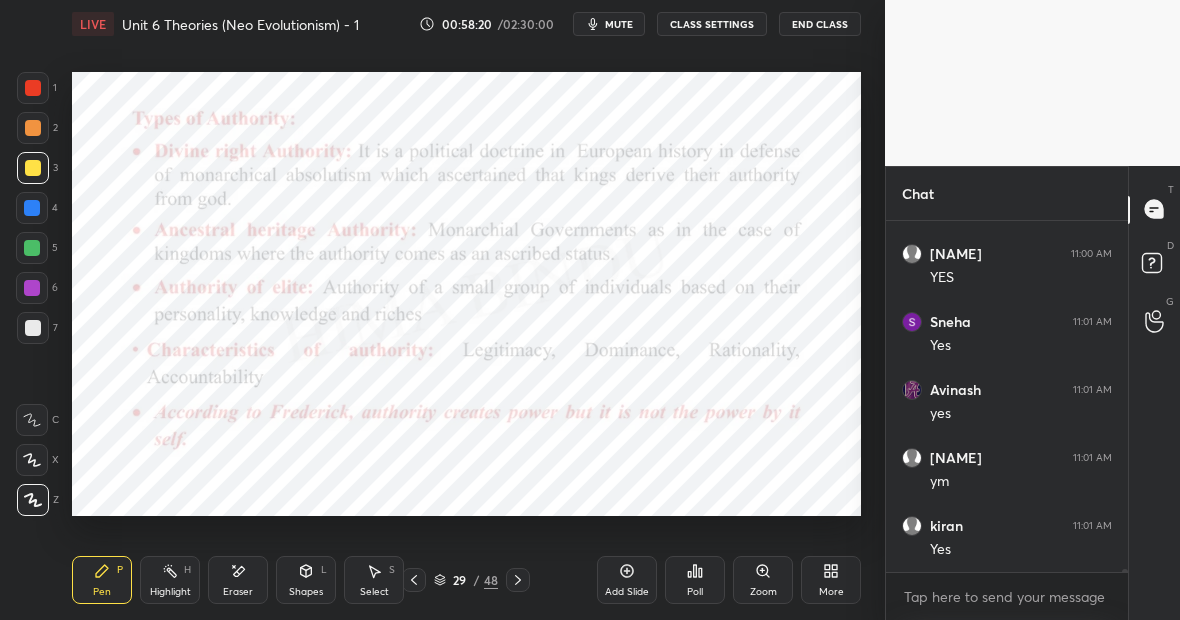 click at bounding box center [32, 248] 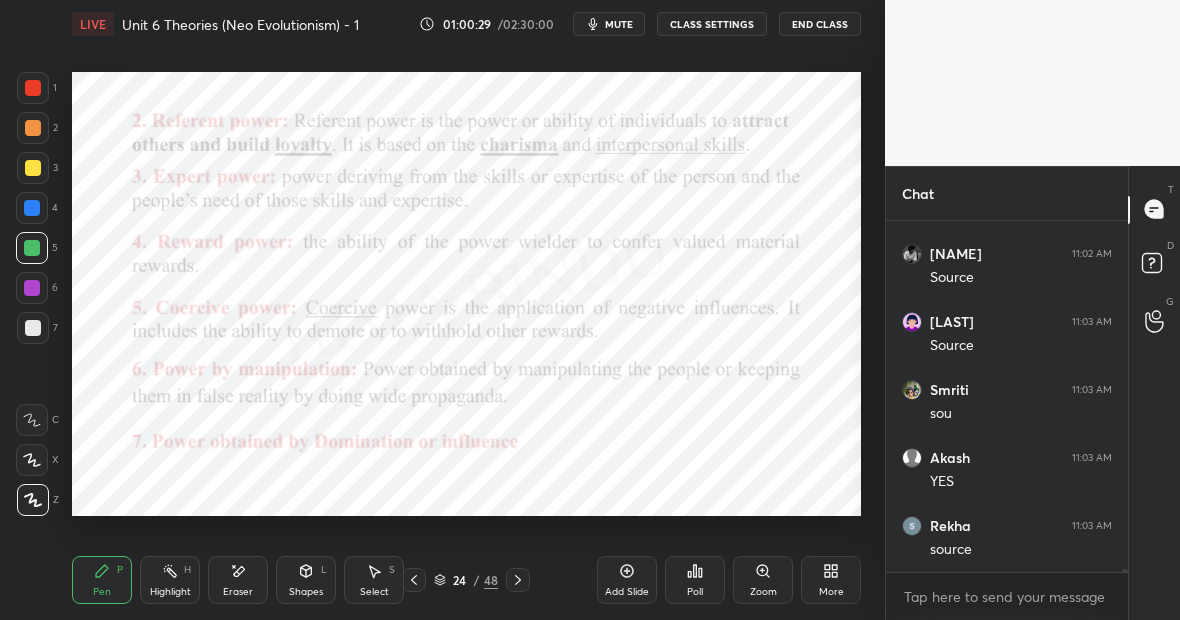 scroll, scrollTop: 42806, scrollLeft: 0, axis: vertical 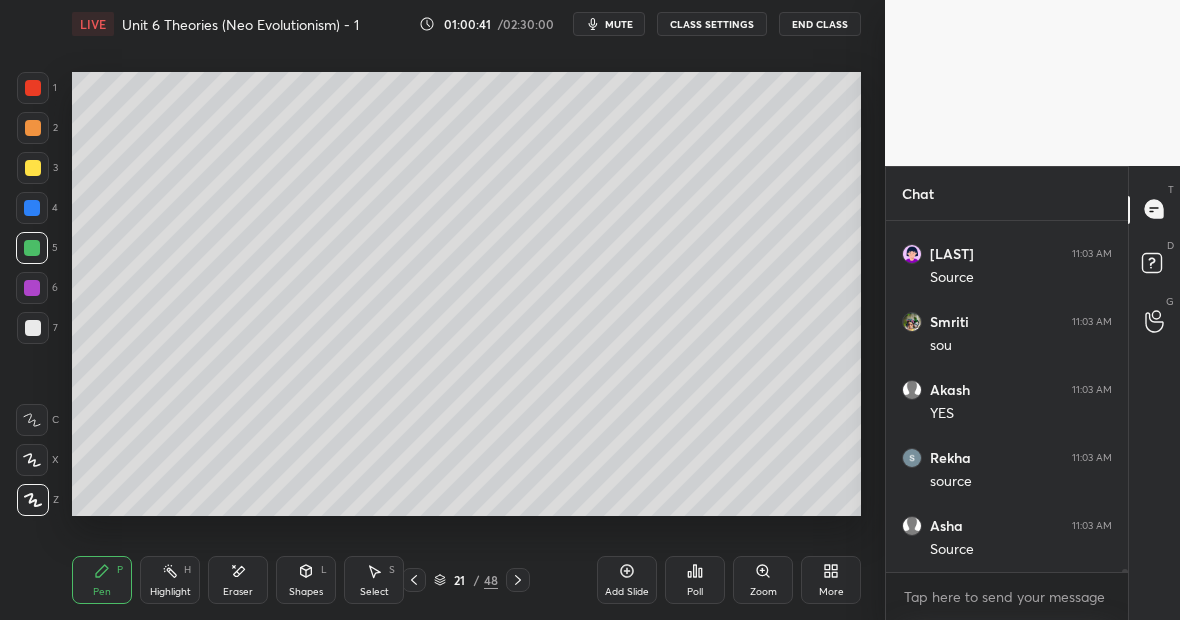 click at bounding box center [32, 248] 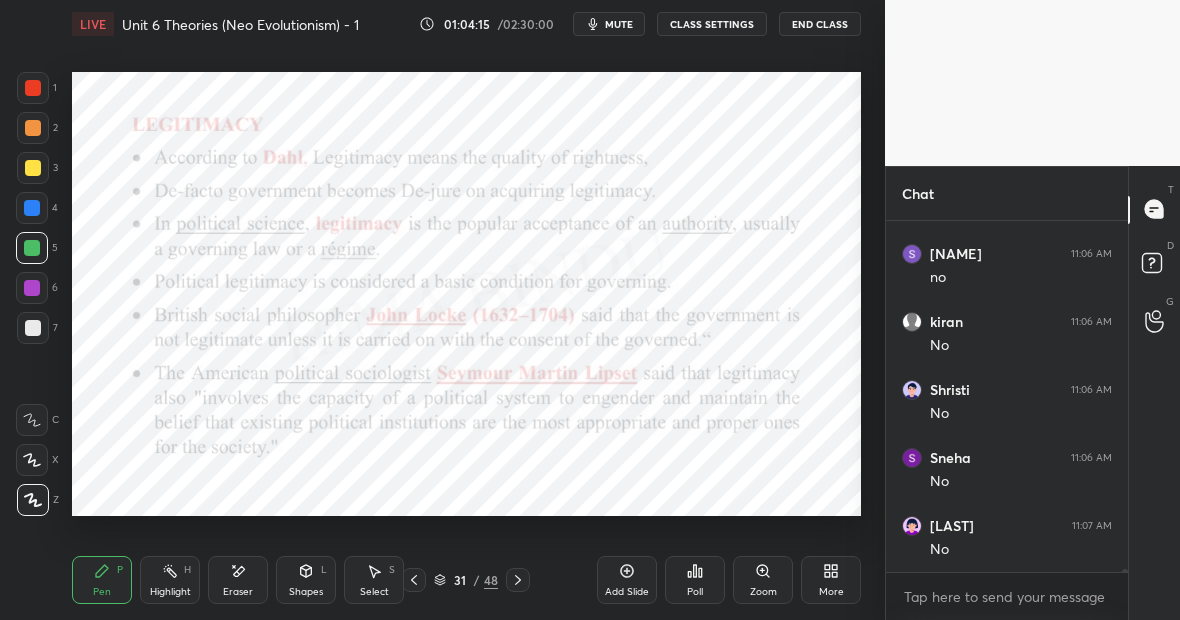 scroll, scrollTop: 45050, scrollLeft: 0, axis: vertical 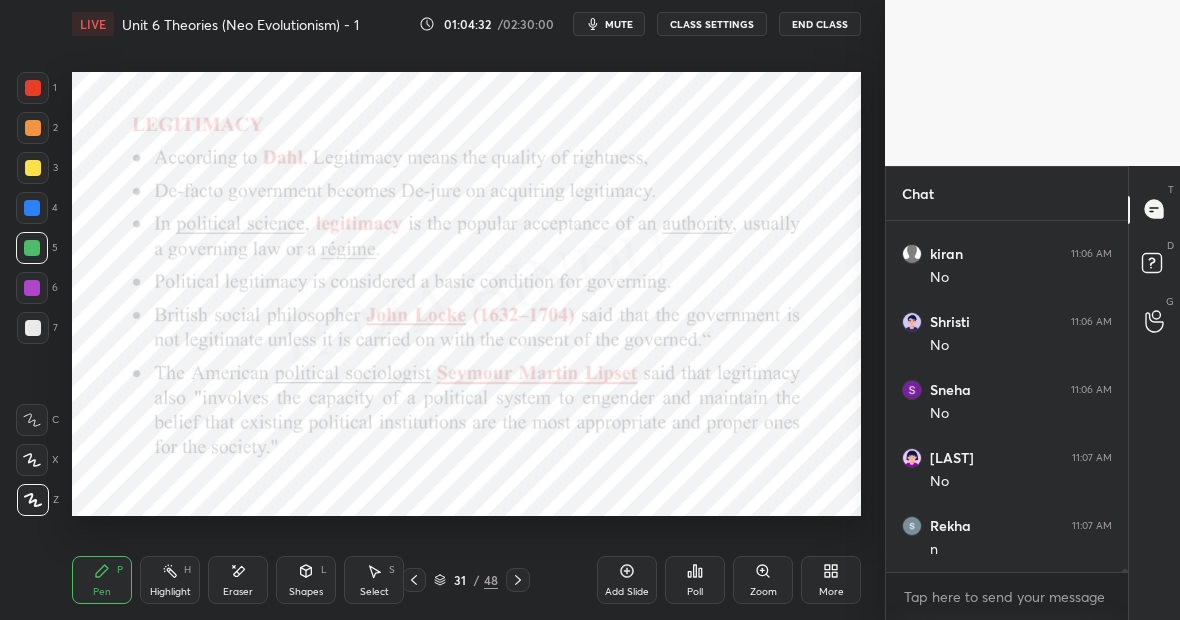 click on "Highlight H" at bounding box center (170, 580) 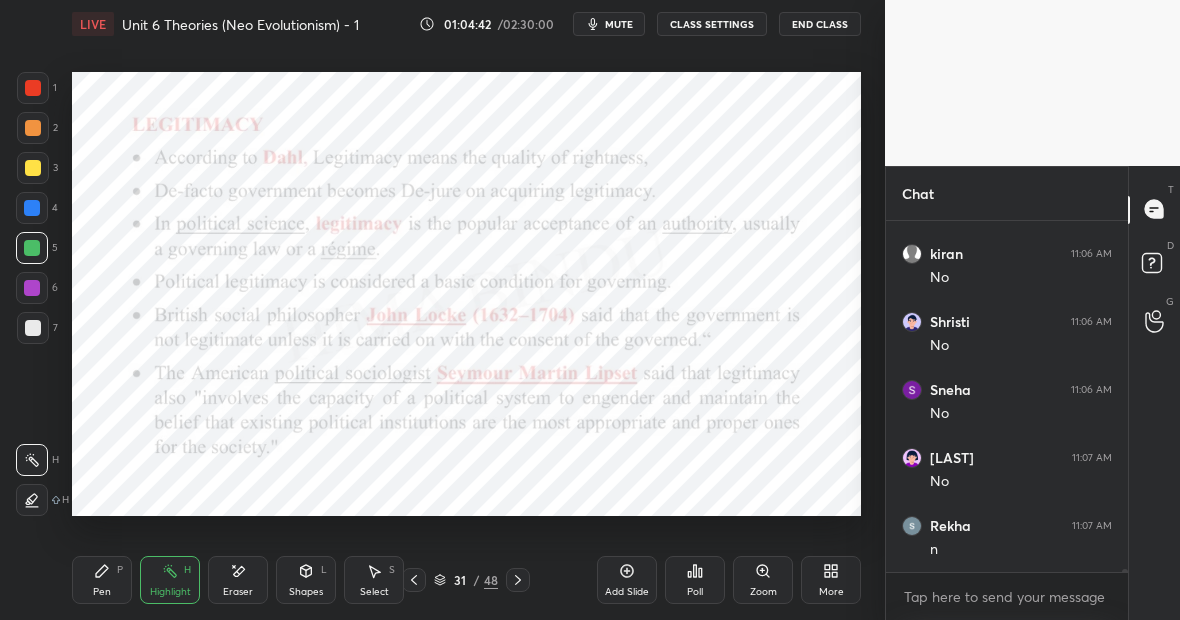 click on "Pen P" at bounding box center (102, 580) 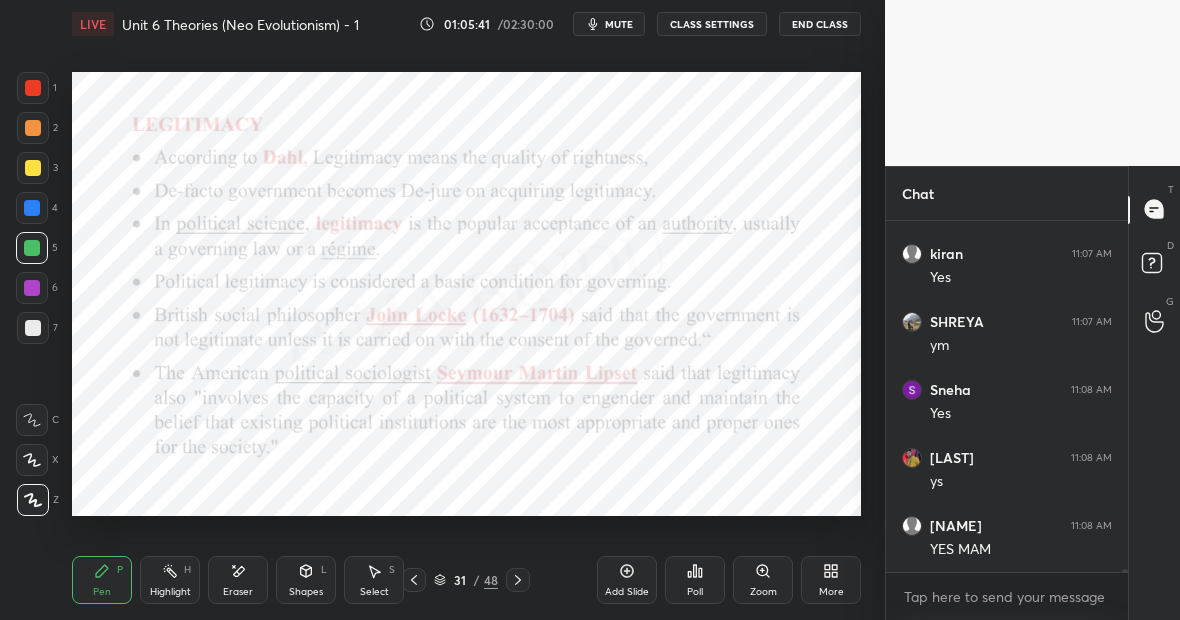 scroll, scrollTop: 45526, scrollLeft: 0, axis: vertical 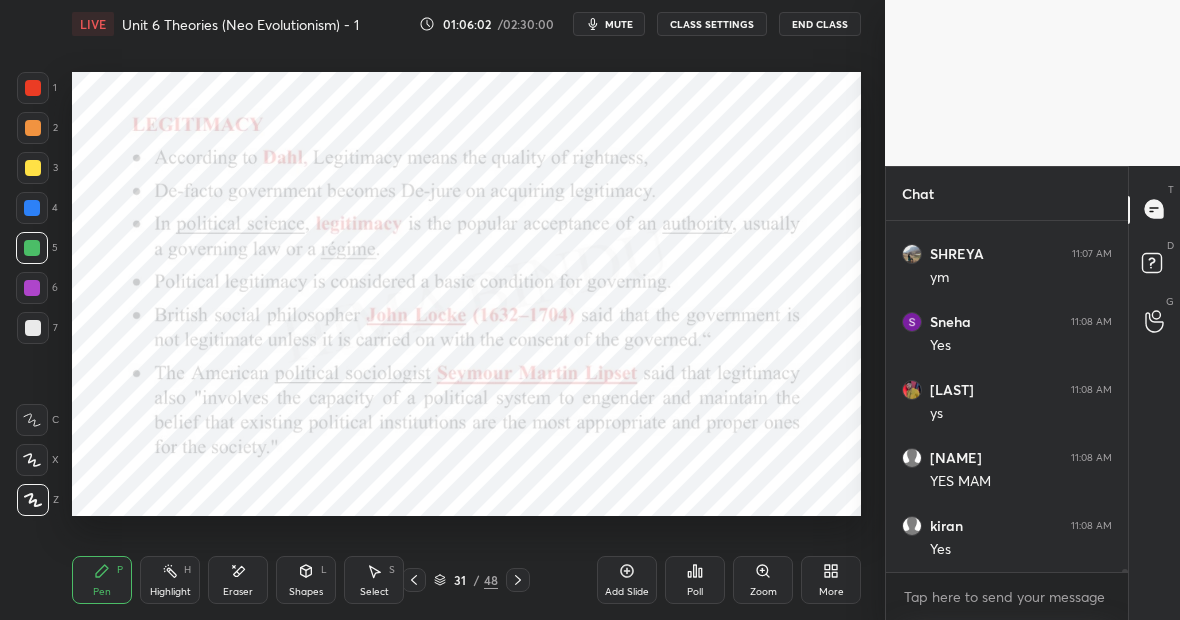 click on "Highlight" at bounding box center [170, 592] 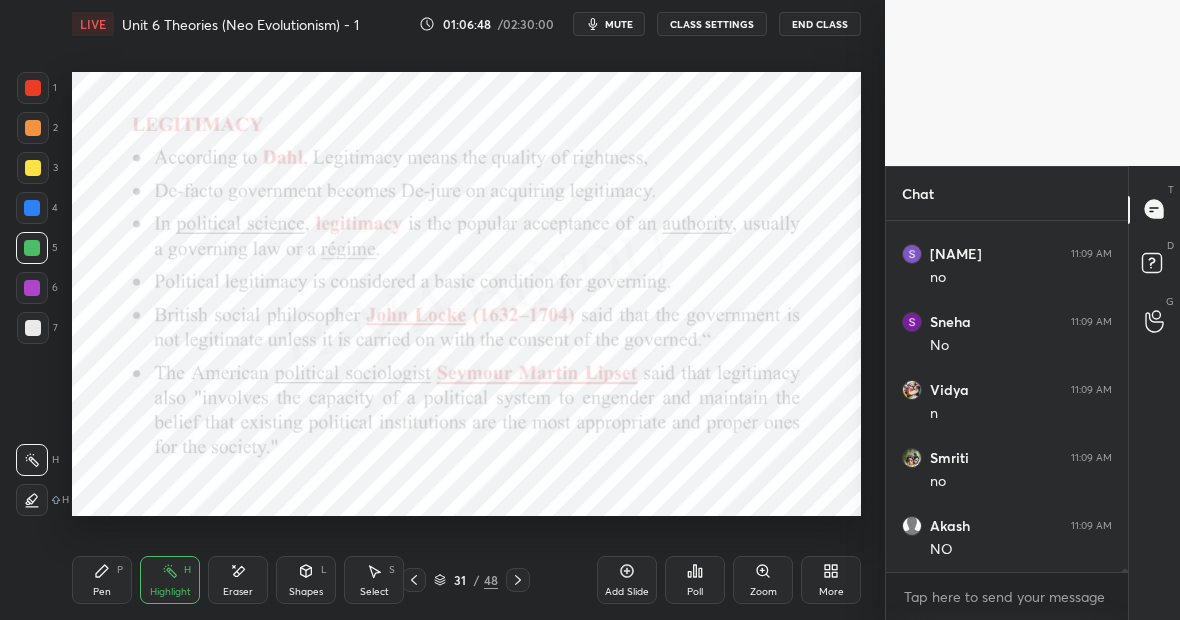 scroll, scrollTop: 46566, scrollLeft: 0, axis: vertical 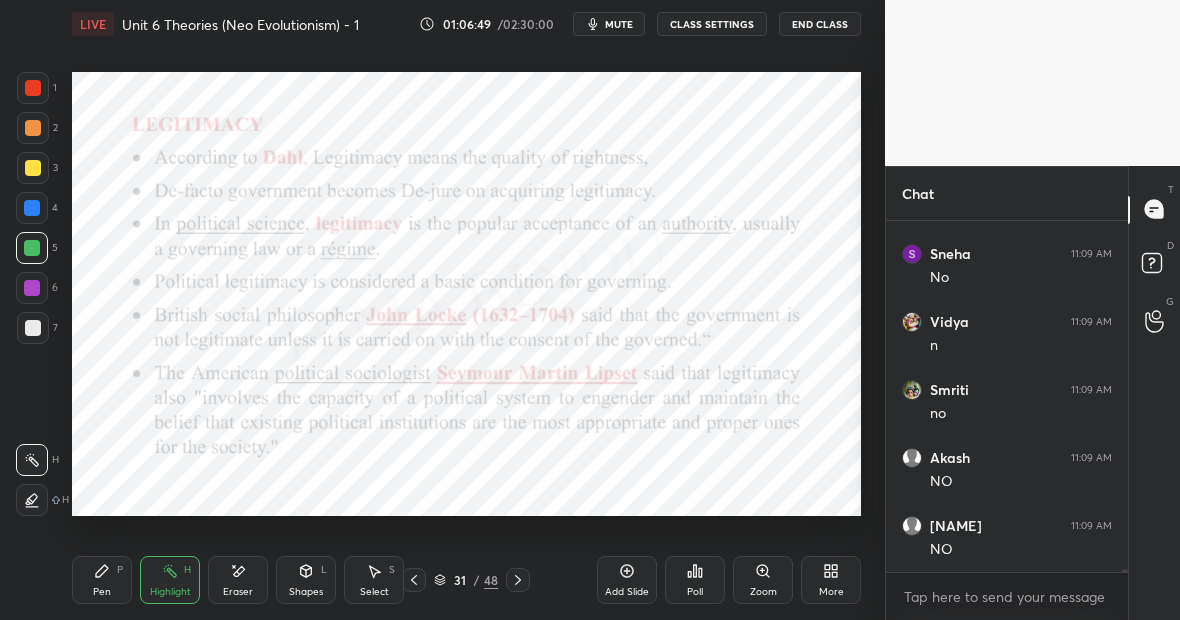 click on "Pen P" at bounding box center [102, 580] 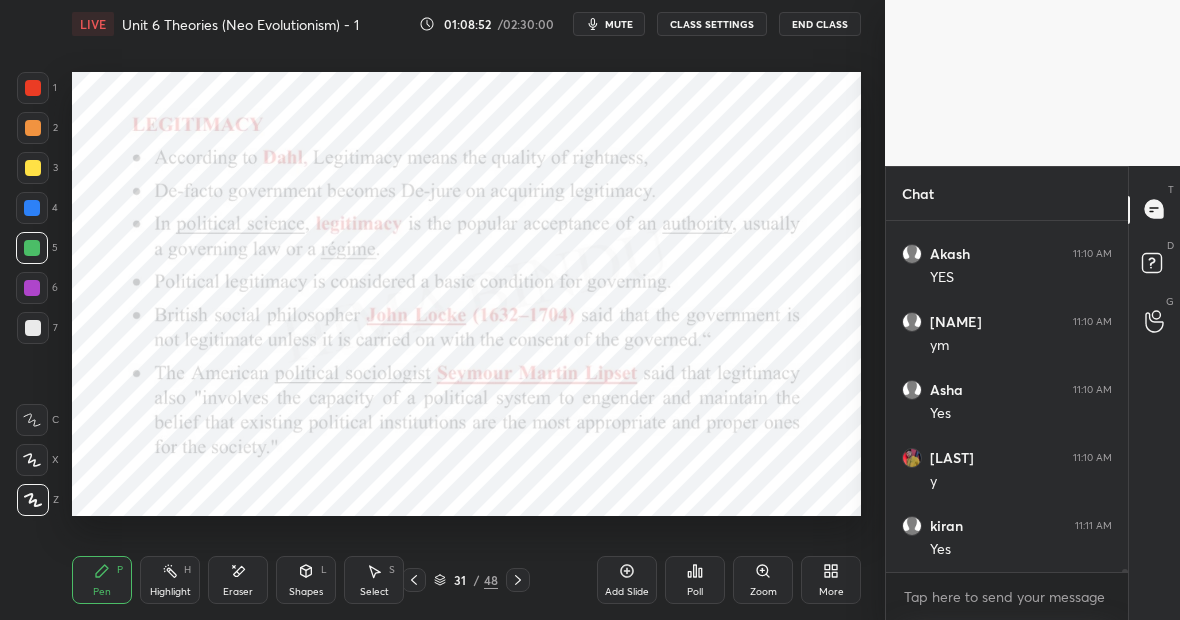scroll, scrollTop: 47586, scrollLeft: 0, axis: vertical 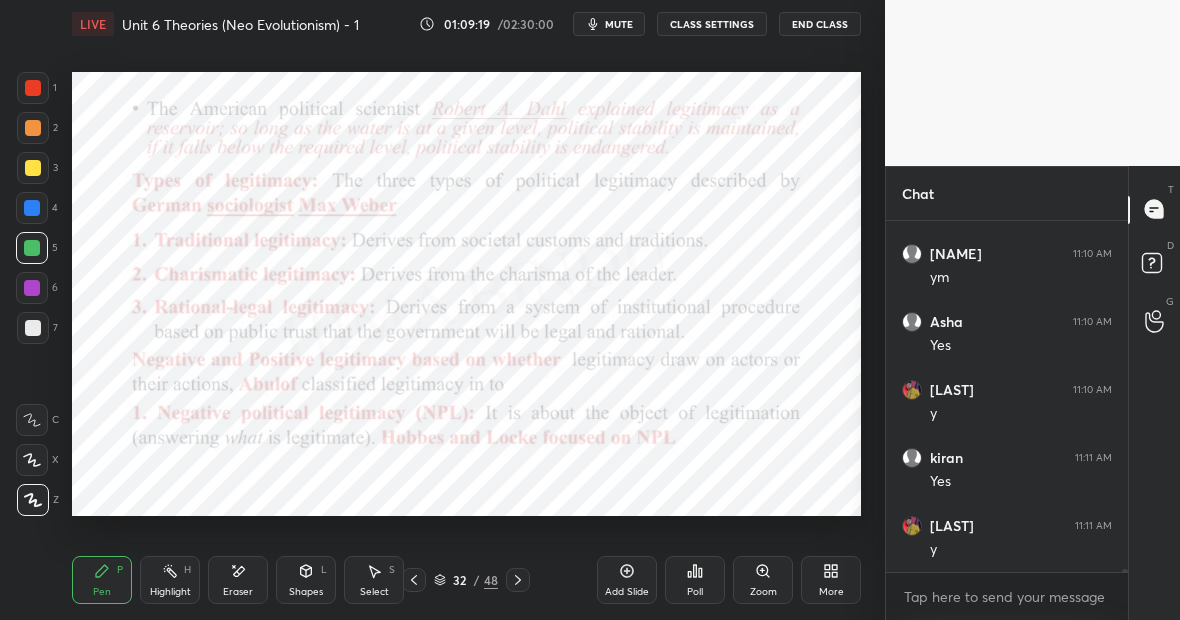 click 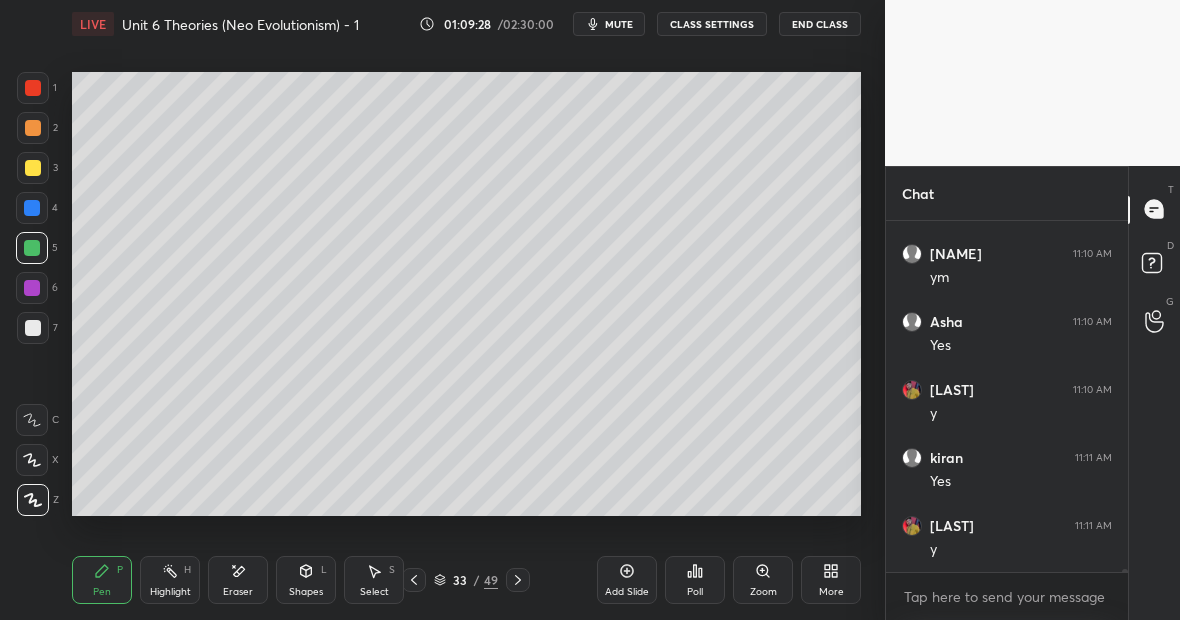 click on "Highlight H" at bounding box center (170, 580) 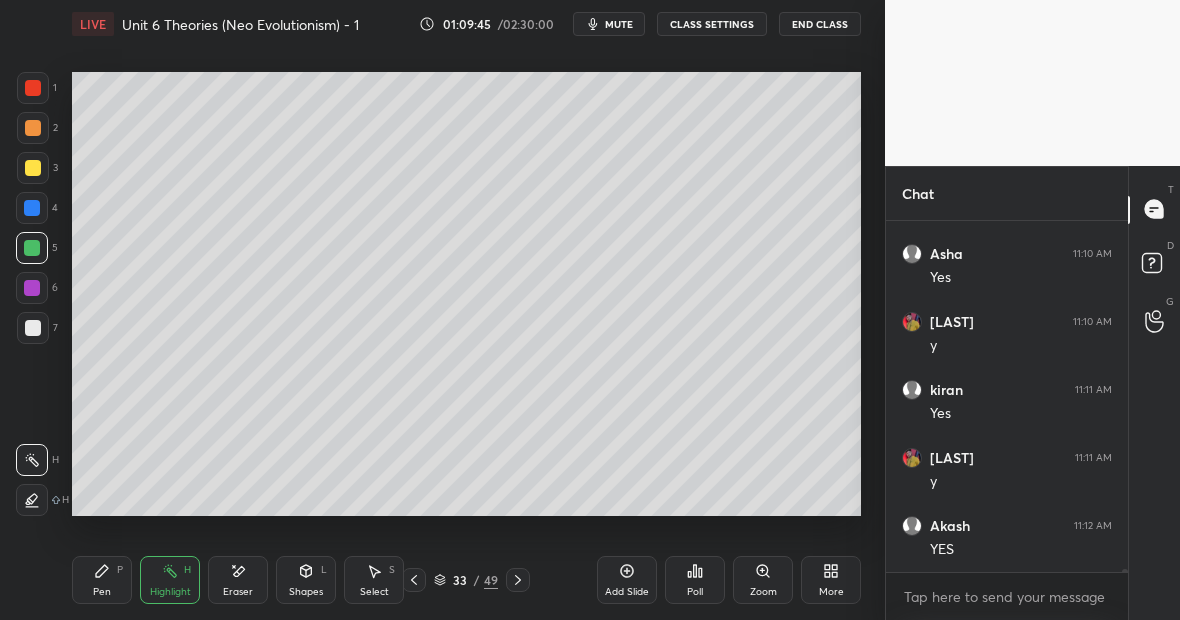 scroll, scrollTop: 47790, scrollLeft: 0, axis: vertical 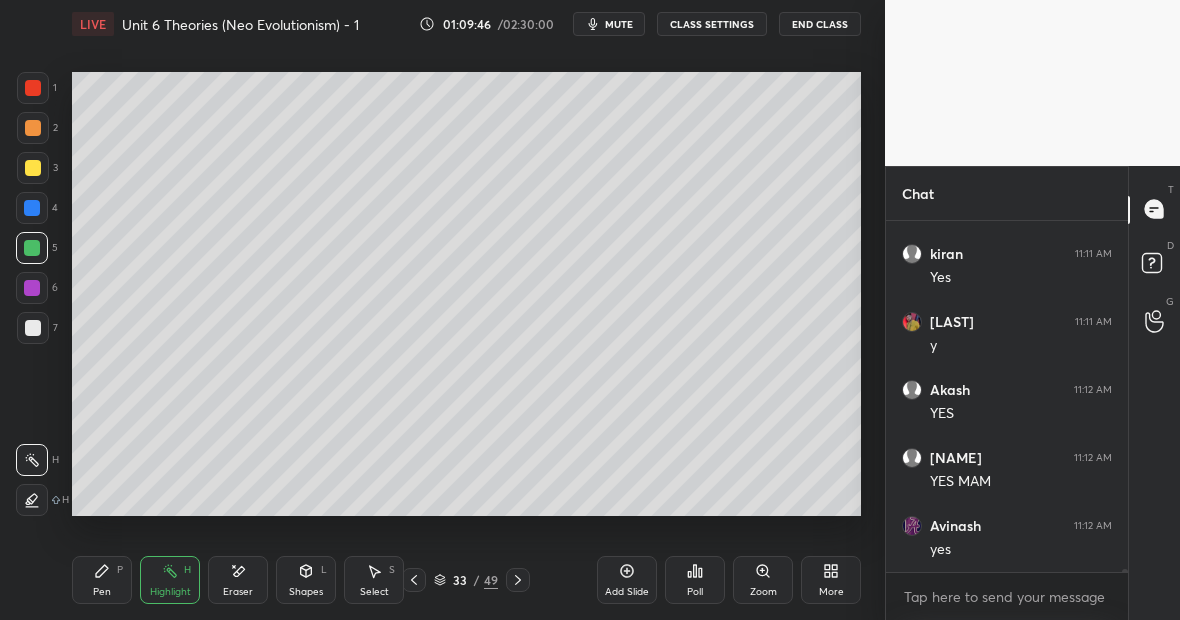 click 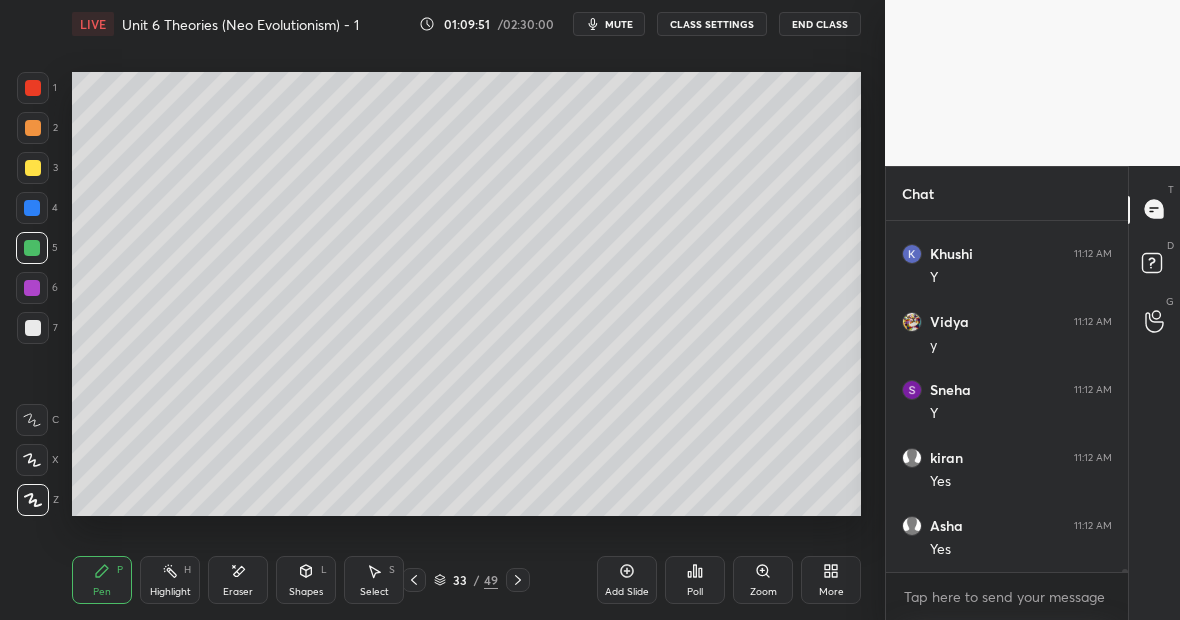 scroll, scrollTop: 48198, scrollLeft: 0, axis: vertical 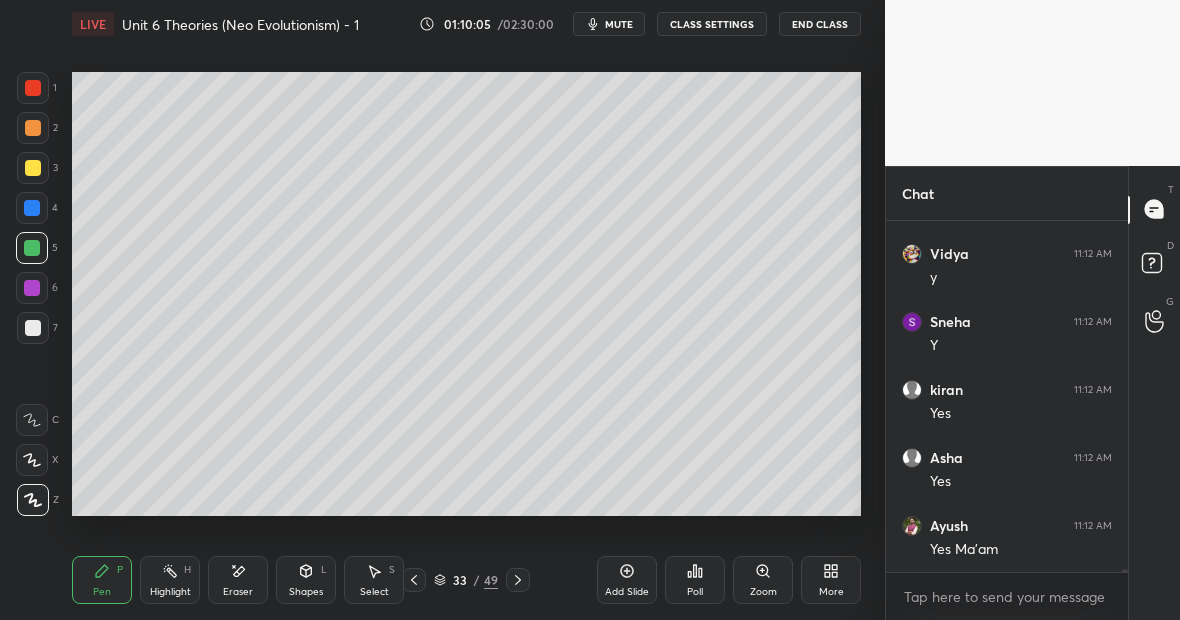 click on "Highlight H" at bounding box center (170, 580) 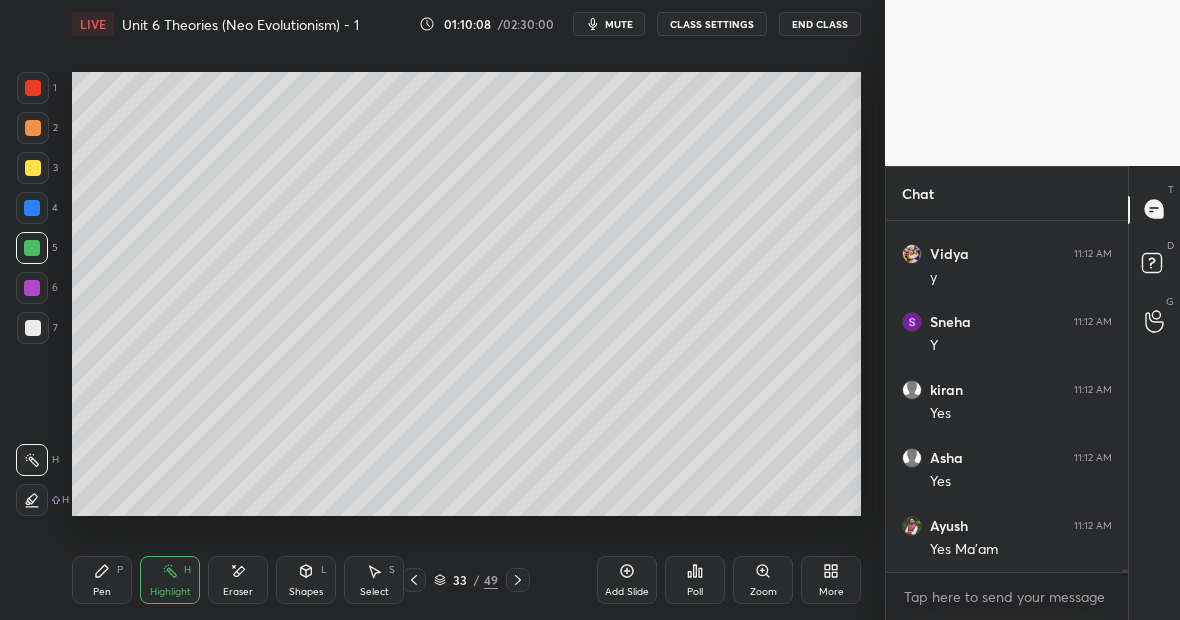 click on "Pen P" at bounding box center (102, 580) 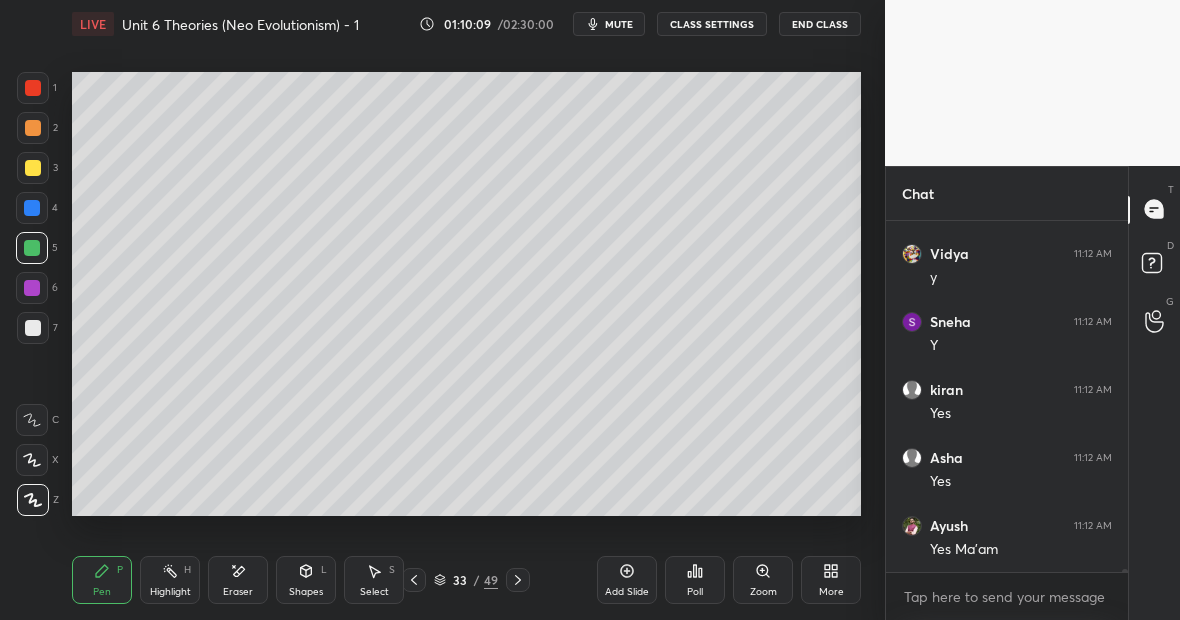 scroll, scrollTop: 48271, scrollLeft: 0, axis: vertical 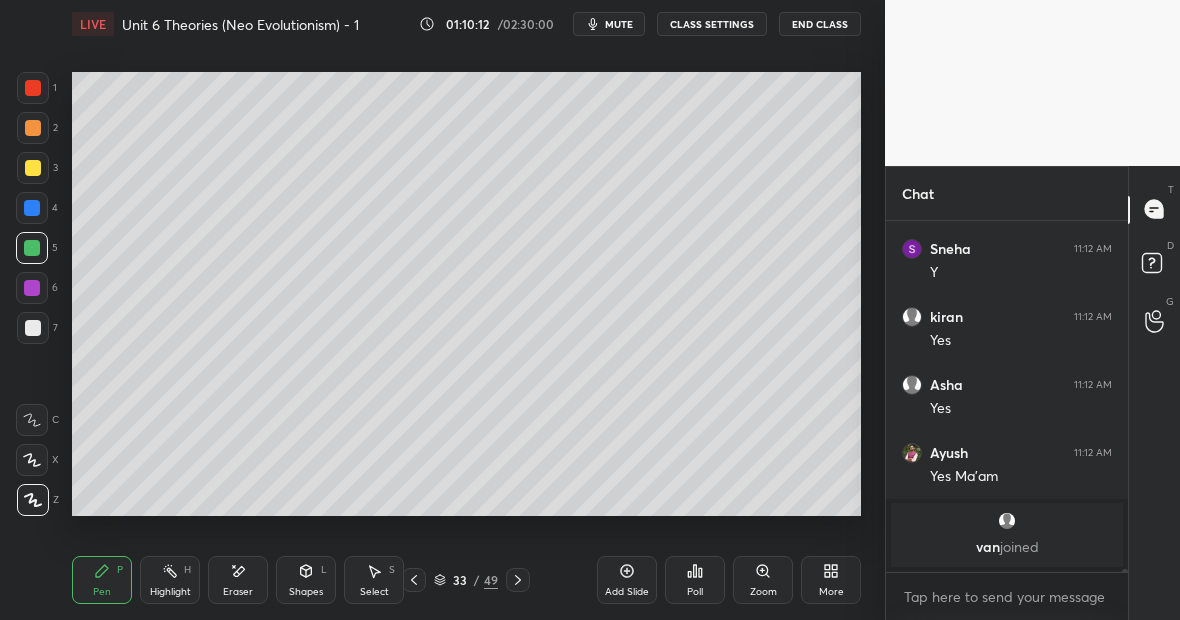 click on "H" at bounding box center [187, 570] 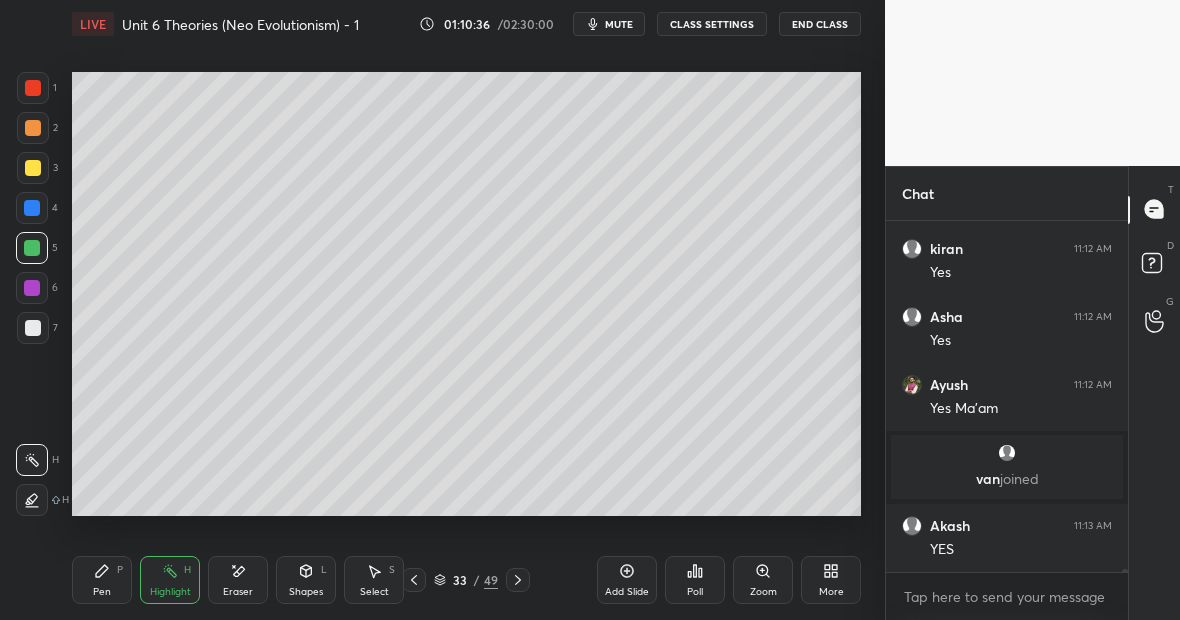 scroll, scrollTop: 44146, scrollLeft: 0, axis: vertical 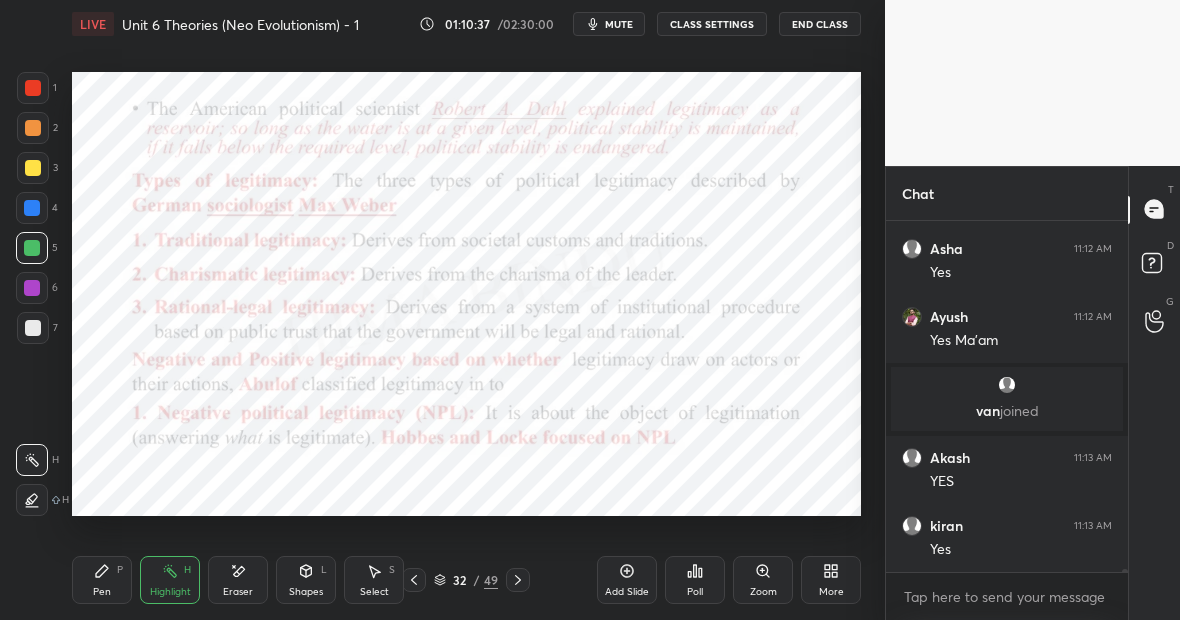 click on "Pen P" at bounding box center [102, 580] 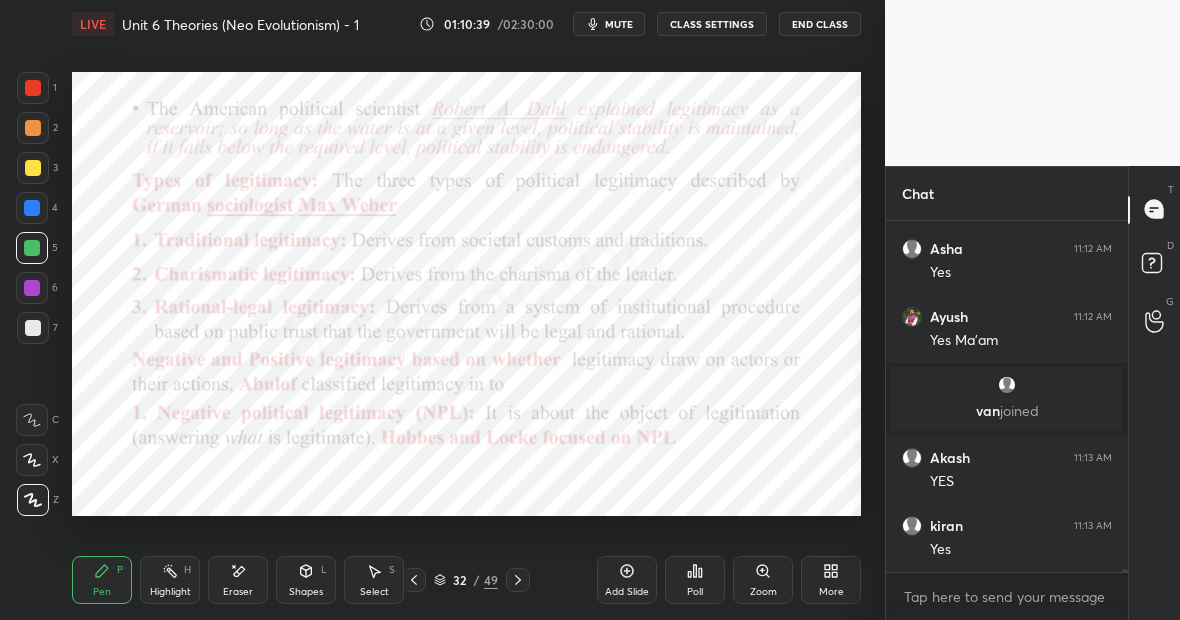 scroll, scrollTop: 44214, scrollLeft: 0, axis: vertical 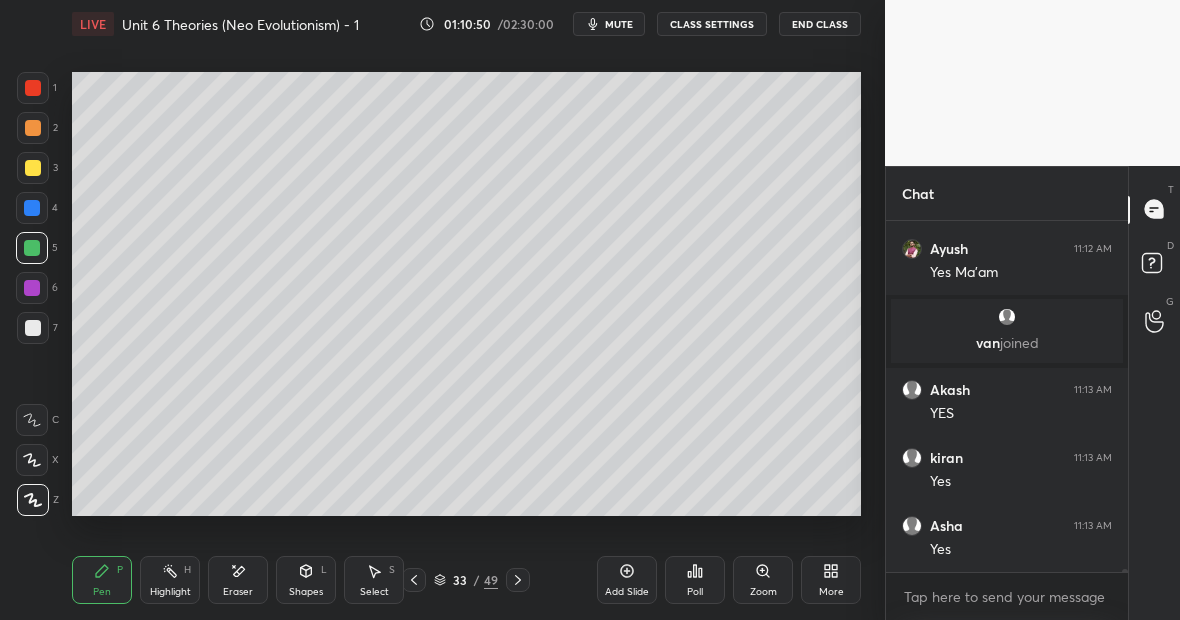 click on "Highlight H" at bounding box center (170, 580) 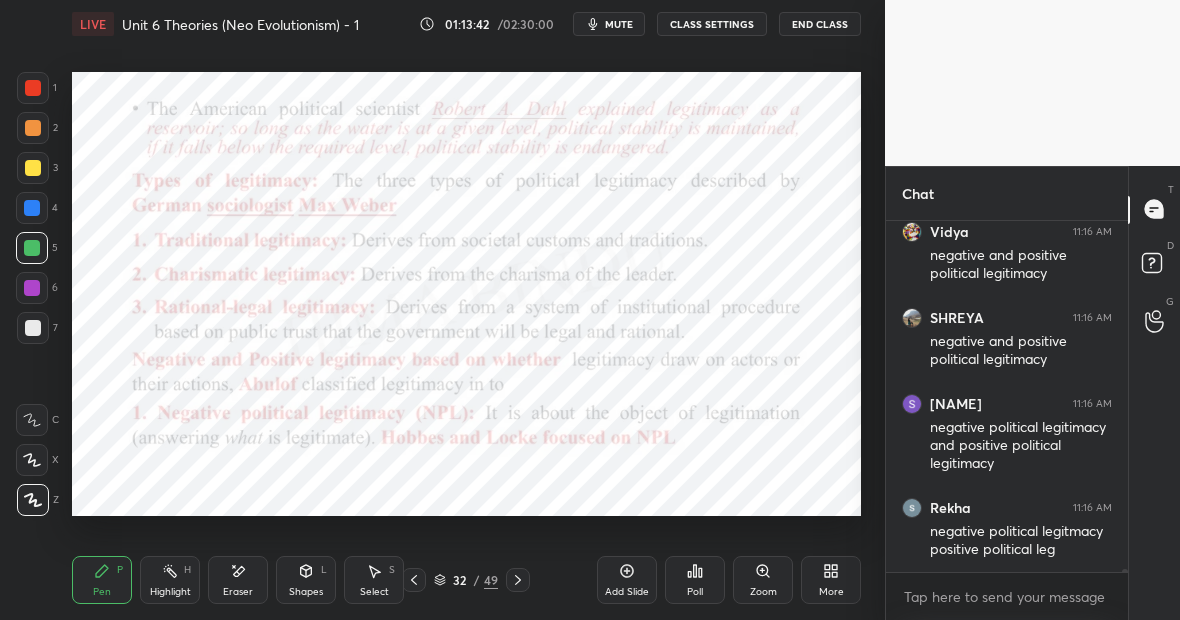 scroll, scrollTop: 46628, scrollLeft: 0, axis: vertical 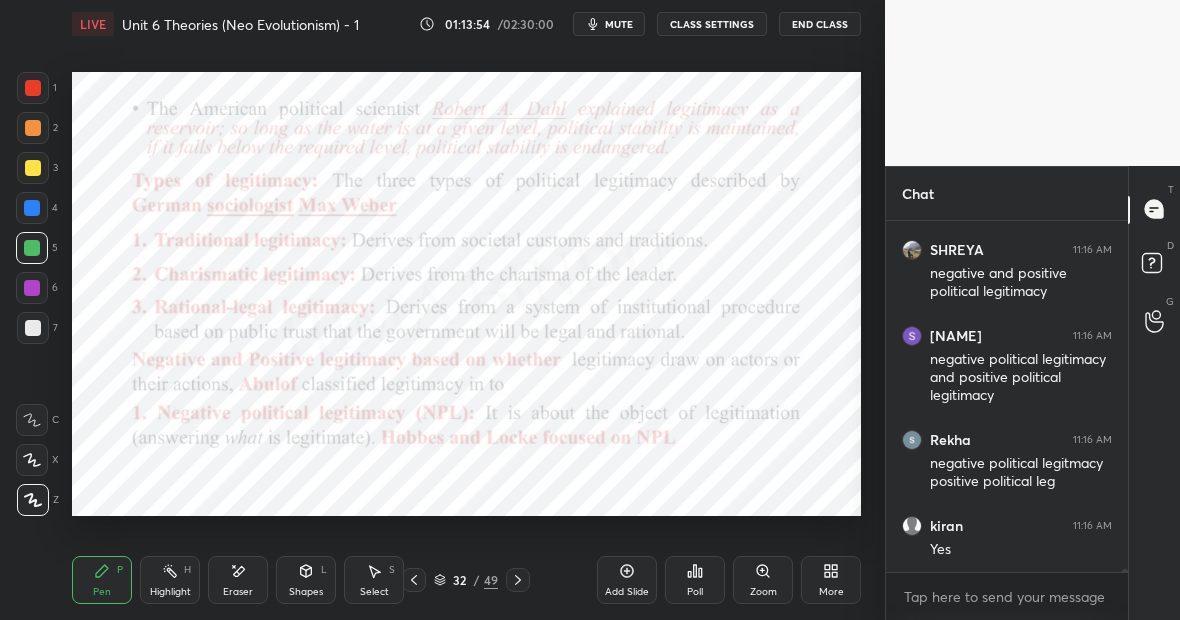 click on "Highlight H" at bounding box center [170, 580] 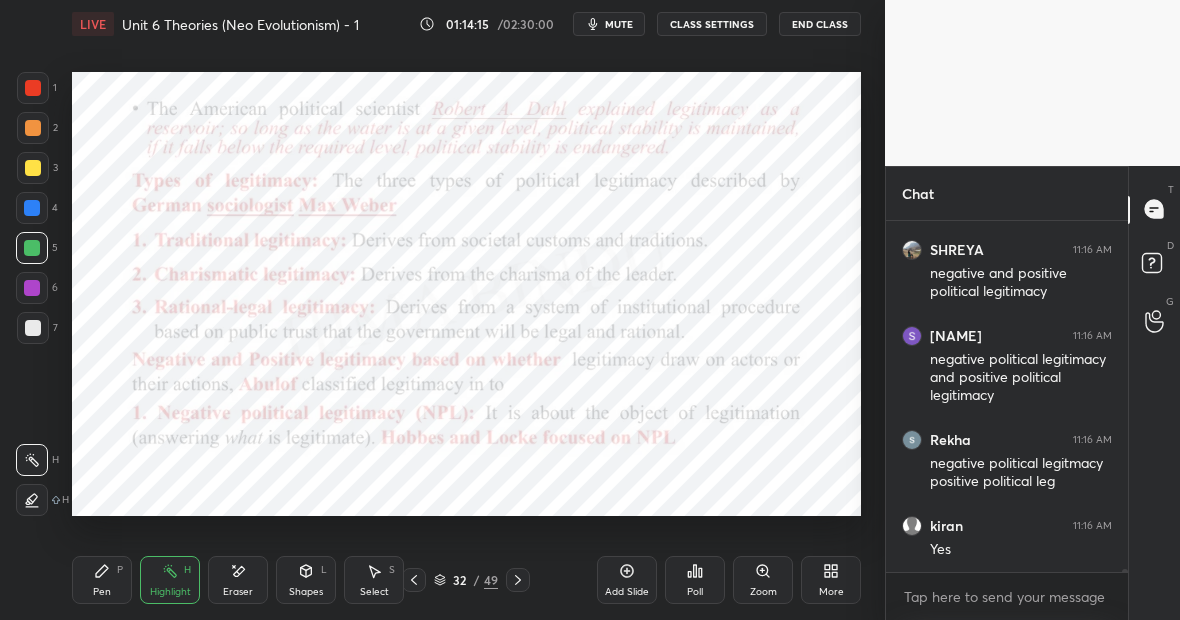 click on "Highlight H" at bounding box center (170, 580) 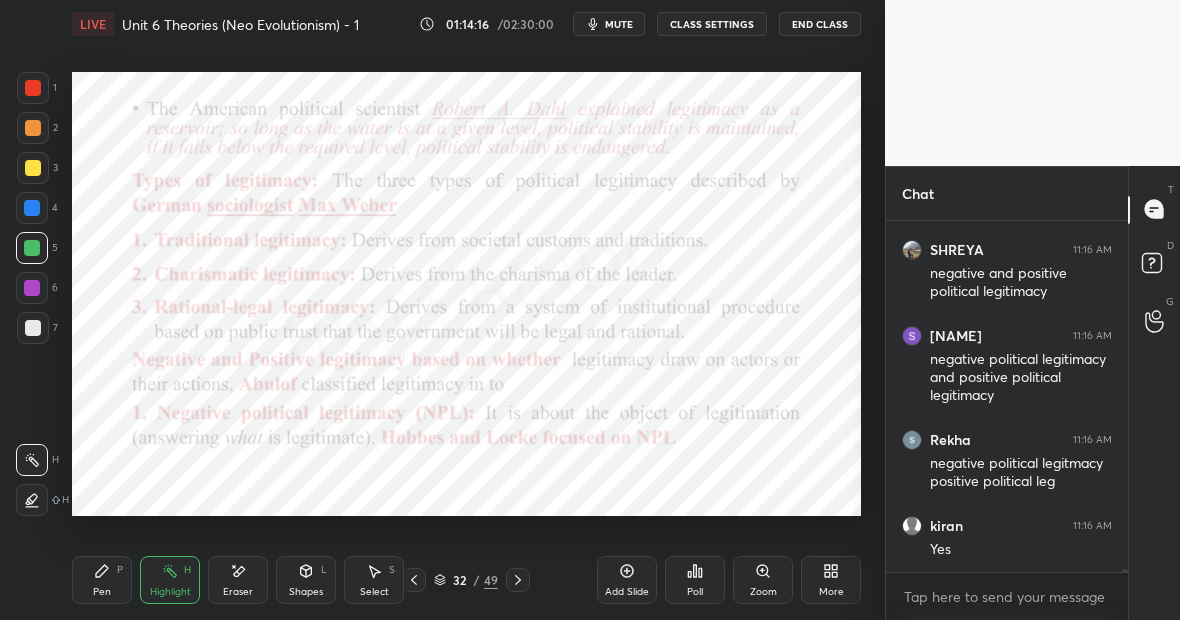 click on "Pen P" at bounding box center [102, 580] 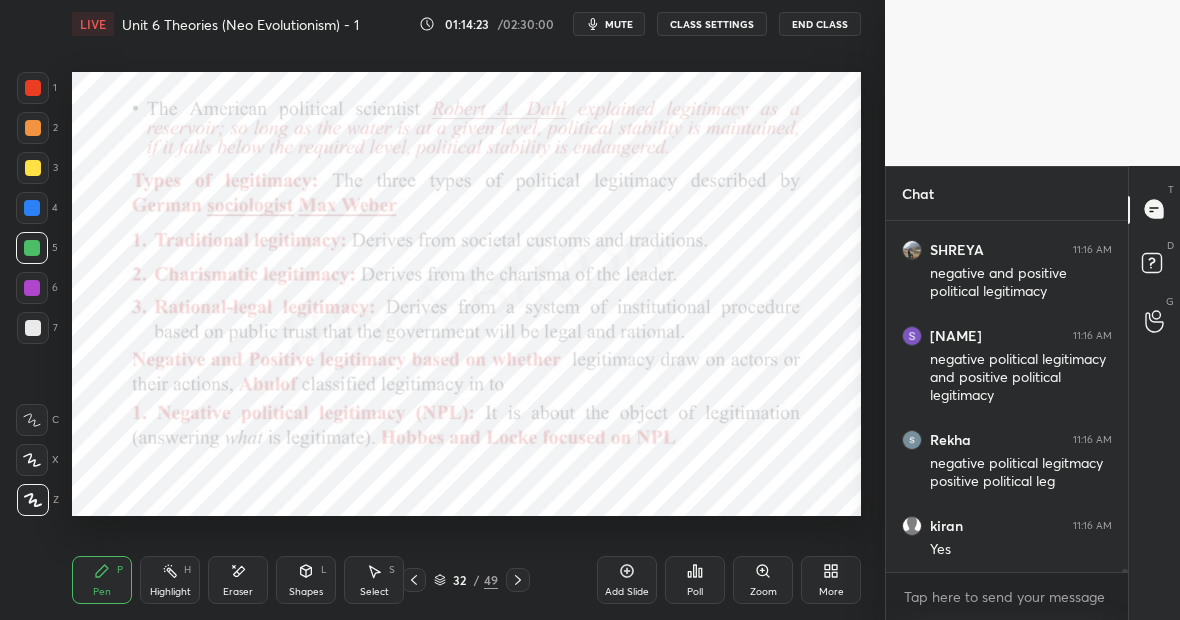 click 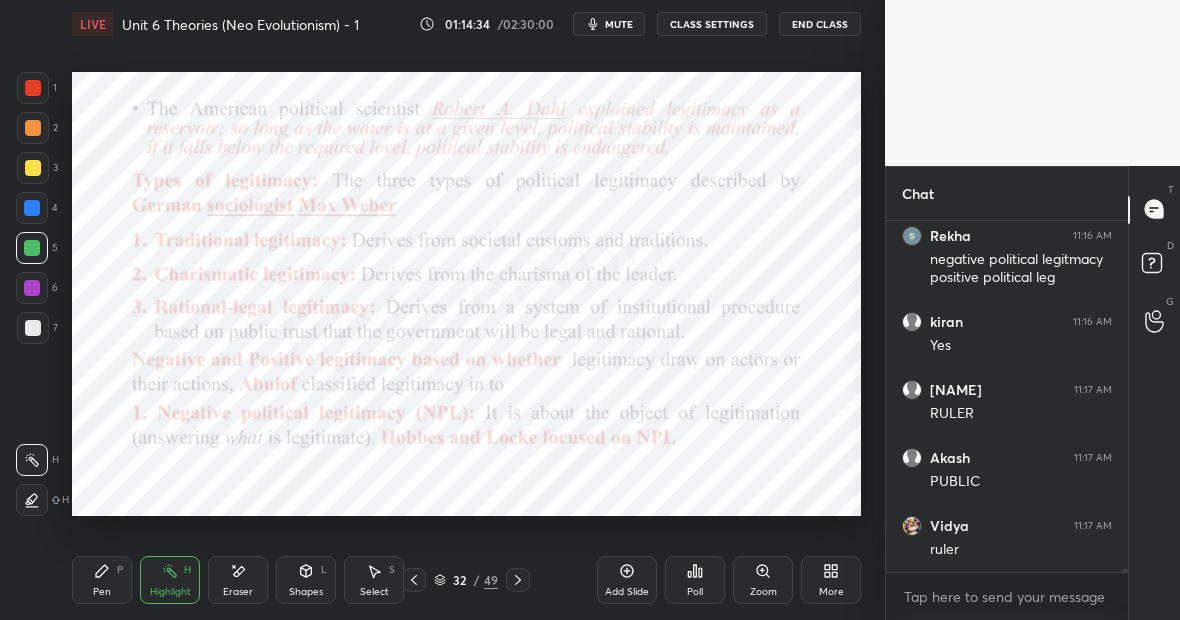scroll, scrollTop: 47104, scrollLeft: 0, axis: vertical 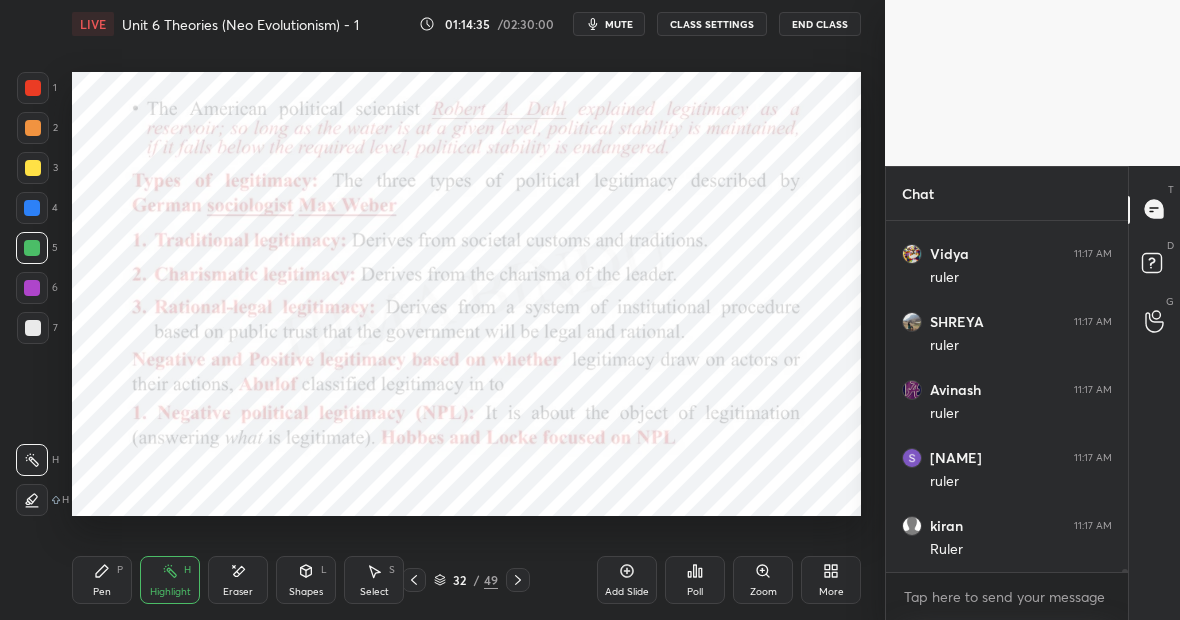 click on "Pen P" at bounding box center (102, 580) 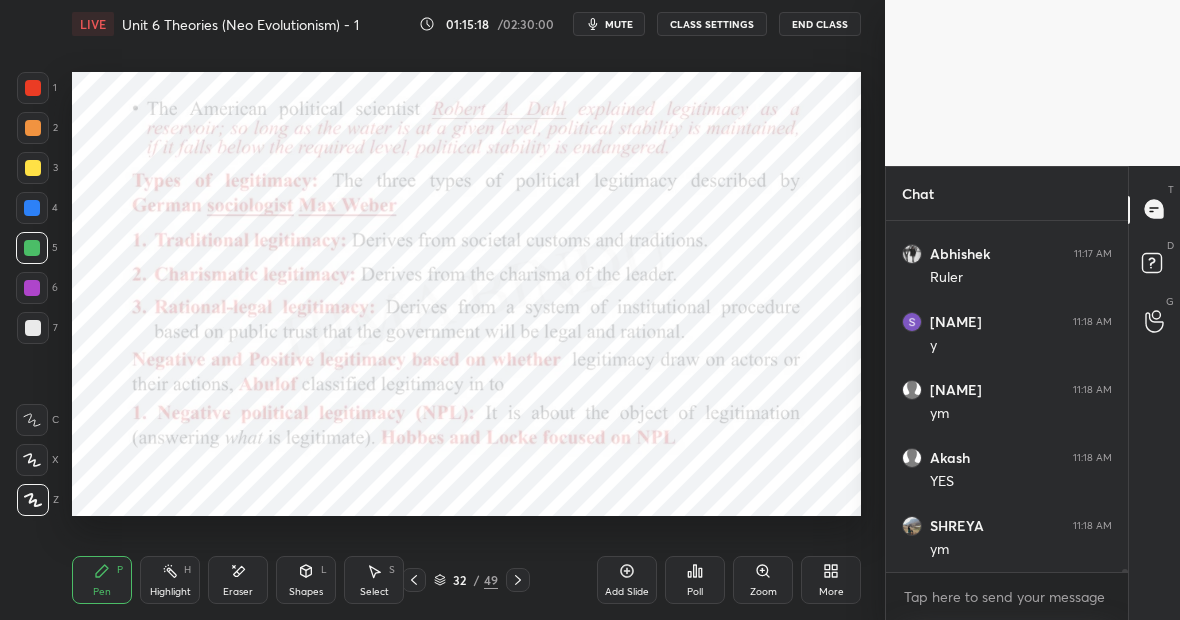 scroll, scrollTop: 47648, scrollLeft: 0, axis: vertical 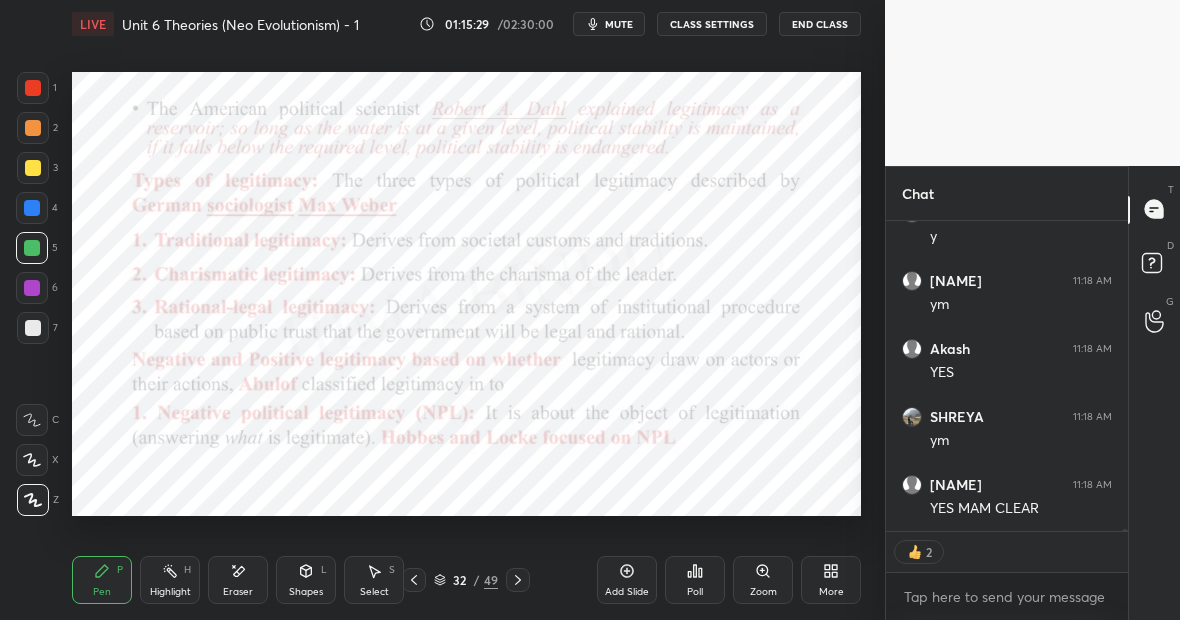 click on "Highlight H" at bounding box center (170, 580) 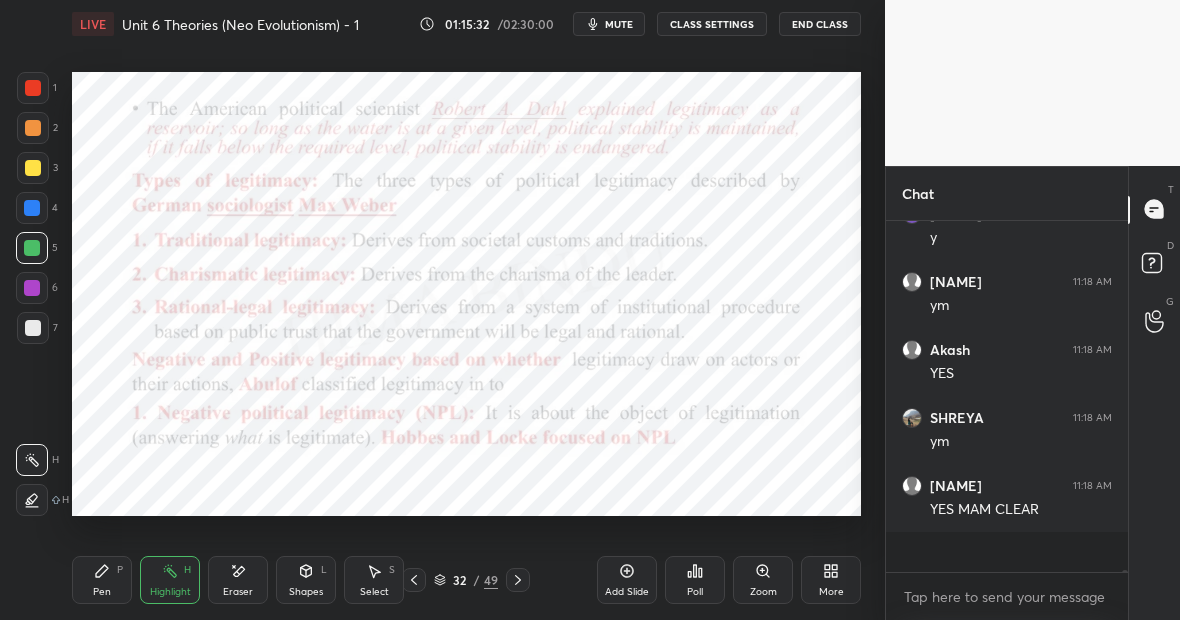 scroll, scrollTop: 7, scrollLeft: 7, axis: both 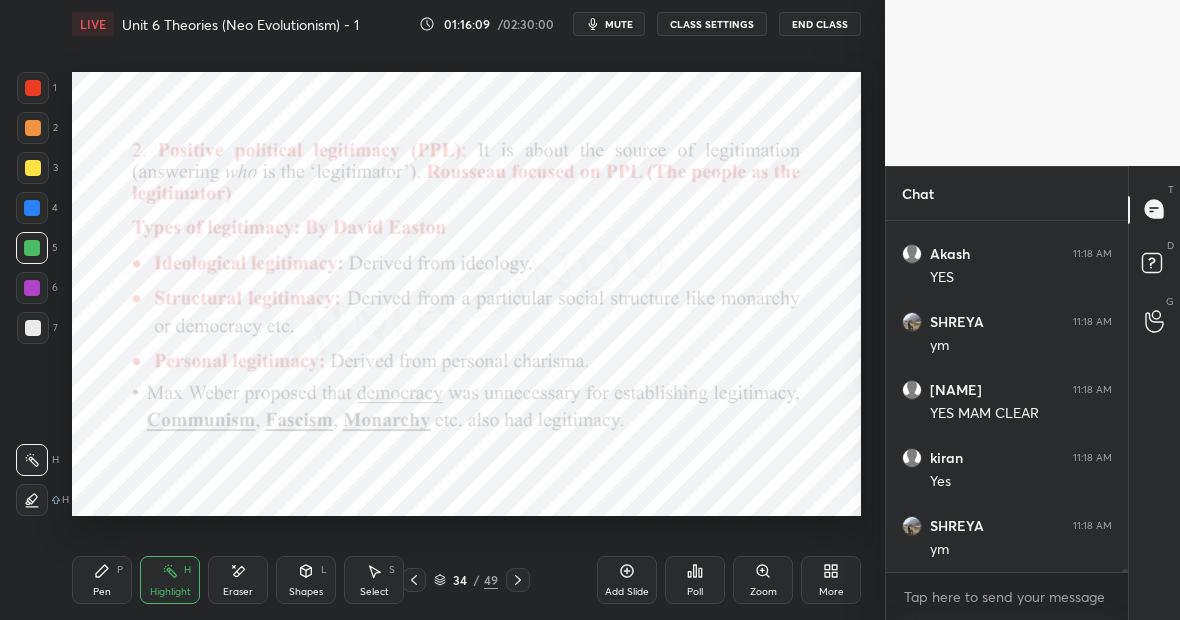 click on "Pen P" at bounding box center (102, 580) 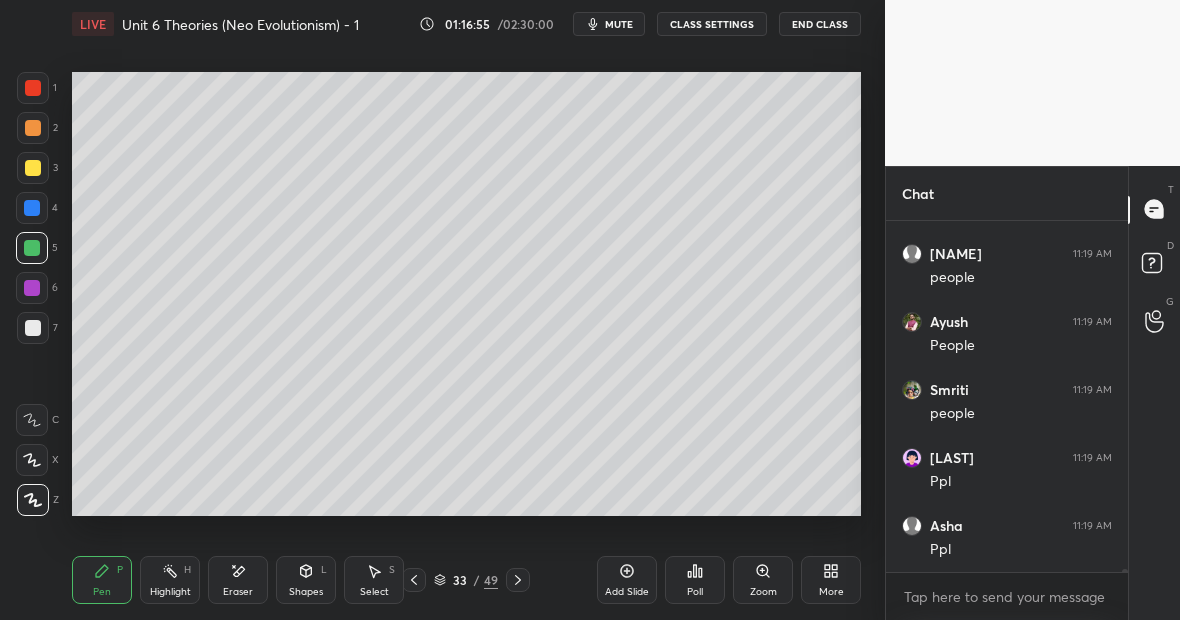 scroll, scrollTop: 48668, scrollLeft: 0, axis: vertical 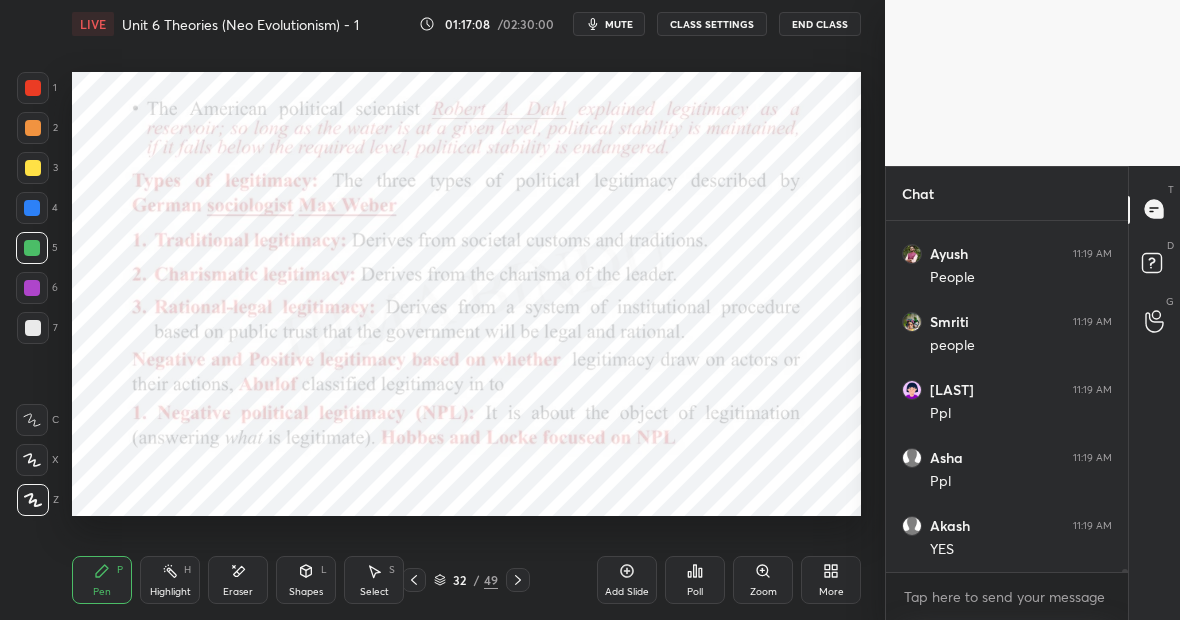 click on "Highlight H" at bounding box center (170, 580) 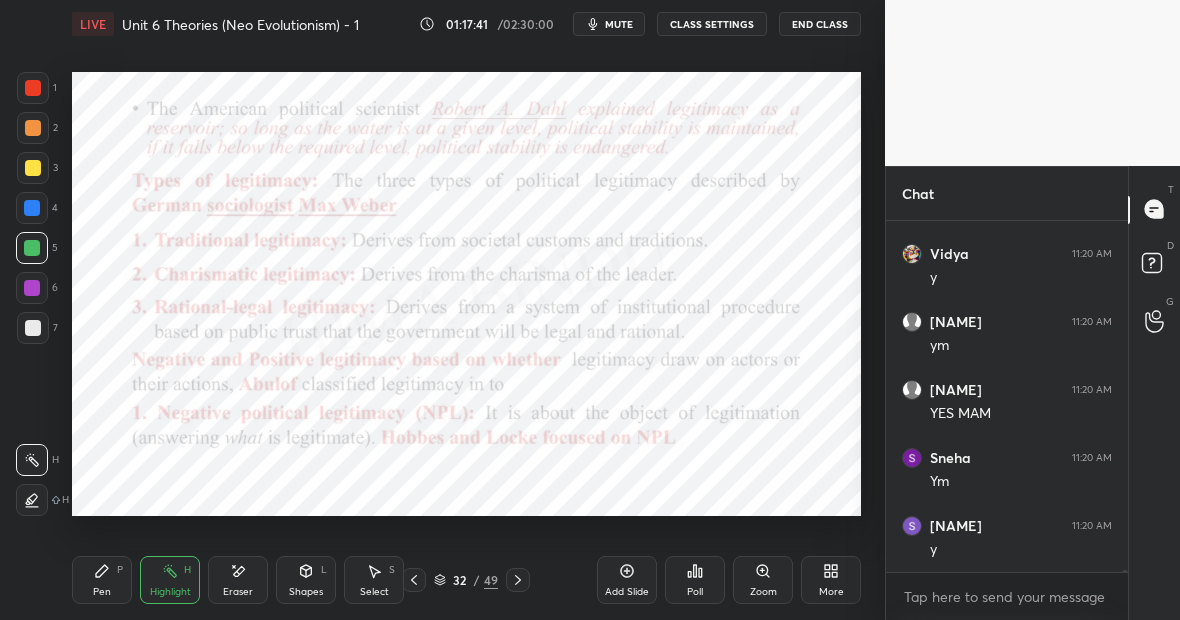 scroll, scrollTop: 49144, scrollLeft: 0, axis: vertical 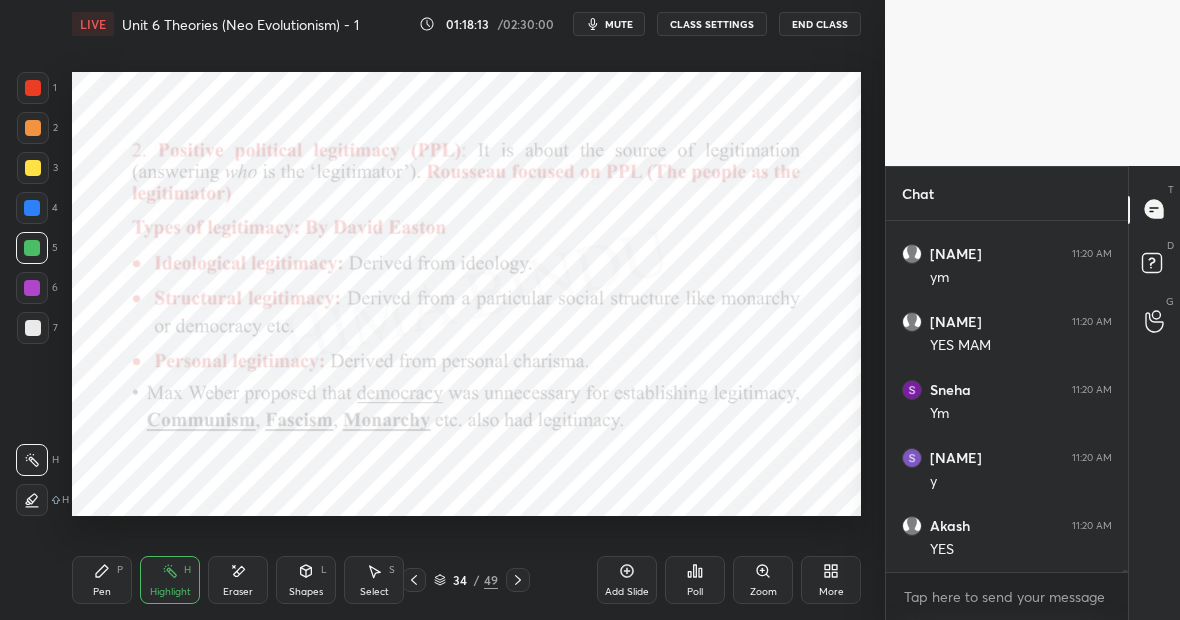 click on "Pen P" at bounding box center [102, 580] 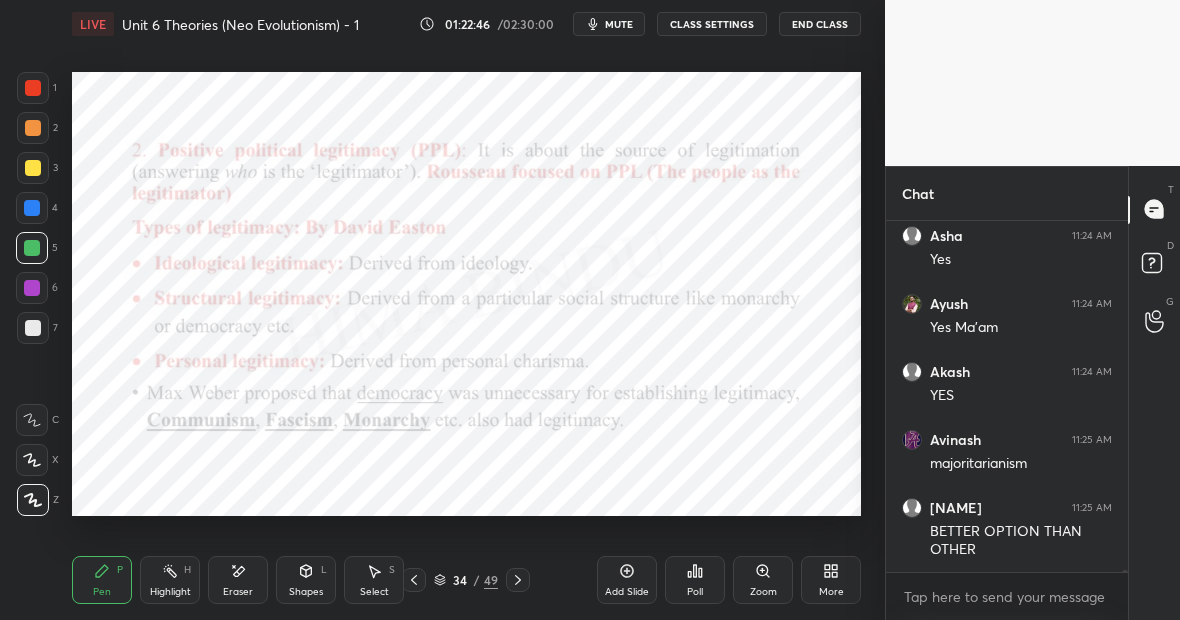 scroll, scrollTop: 53398, scrollLeft: 0, axis: vertical 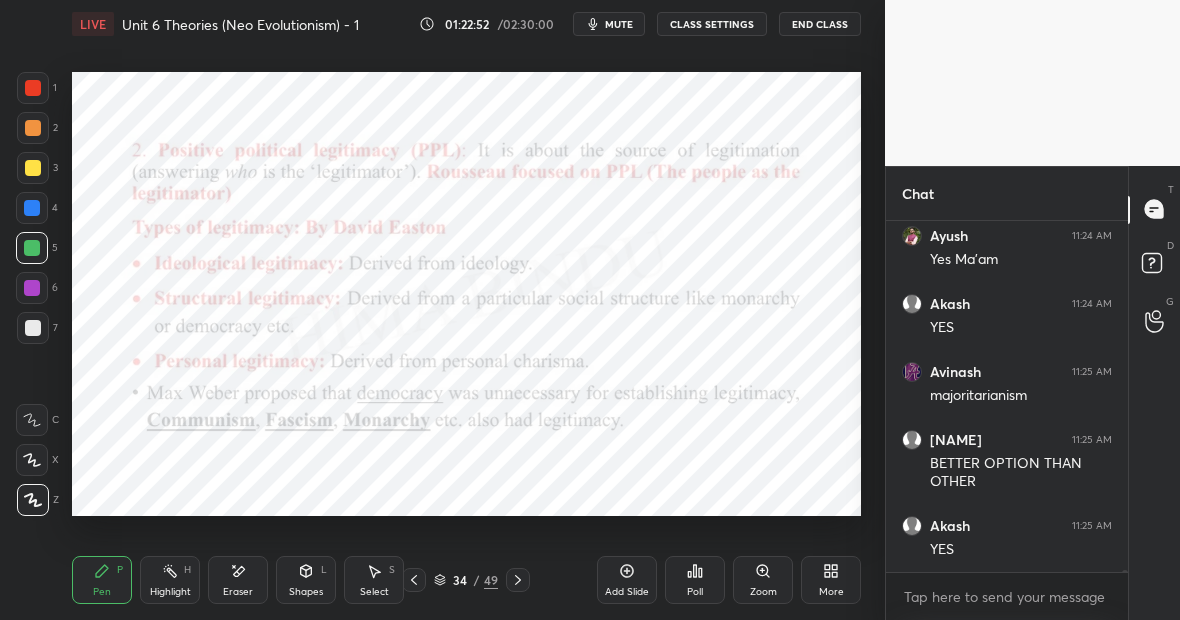 click on "1 2 3 4 5 6 7 C X Z E E Erase all   H H LIVE Unit 6 Theories (Neo Evolutionism) - 1 01:22:52 /  02:30:00 mute CLASS SETTINGS End Class Setting up your live class Poll for   secs No correct answer Start poll Back Unit 6 Theories (Neo Evolutionism) - 1 • L53 of Comprehensive Course on Anthropology [LAST] Pen P Highlight H Eraser Shapes L Select S 34 / 49 Add Slide Poll Zoom More" at bounding box center (442, 310) 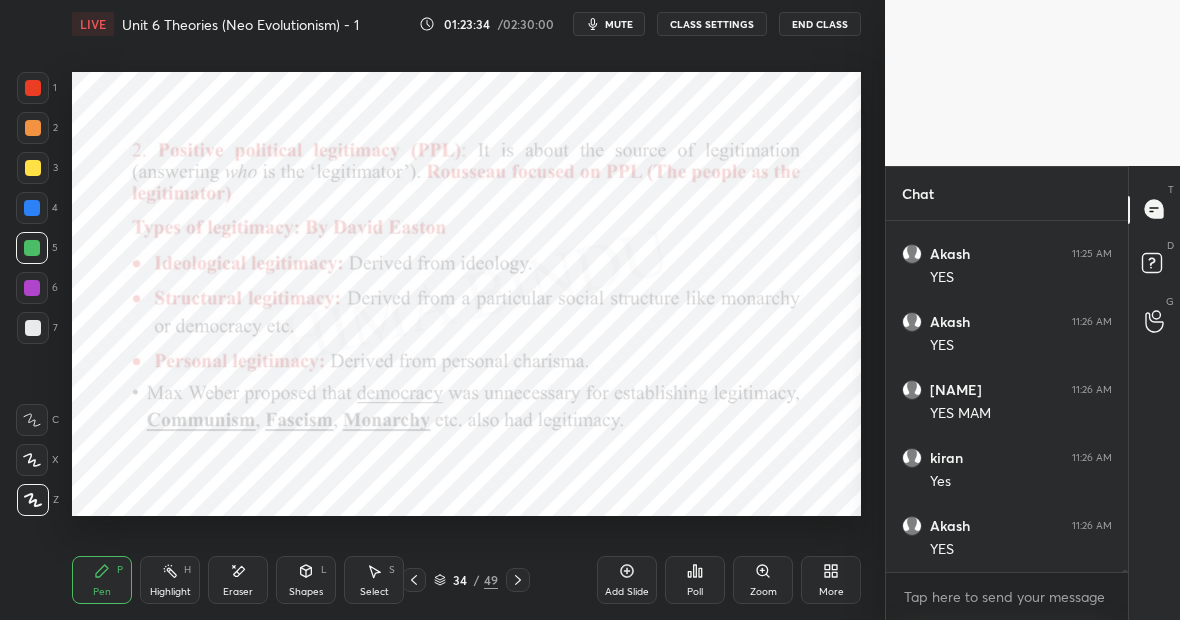 scroll, scrollTop: 53738, scrollLeft: 0, axis: vertical 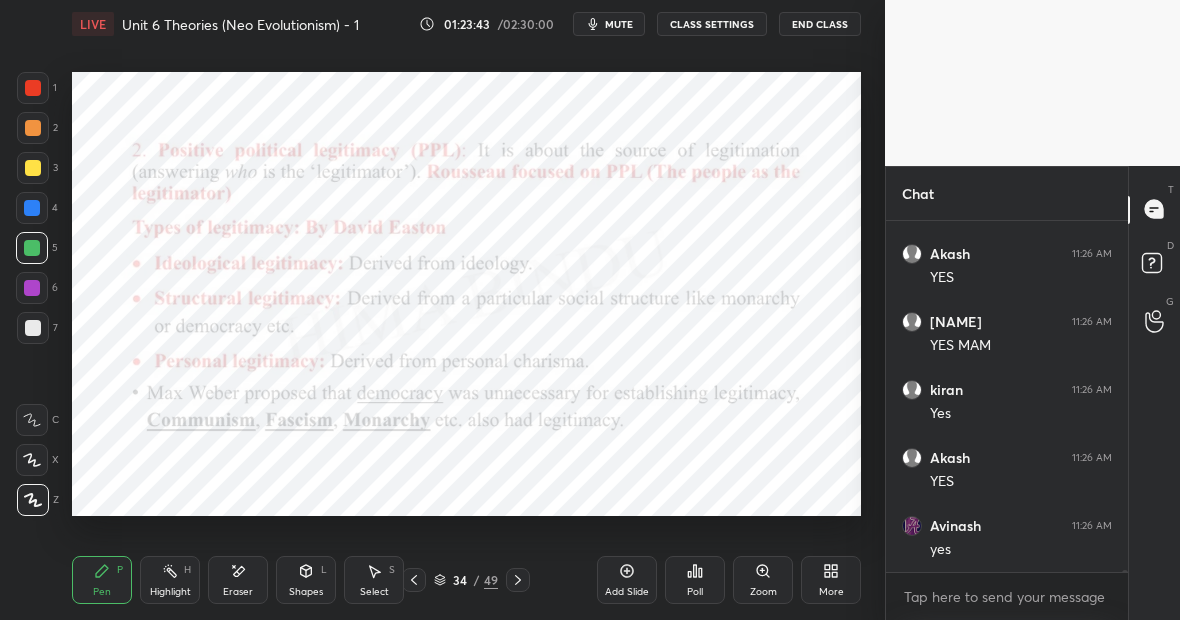 click on "Highlight H" at bounding box center (170, 580) 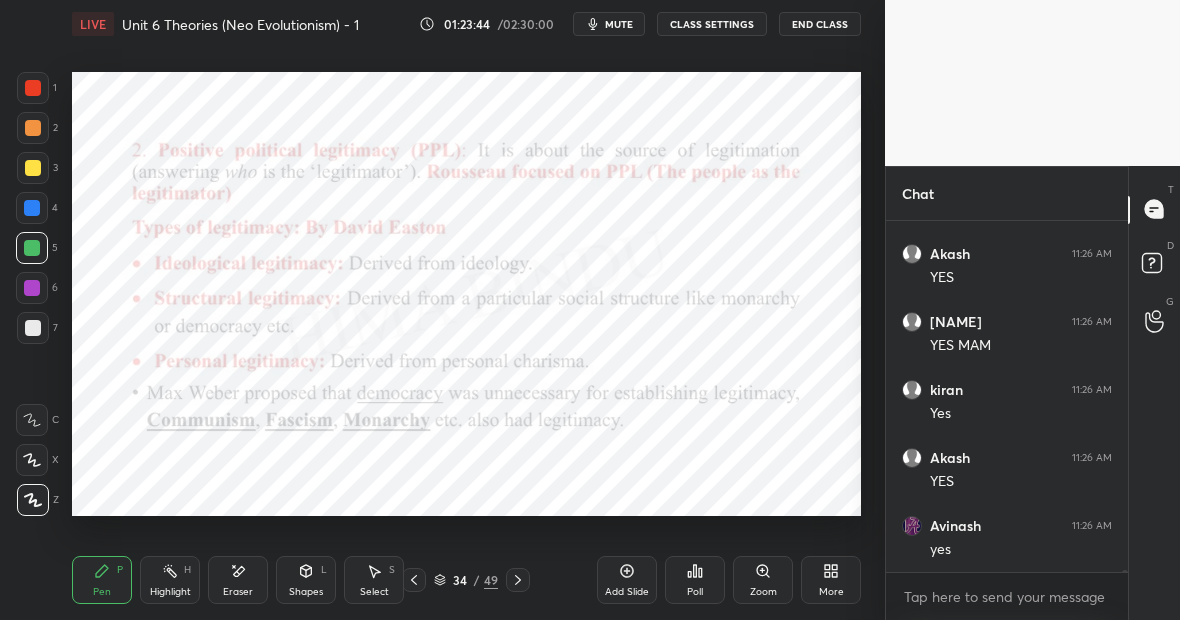 scroll, scrollTop: 53806, scrollLeft: 0, axis: vertical 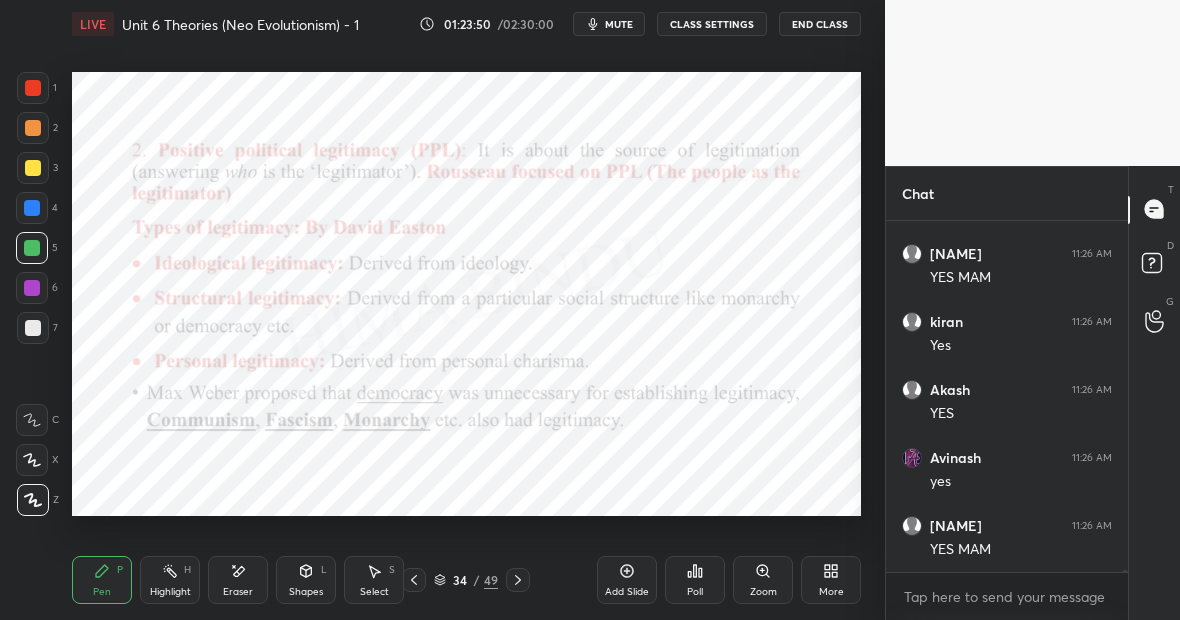 click 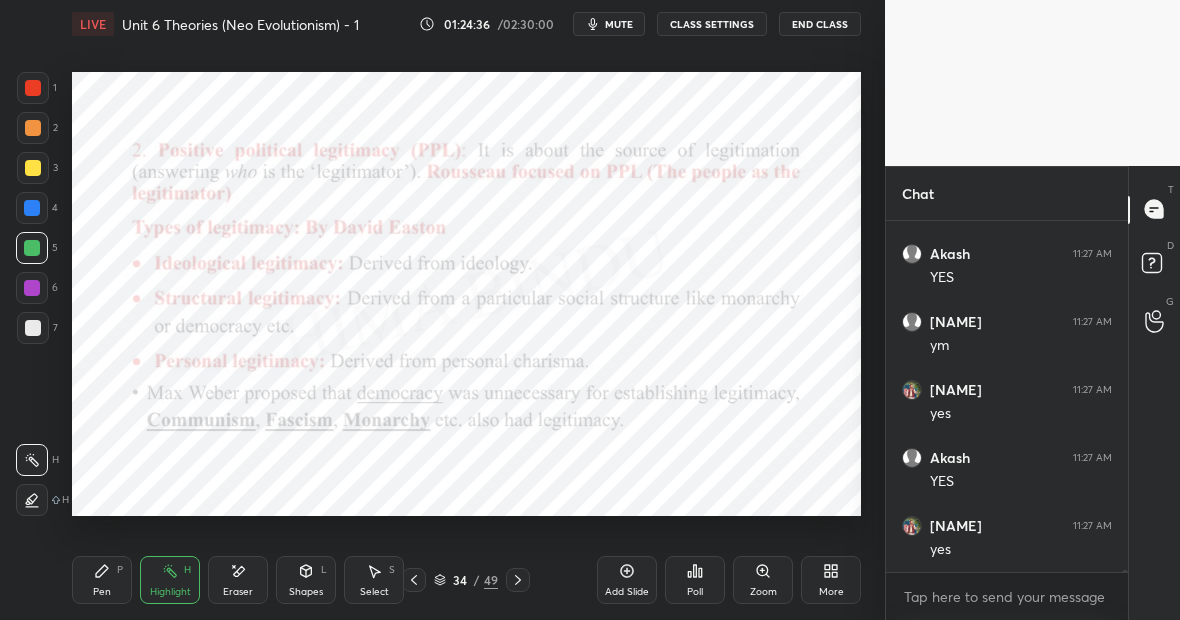 scroll, scrollTop: 54418, scrollLeft: 0, axis: vertical 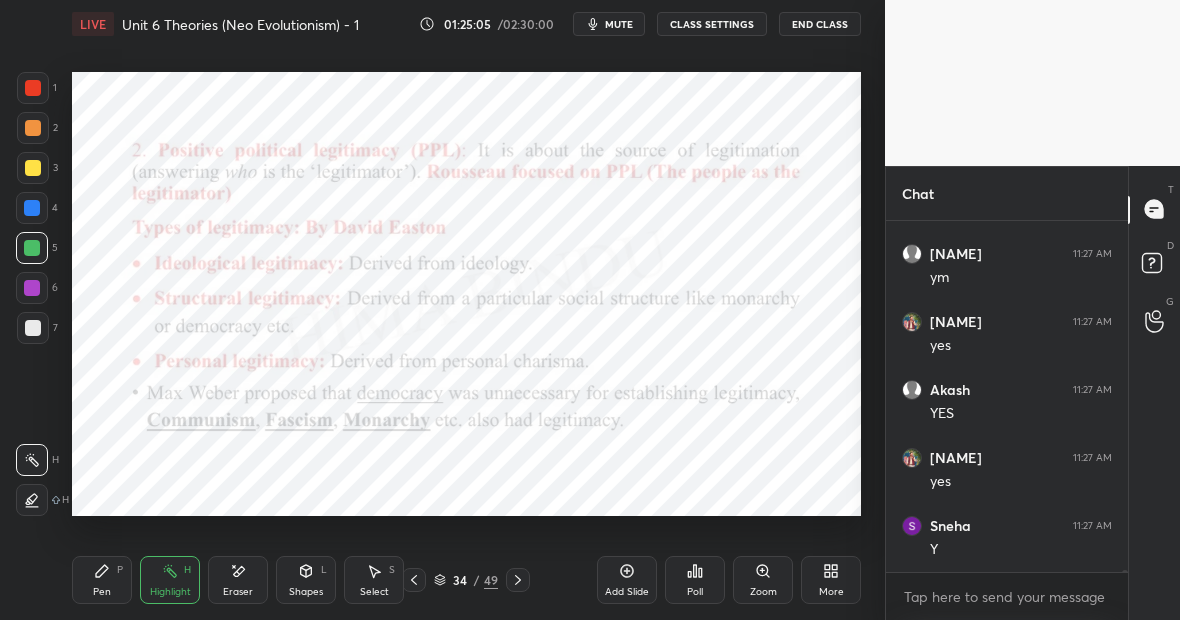 click on "Pen P" at bounding box center (102, 580) 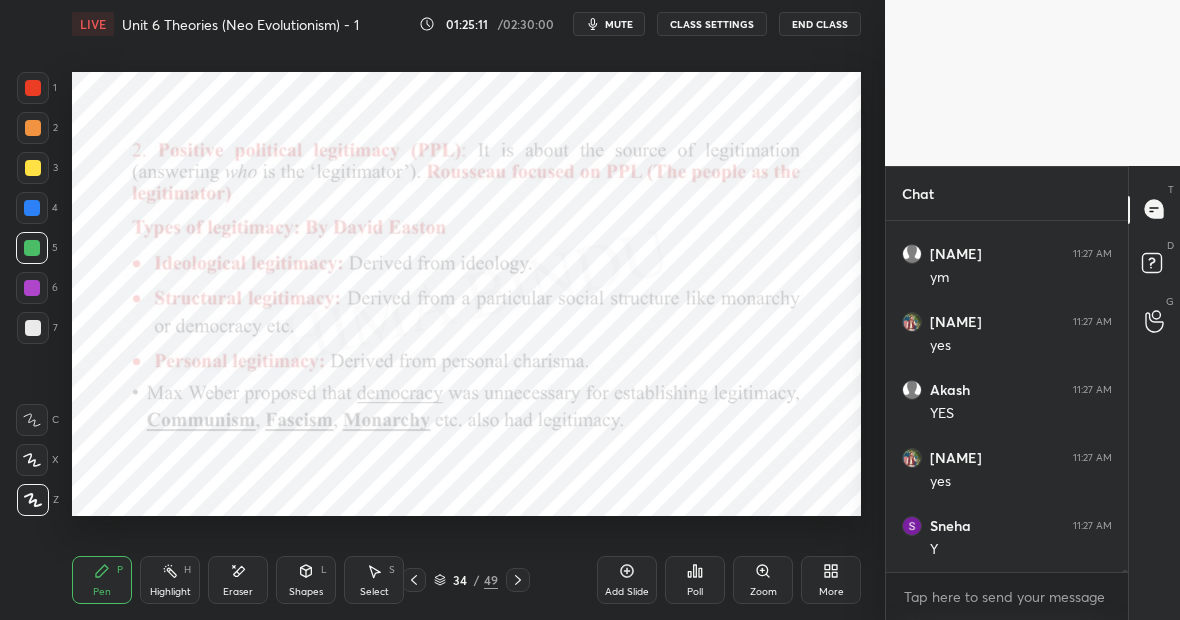 click at bounding box center (33, 88) 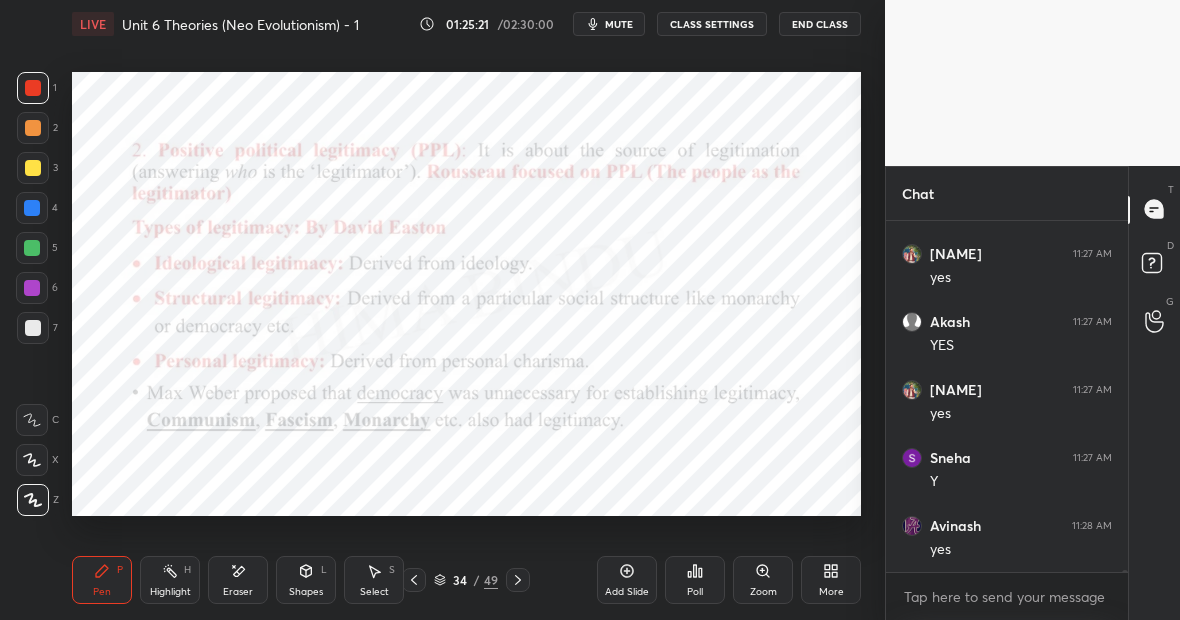scroll, scrollTop: 54554, scrollLeft: 0, axis: vertical 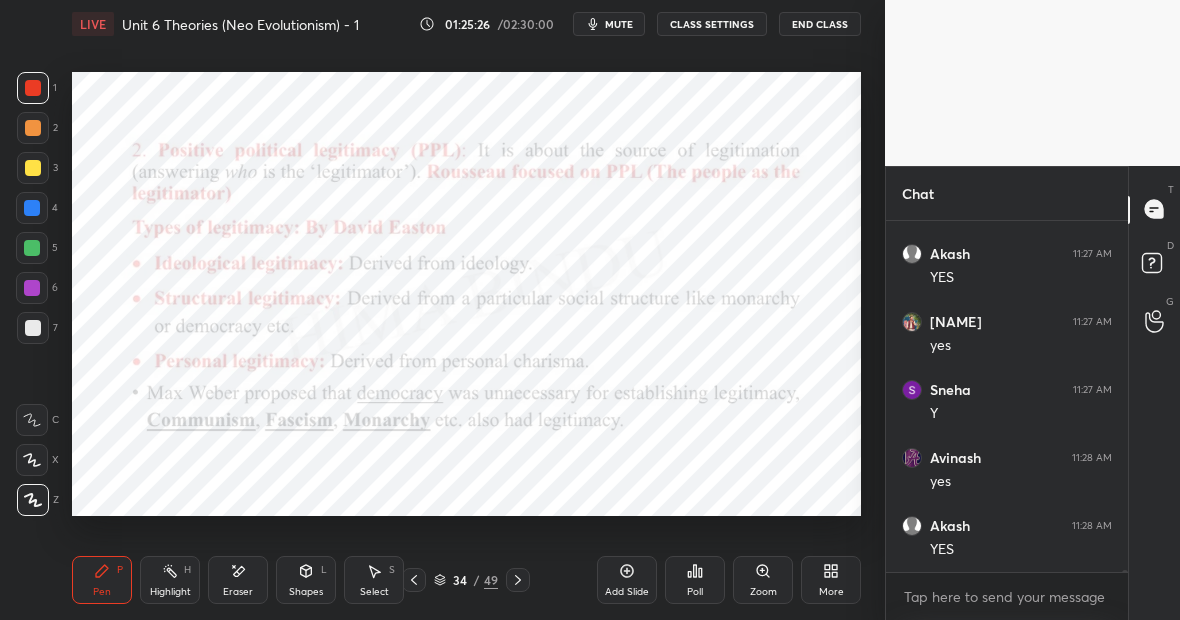 click on "Highlight H" at bounding box center (170, 580) 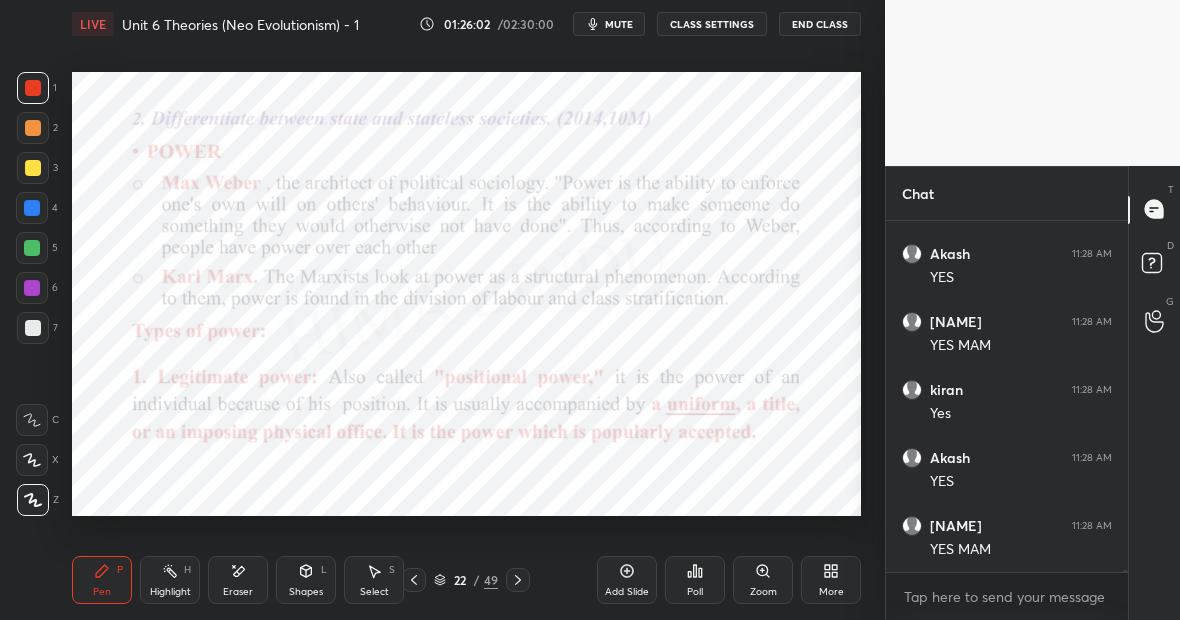scroll, scrollTop: 54899, scrollLeft: 0, axis: vertical 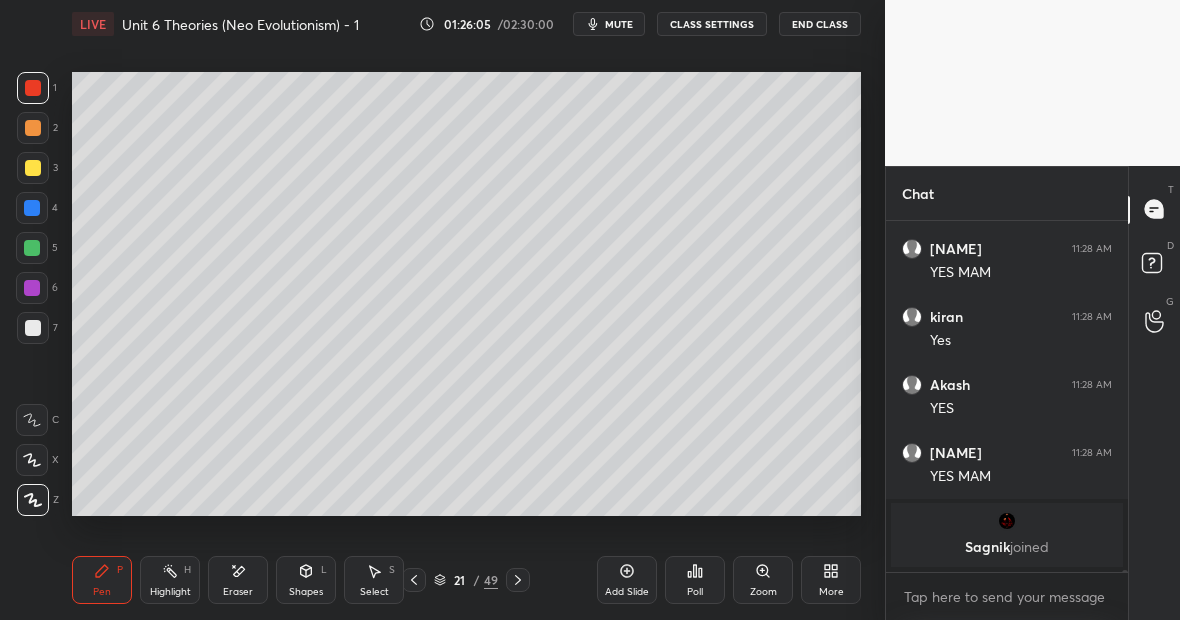 click 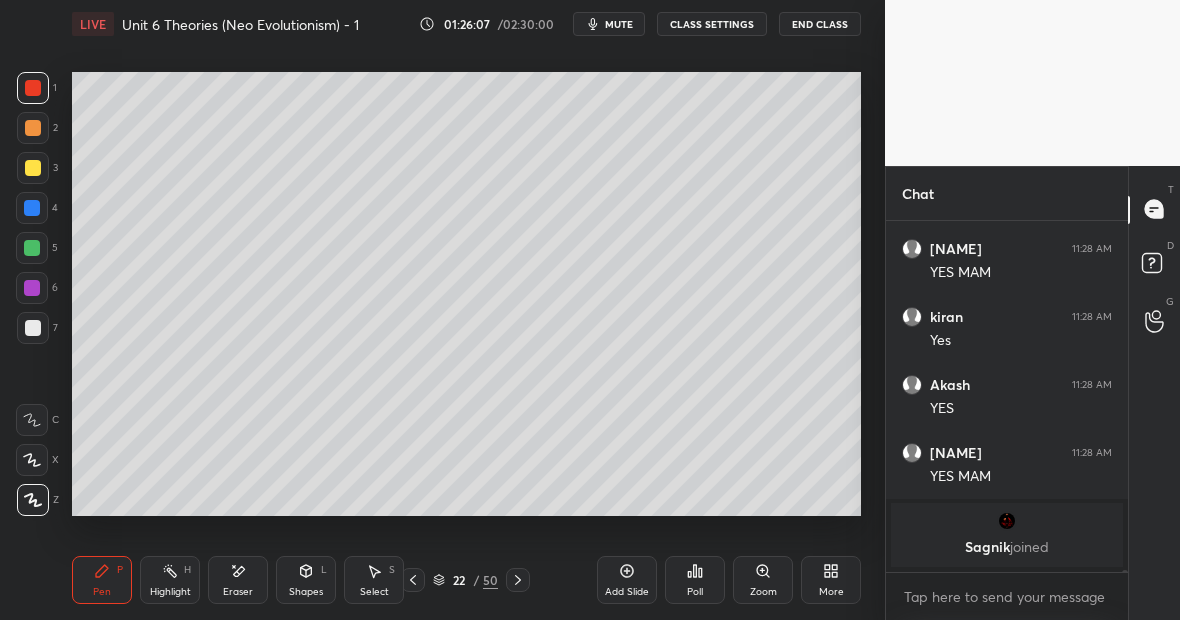 click at bounding box center [33, 168] 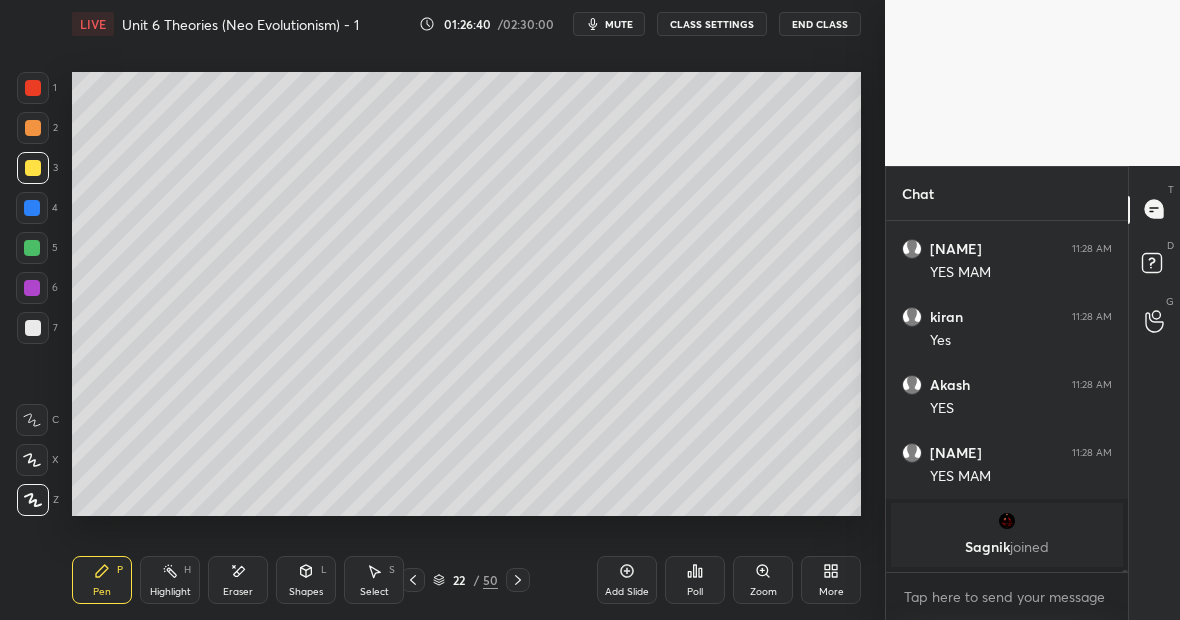 click on "Setting up your live class Poll for   secs No correct answer Start poll" at bounding box center [466, 294] 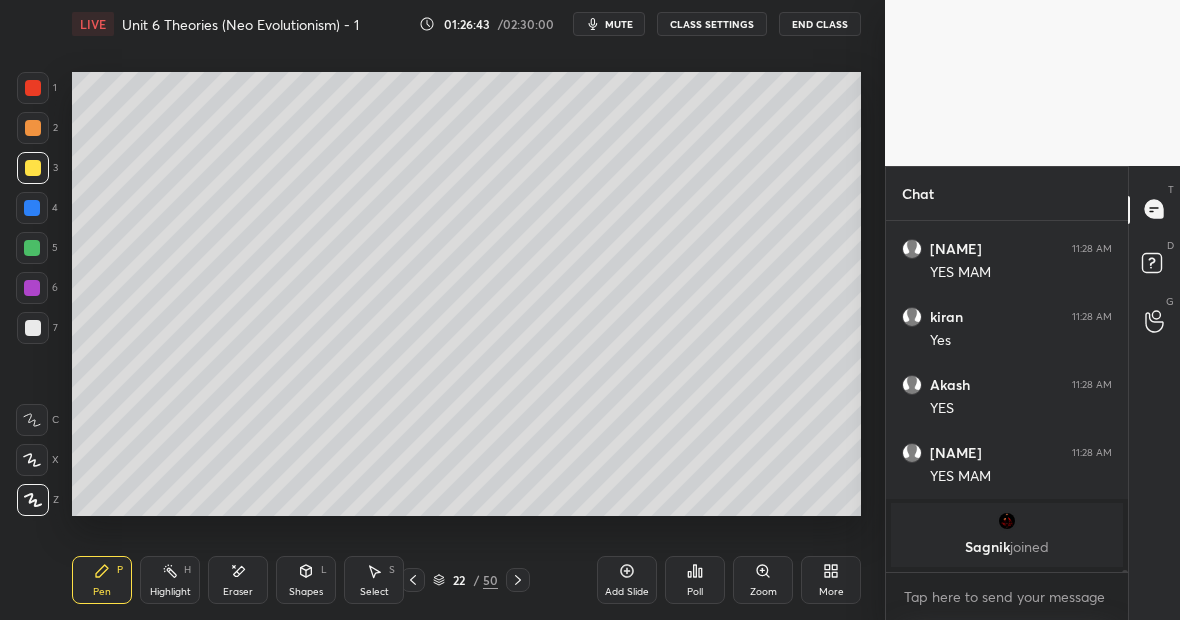 scroll, scrollTop: 51828, scrollLeft: 0, axis: vertical 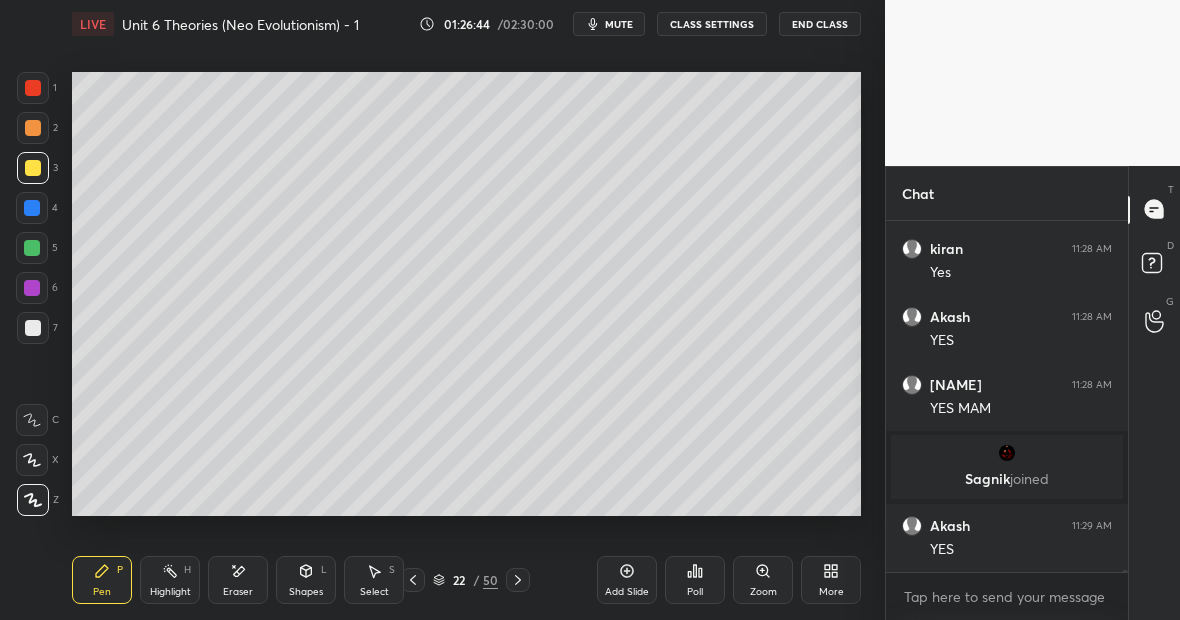 click on "Highlight H" at bounding box center (170, 580) 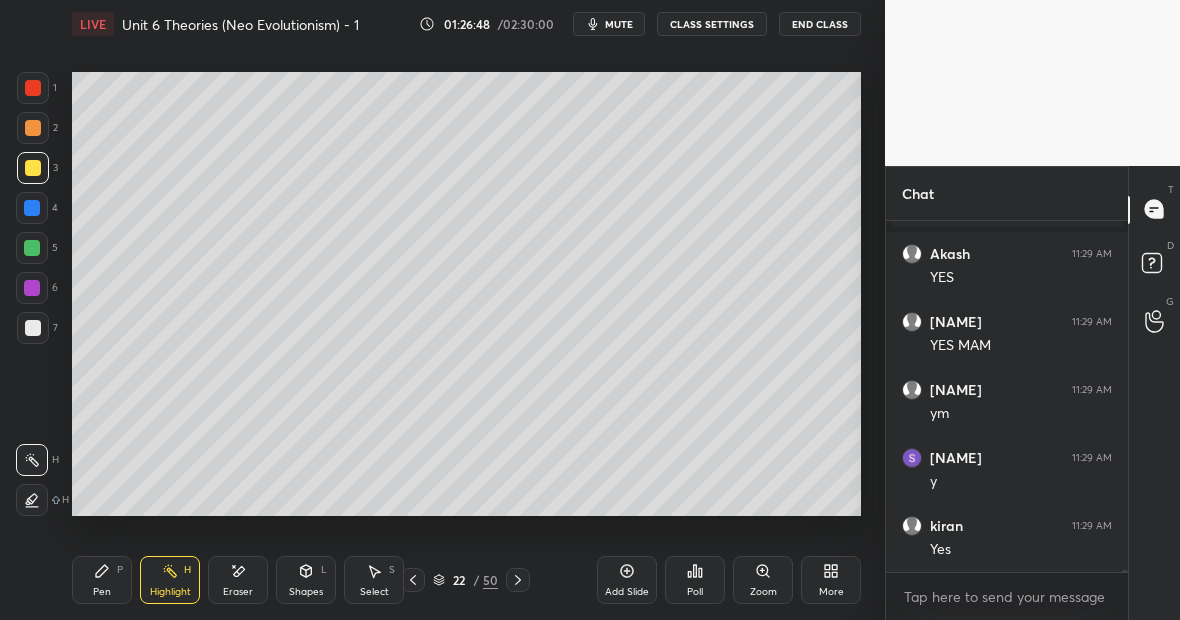 scroll, scrollTop: 52168, scrollLeft: 0, axis: vertical 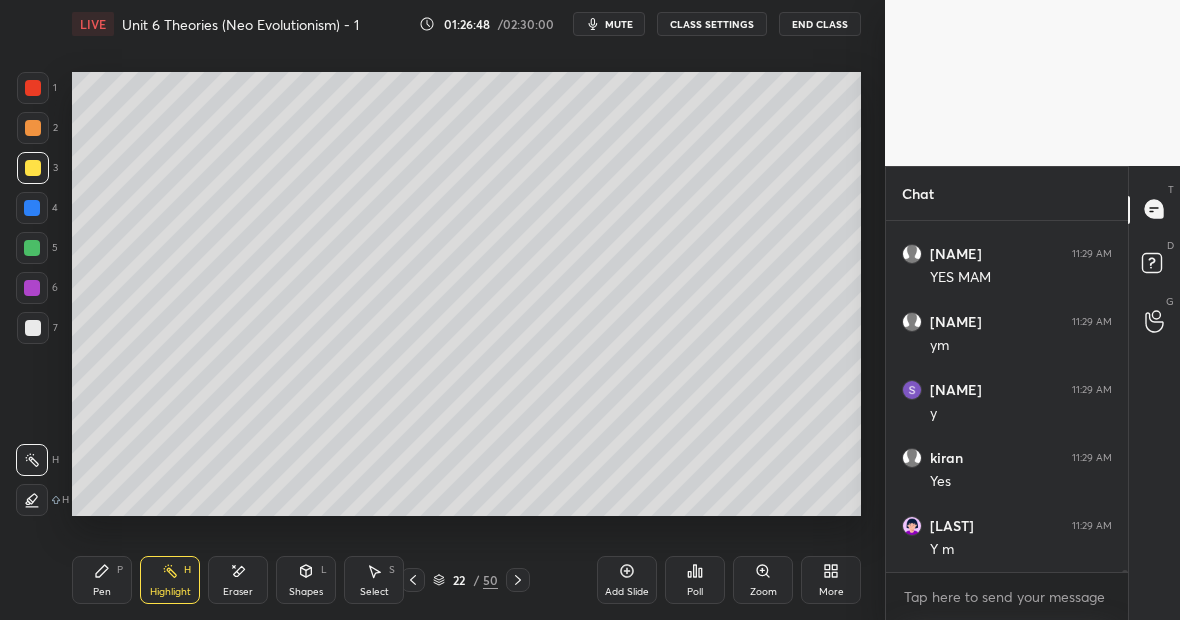 click at bounding box center (32, 248) 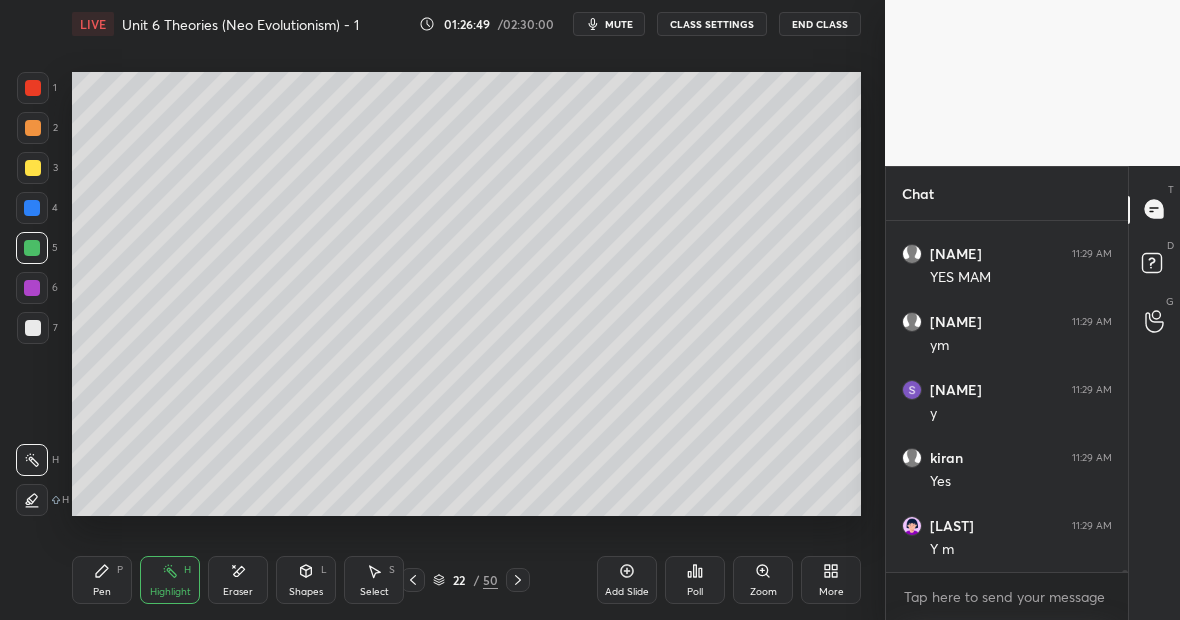 scroll, scrollTop: 52236, scrollLeft: 0, axis: vertical 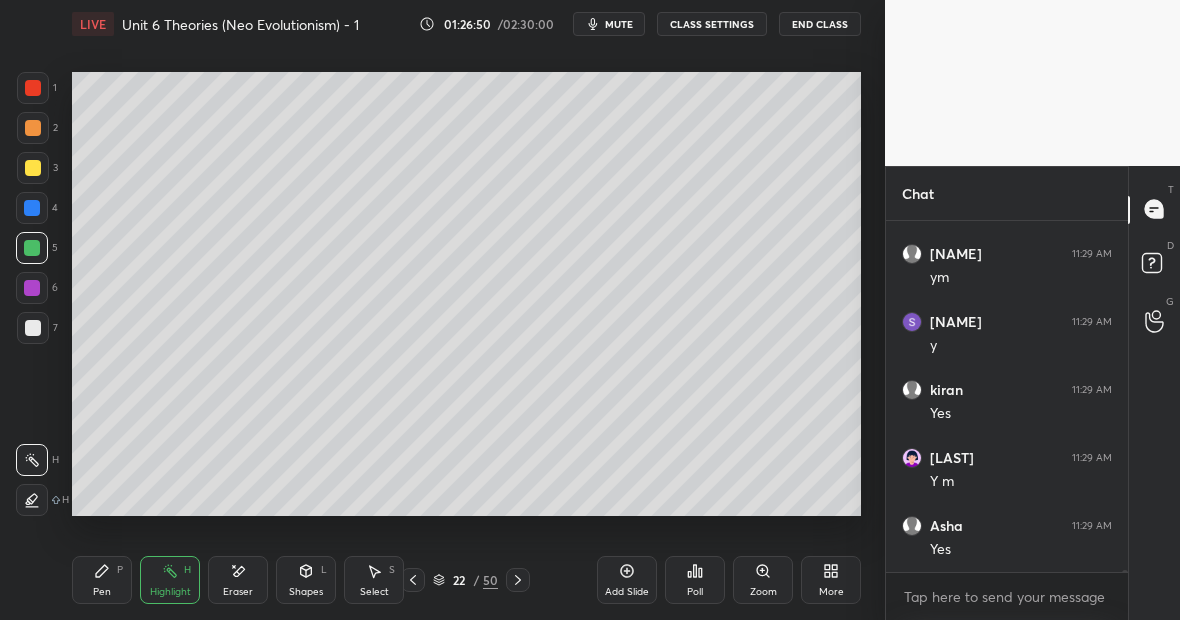 click on "Pen P" at bounding box center (102, 580) 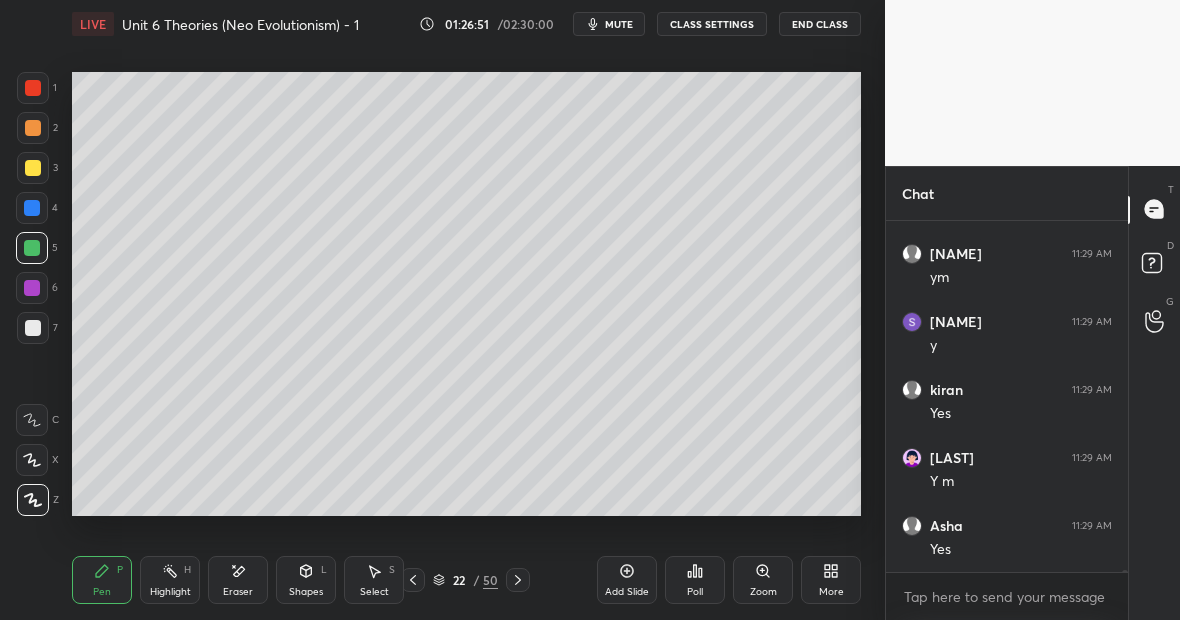 scroll, scrollTop: 52304, scrollLeft: 0, axis: vertical 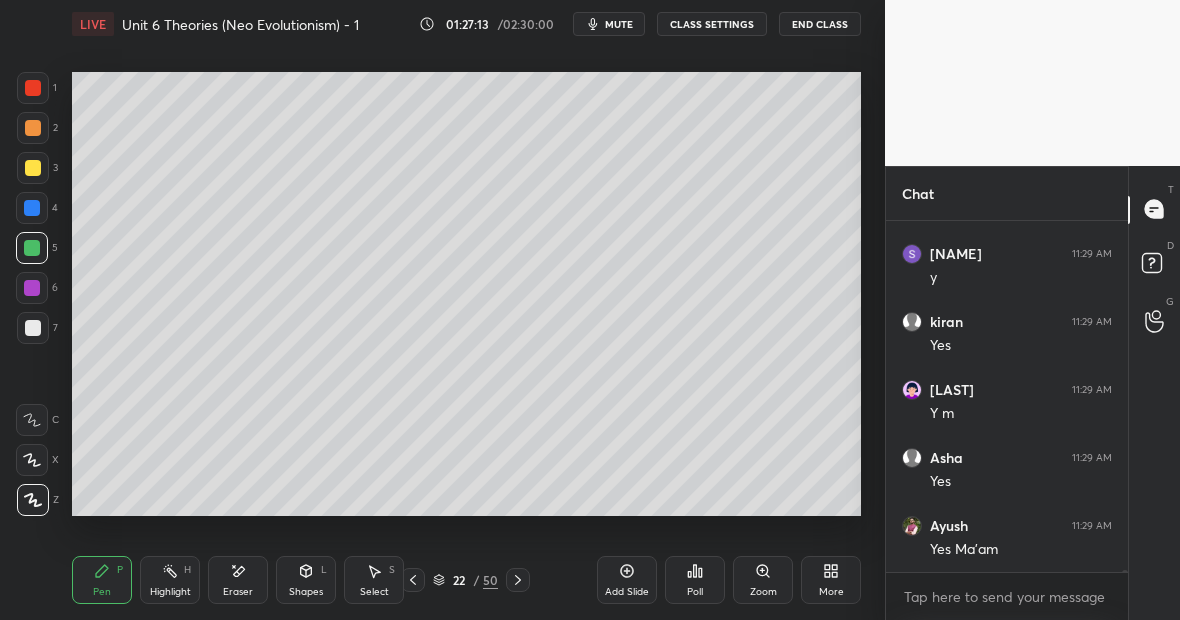 click at bounding box center (33, 168) 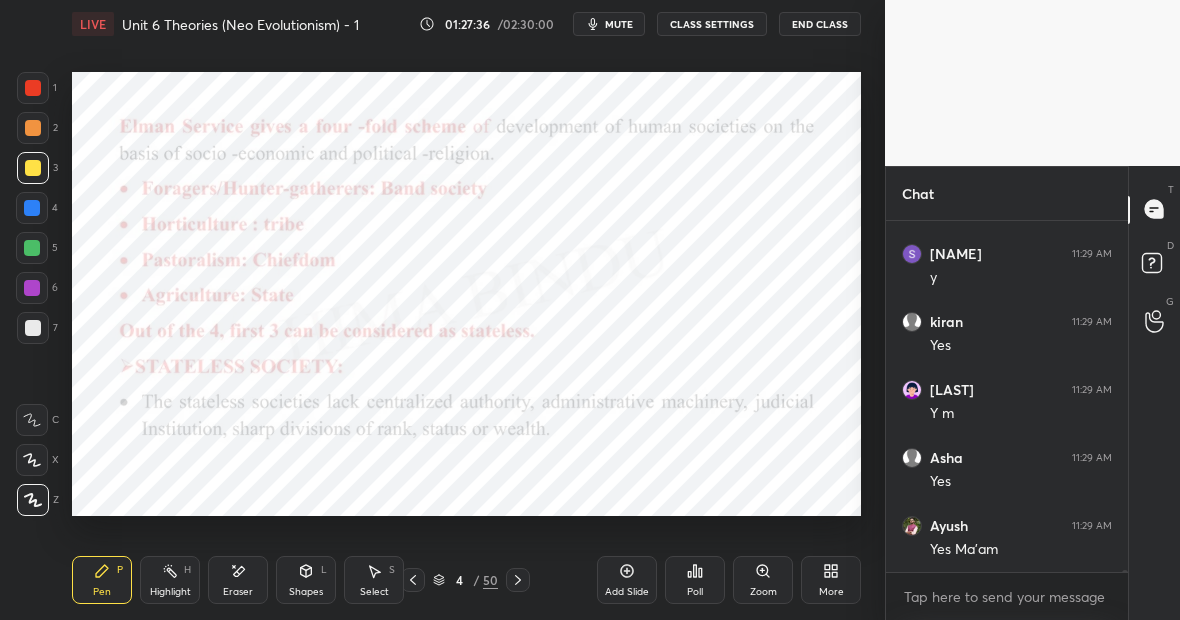 click at bounding box center [32, 208] 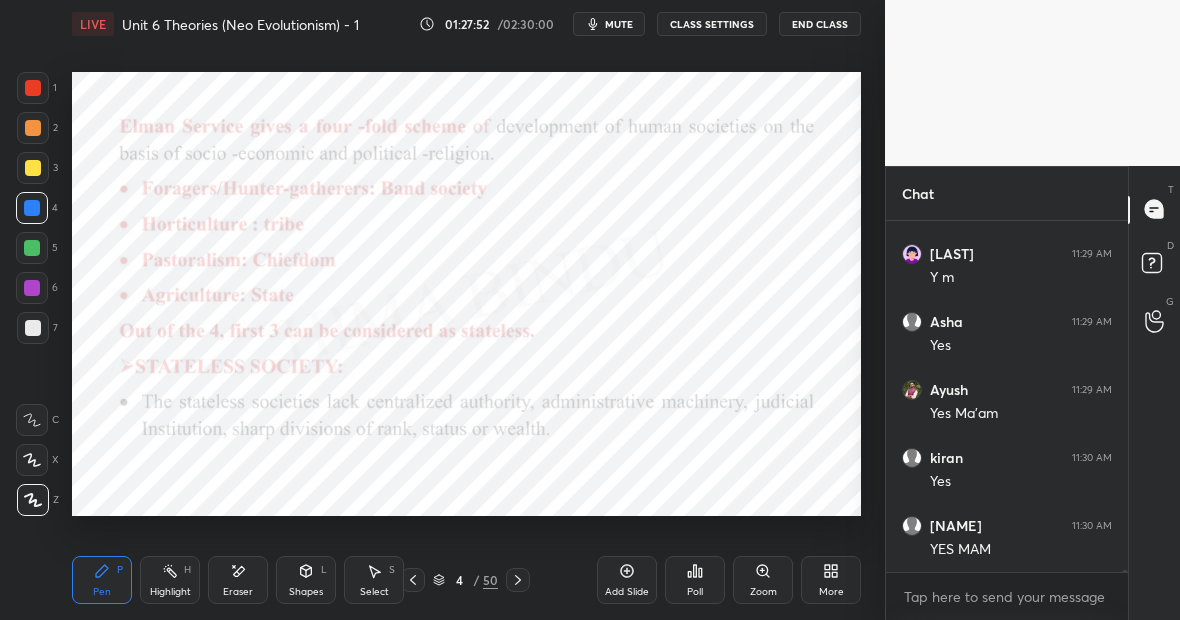scroll, scrollTop: 52508, scrollLeft: 0, axis: vertical 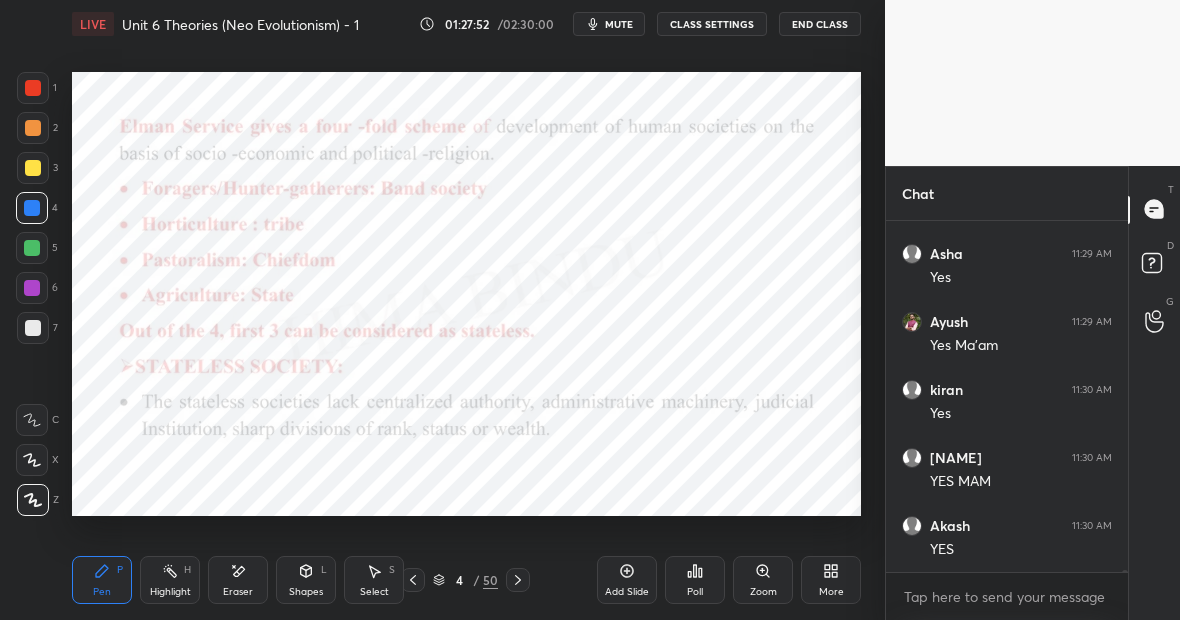 click on "Highlight H" at bounding box center (170, 580) 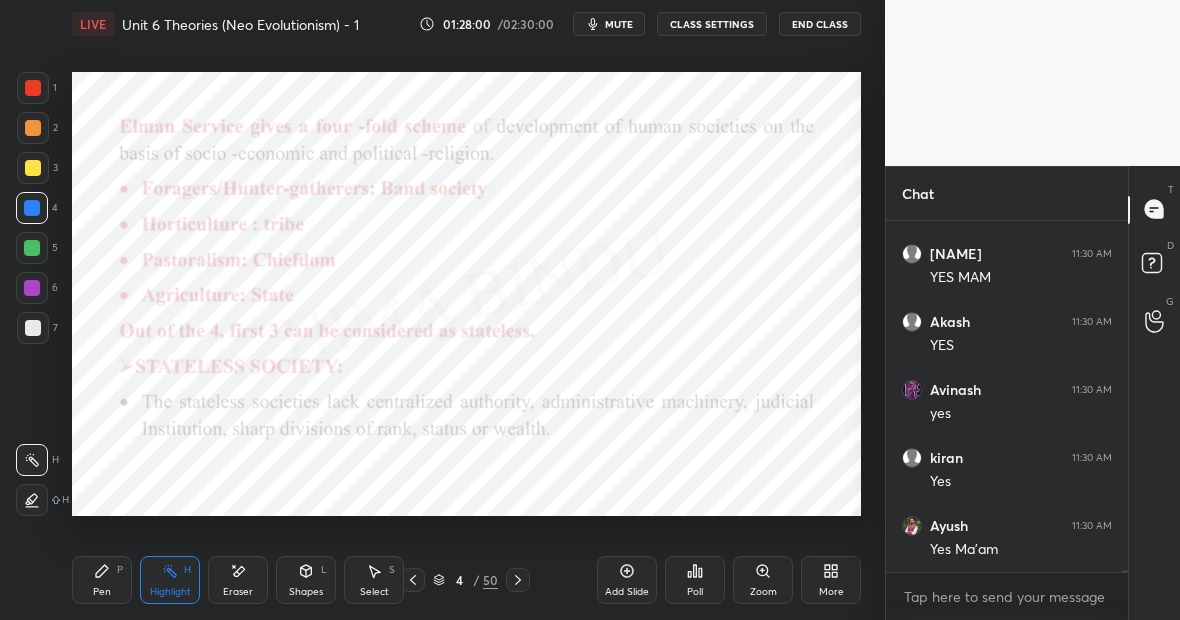 scroll, scrollTop: 52780, scrollLeft: 0, axis: vertical 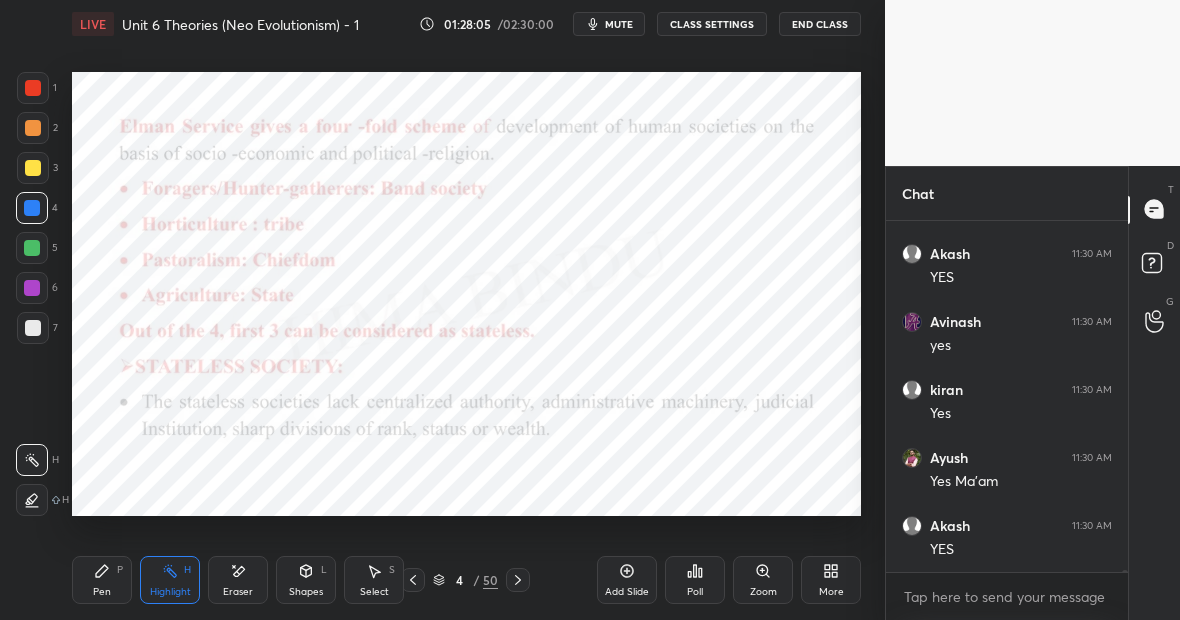 click on "50" at bounding box center (490, 580) 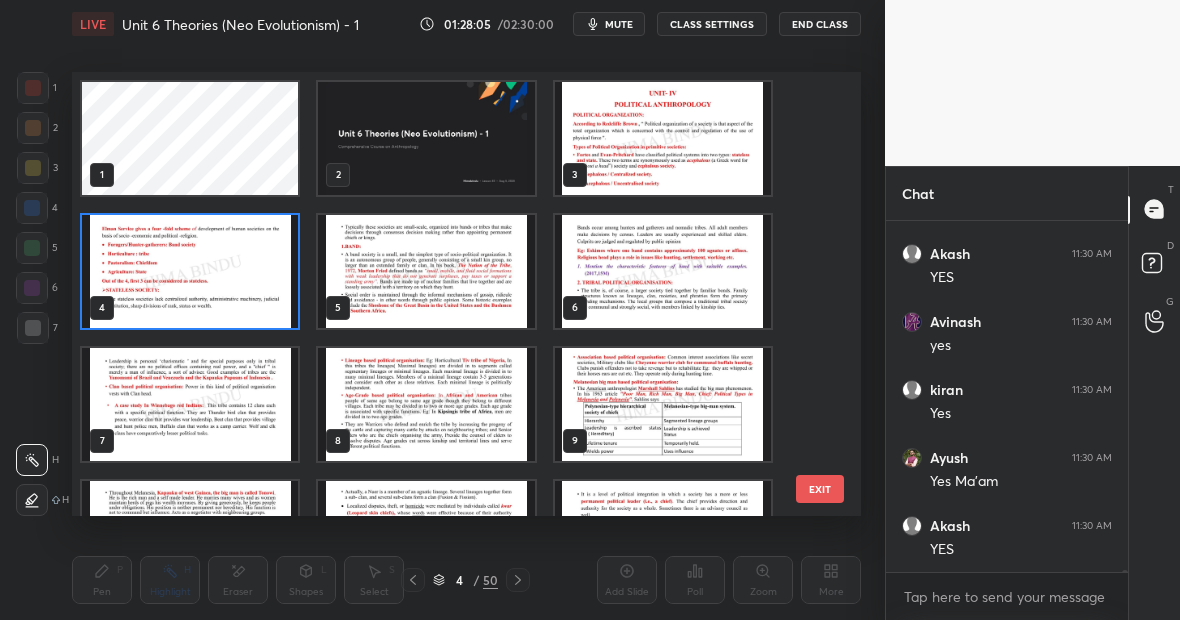 scroll, scrollTop: 52848, scrollLeft: 0, axis: vertical 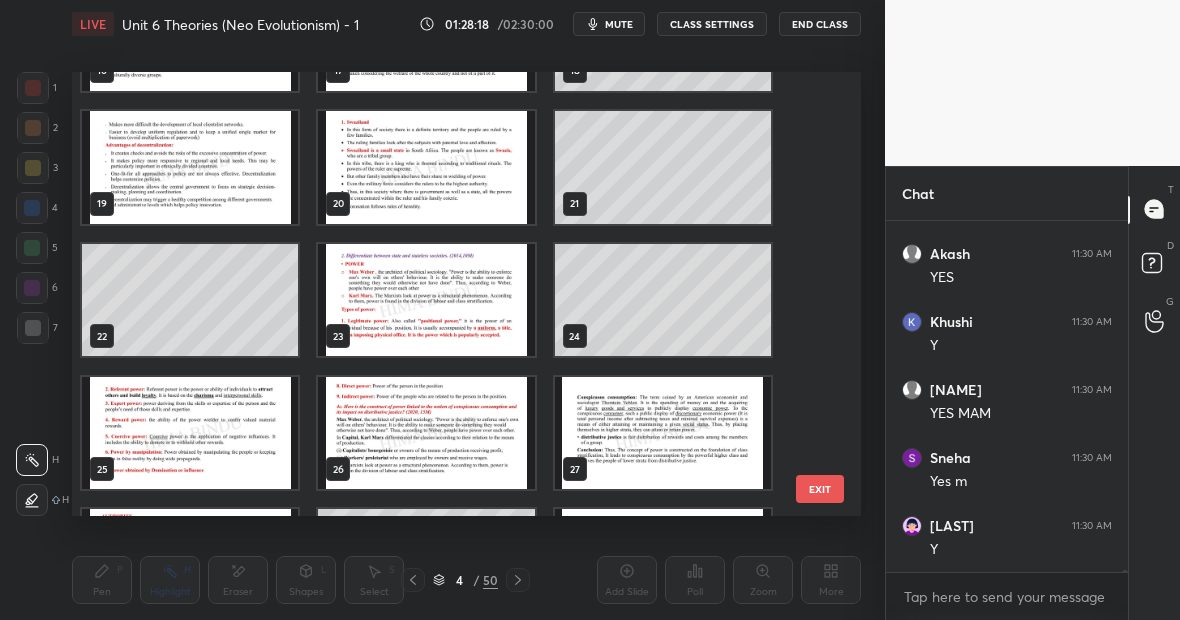 click at bounding box center (426, 300) 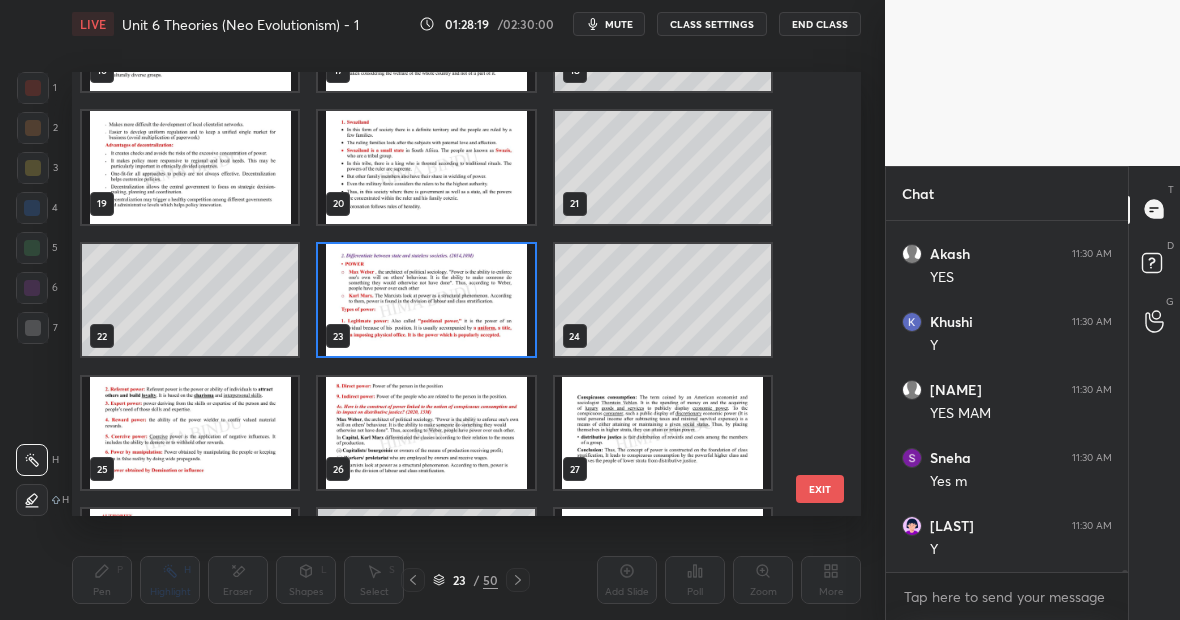 click at bounding box center [426, 300] 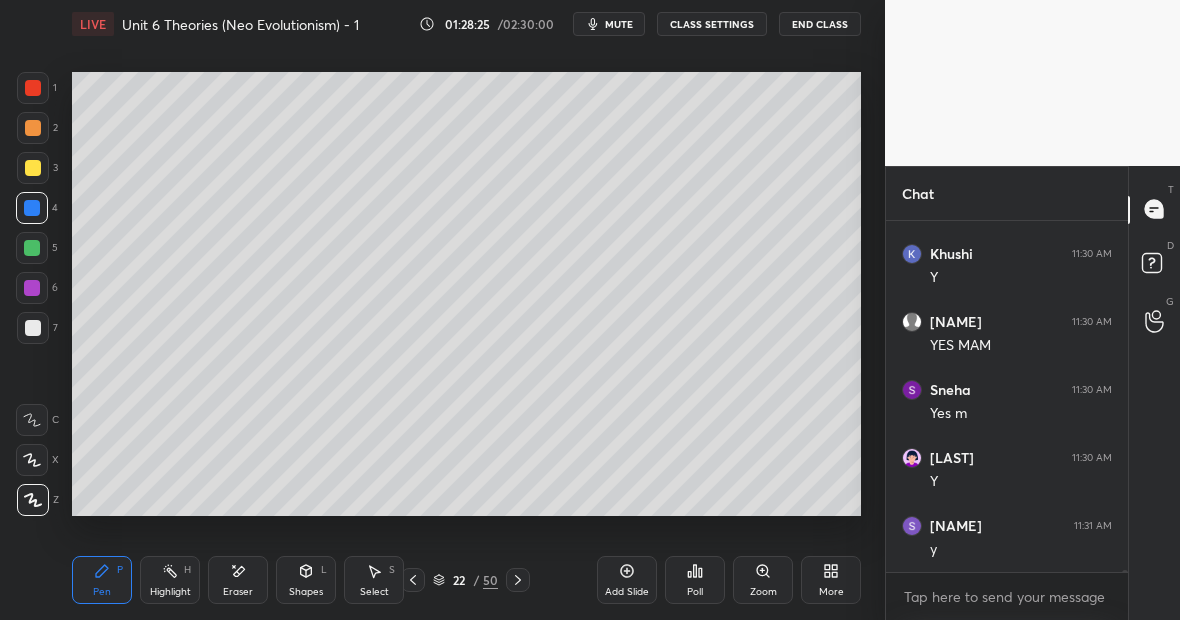 scroll, scrollTop: 53188, scrollLeft: 0, axis: vertical 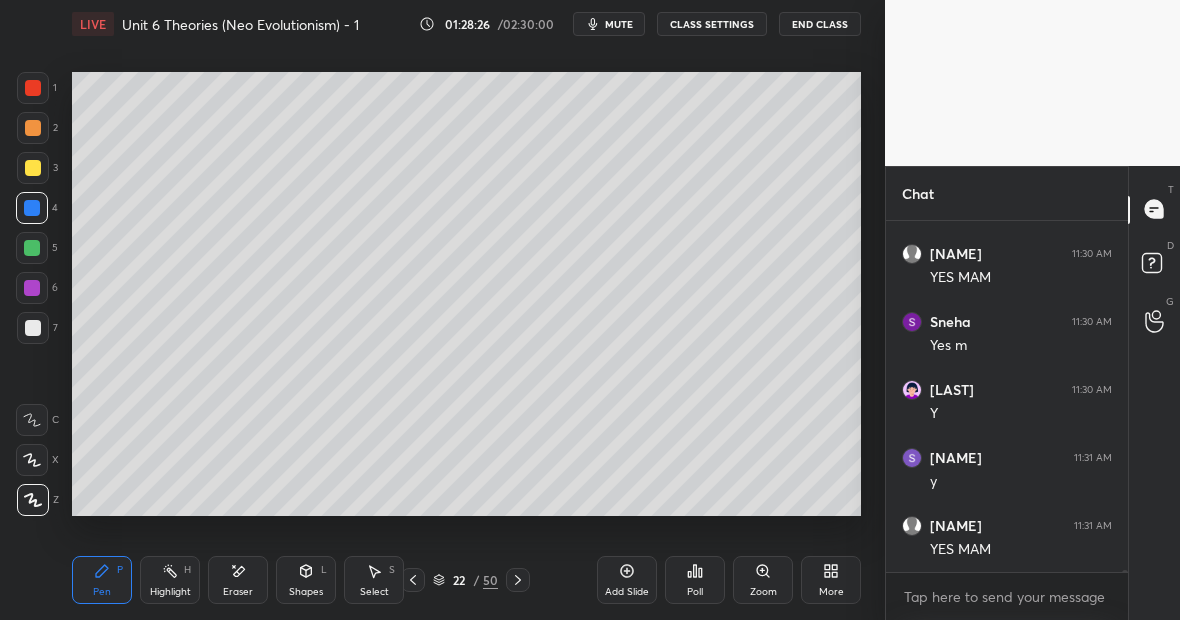 click 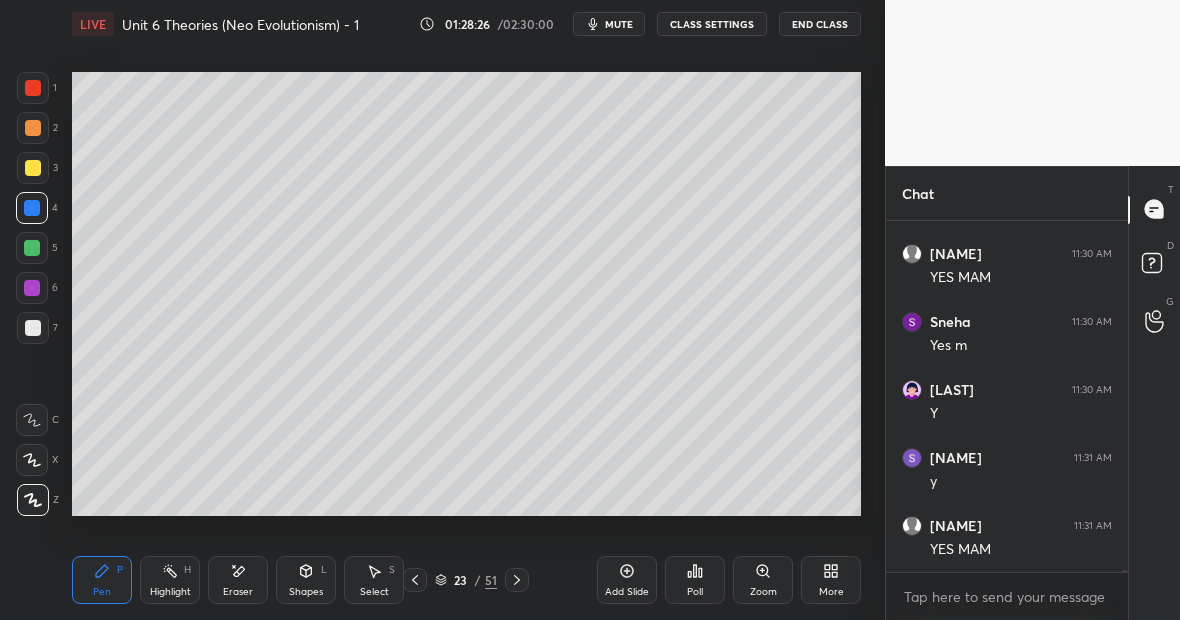 scroll, scrollTop: 53256, scrollLeft: 0, axis: vertical 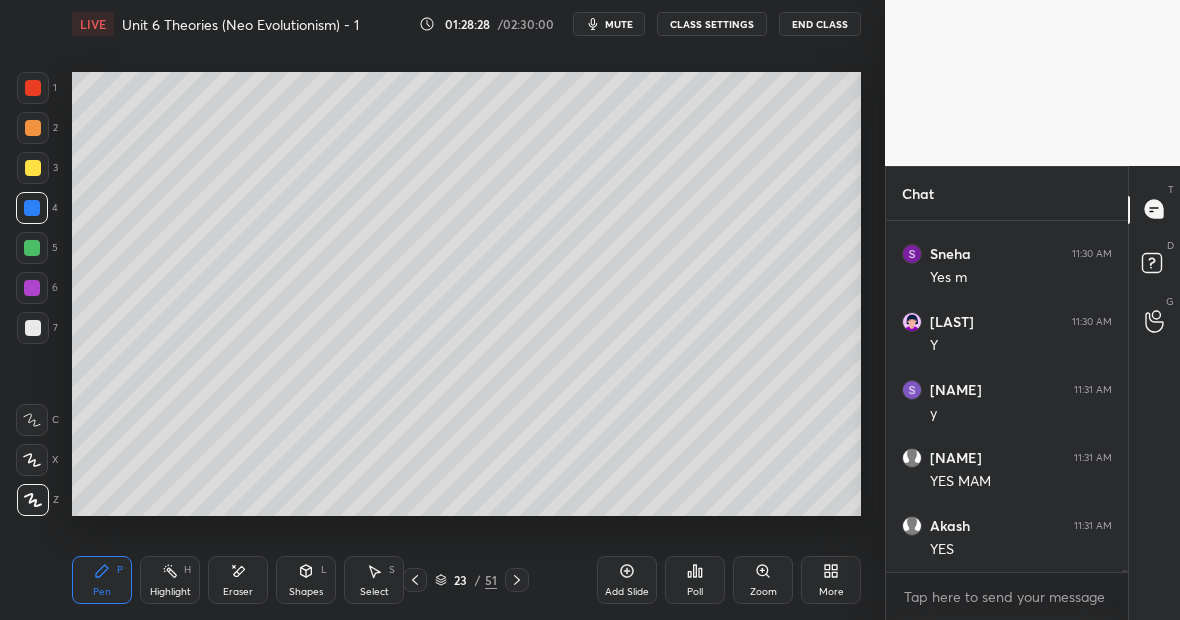 click at bounding box center [33, 88] 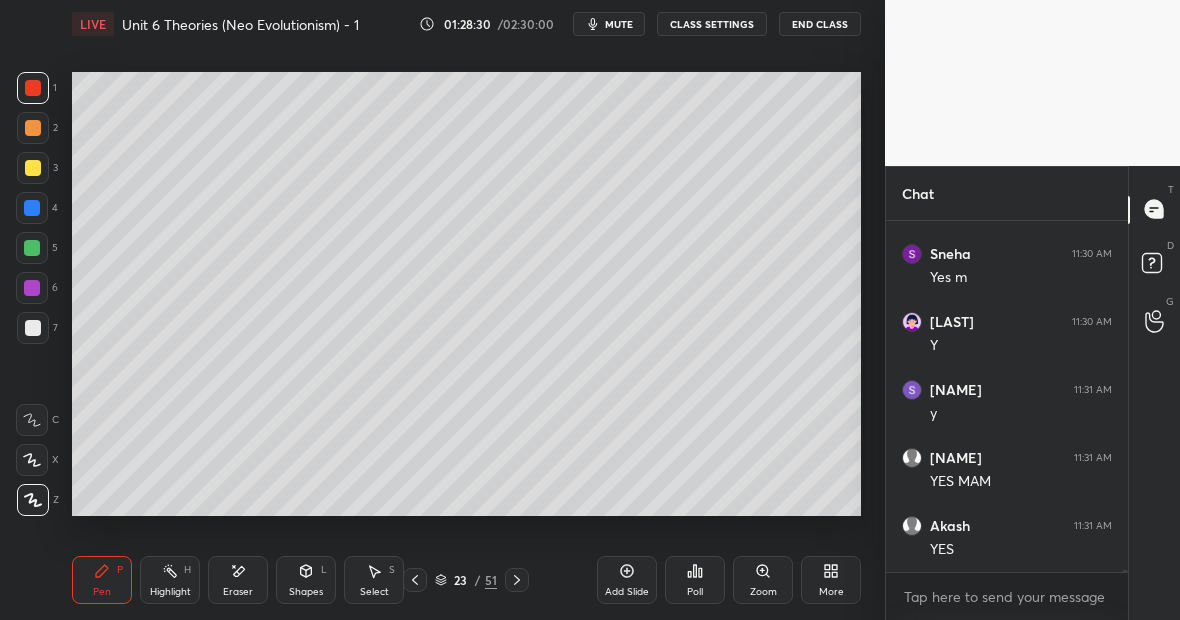 click at bounding box center (32, 248) 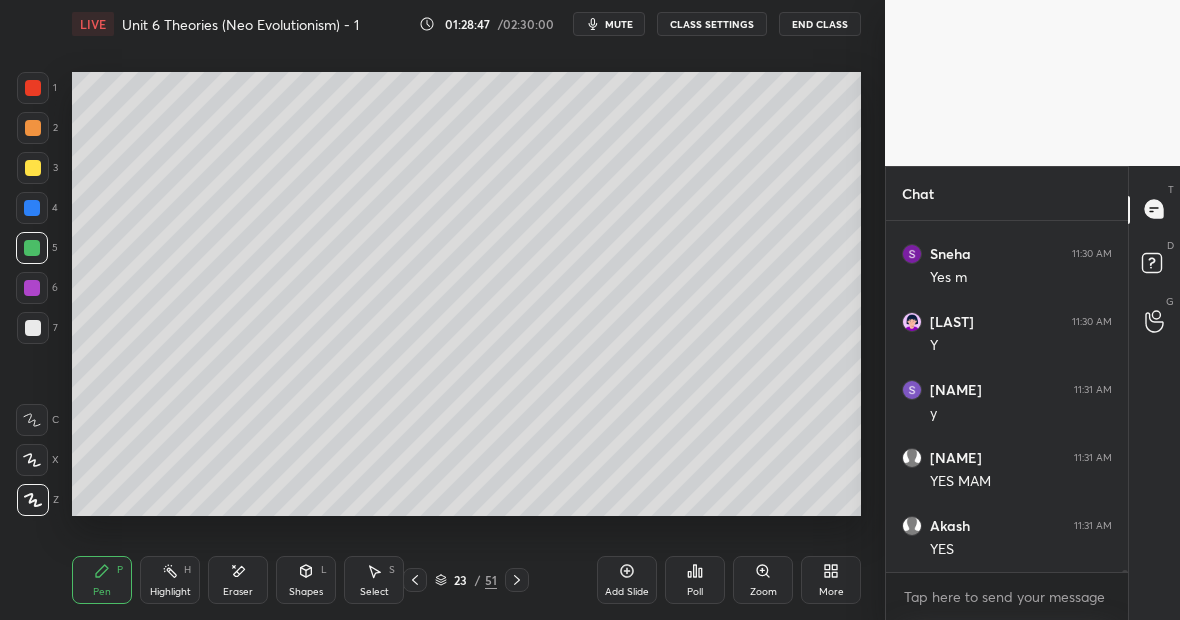 click at bounding box center [33, 168] 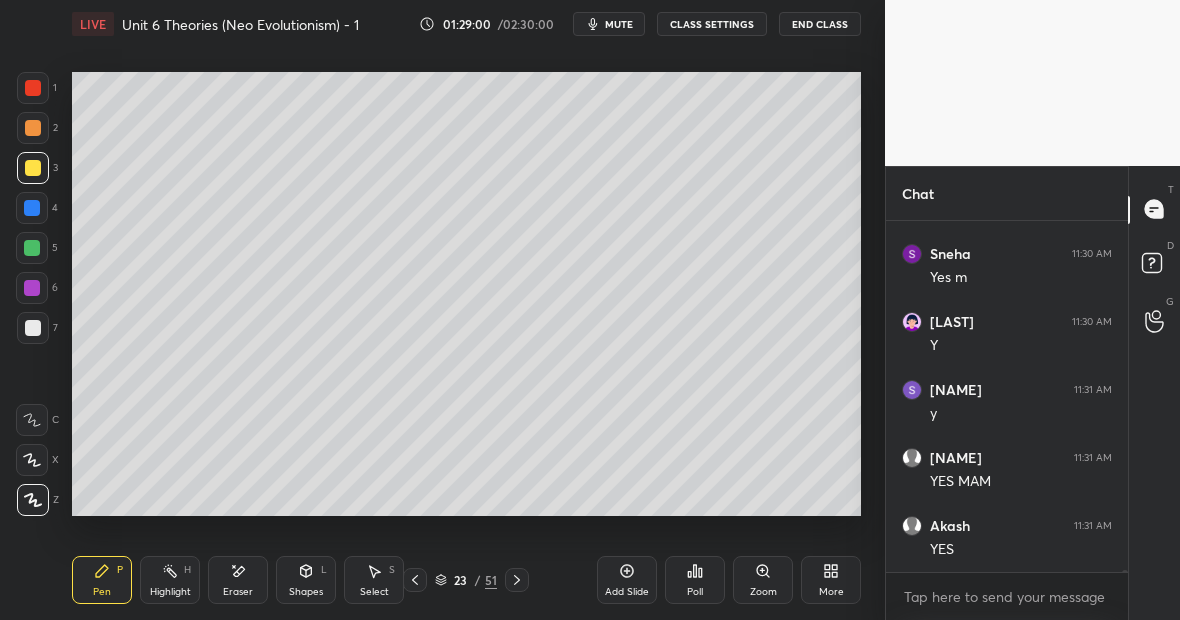 click at bounding box center (32, 208) 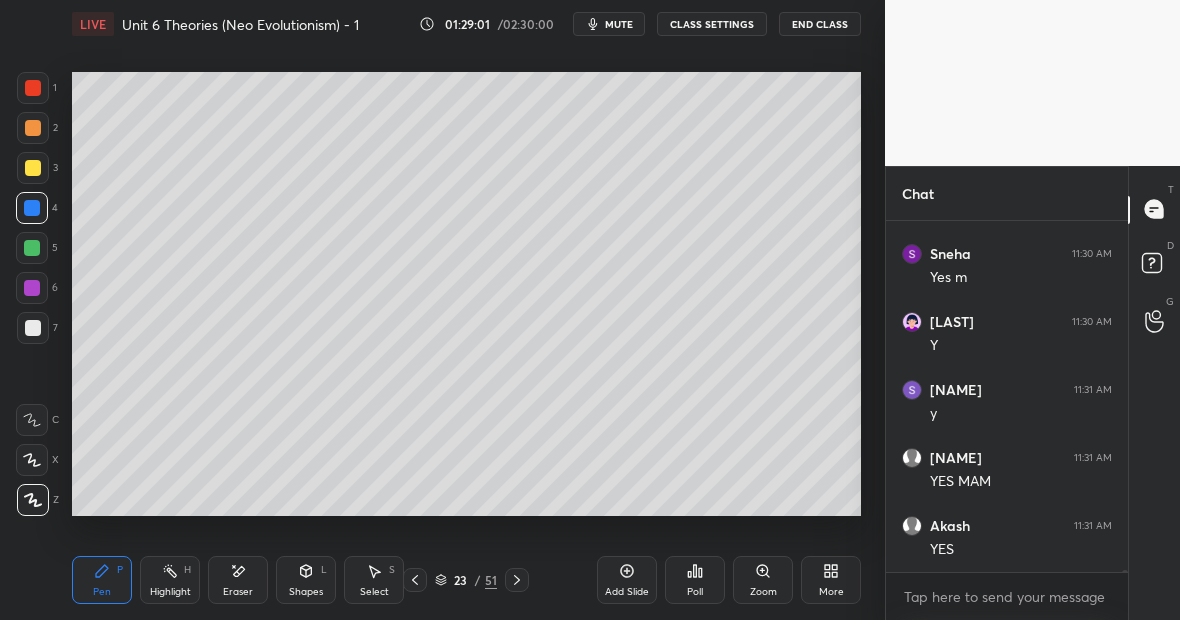 click at bounding box center [33, 328] 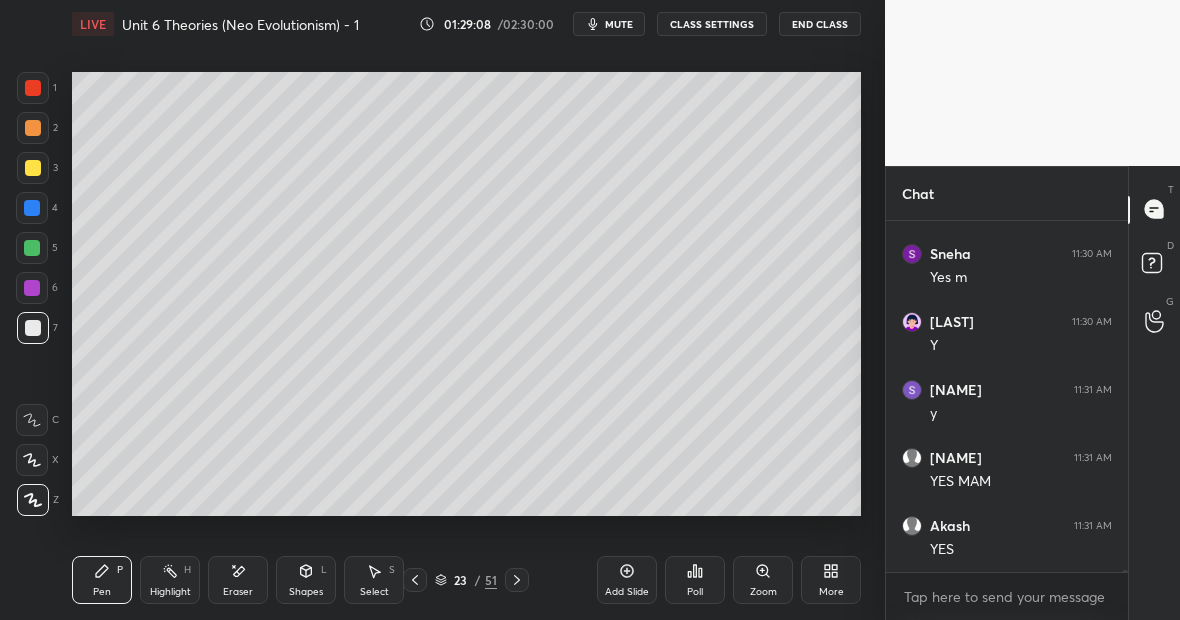 click on "Highlight H" at bounding box center (170, 580) 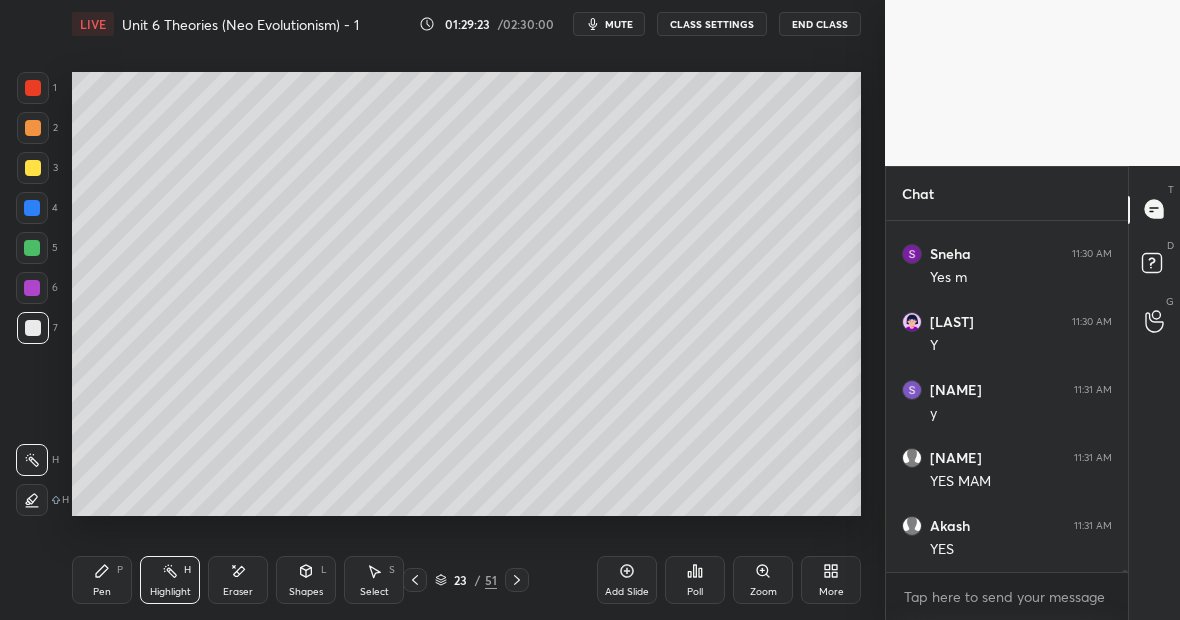 click 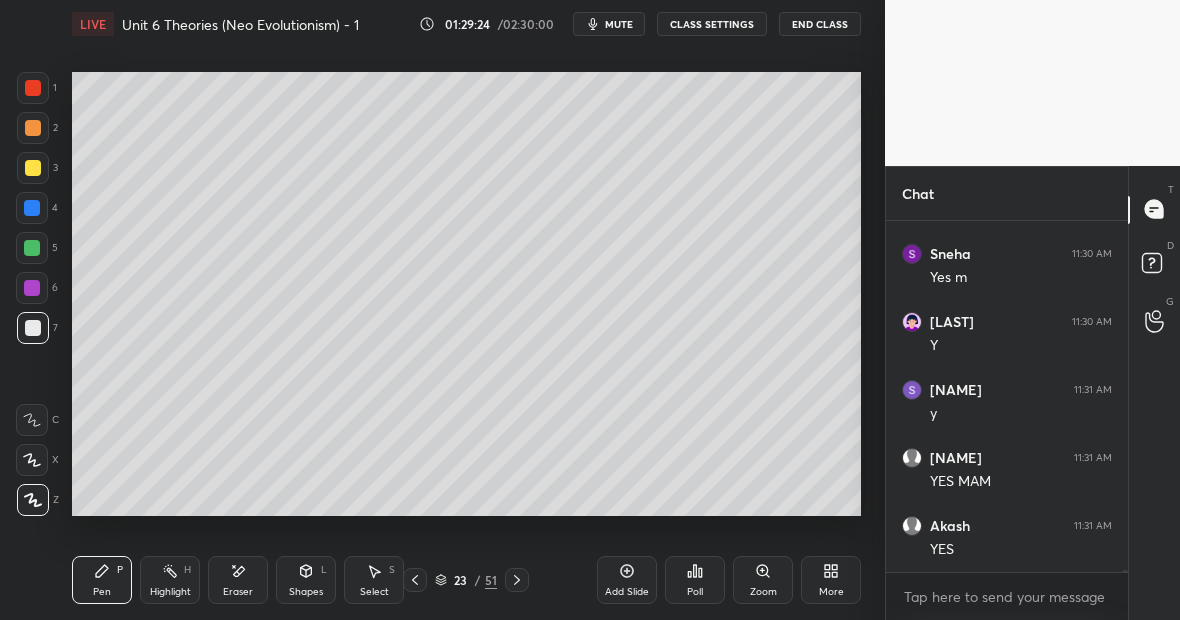 scroll, scrollTop: 53324, scrollLeft: 0, axis: vertical 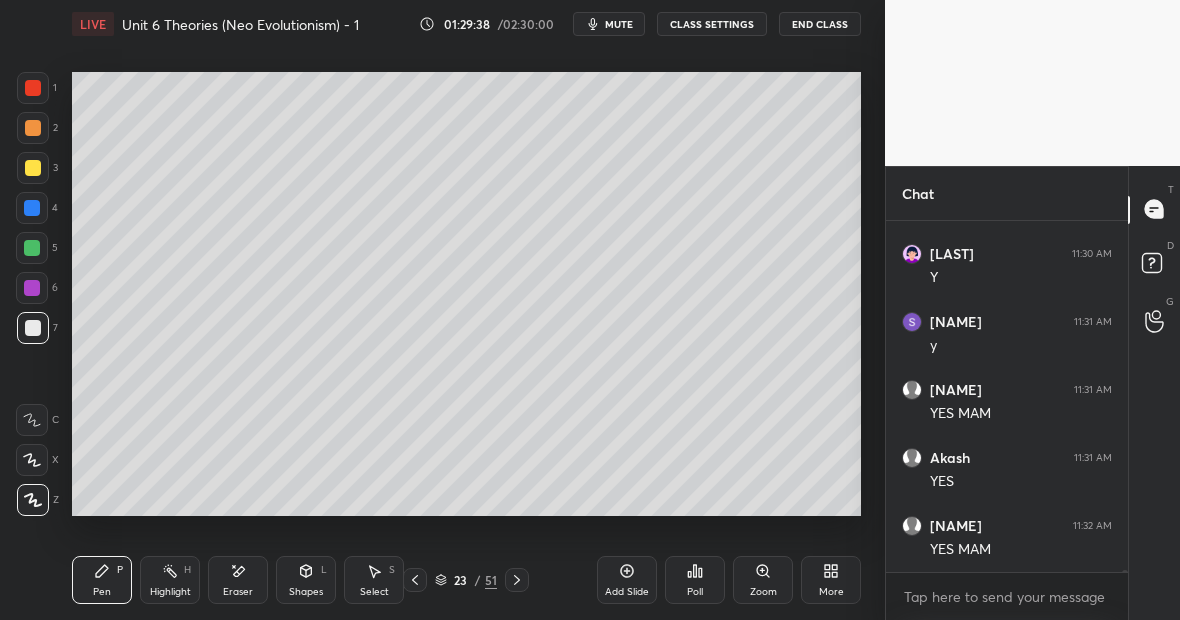 click on "Eraser" at bounding box center [238, 580] 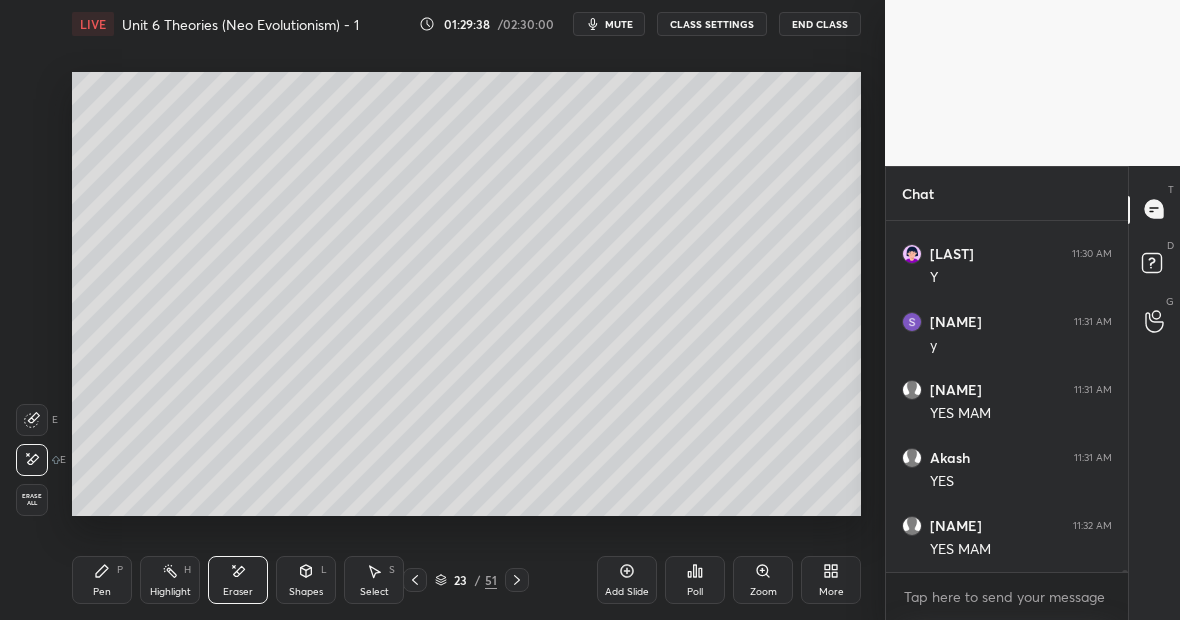 click on "Pen P" at bounding box center [102, 580] 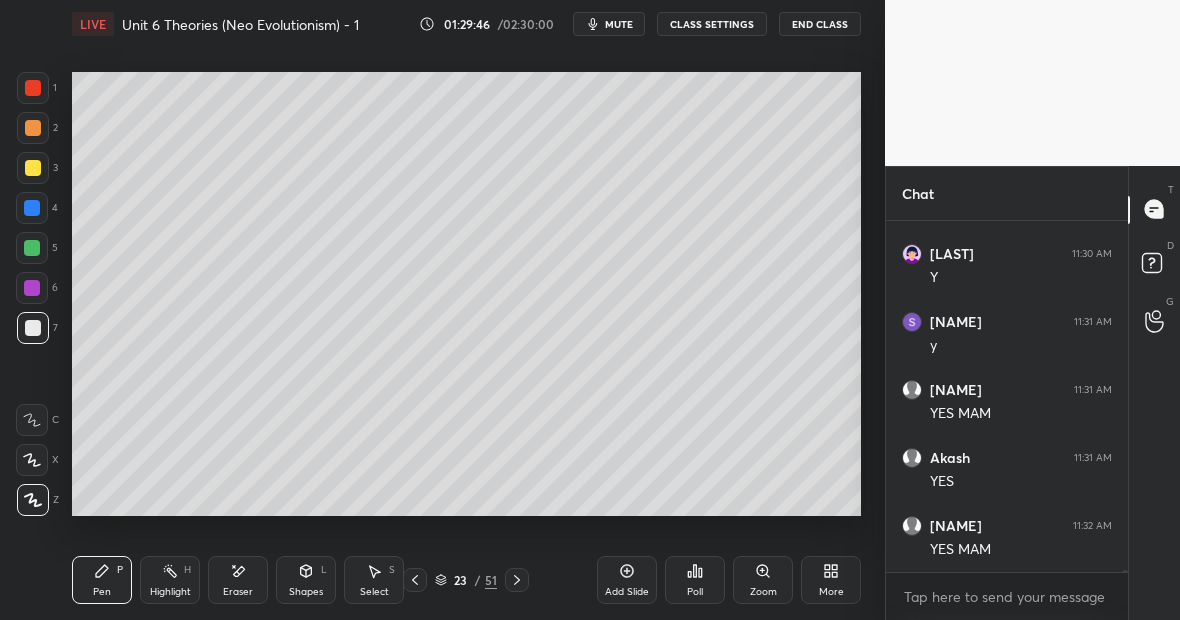 click on "Eraser" at bounding box center (238, 580) 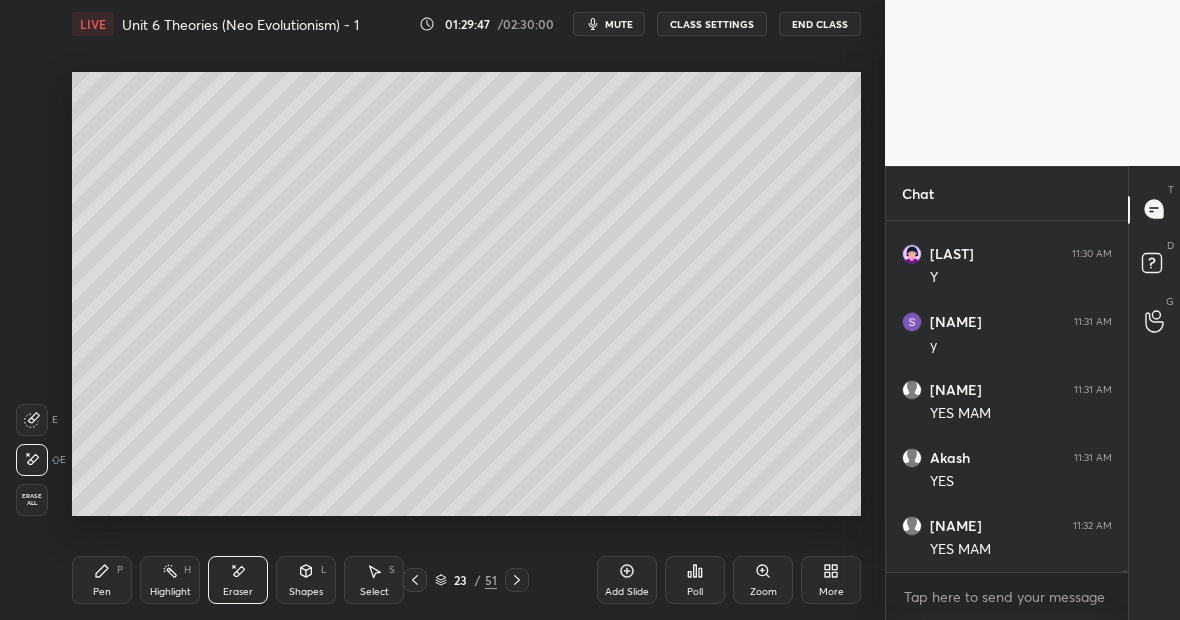 click on "Pen P" at bounding box center (102, 580) 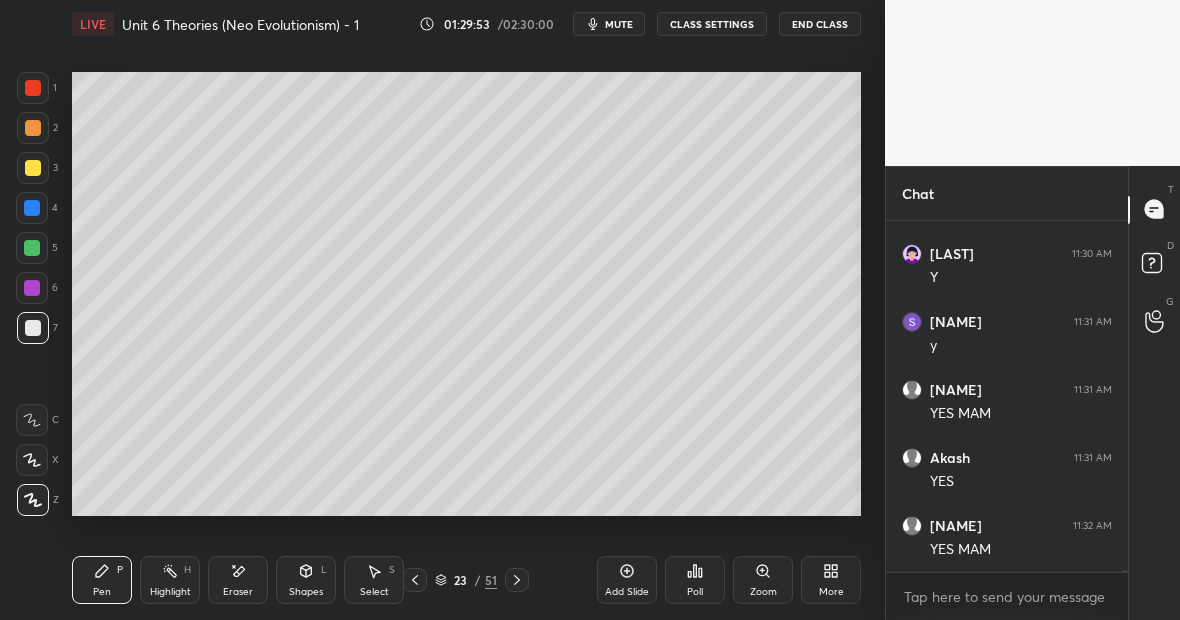 scroll, scrollTop: 53392, scrollLeft: 0, axis: vertical 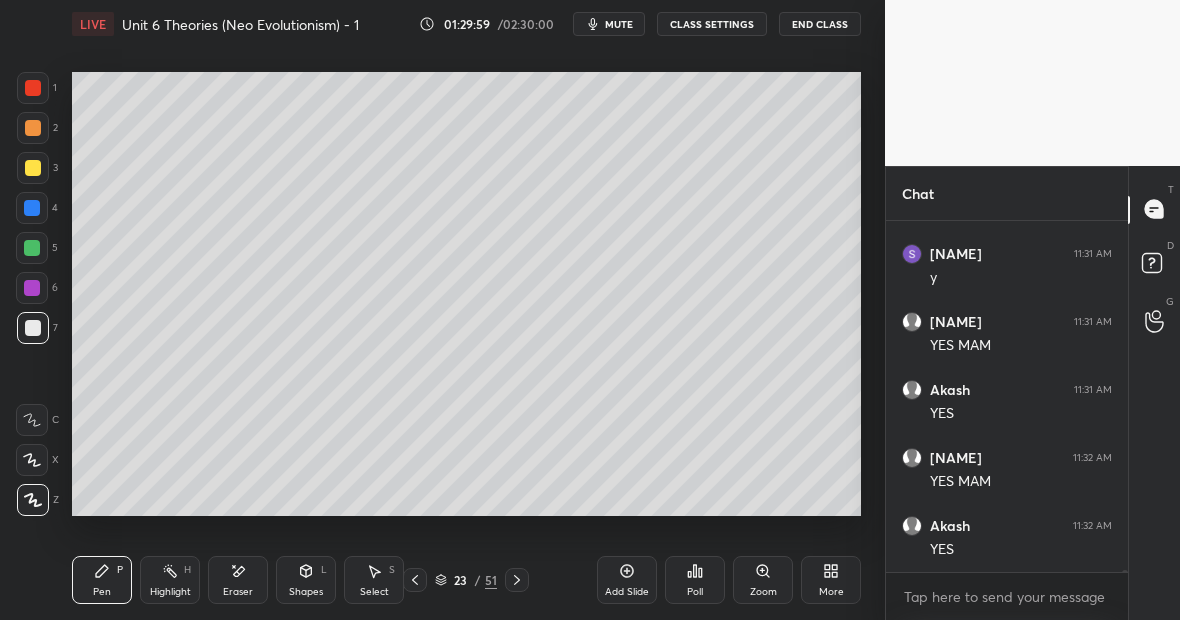 click on "Eraser" at bounding box center (238, 580) 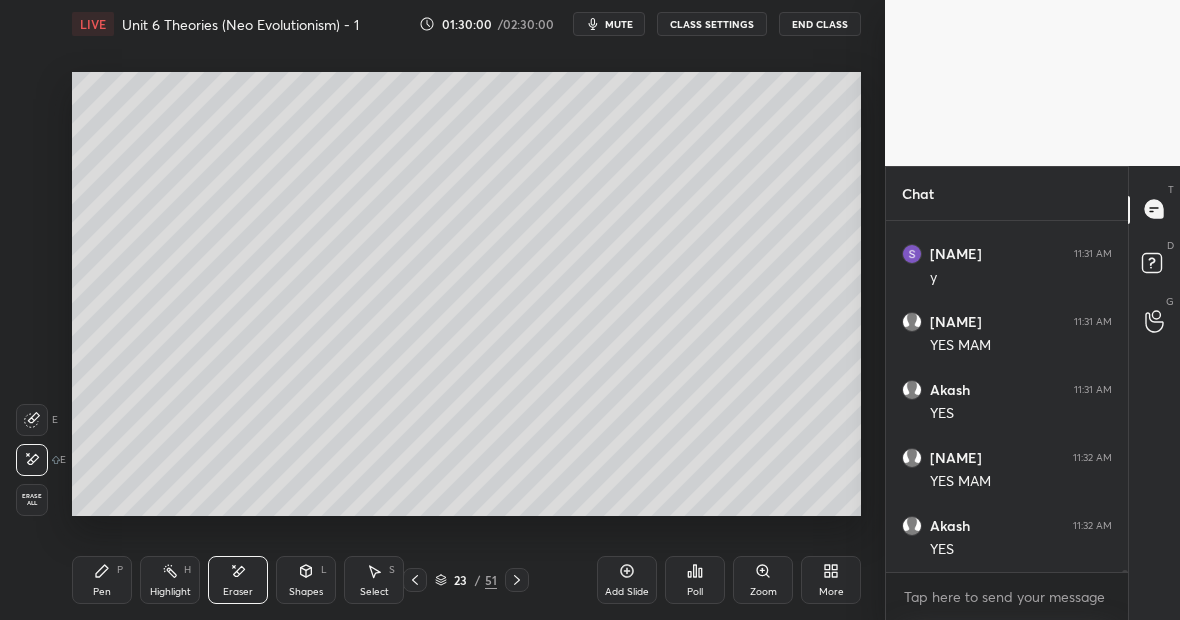 click on "Pen P" at bounding box center (102, 580) 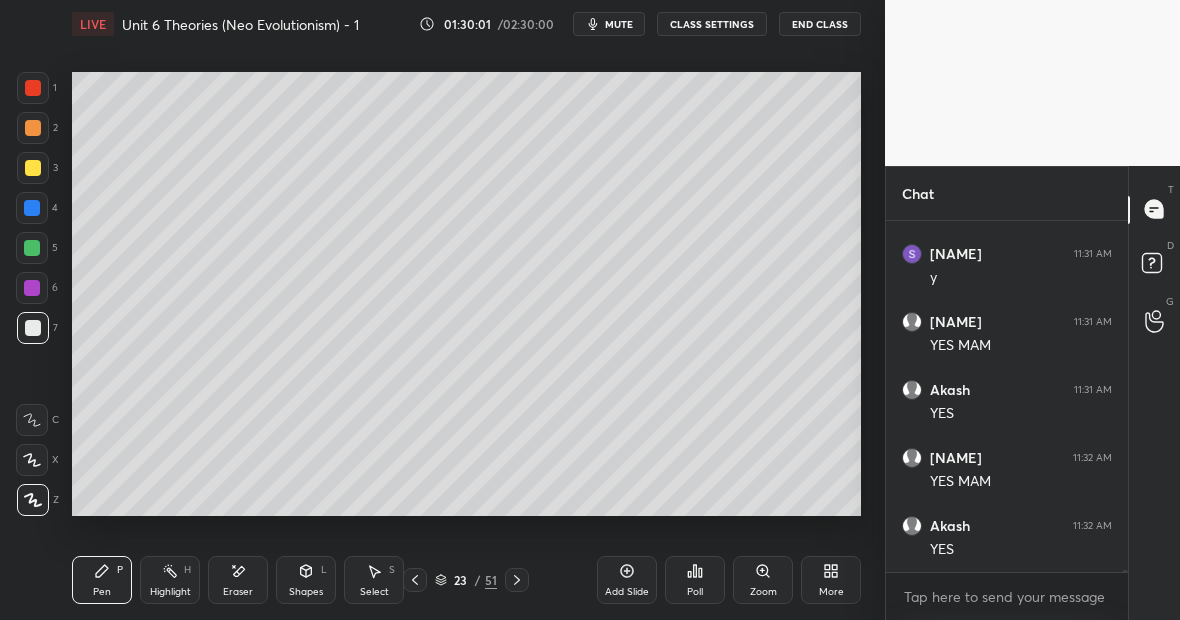 click at bounding box center (32, 208) 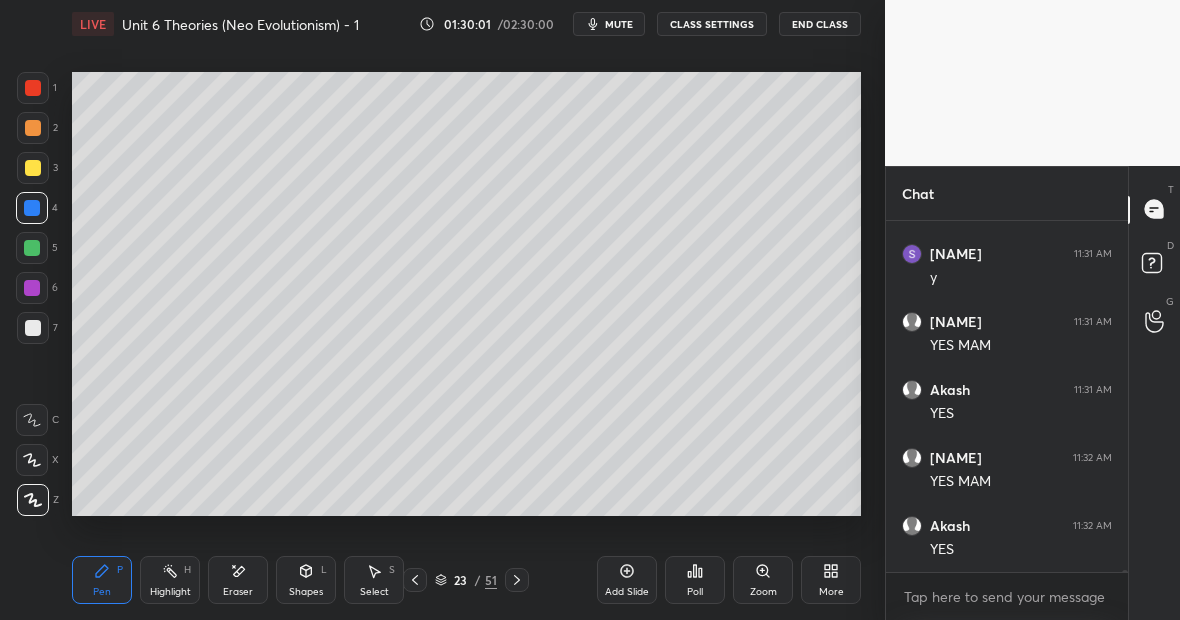 click at bounding box center (32, 248) 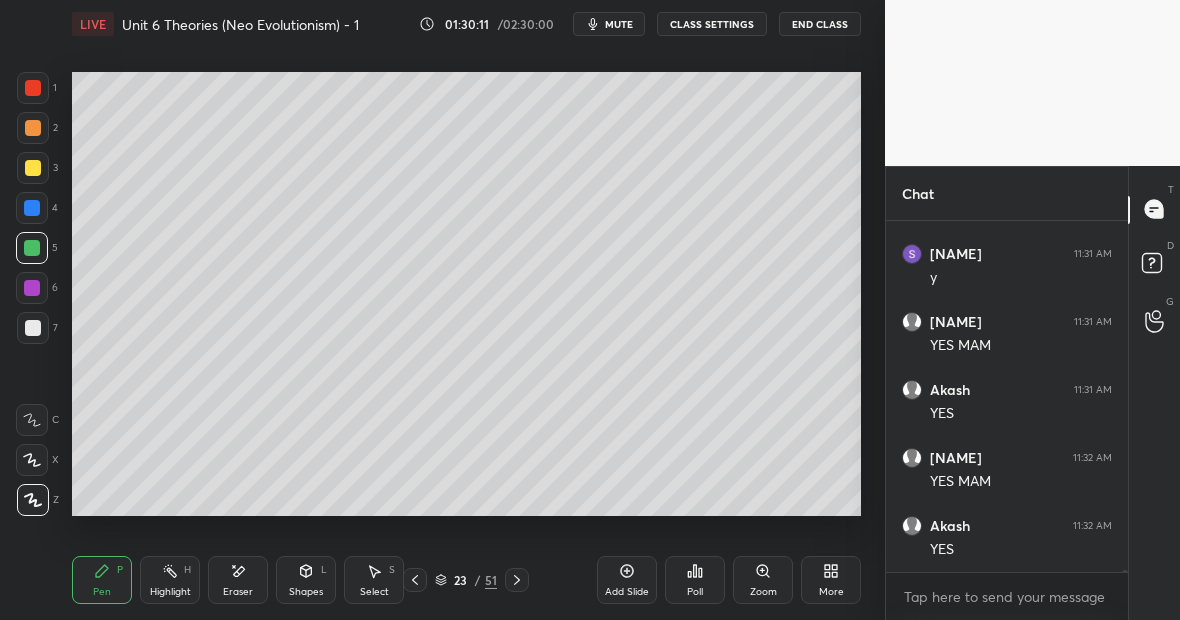 scroll, scrollTop: 53460, scrollLeft: 0, axis: vertical 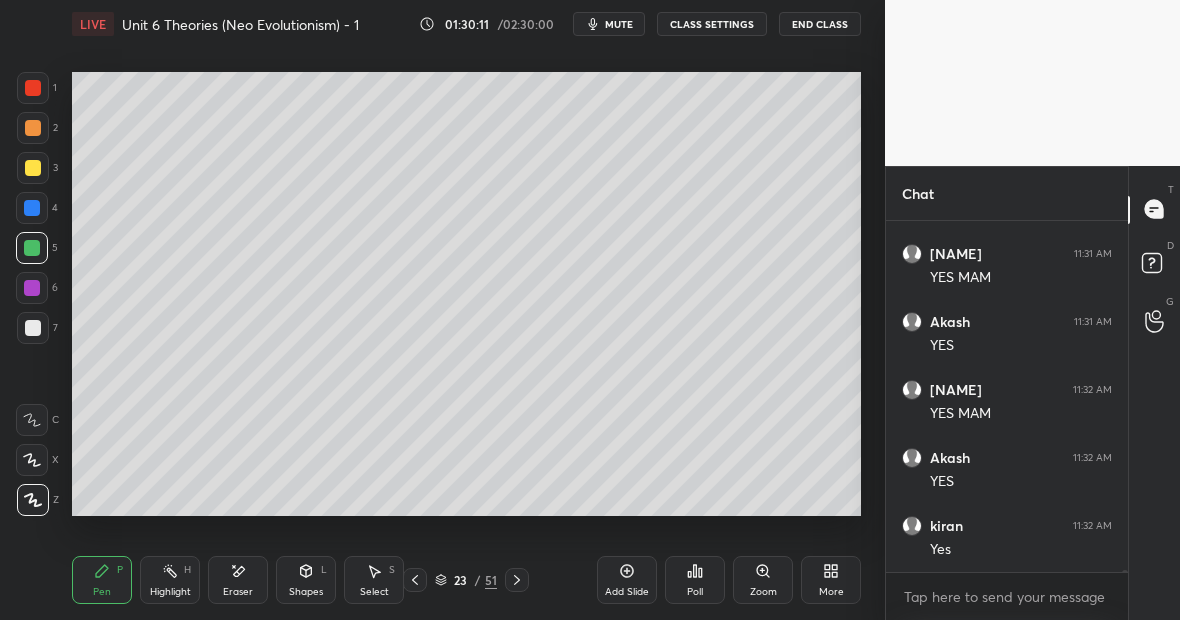 click at bounding box center (33, 168) 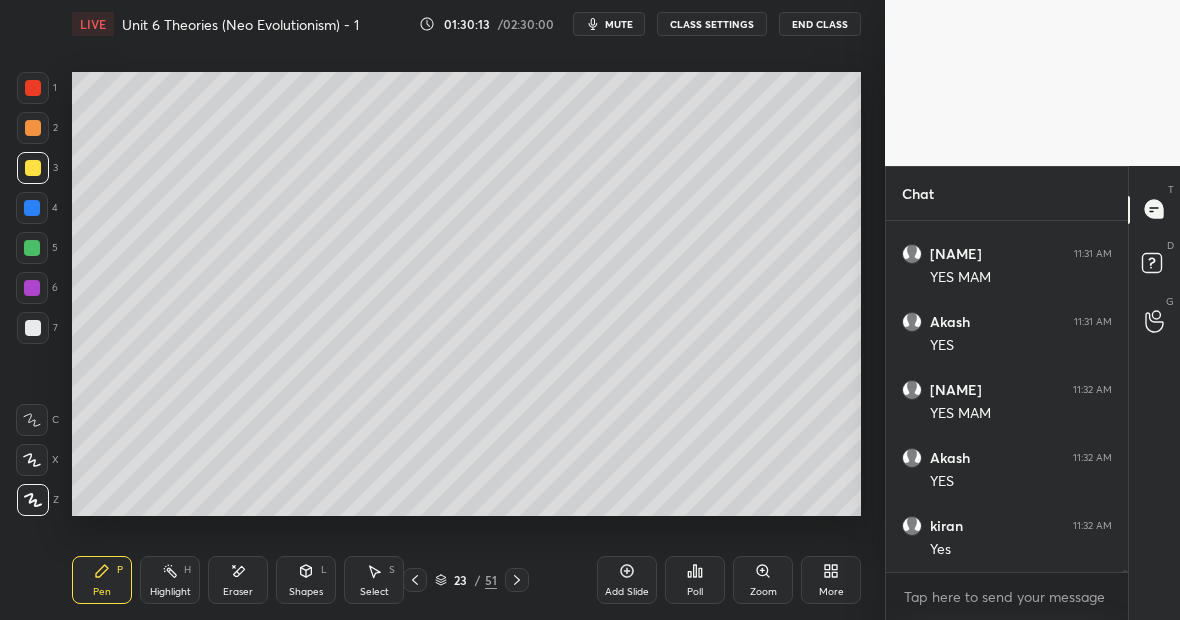 scroll, scrollTop: 53528, scrollLeft: 0, axis: vertical 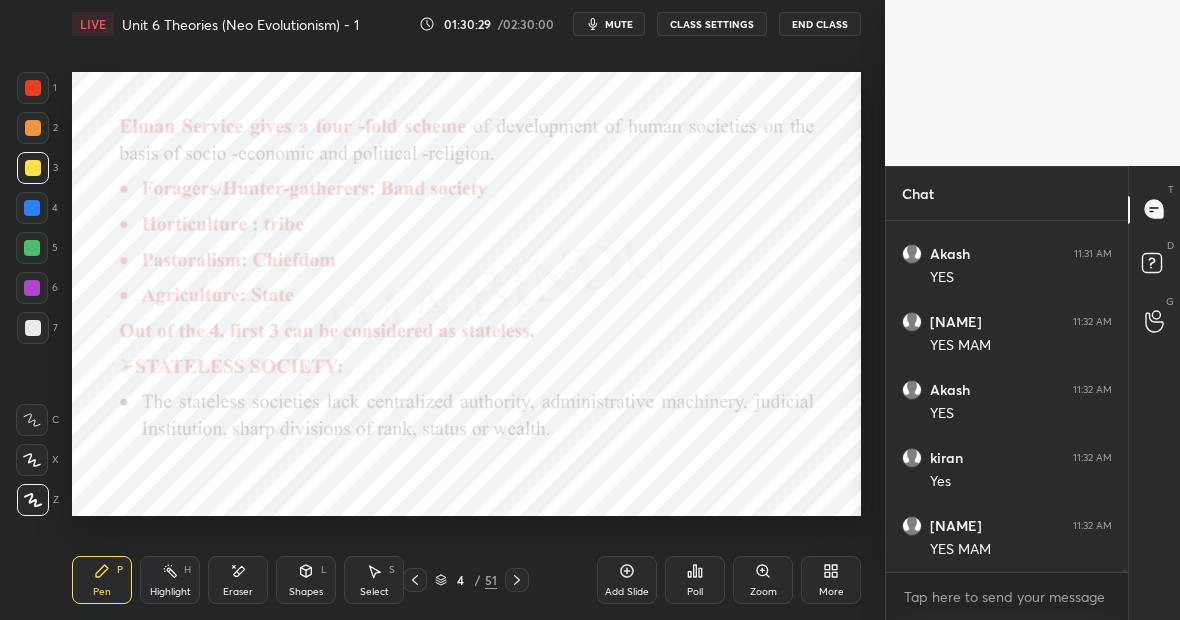 click at bounding box center (32, 208) 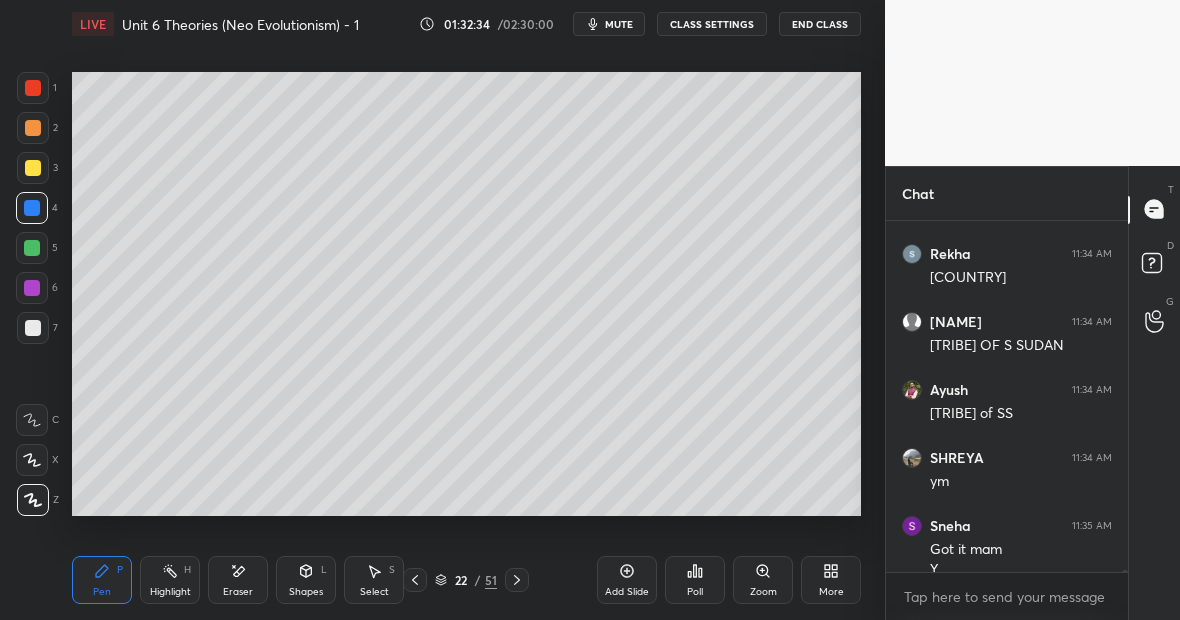scroll, scrollTop: 57172, scrollLeft: 0, axis: vertical 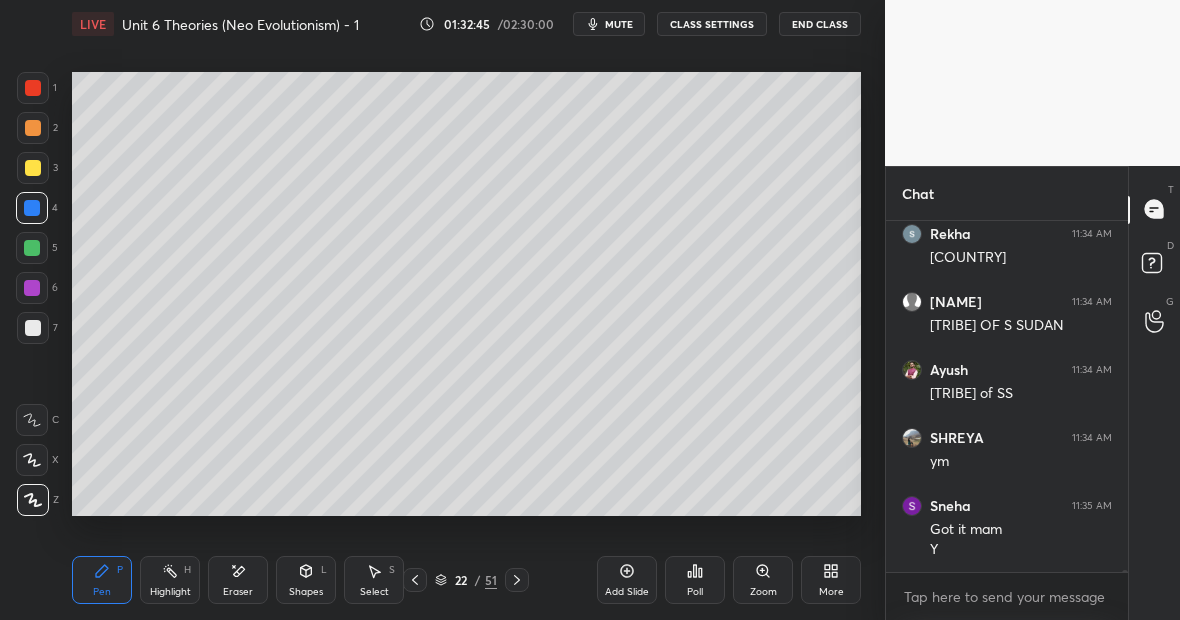 click 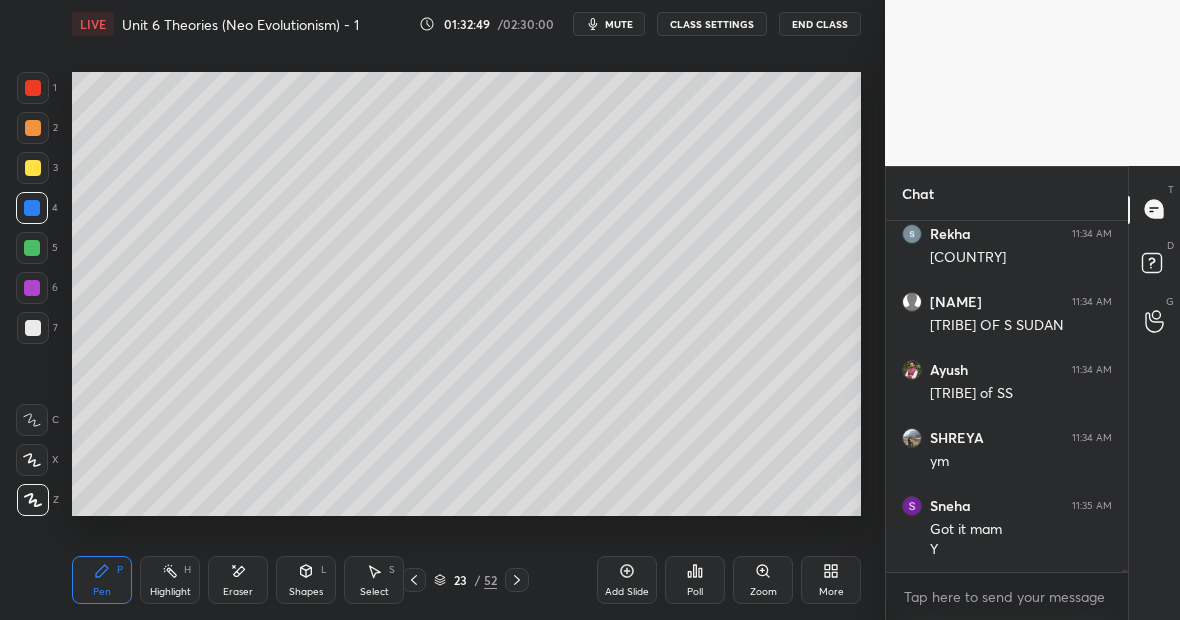 click at bounding box center (33, 168) 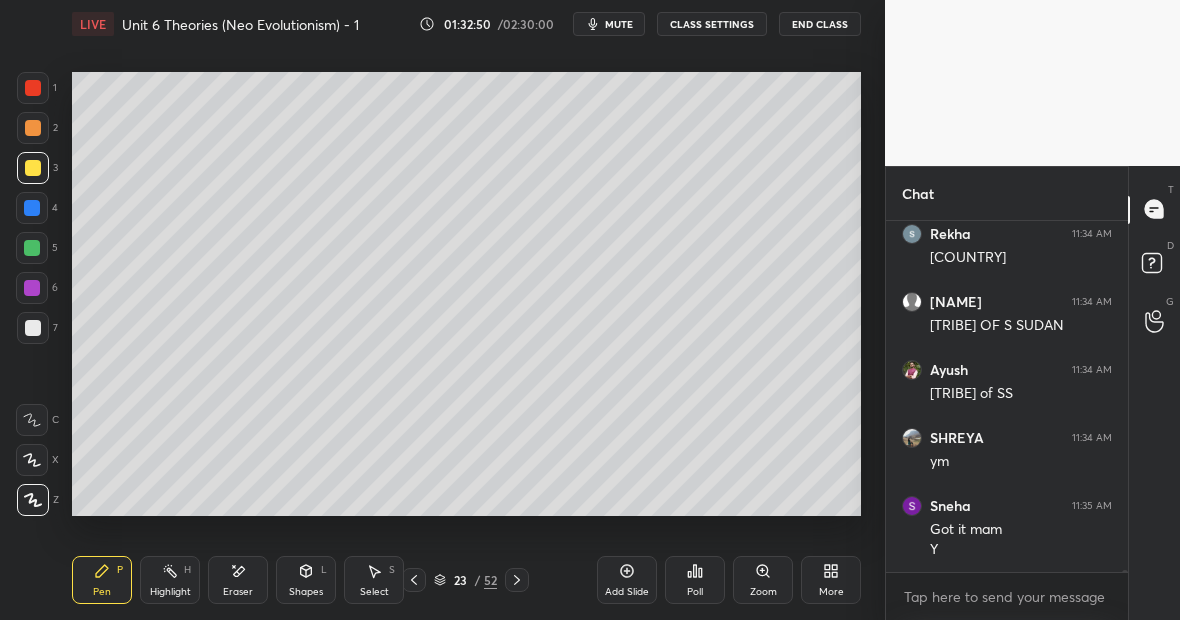 scroll, scrollTop: 57240, scrollLeft: 0, axis: vertical 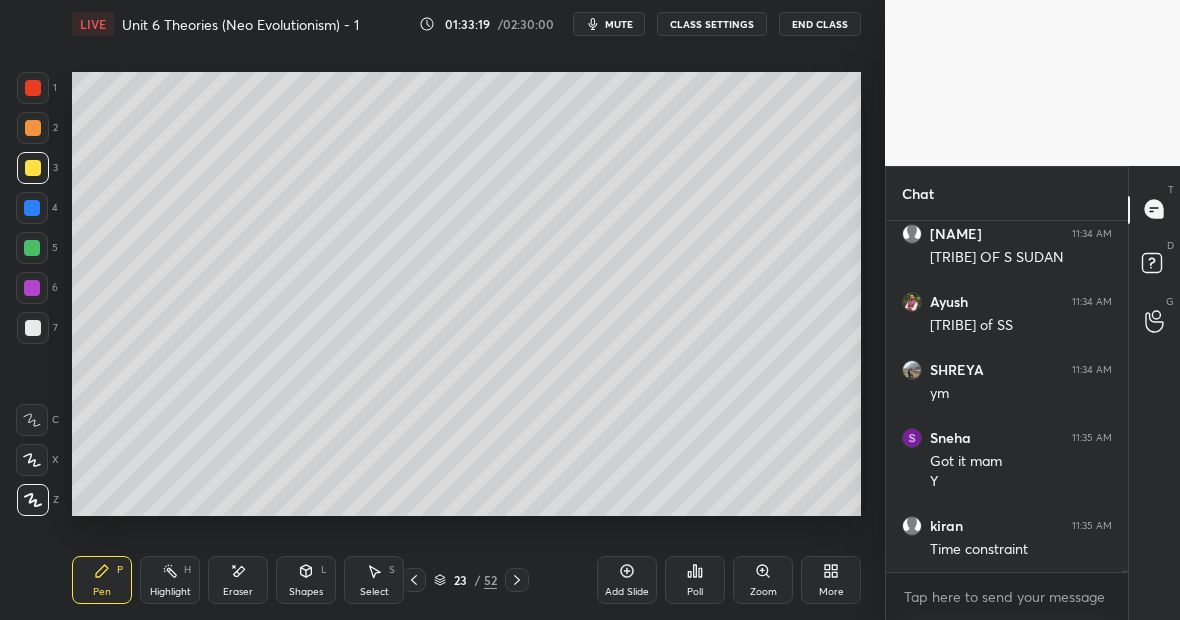 click at bounding box center (32, 248) 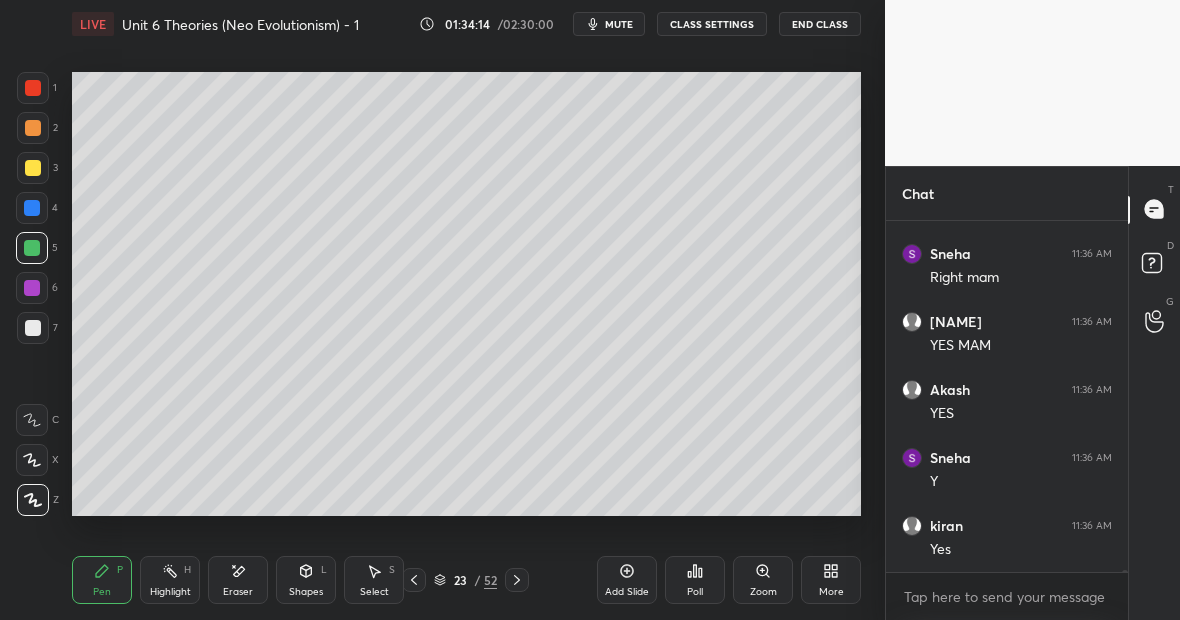 scroll, scrollTop: 57784, scrollLeft: 0, axis: vertical 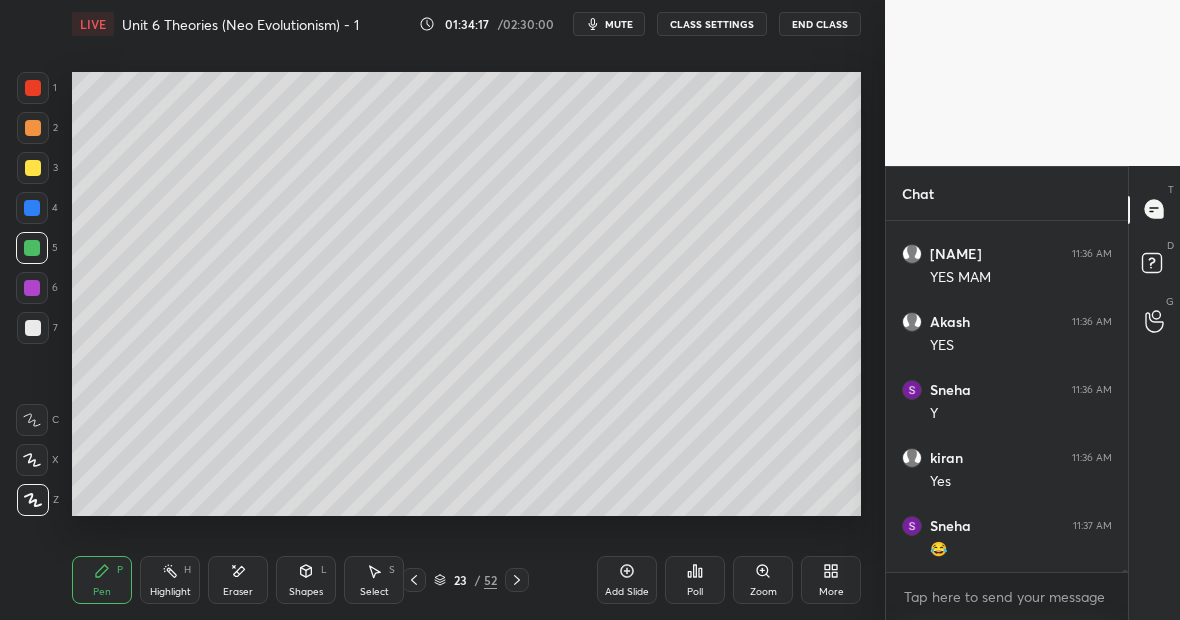 click at bounding box center (33, 328) 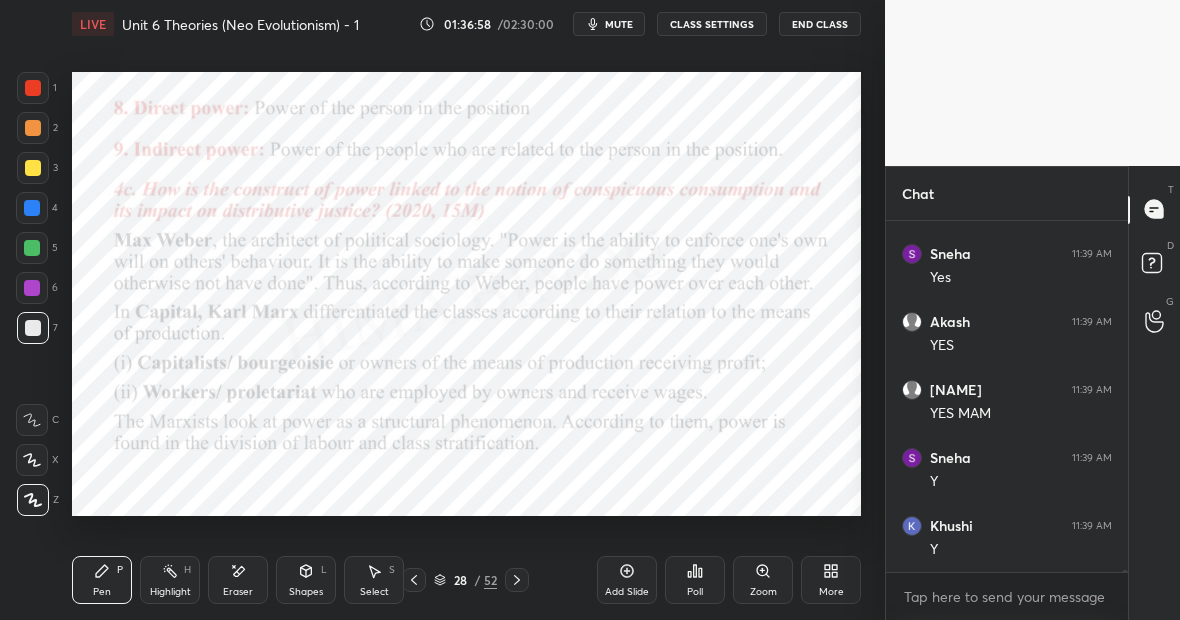 scroll, scrollTop: 57142, scrollLeft: 0, axis: vertical 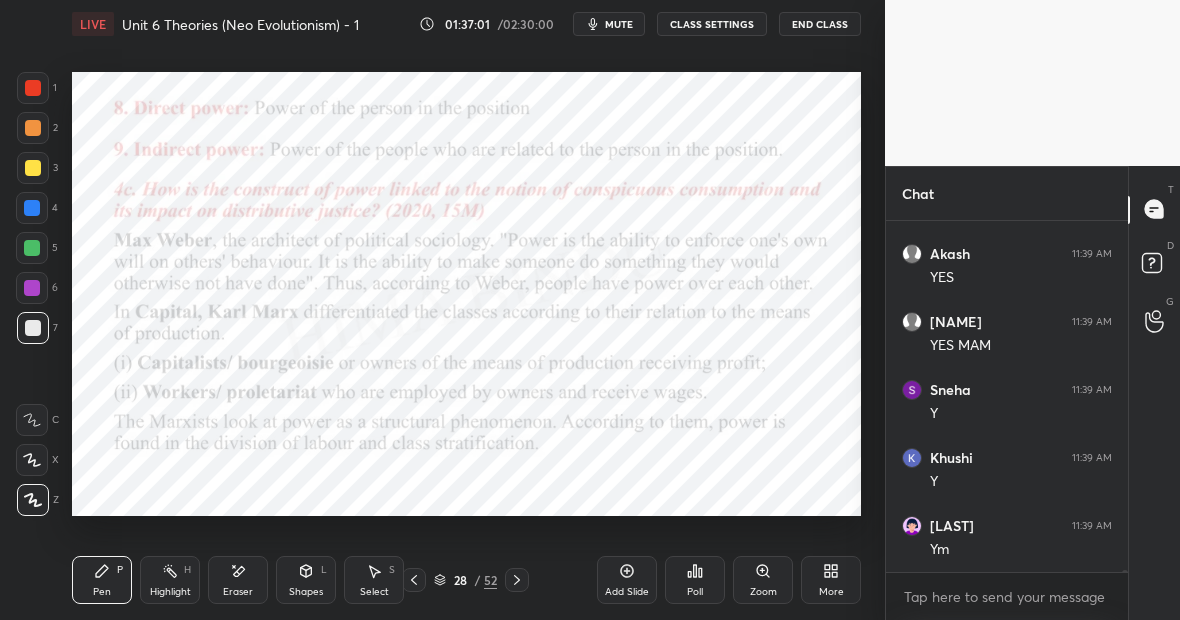 click at bounding box center [32, 248] 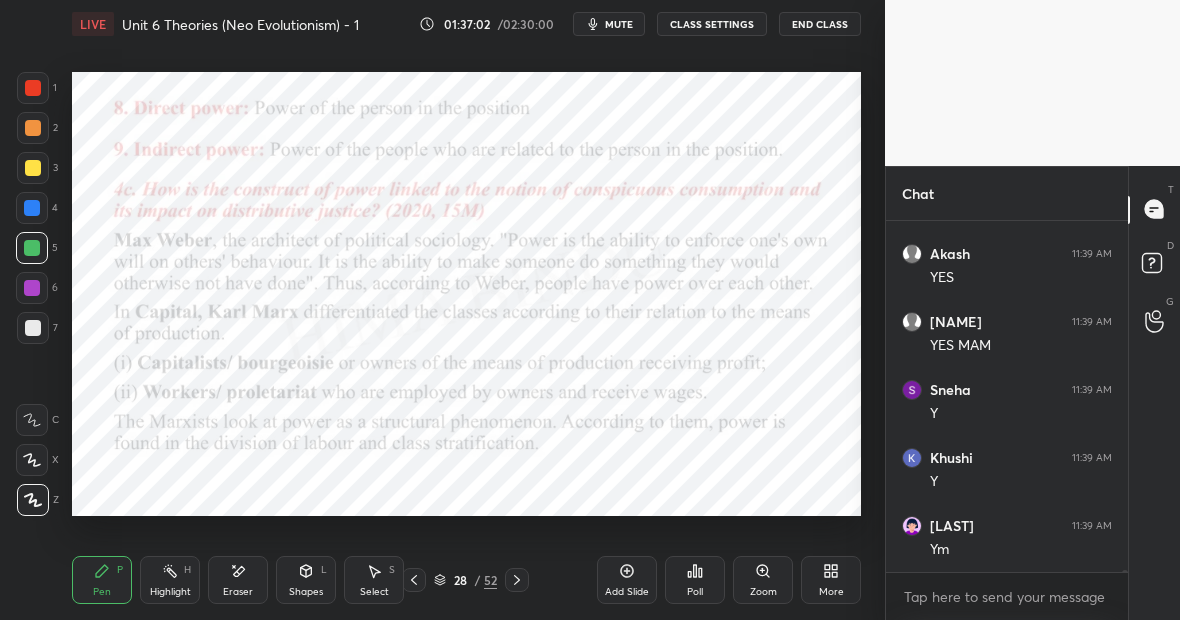 click 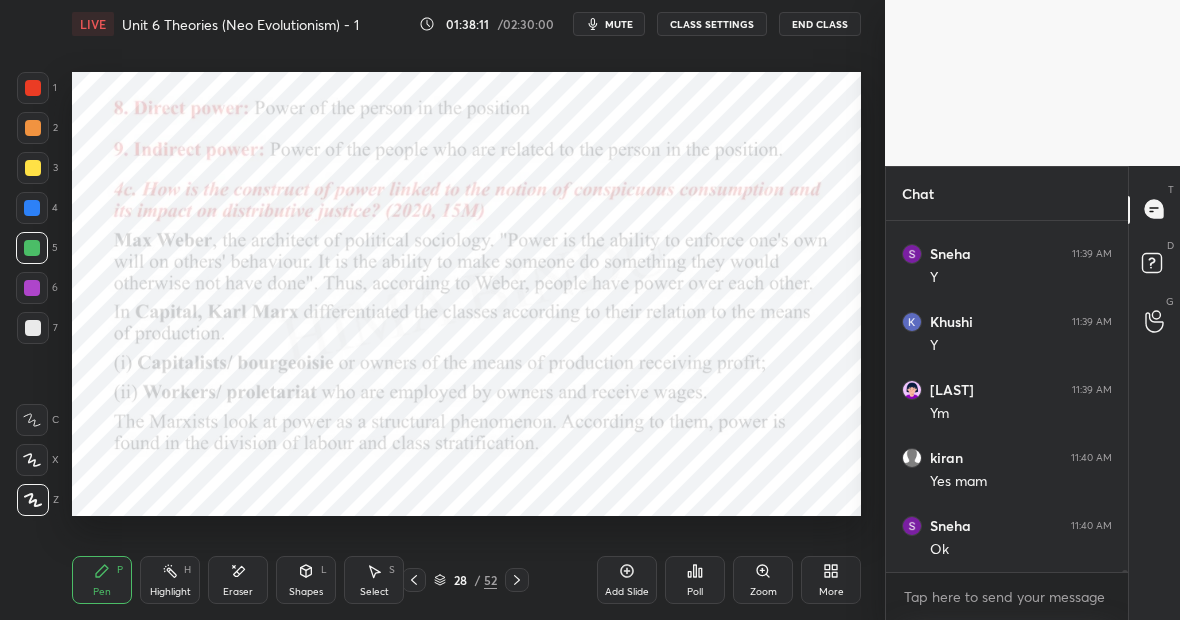 scroll, scrollTop: 57346, scrollLeft: 0, axis: vertical 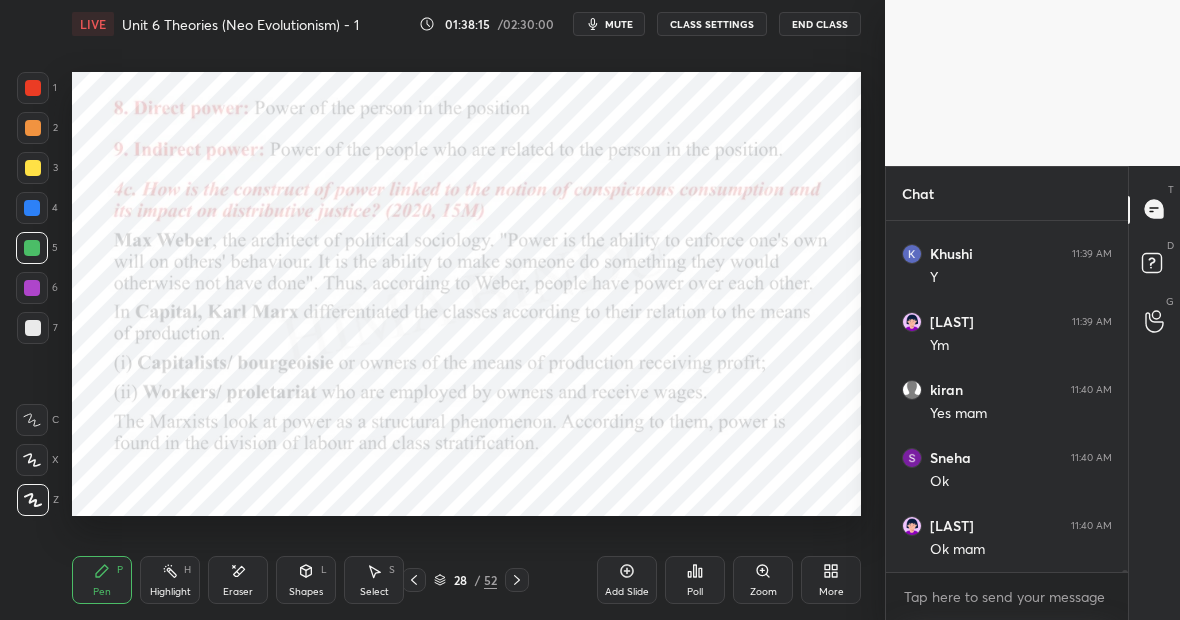 click 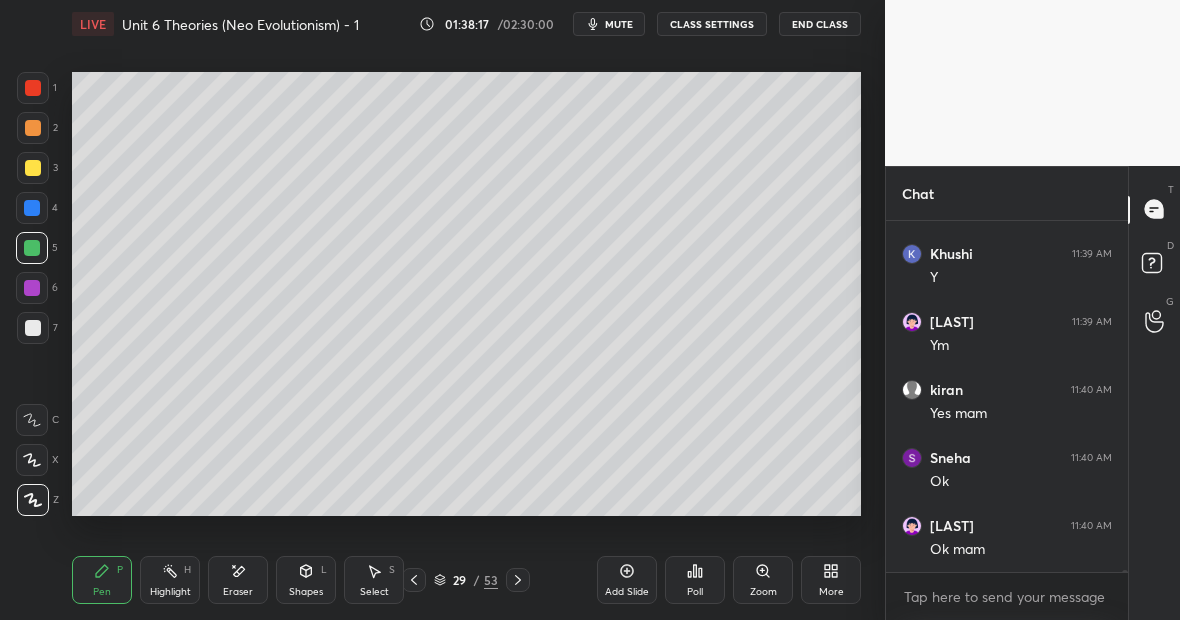 click at bounding box center (32, 208) 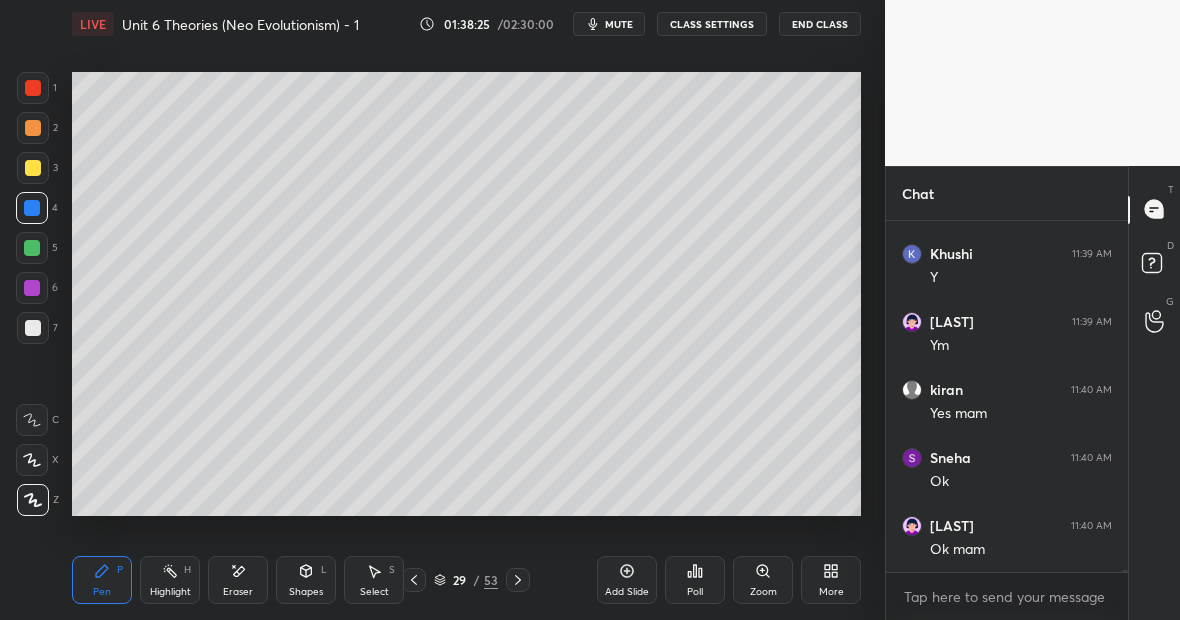 scroll, scrollTop: 57414, scrollLeft: 0, axis: vertical 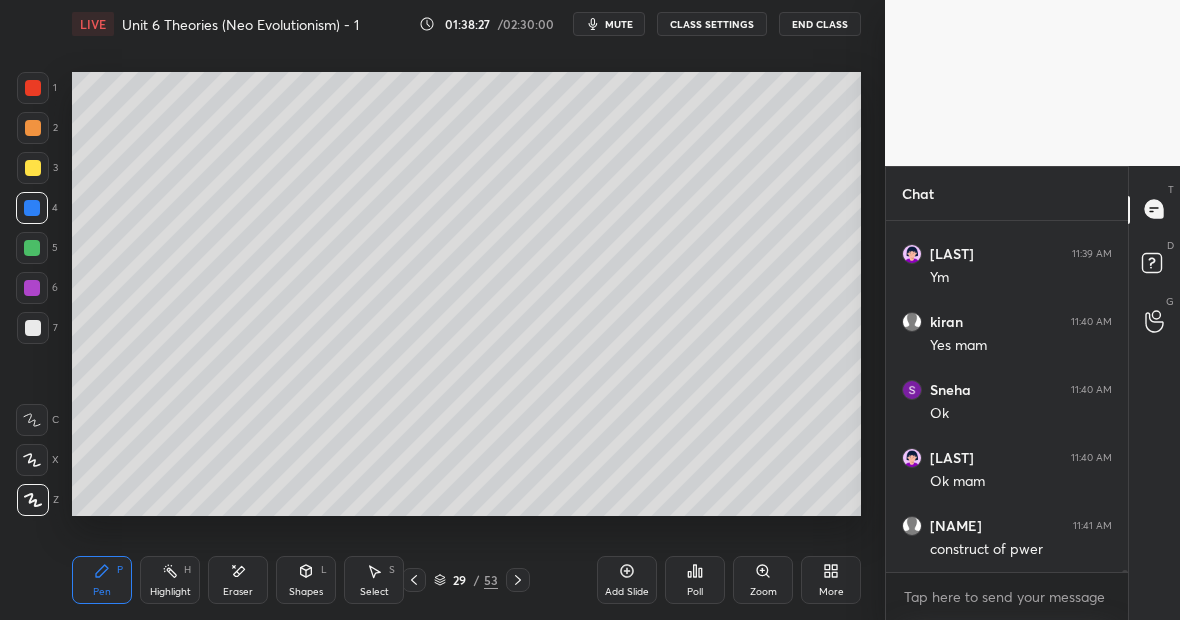 click at bounding box center [33, 168] 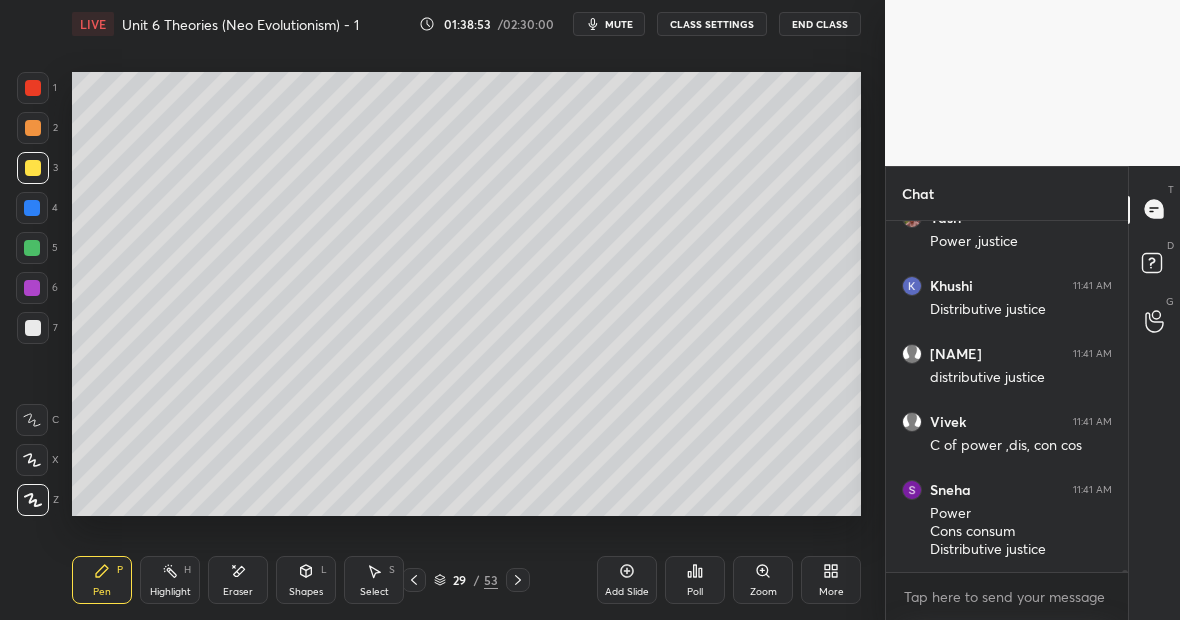 scroll, scrollTop: 58546, scrollLeft: 0, axis: vertical 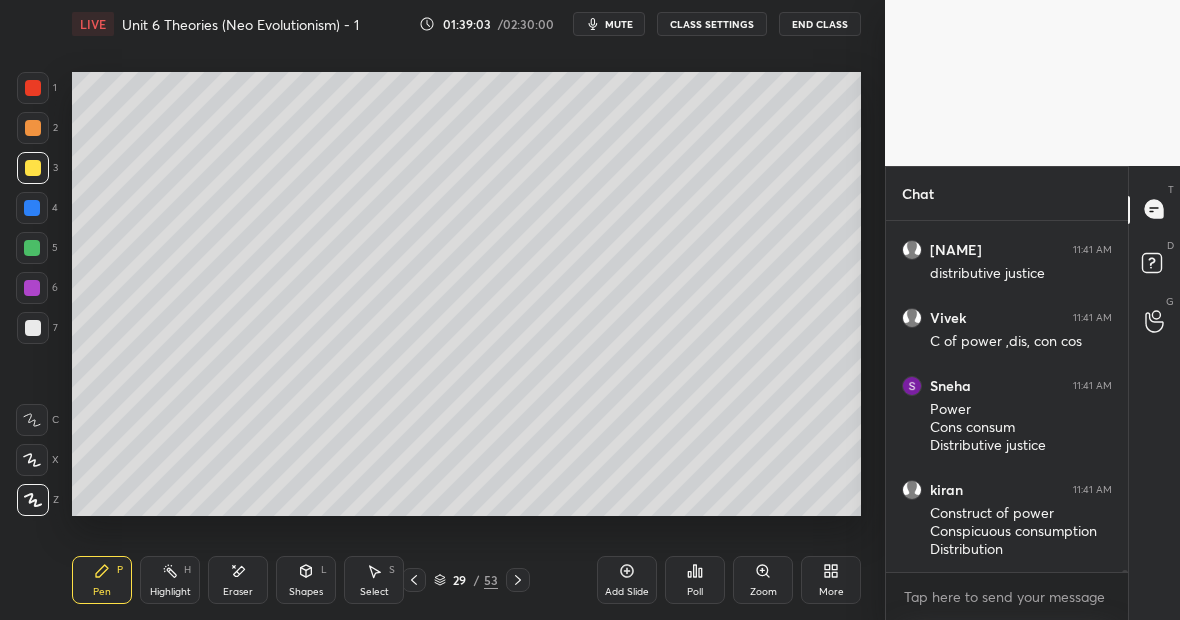 click on "Highlight H" at bounding box center [170, 580] 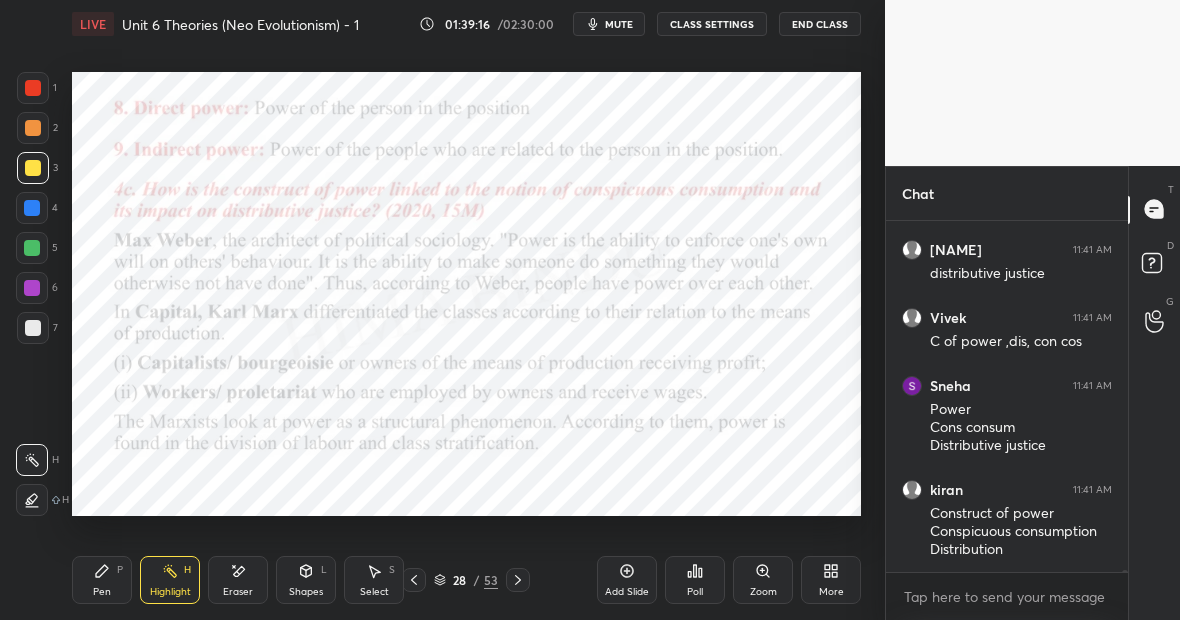 click at bounding box center [32, 208] 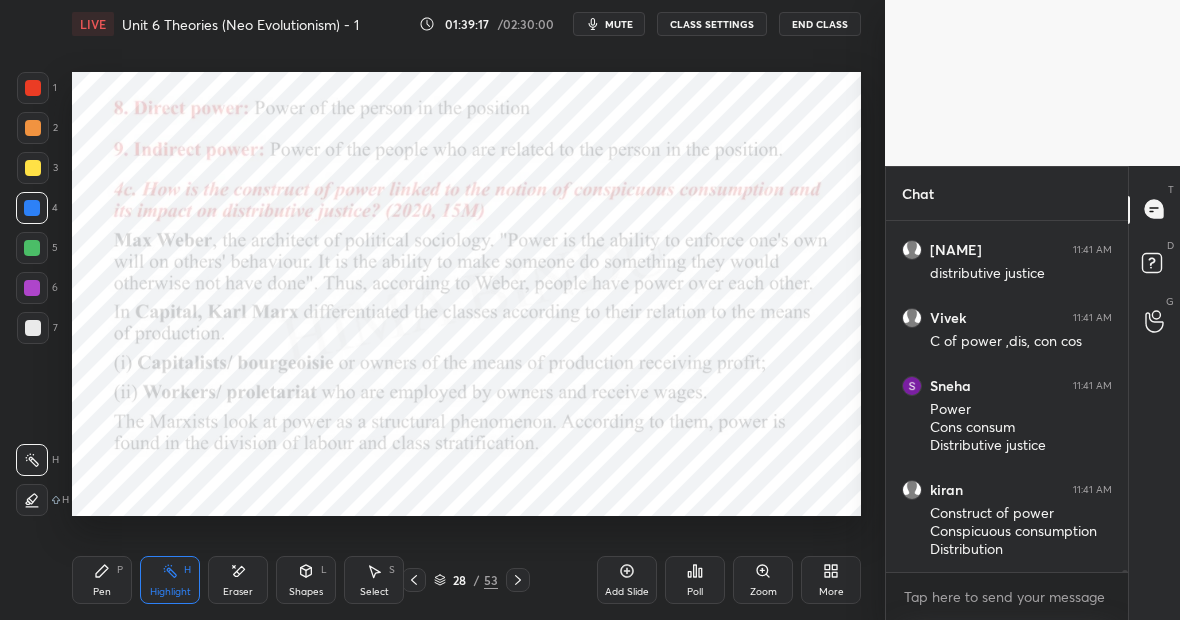 click on "Pen P" at bounding box center [102, 580] 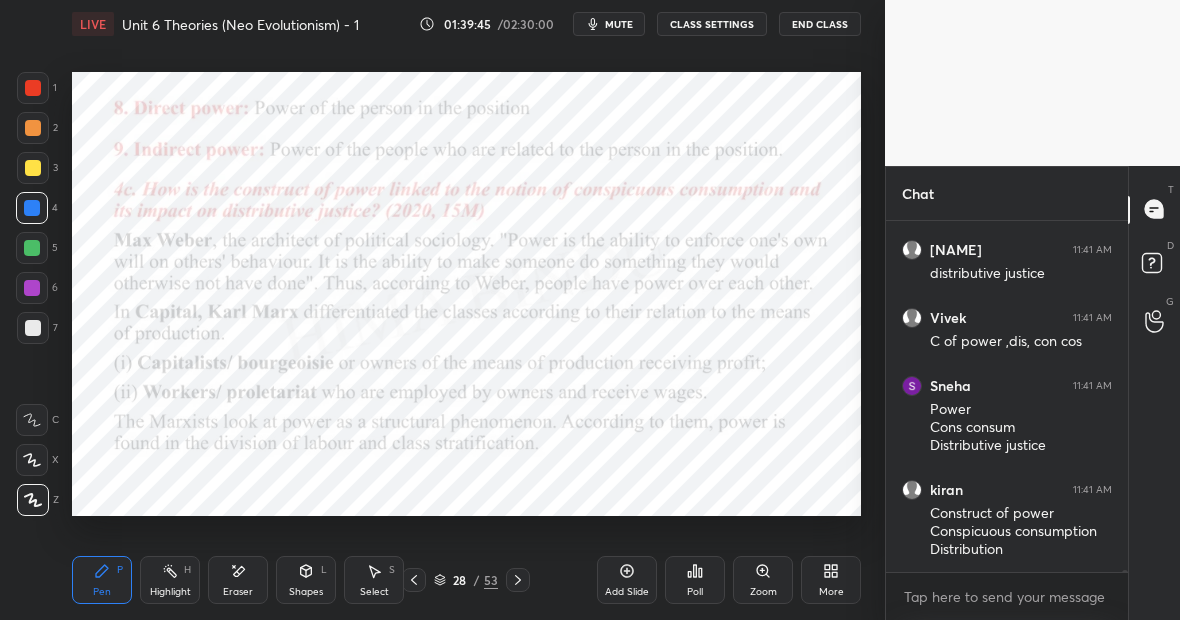 scroll, scrollTop: 58614, scrollLeft: 0, axis: vertical 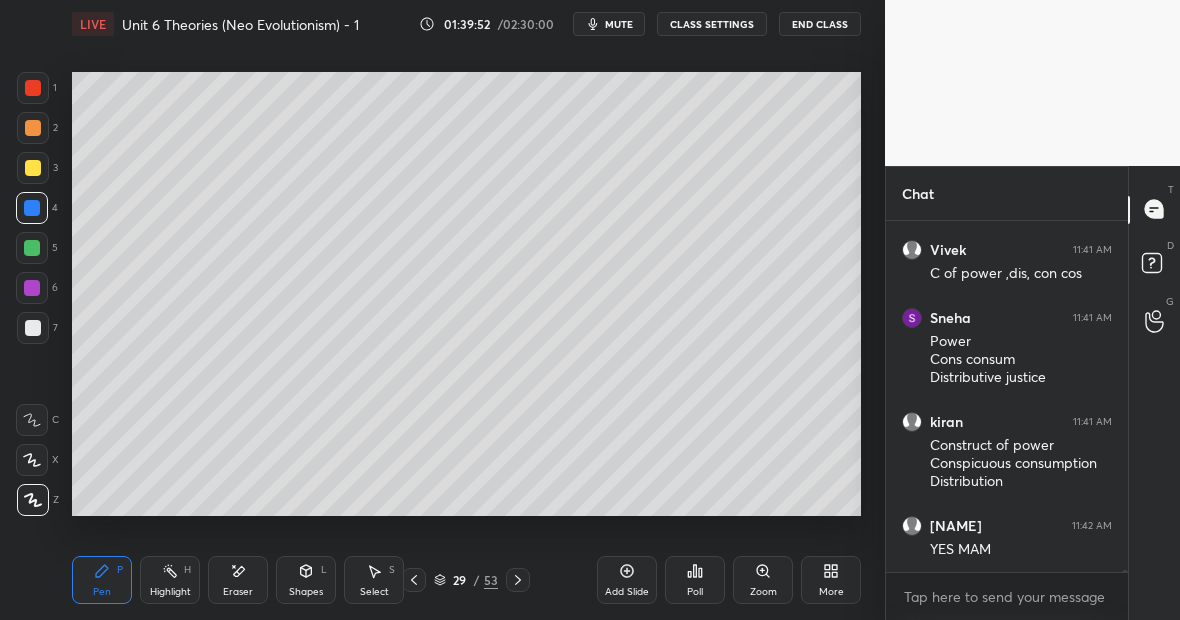 click on "Highlight H" at bounding box center [170, 580] 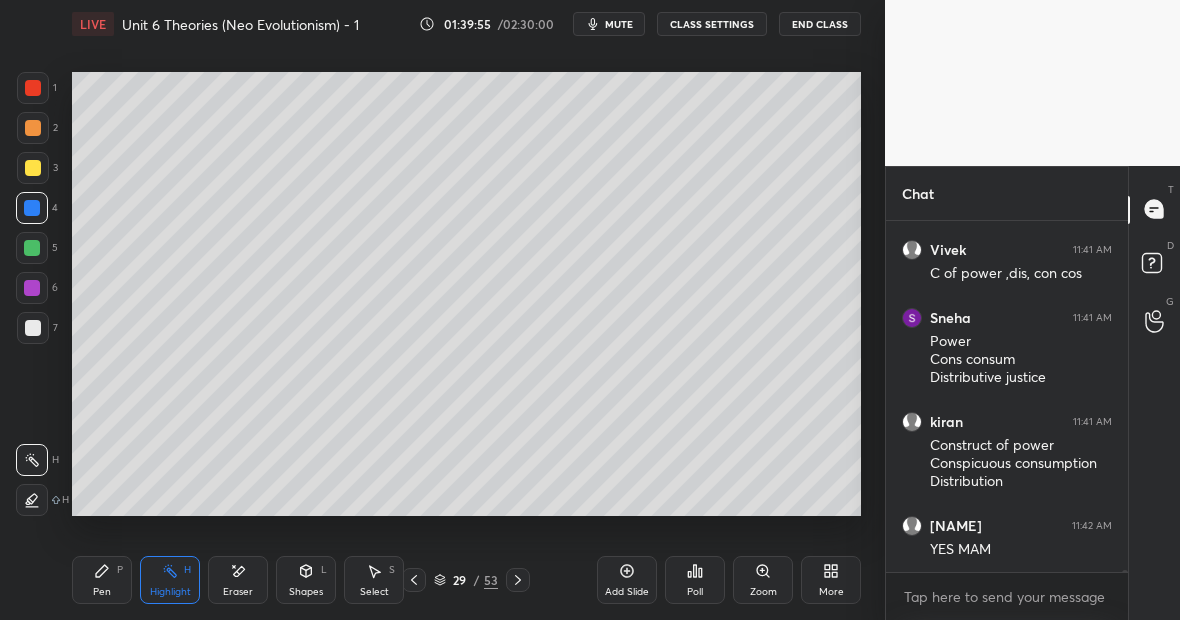 click at bounding box center [33, 88] 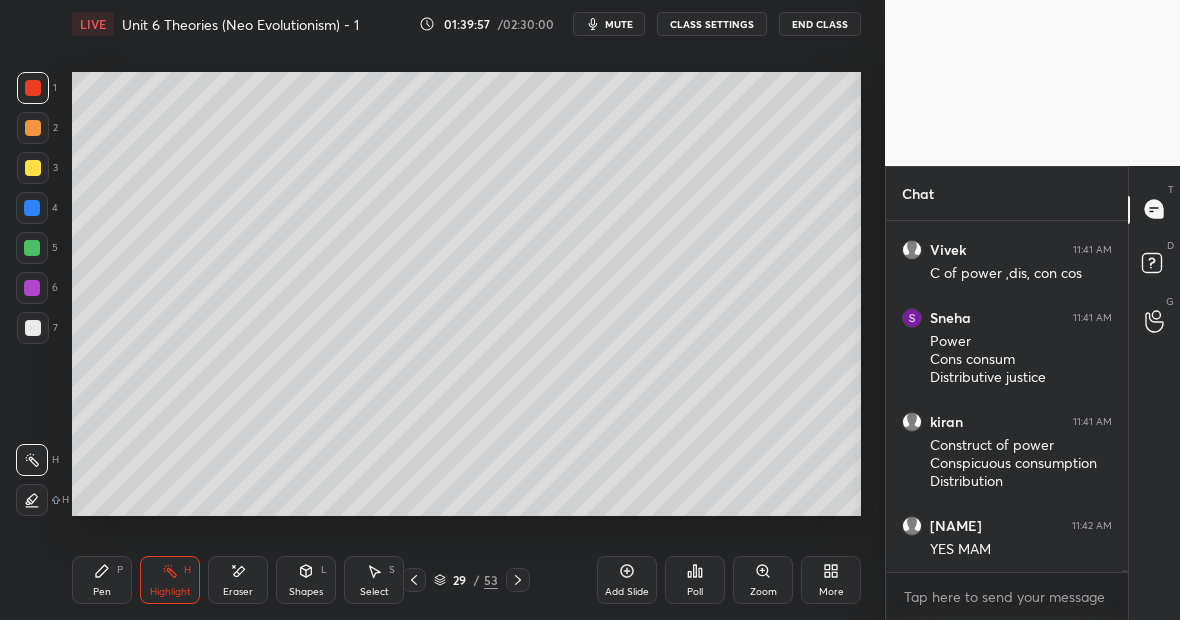 click on "Pen P" at bounding box center [102, 580] 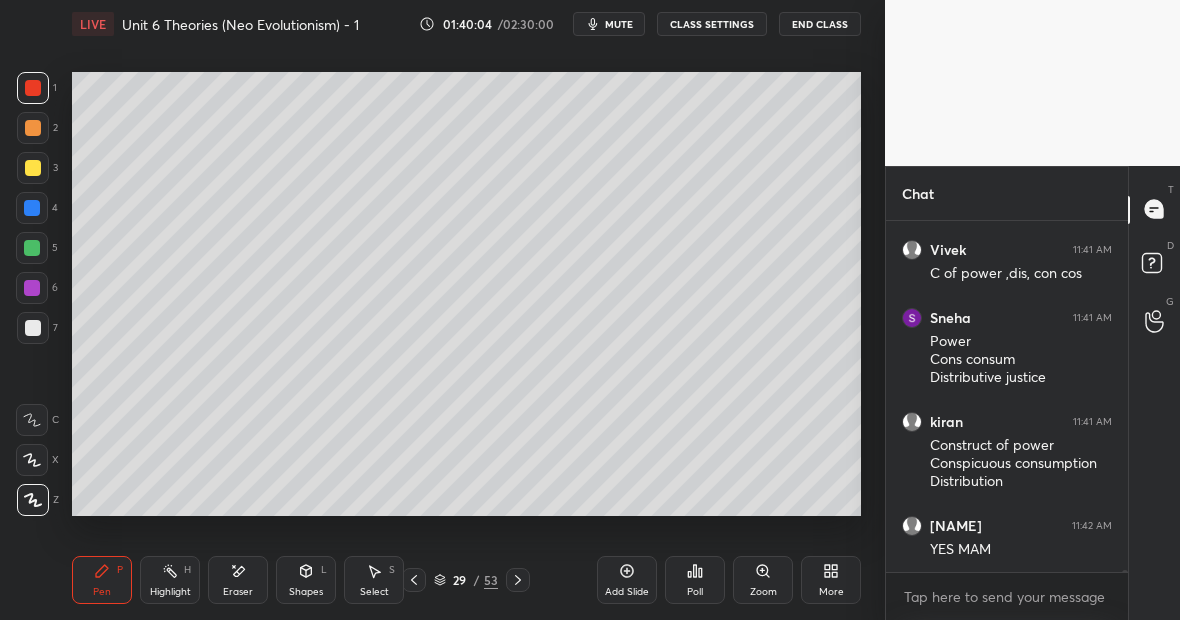 click on "Highlight H" at bounding box center (170, 580) 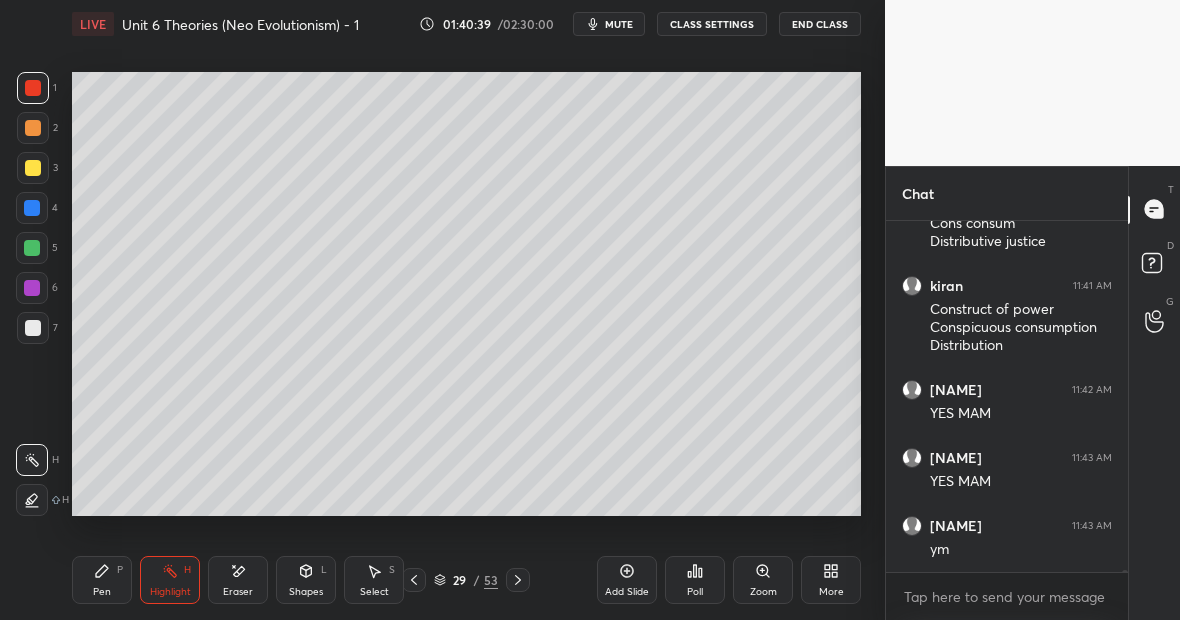 scroll, scrollTop: 58818, scrollLeft: 0, axis: vertical 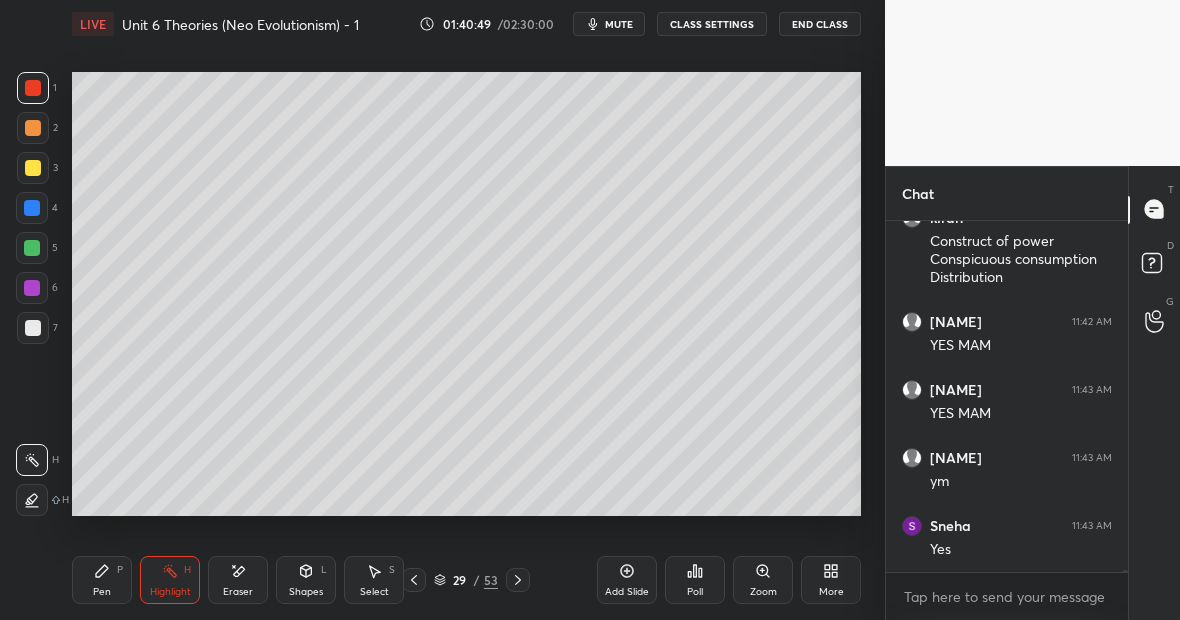 click on "Eraser" at bounding box center [238, 580] 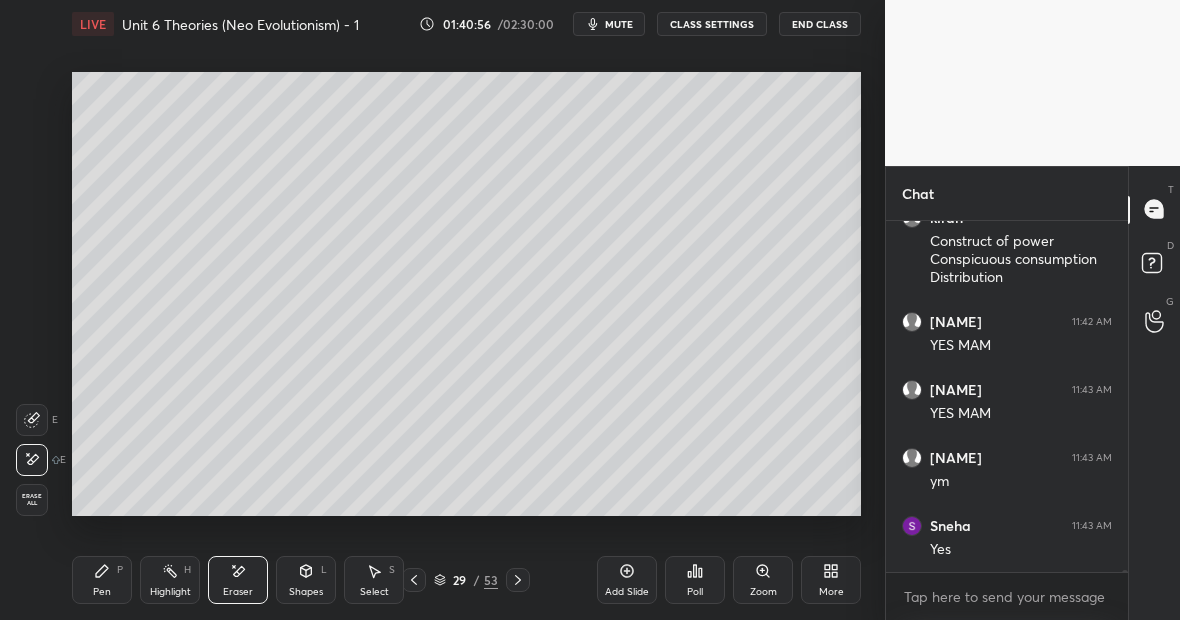 click on "Pen" at bounding box center (102, 592) 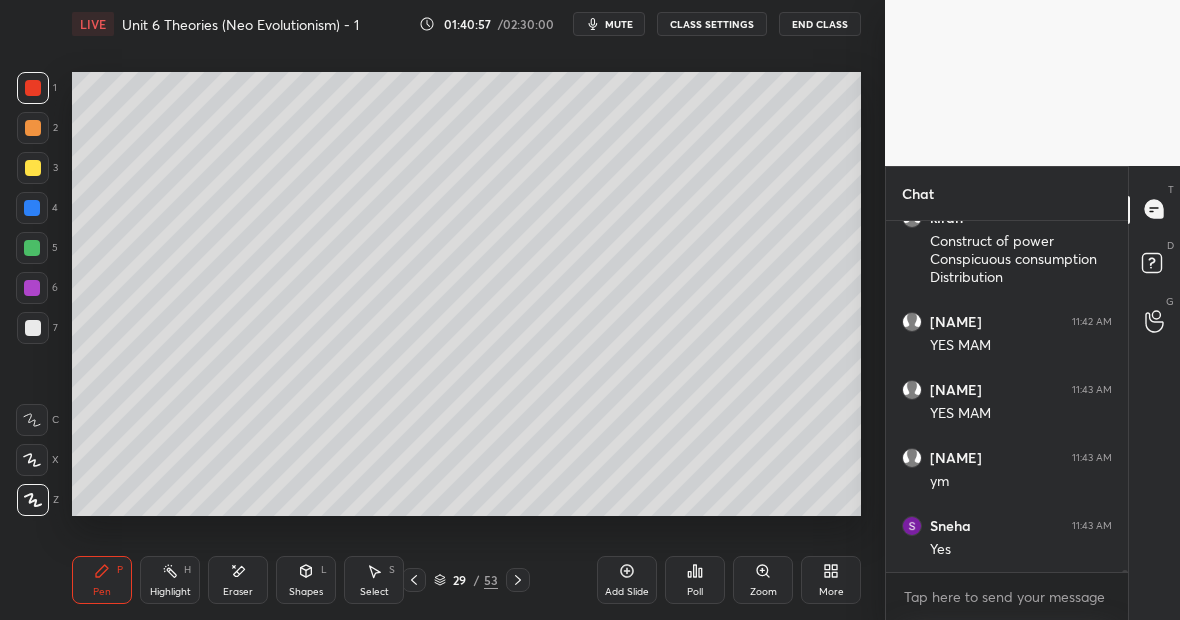 click on "Highlight H" at bounding box center (170, 580) 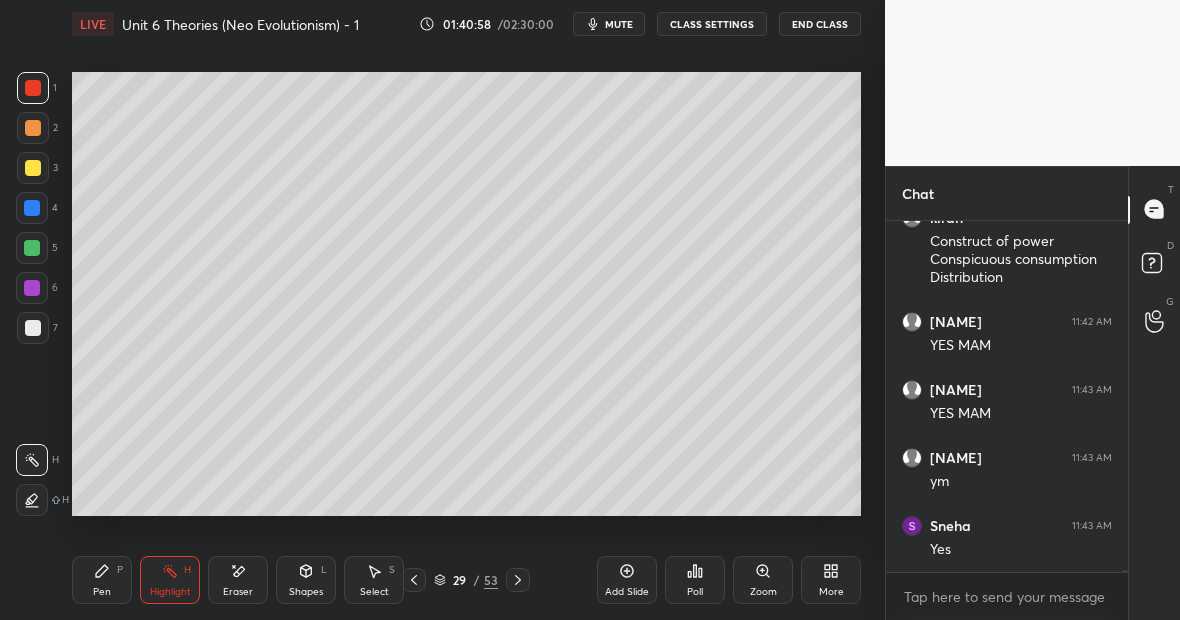 click on "Highlight H" at bounding box center (170, 580) 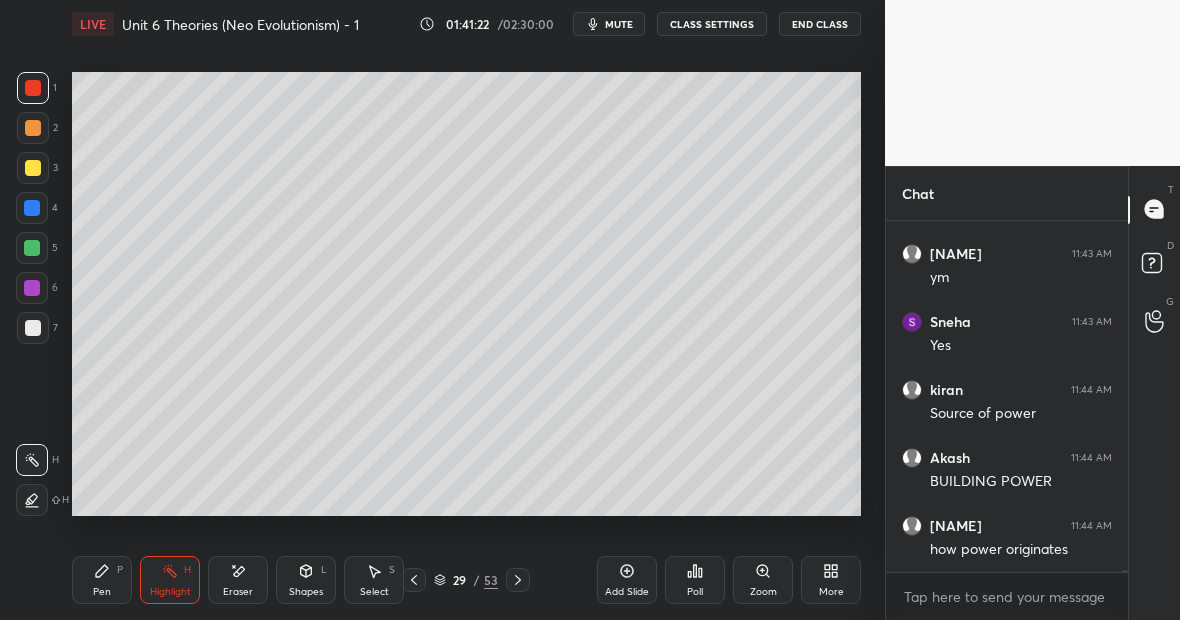 scroll, scrollTop: 59090, scrollLeft: 0, axis: vertical 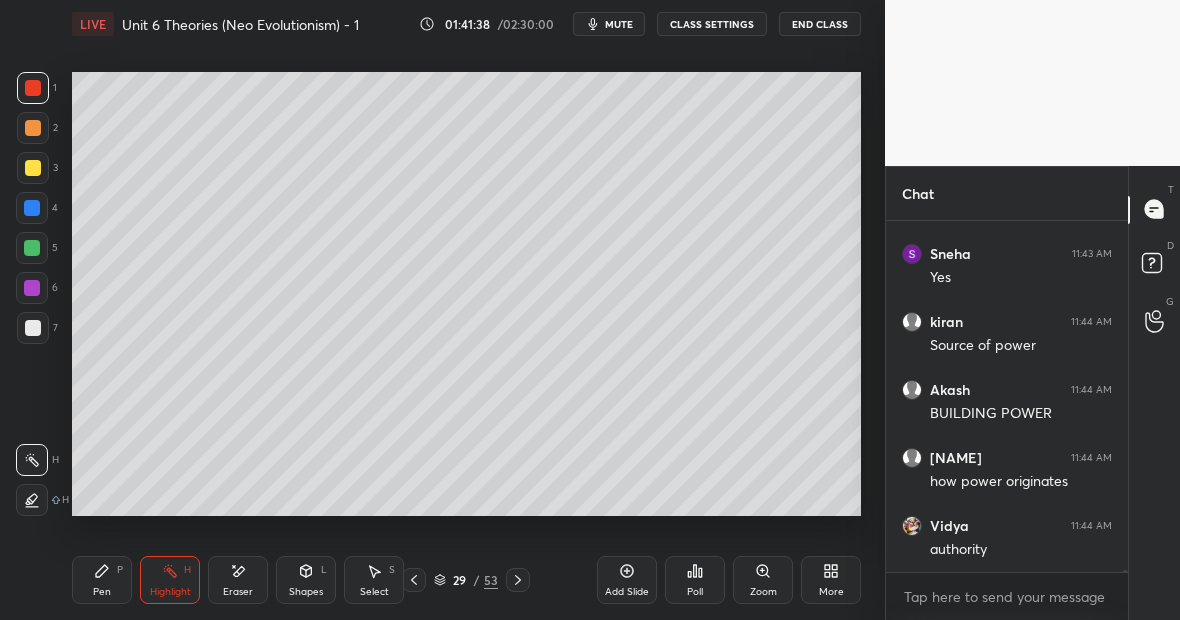 click on "Pen P" at bounding box center [102, 580] 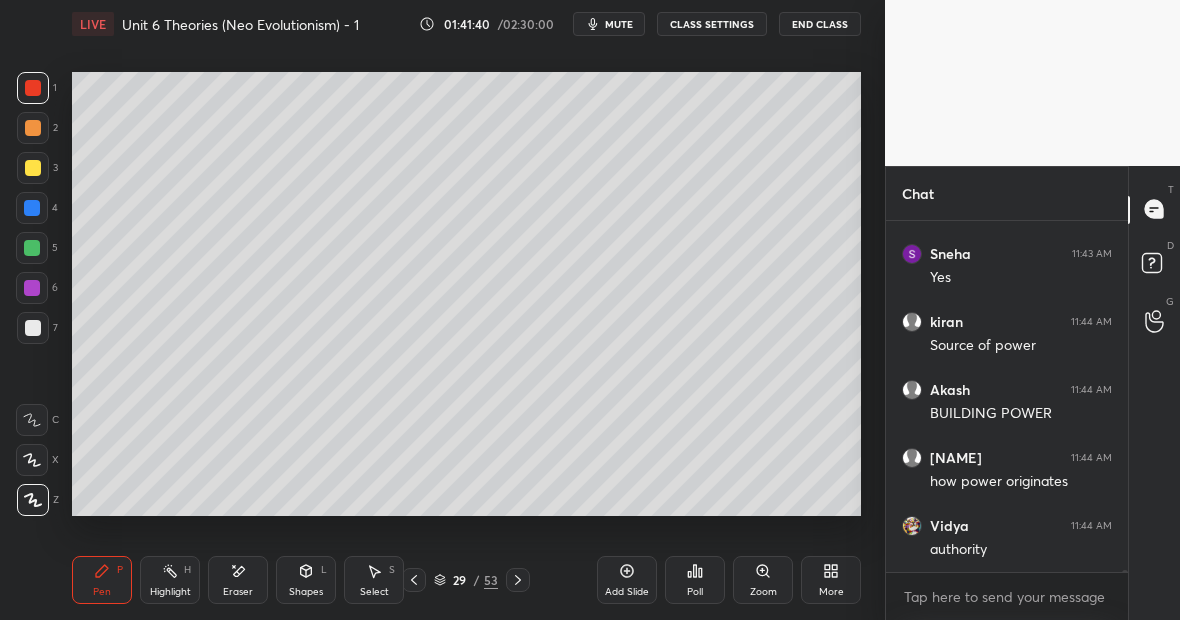 scroll, scrollTop: 59158, scrollLeft: 0, axis: vertical 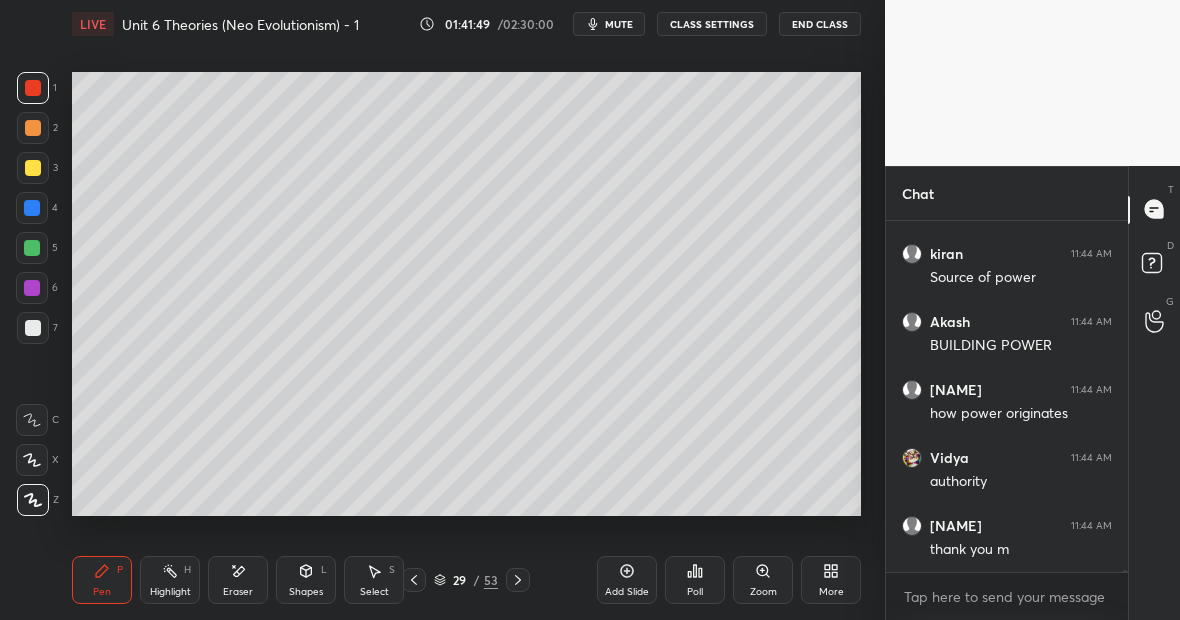click on "Eraser" at bounding box center (238, 580) 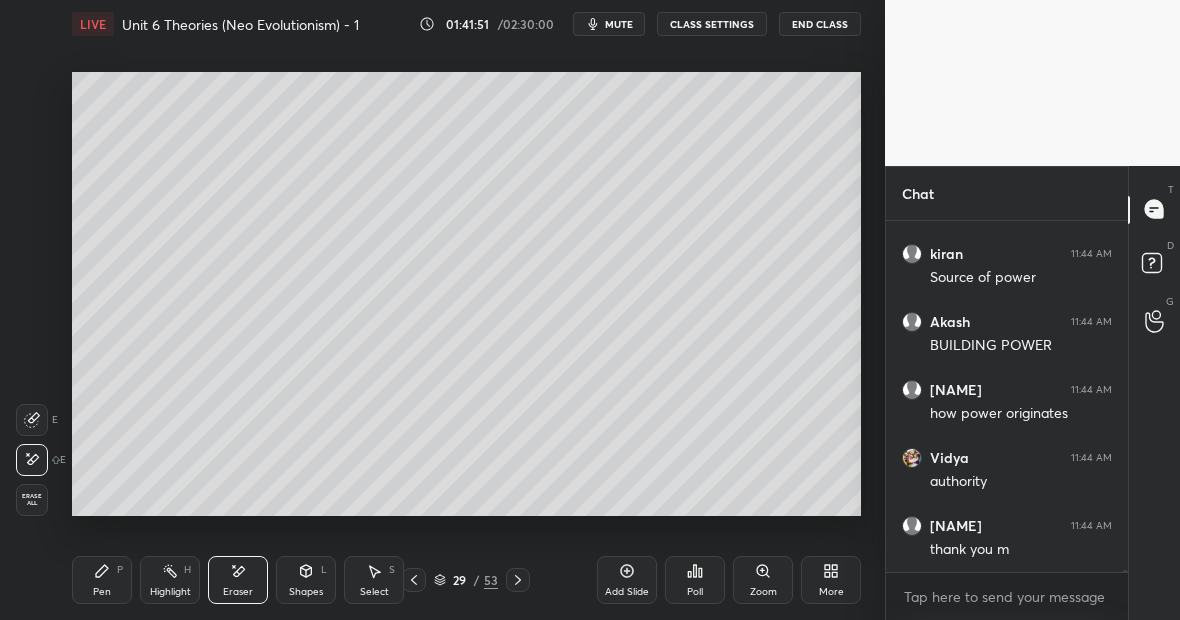 click on "Pen P" at bounding box center (102, 580) 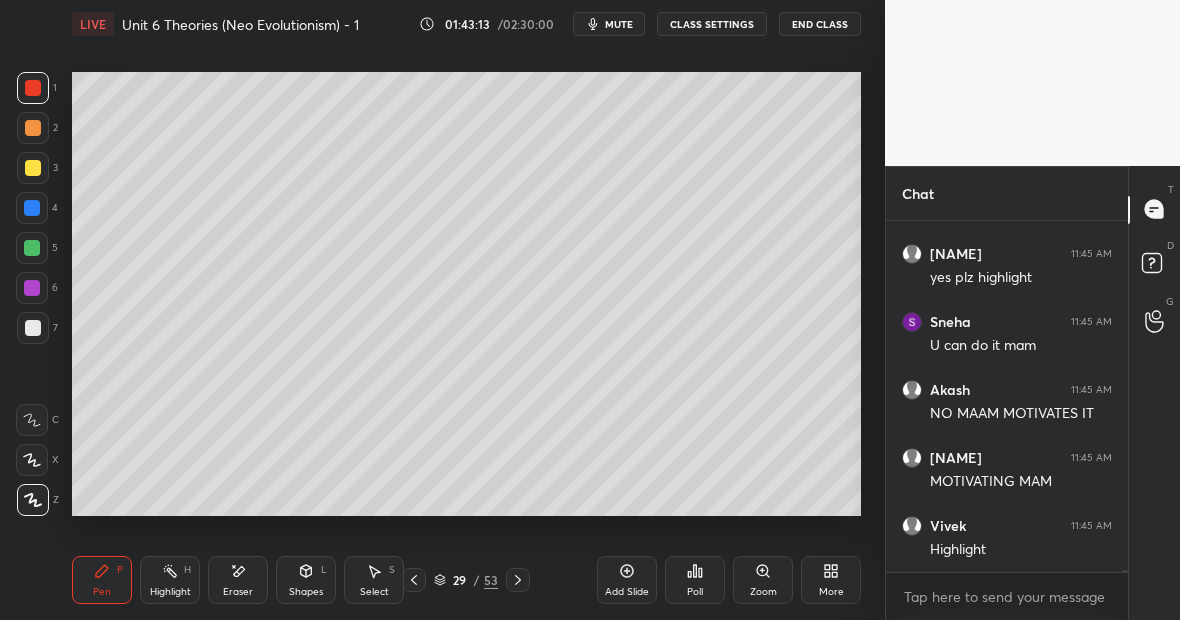 scroll, scrollTop: 59634, scrollLeft: 0, axis: vertical 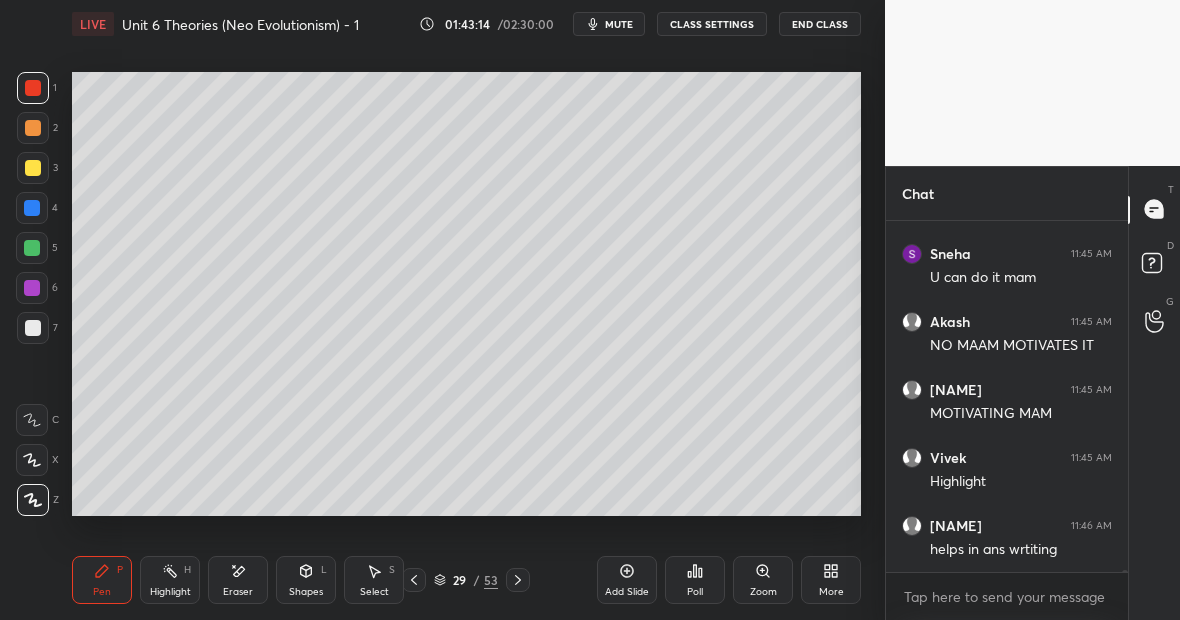 click on "Highlight H" at bounding box center [170, 580] 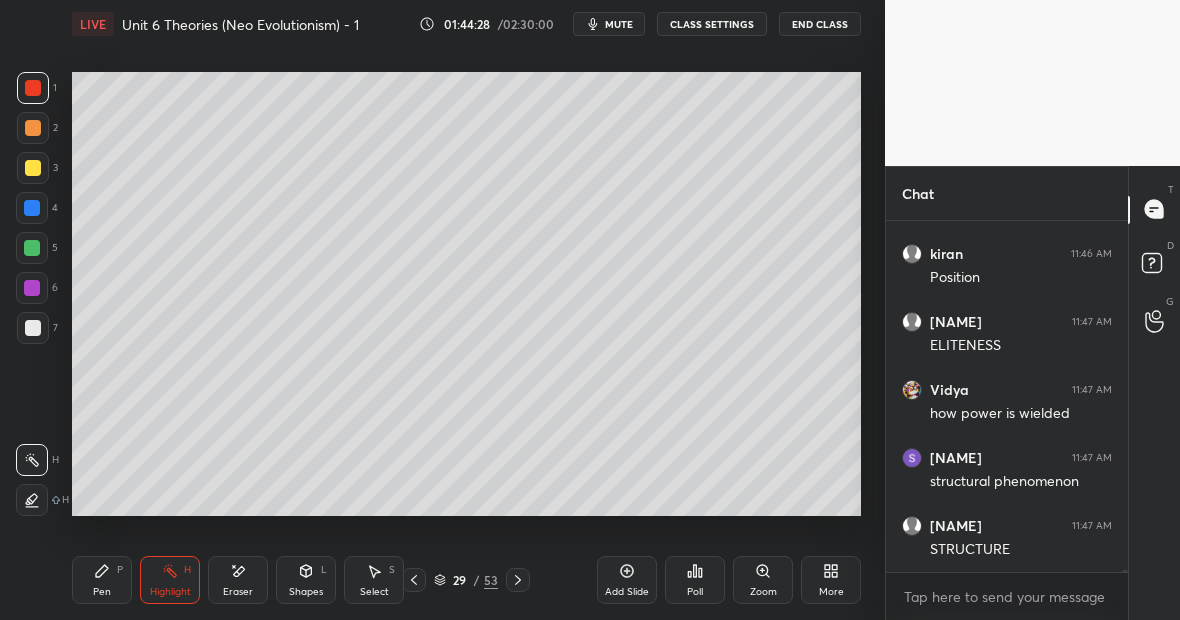 scroll, scrollTop: 61012, scrollLeft: 0, axis: vertical 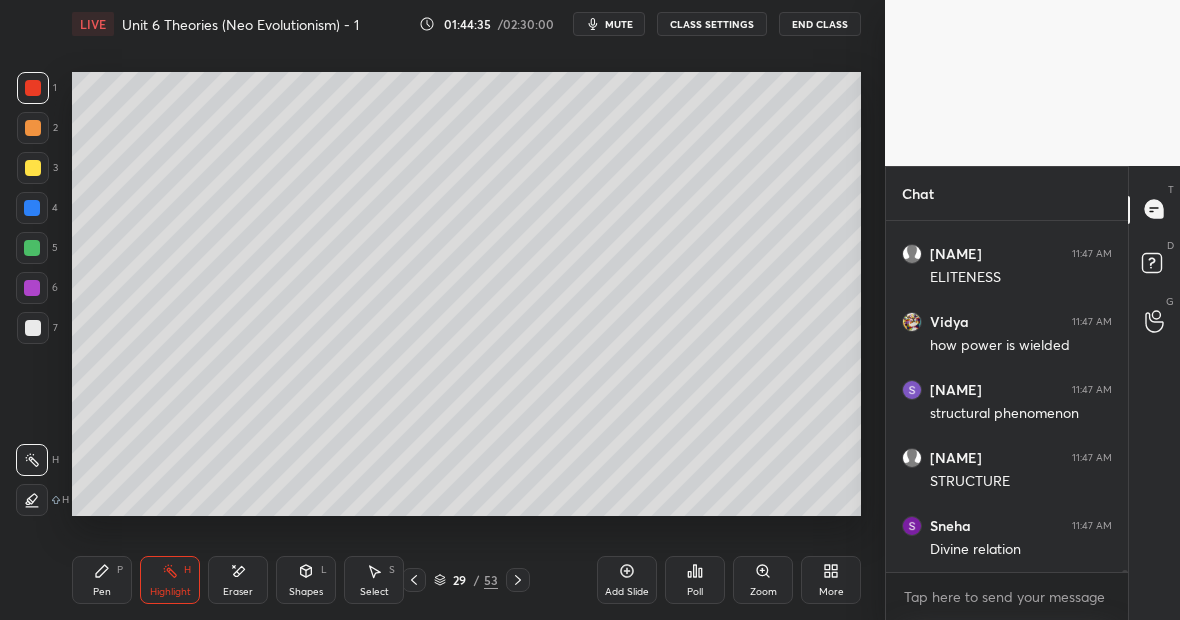 click at bounding box center [32, 208] 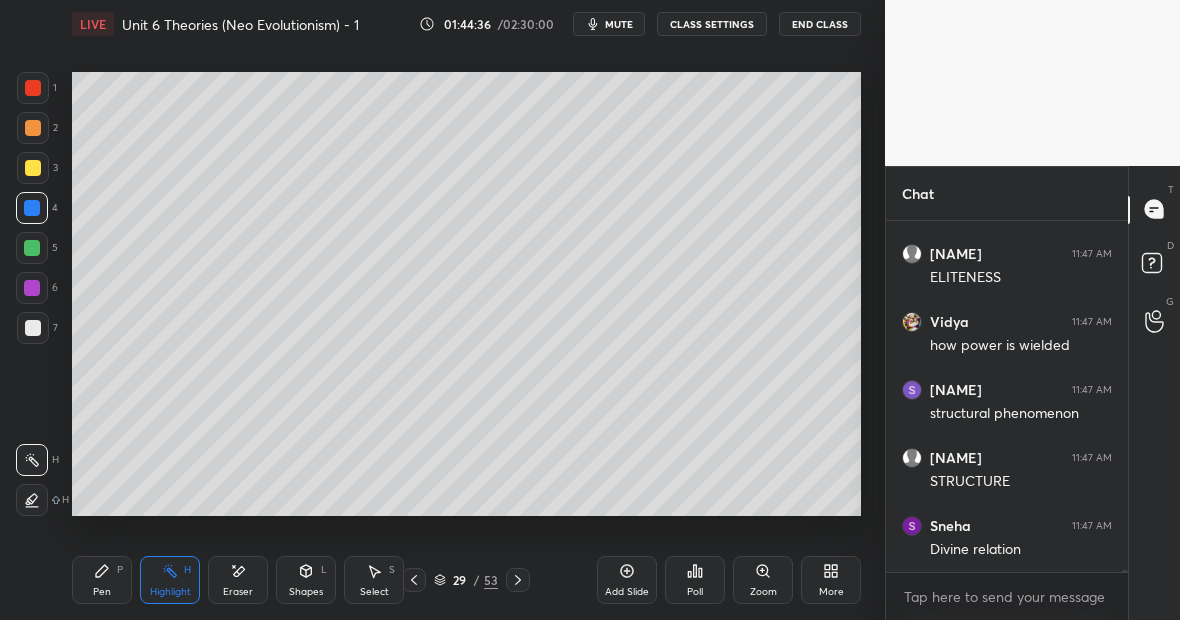 drag, startPoint x: 104, startPoint y: 575, endPoint x: 110, endPoint y: 566, distance: 10.816654 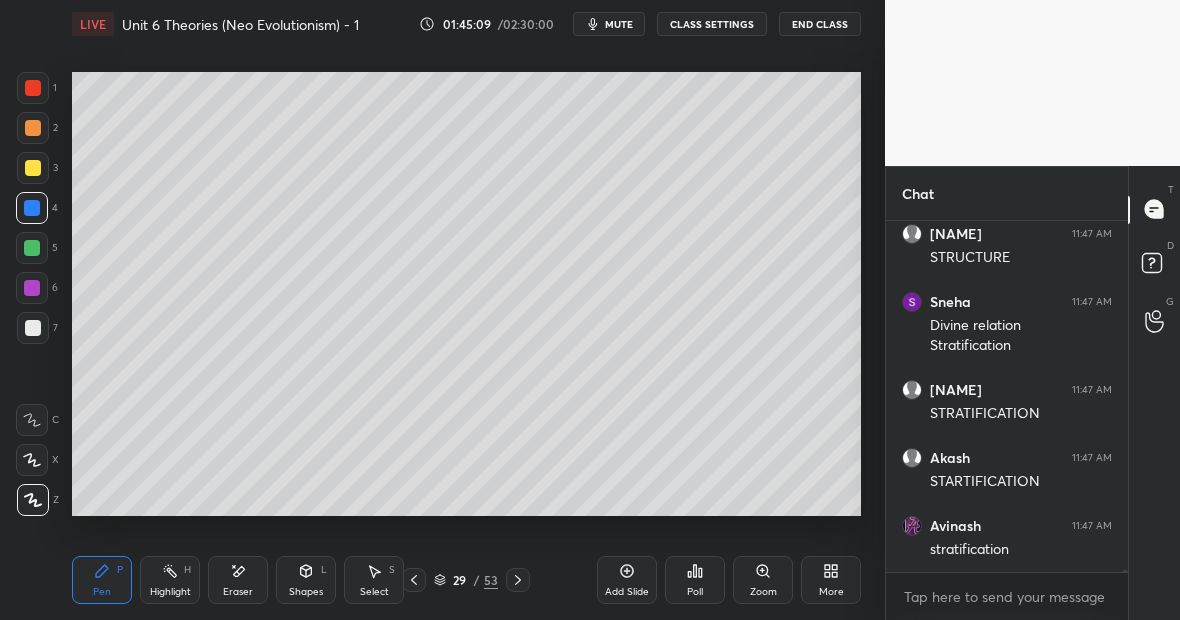 scroll, scrollTop: 61304, scrollLeft: 0, axis: vertical 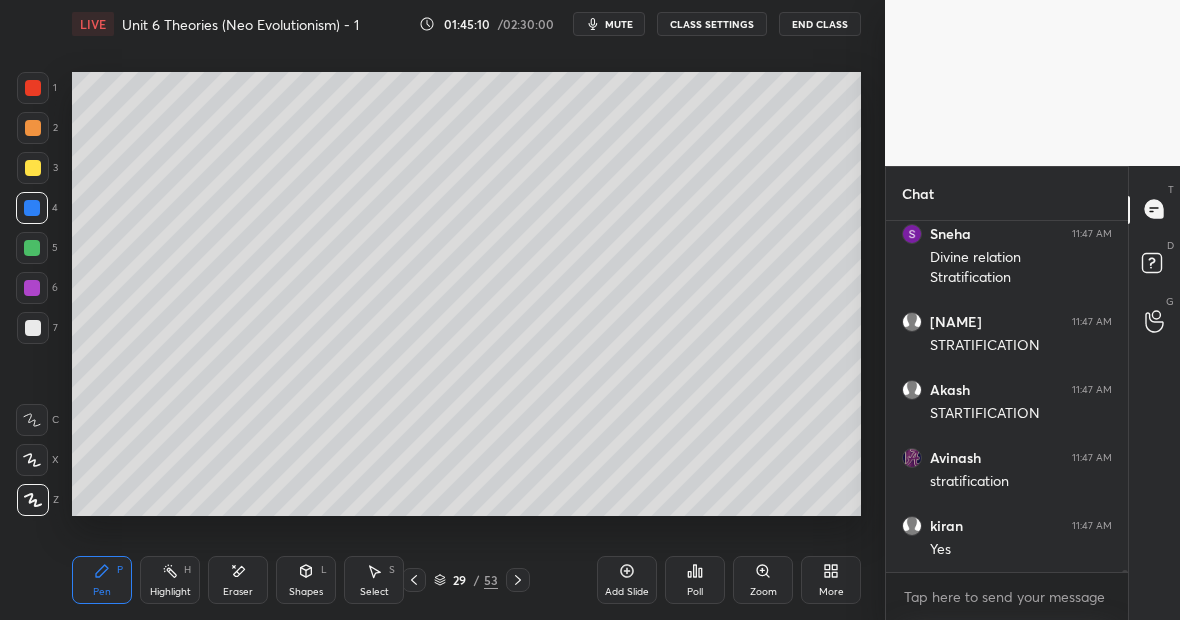 click at bounding box center [33, 88] 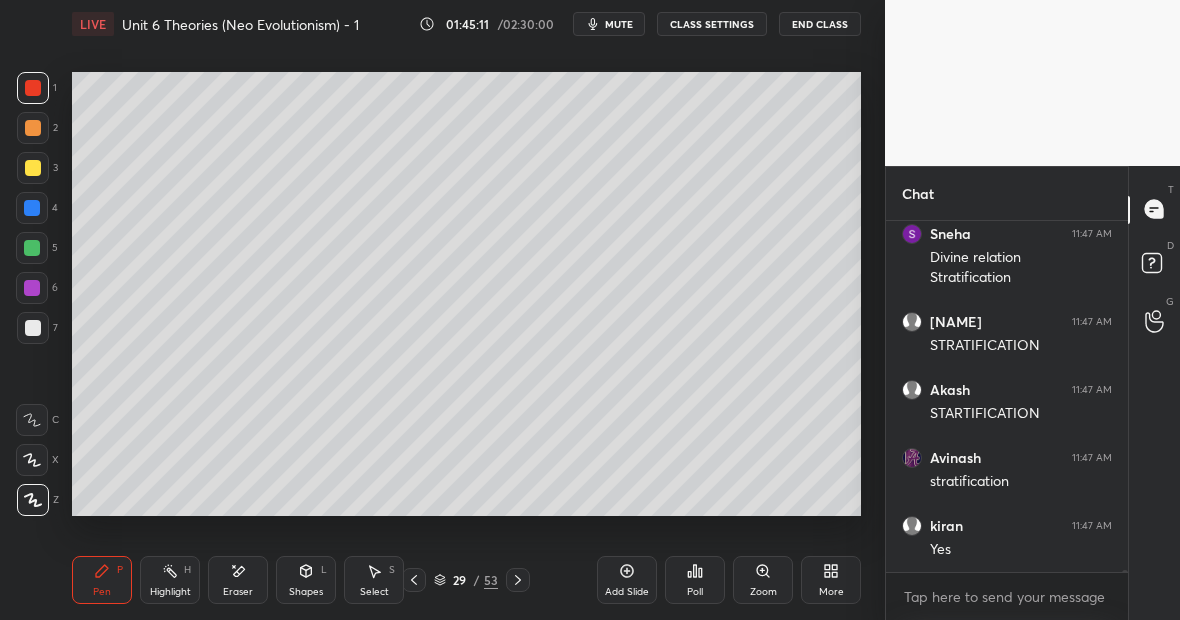 click at bounding box center (32, 208) 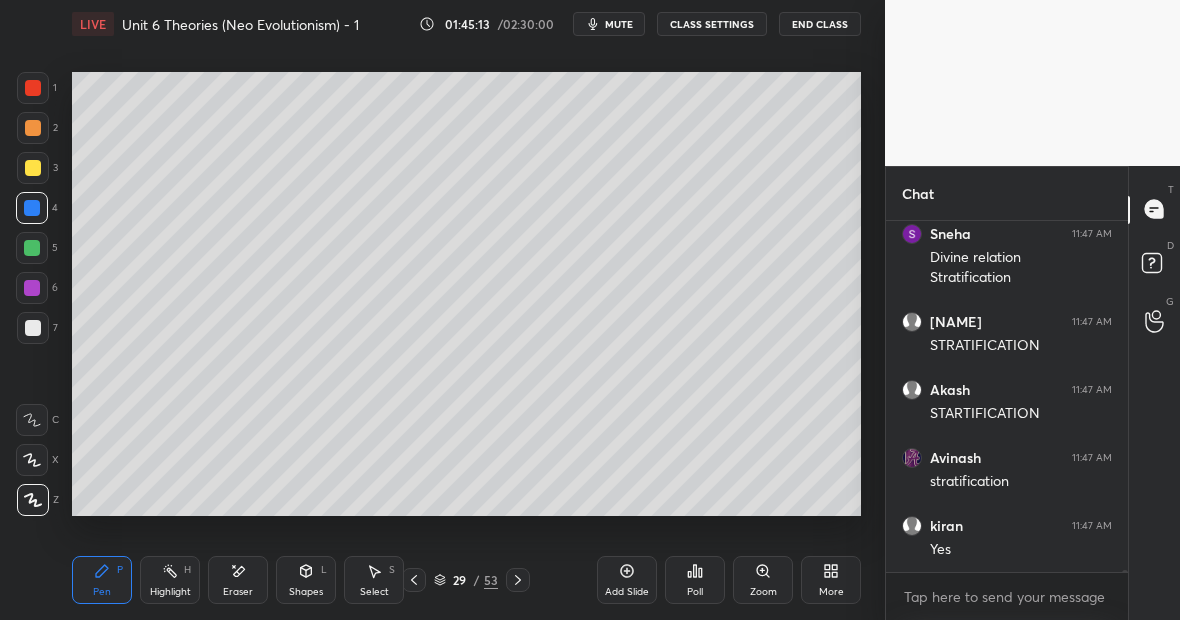 click 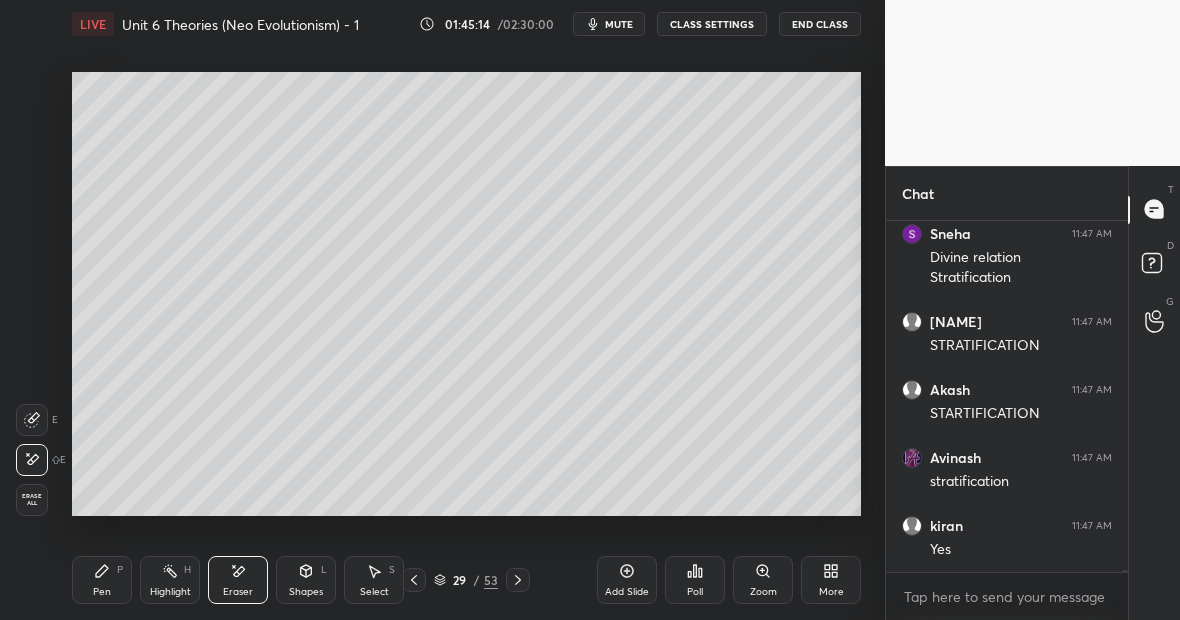 click on "Pen P" at bounding box center (102, 580) 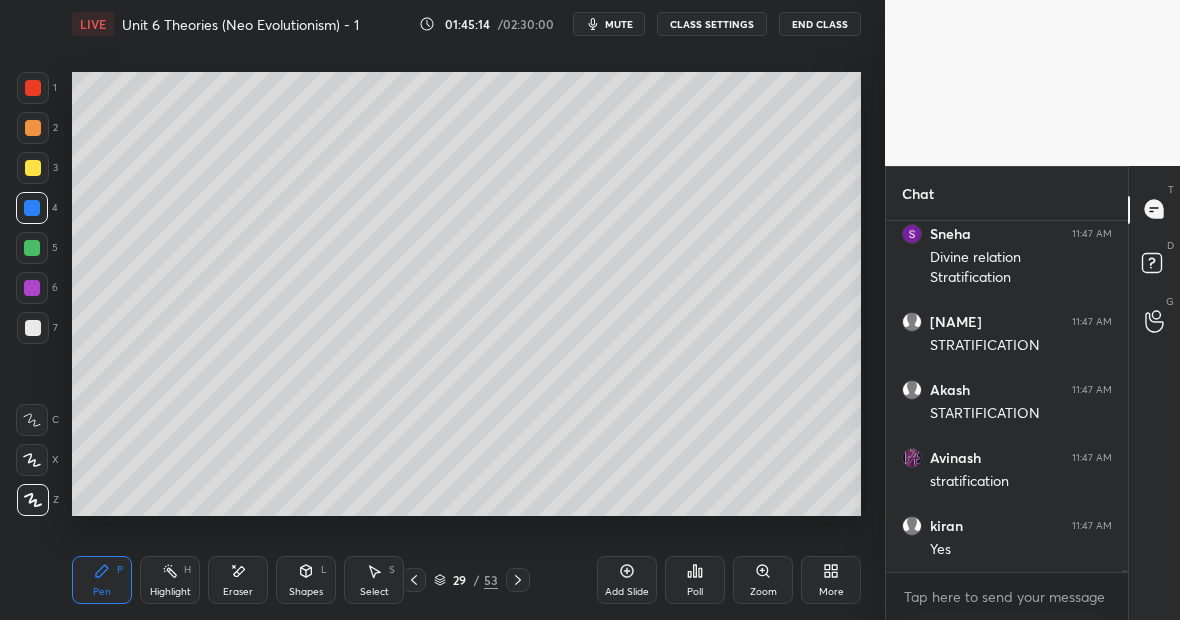 click at bounding box center (33, 328) 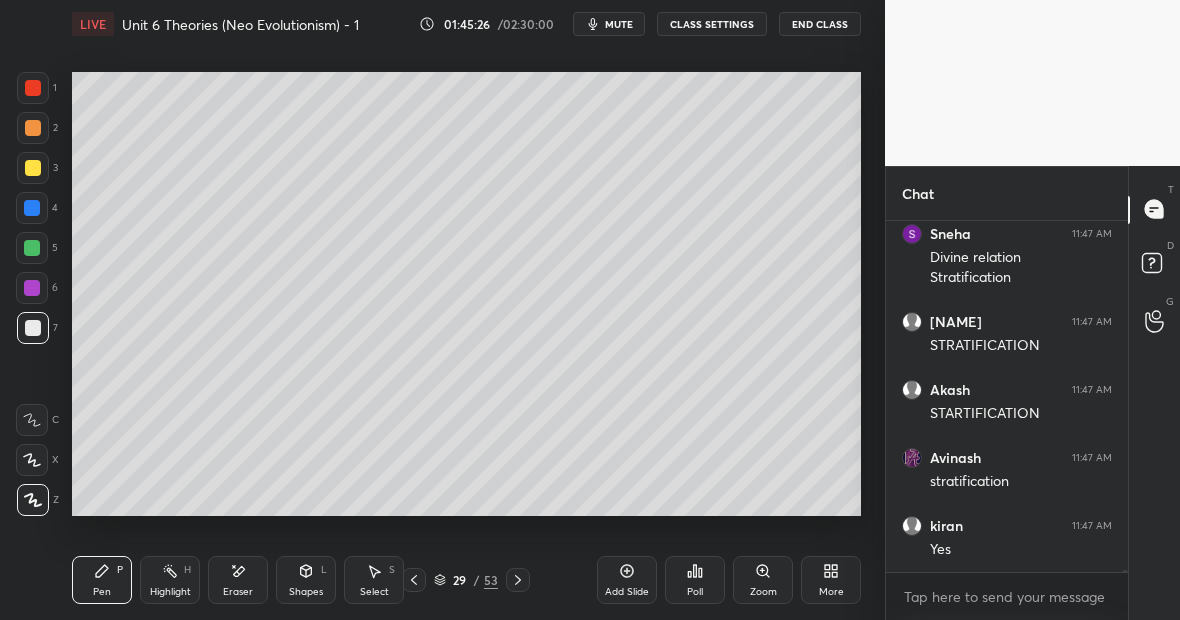 click on "Highlight H" at bounding box center [170, 580] 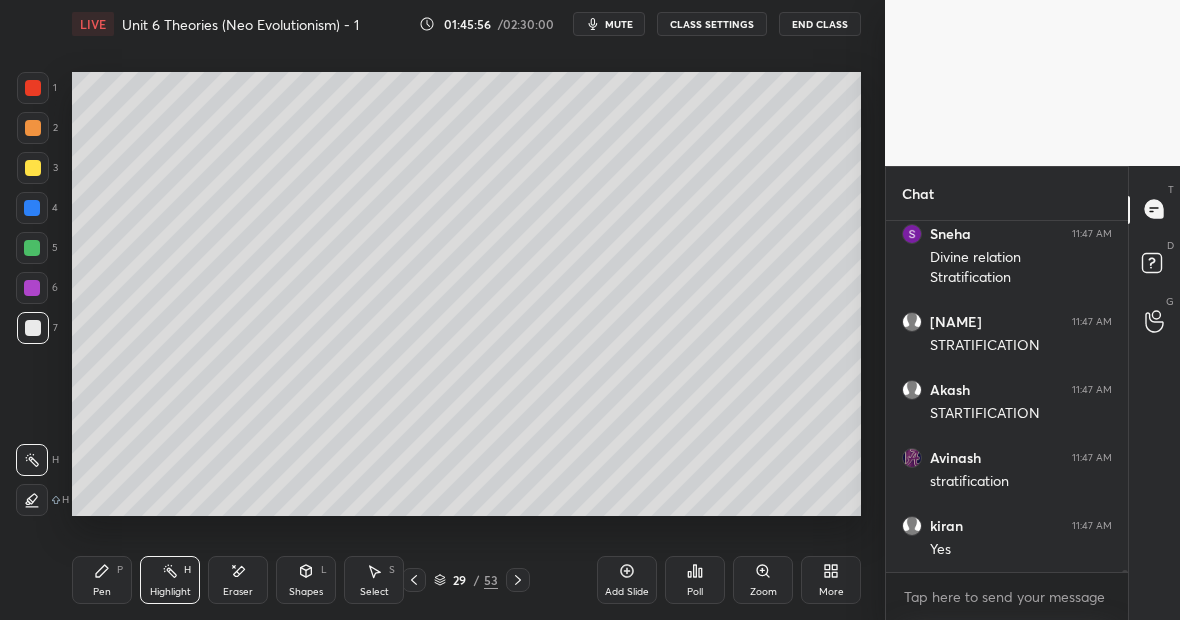 scroll, scrollTop: 61372, scrollLeft: 0, axis: vertical 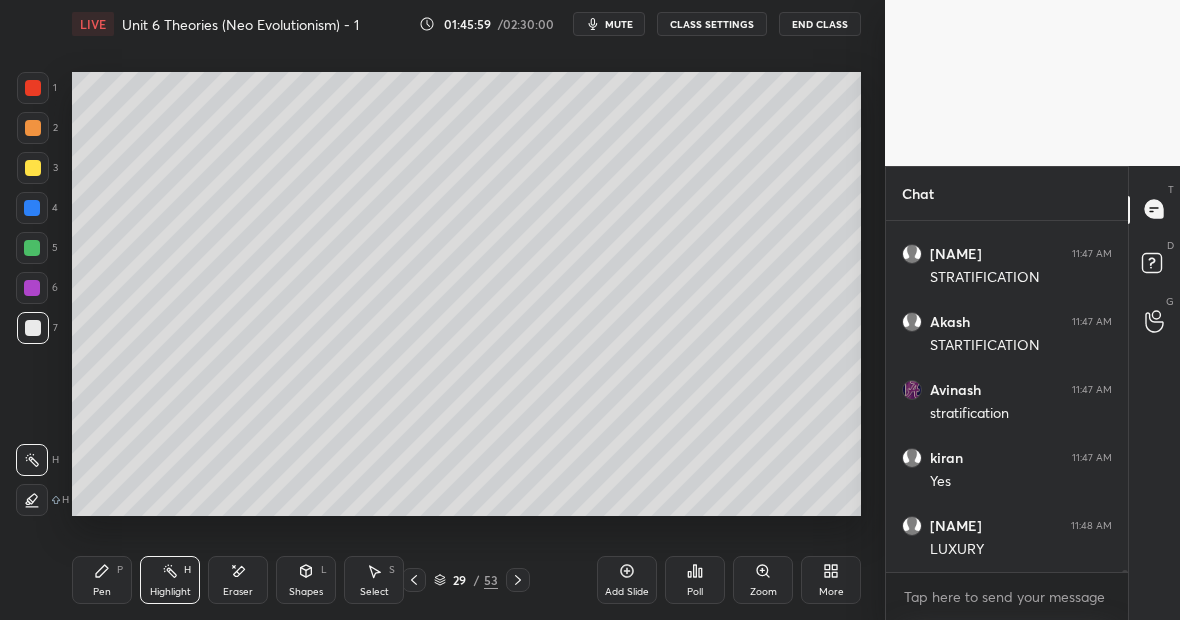 click on "Pen P" at bounding box center [102, 580] 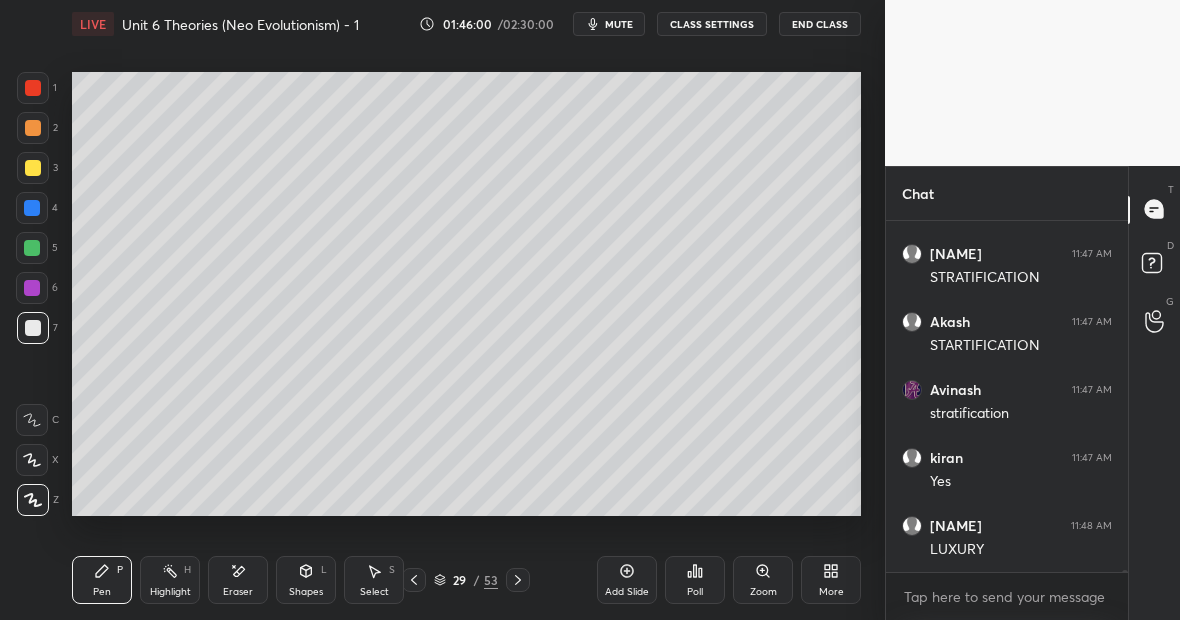scroll, scrollTop: 61440, scrollLeft: 0, axis: vertical 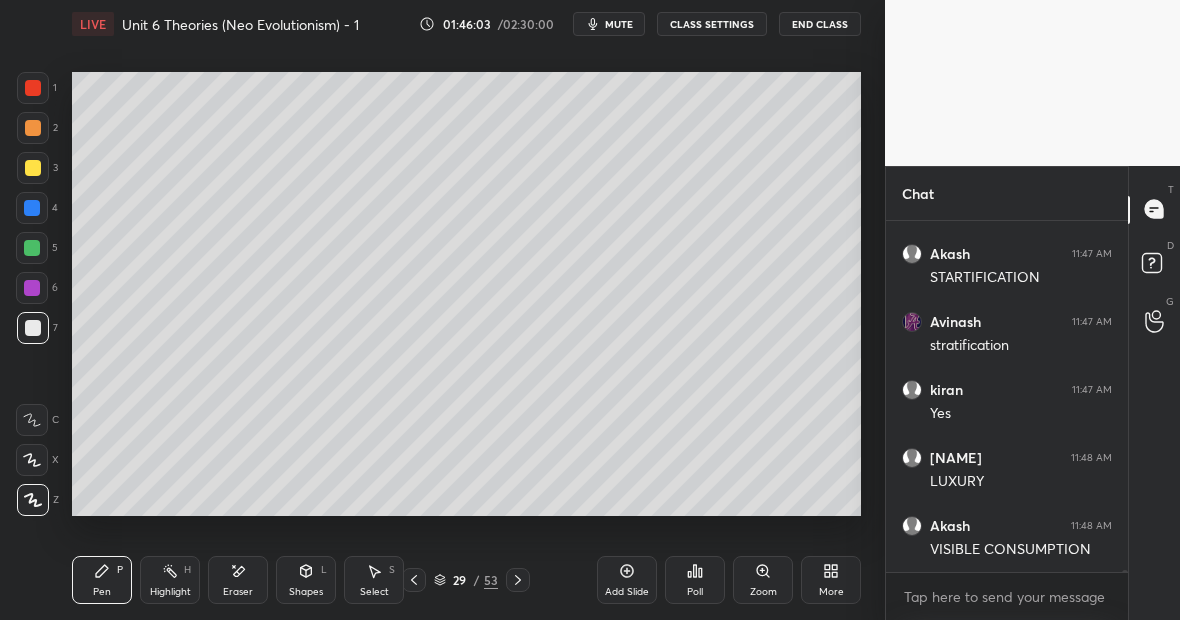 click at bounding box center [32, 248] 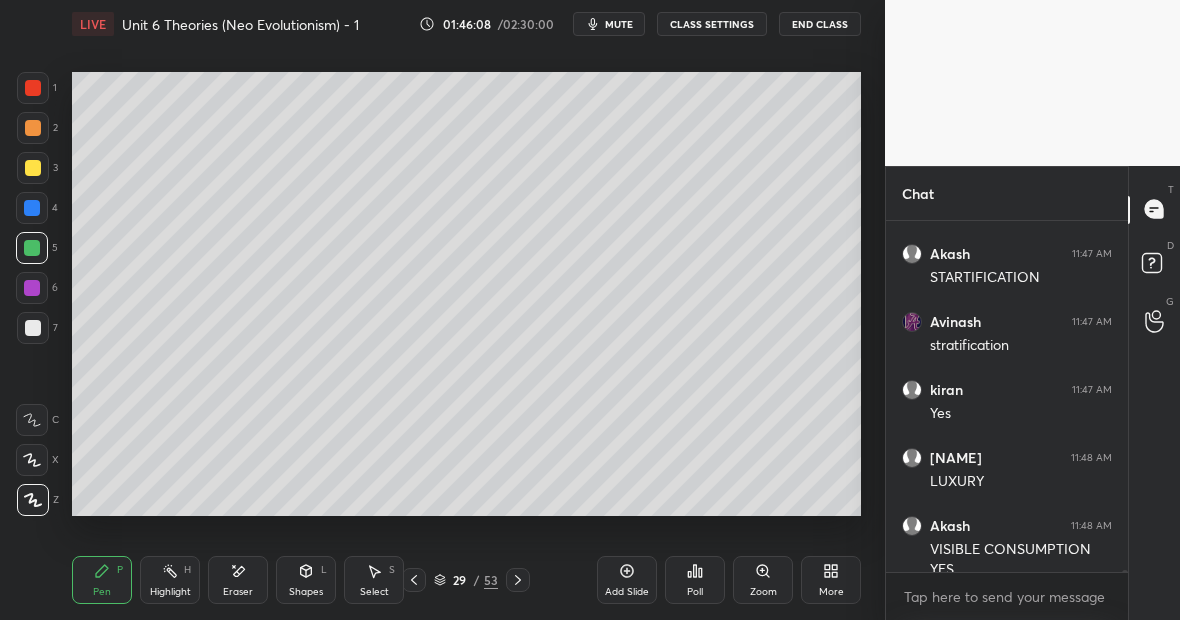 scroll, scrollTop: 61460, scrollLeft: 0, axis: vertical 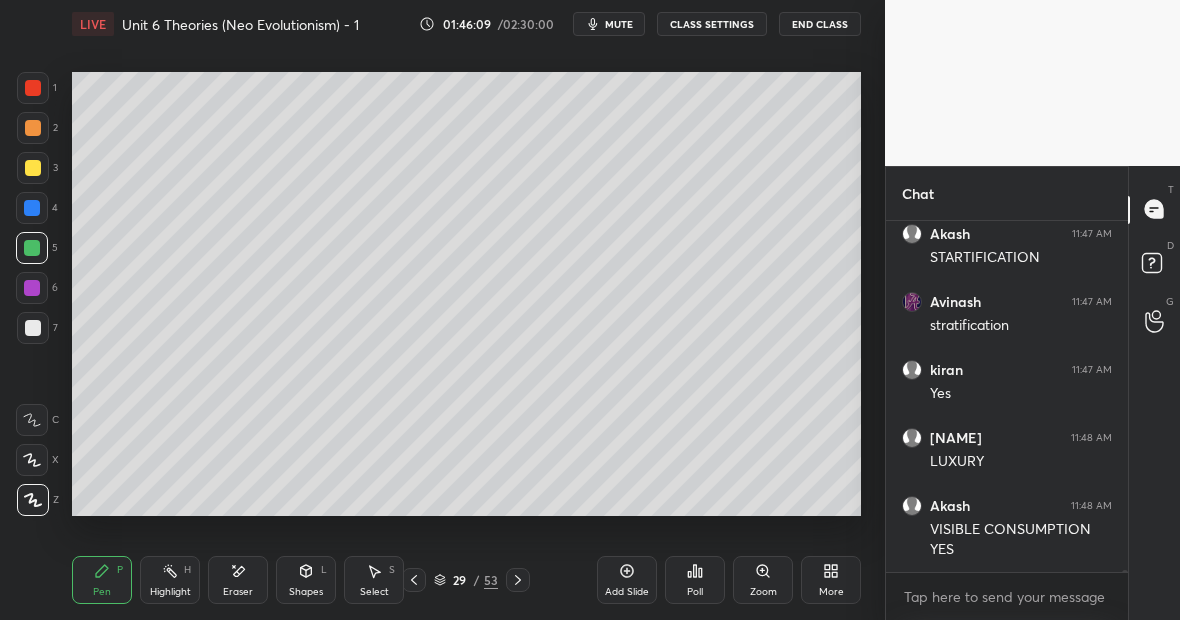 click on "Pen P" at bounding box center [102, 580] 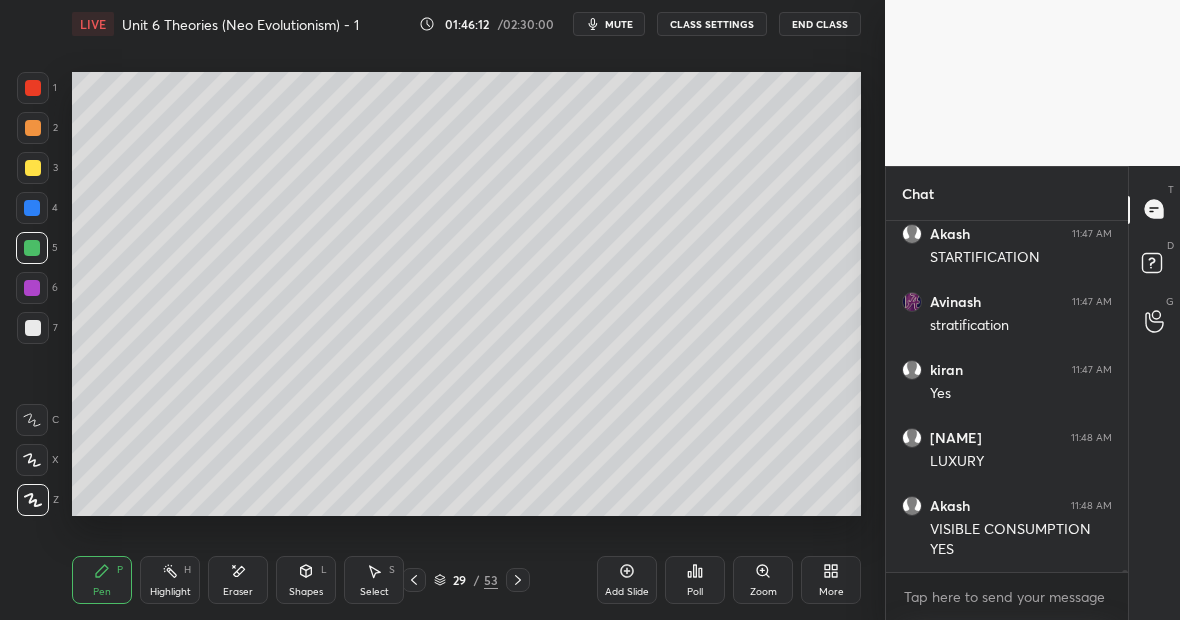click at bounding box center (33, 88) 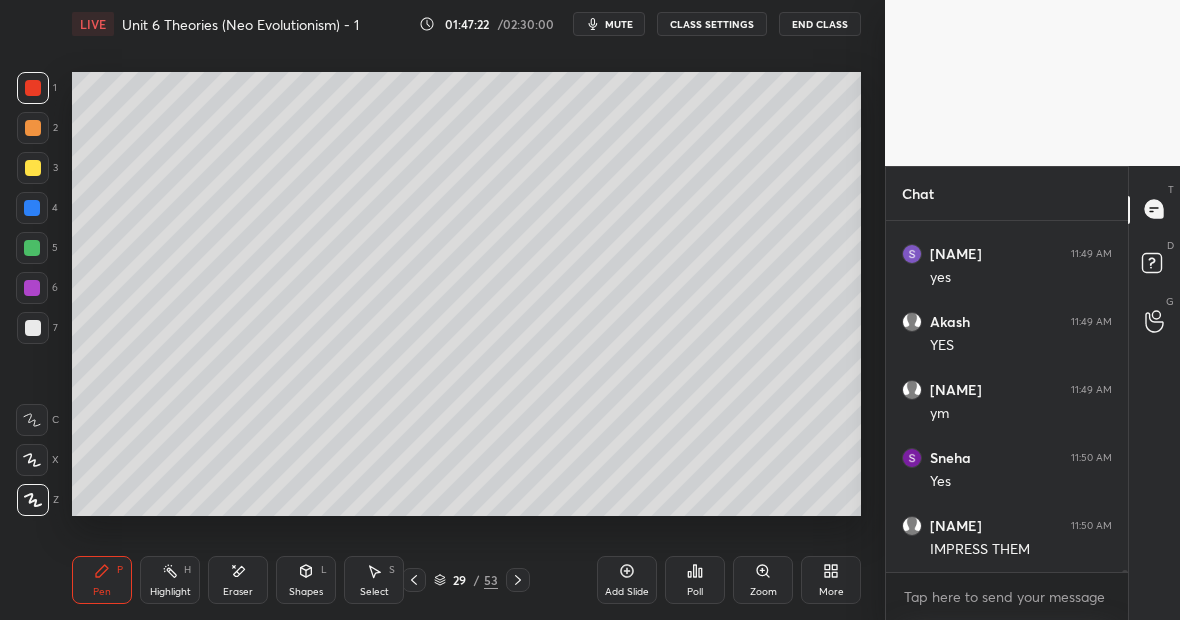 scroll, scrollTop: 62548, scrollLeft: 0, axis: vertical 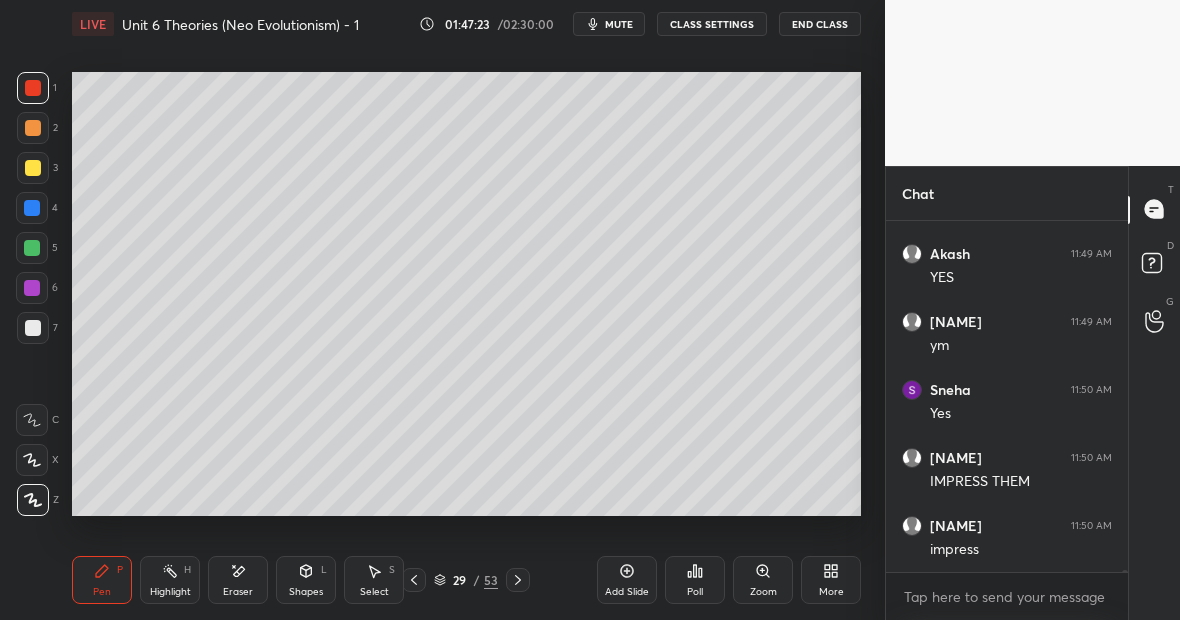click at bounding box center [32, 248] 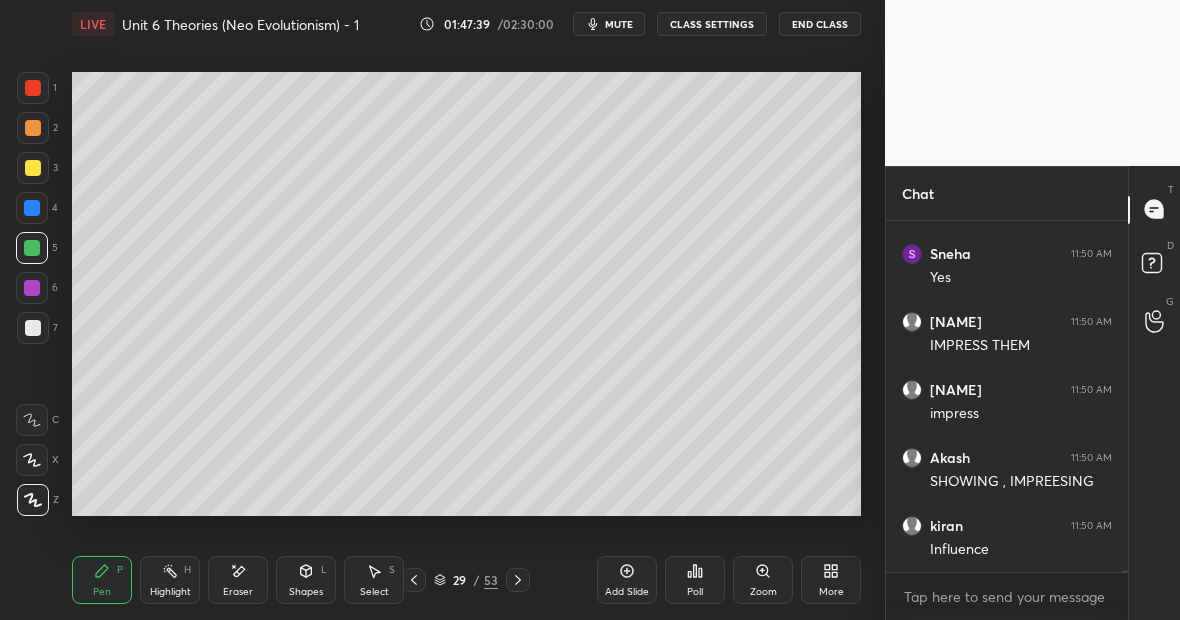scroll, scrollTop: 62752, scrollLeft: 0, axis: vertical 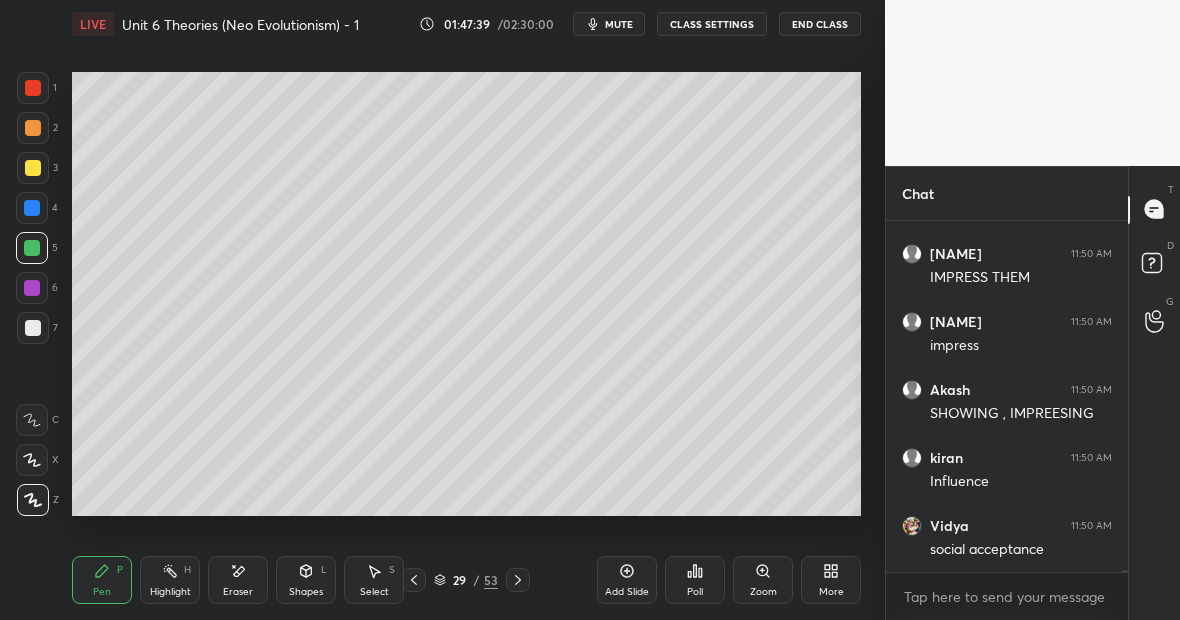click 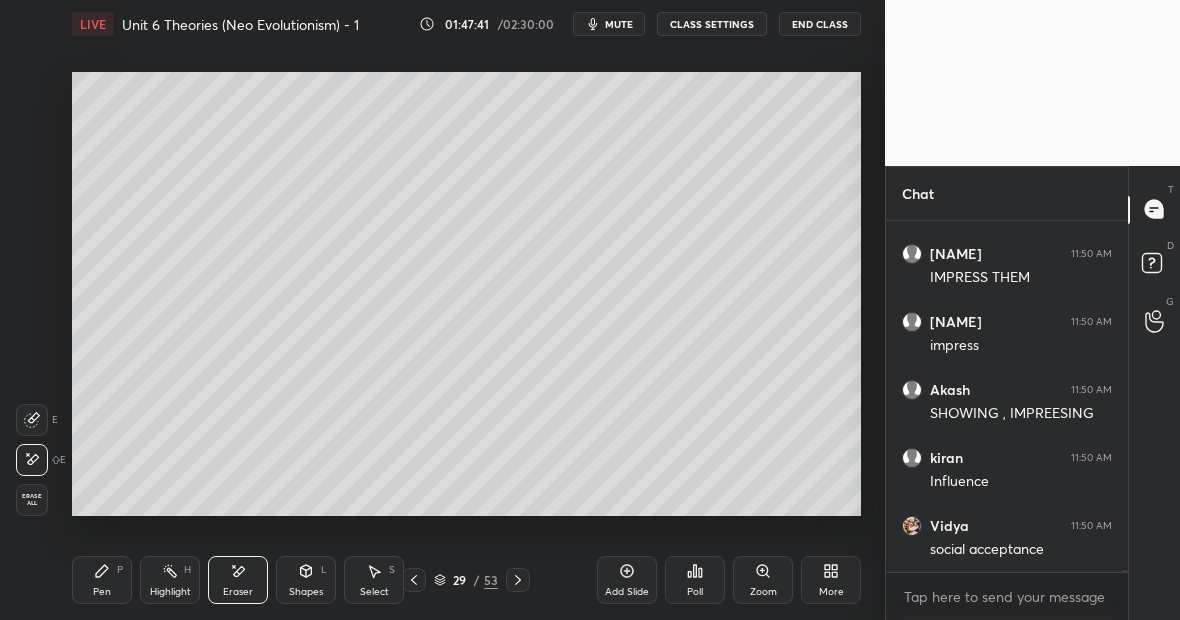 scroll, scrollTop: 62820, scrollLeft: 0, axis: vertical 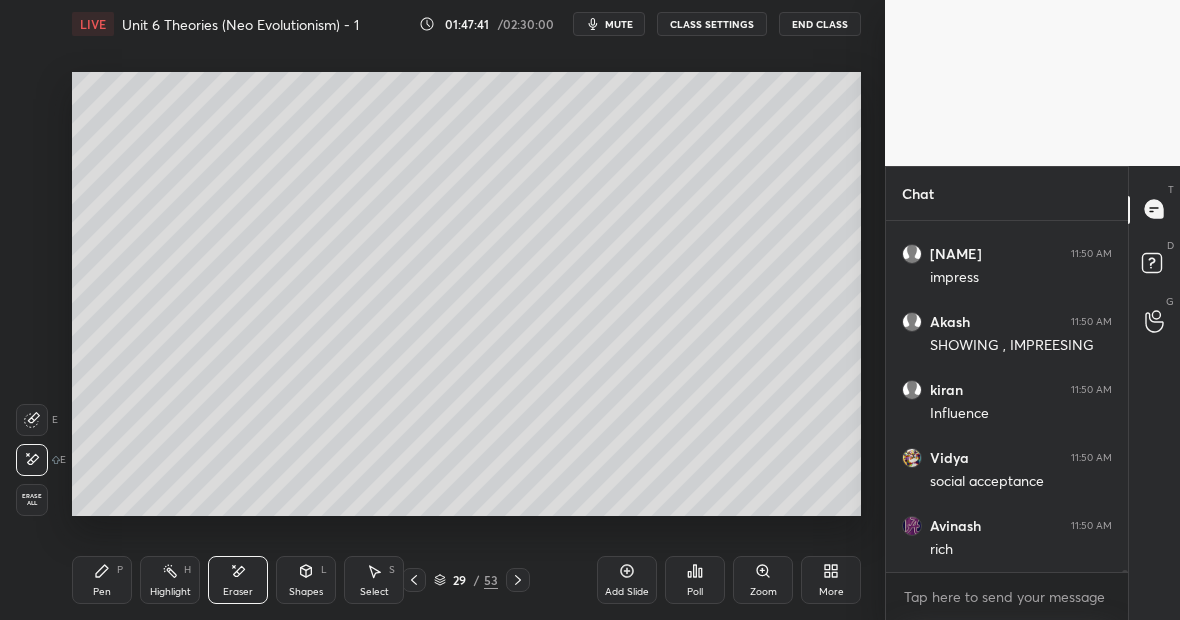 click on "Pen P" at bounding box center (102, 580) 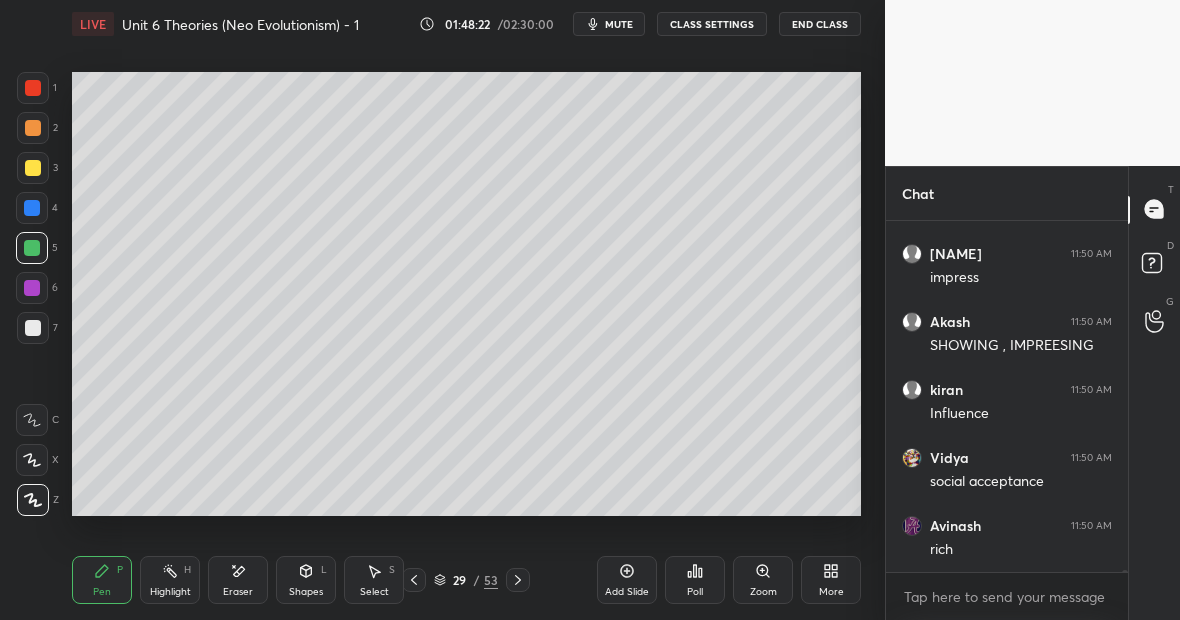 click on "Highlight H" at bounding box center [170, 580] 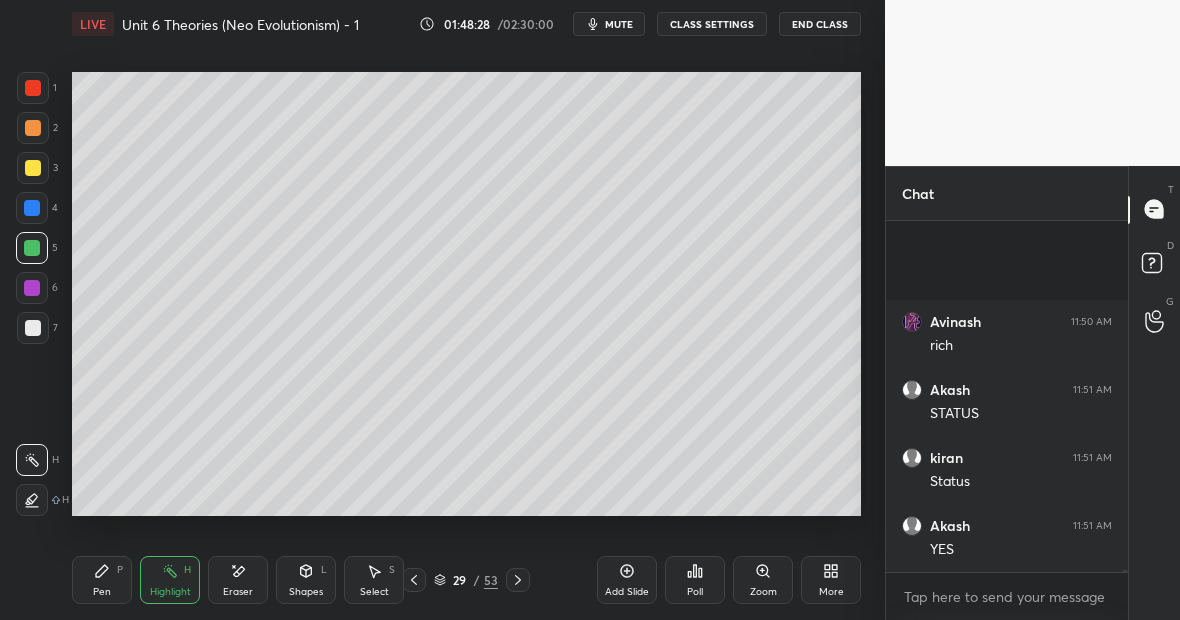 scroll, scrollTop: 63228, scrollLeft: 0, axis: vertical 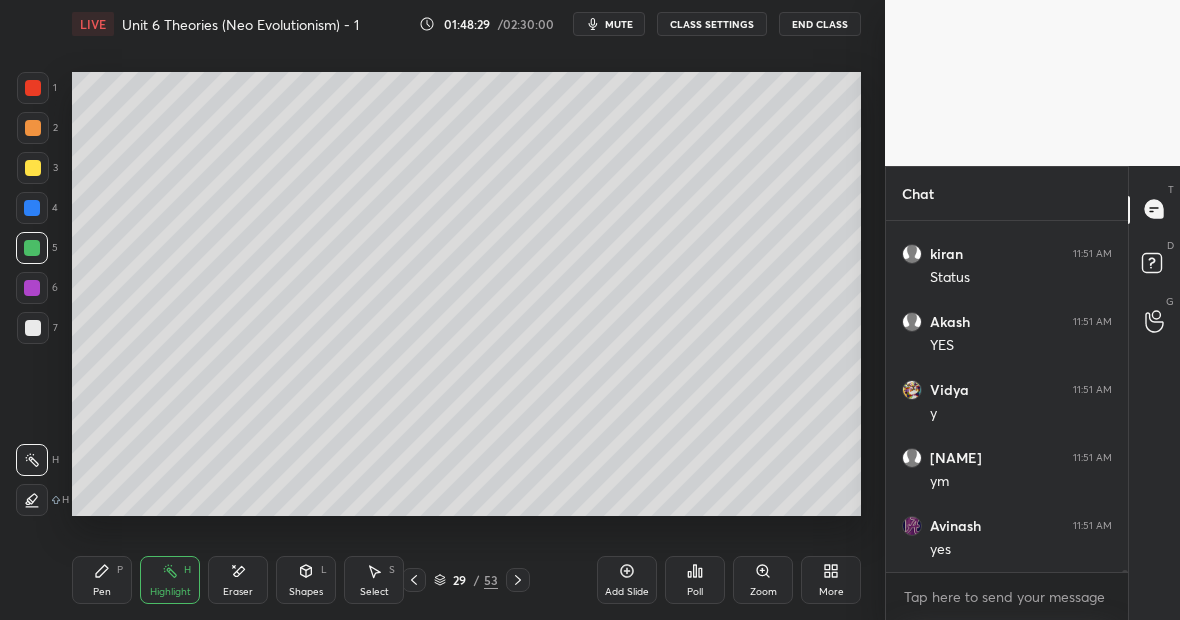 click on "Pen P" at bounding box center (102, 580) 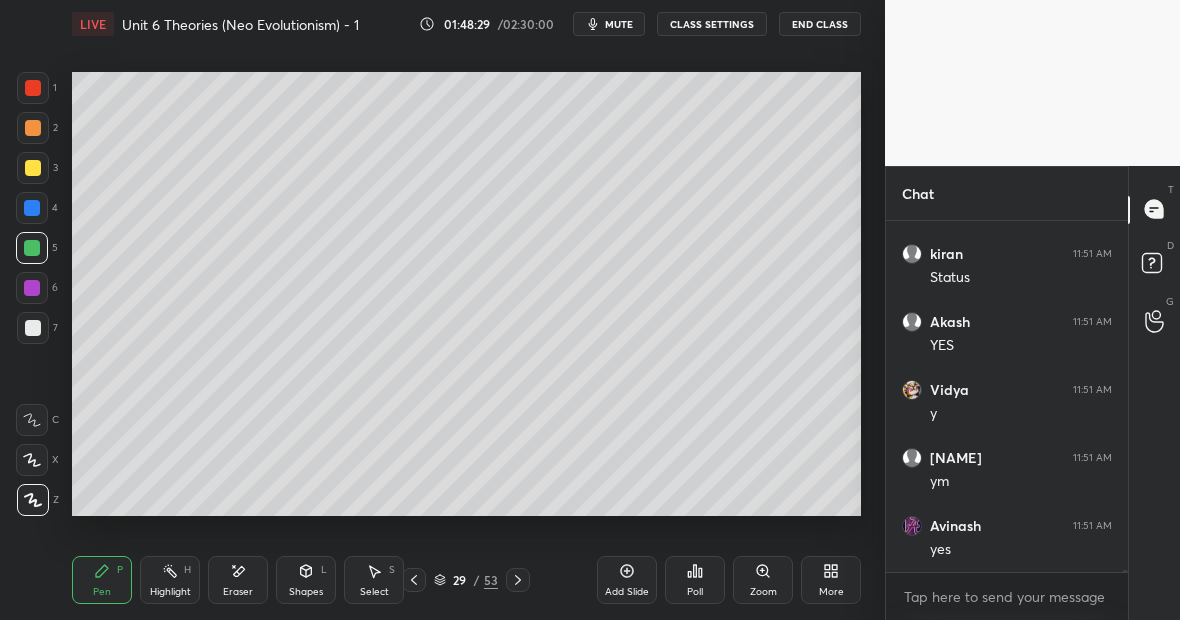 click at bounding box center (33, 328) 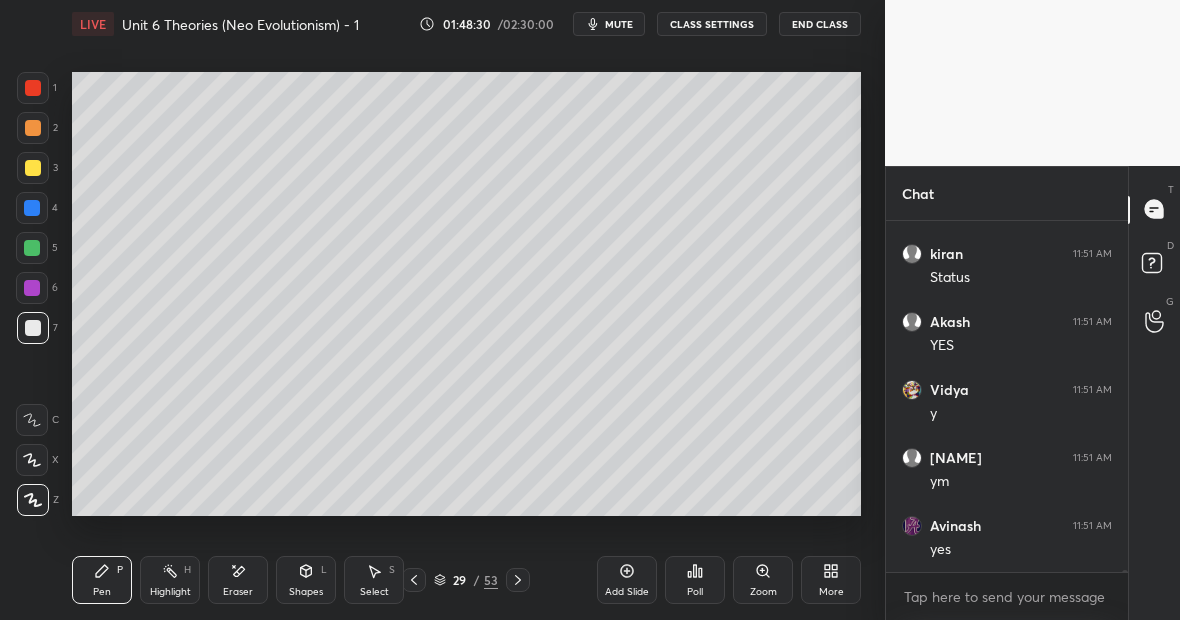 scroll, scrollTop: 63296, scrollLeft: 0, axis: vertical 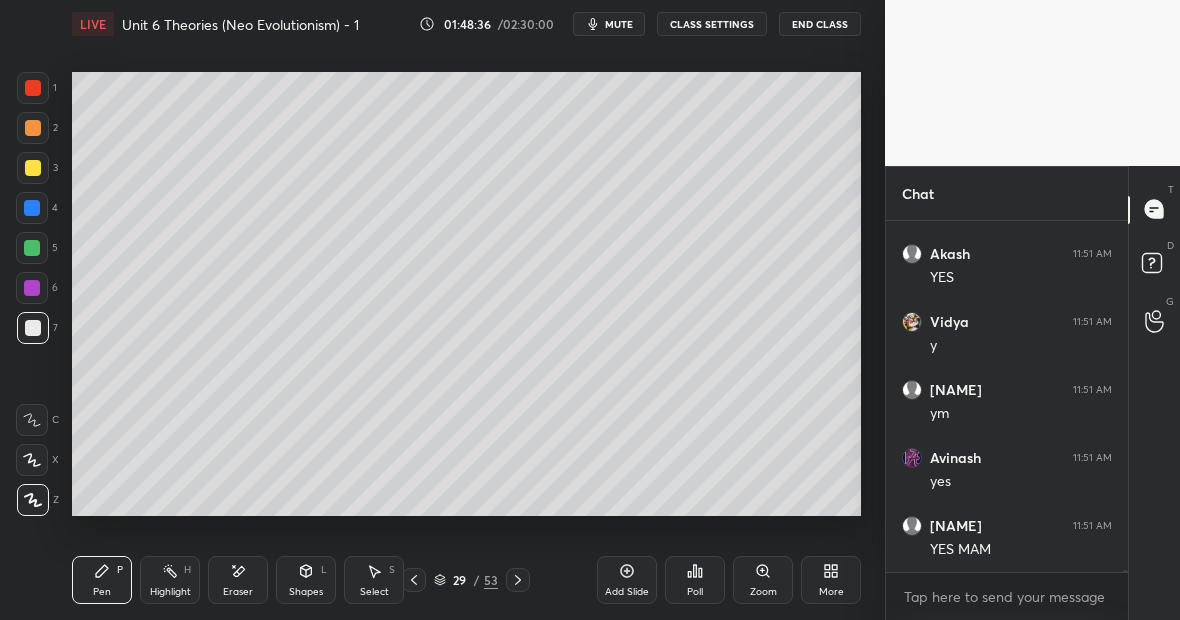 click 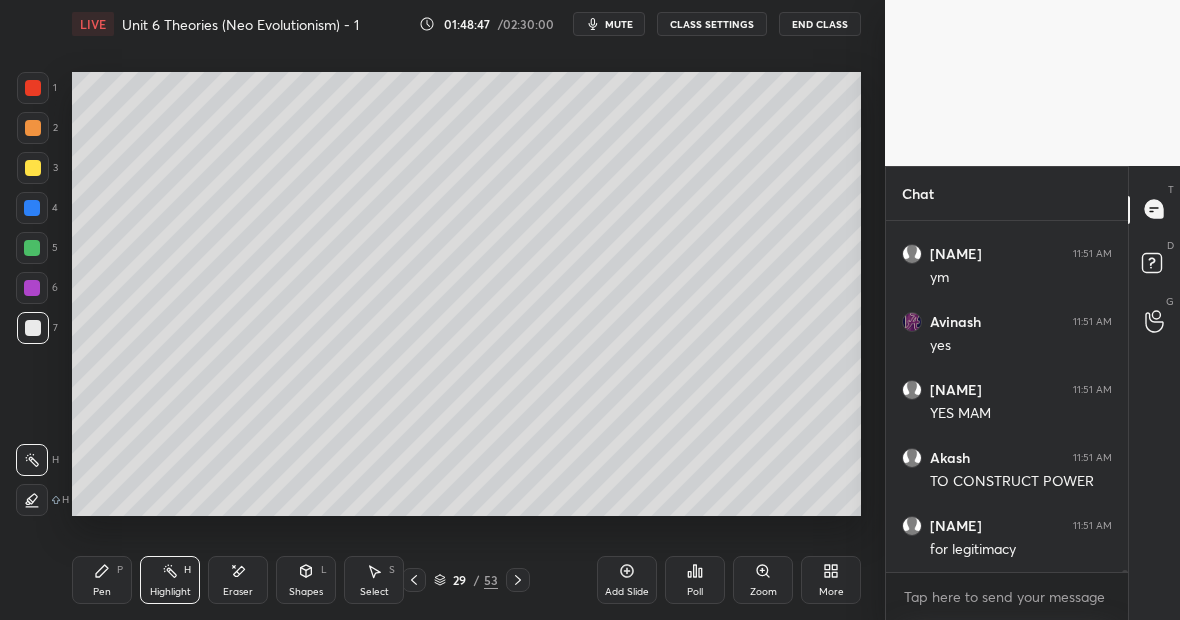 scroll, scrollTop: 63500, scrollLeft: 0, axis: vertical 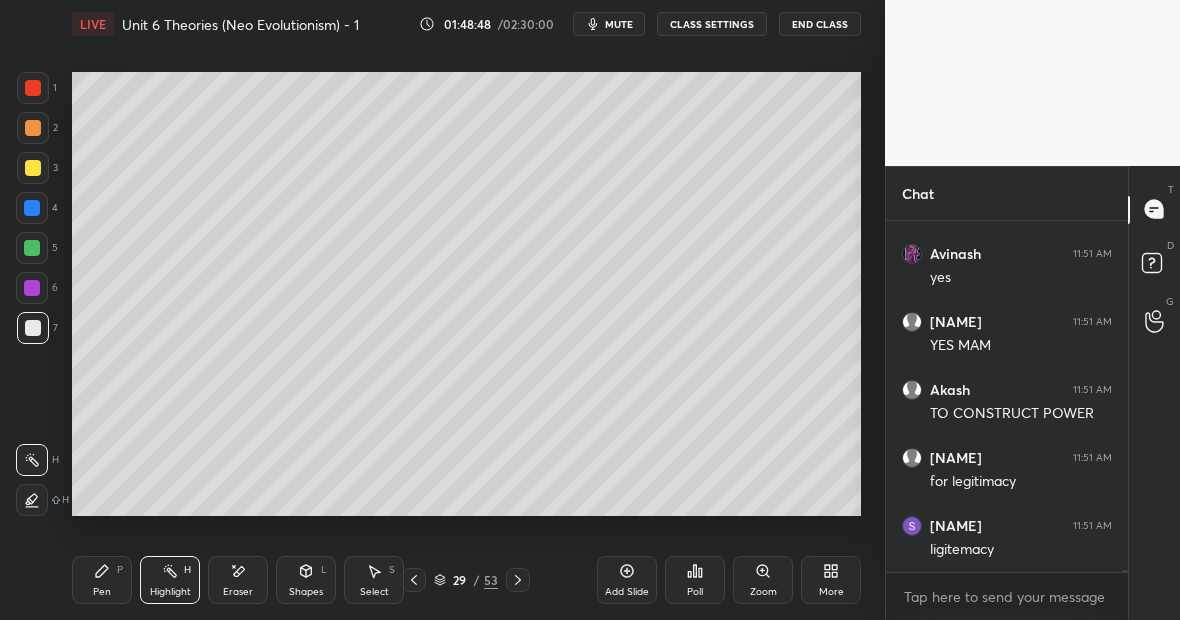 click 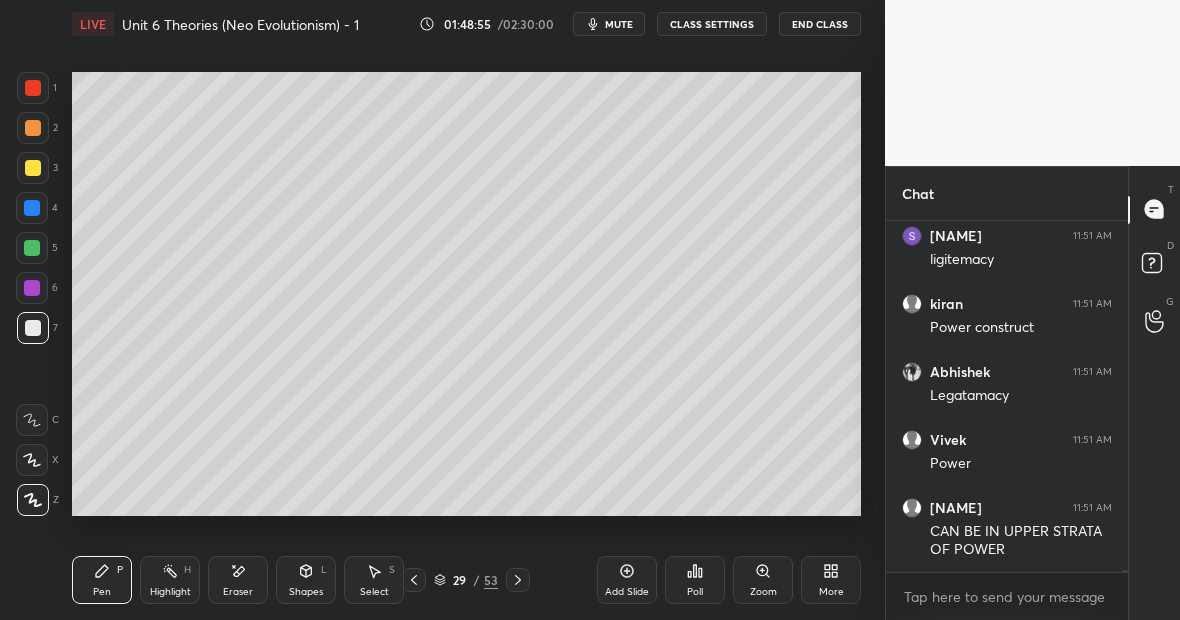 scroll, scrollTop: 63858, scrollLeft: 0, axis: vertical 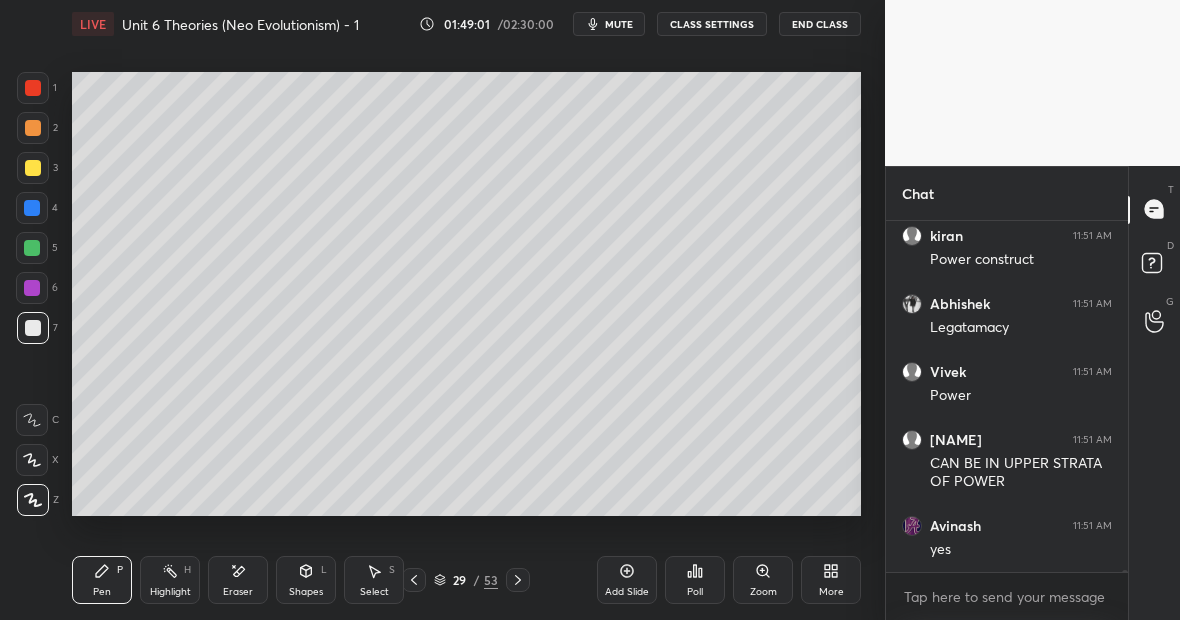 click on "Highlight H" at bounding box center (170, 580) 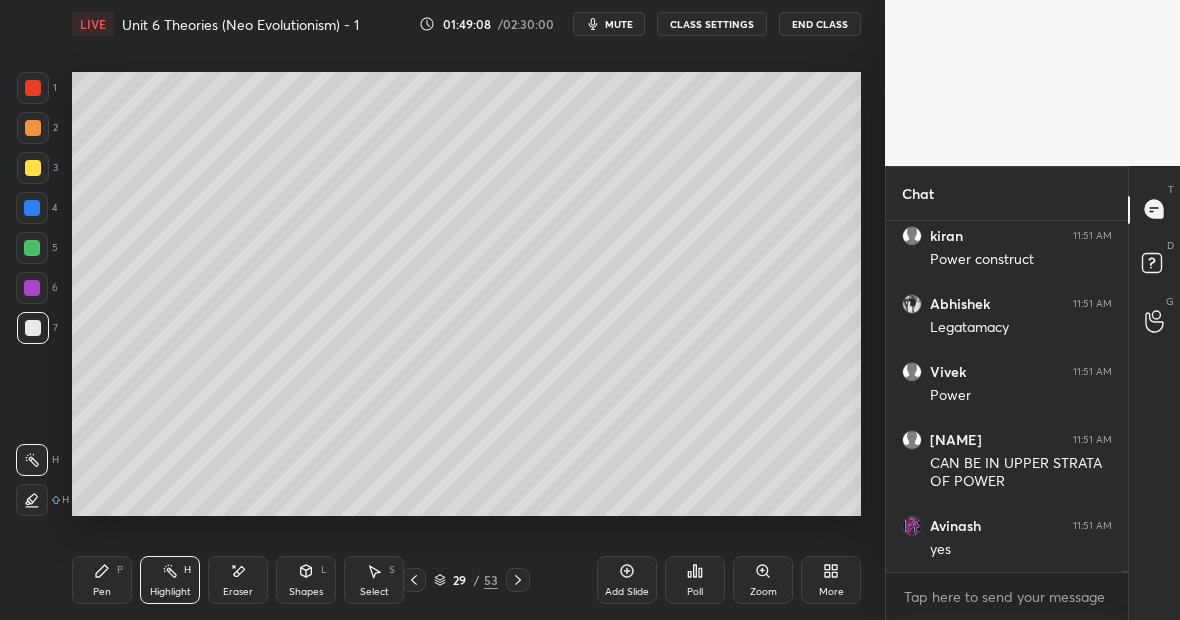 click on "Pen P" at bounding box center [102, 580] 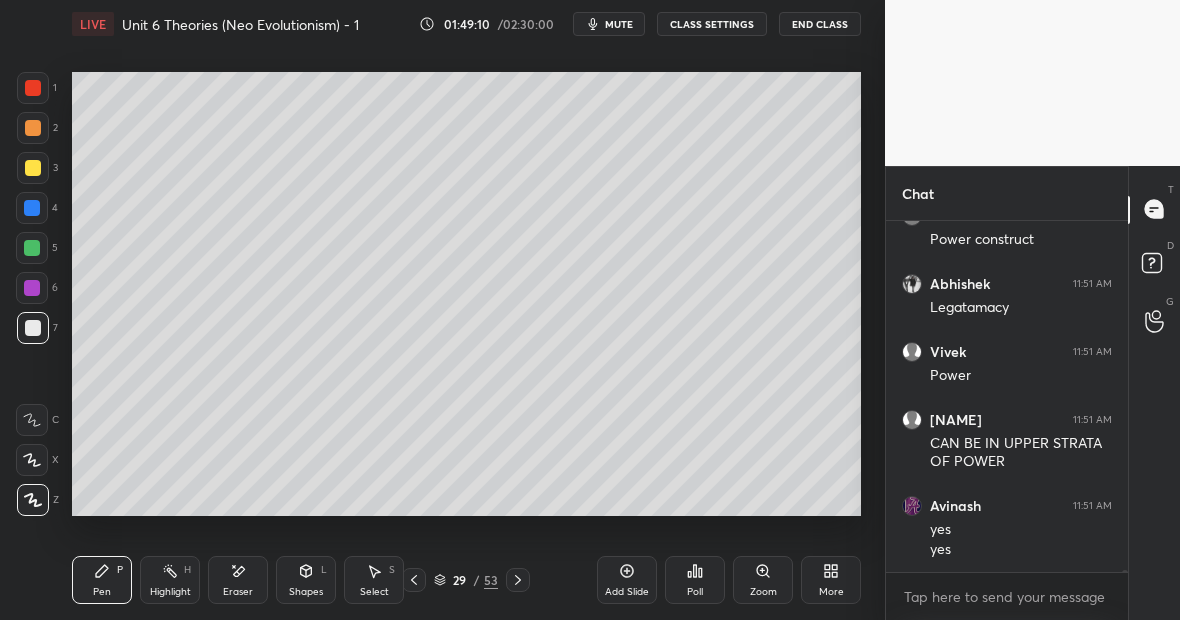 scroll, scrollTop: 63946, scrollLeft: 0, axis: vertical 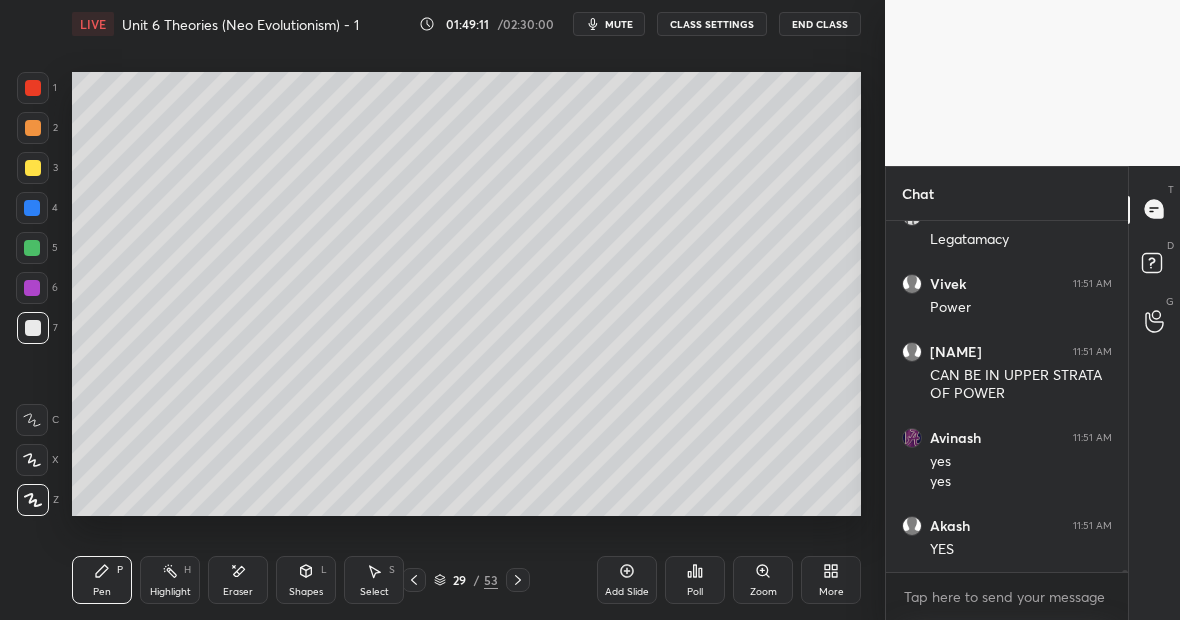 click 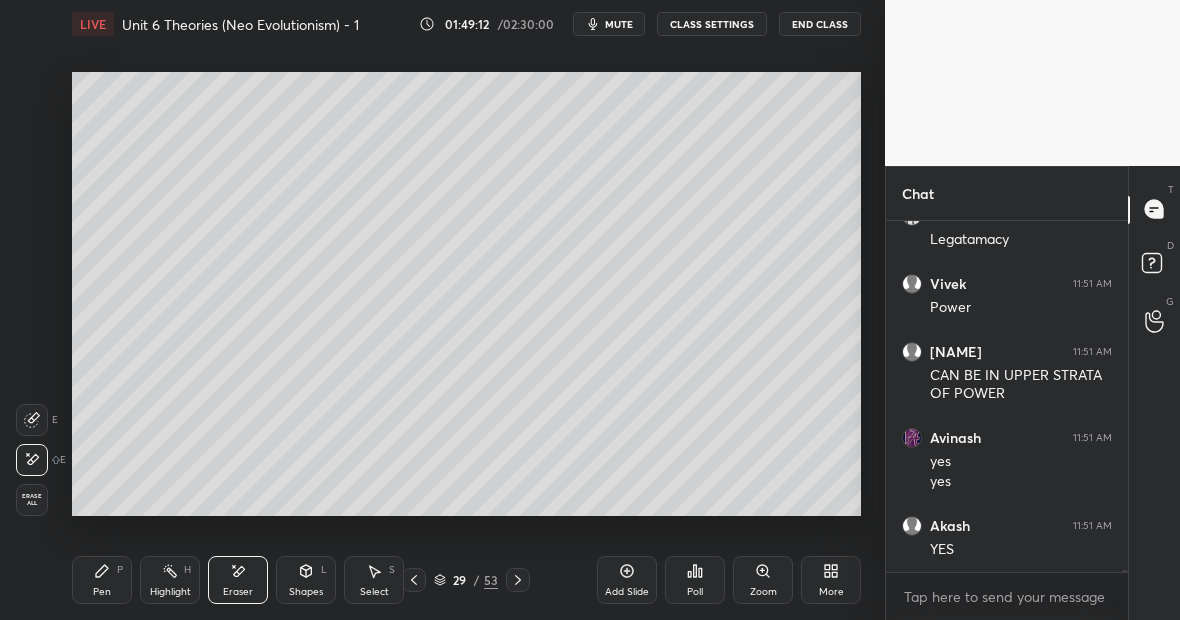 click on "Pen P" at bounding box center [102, 580] 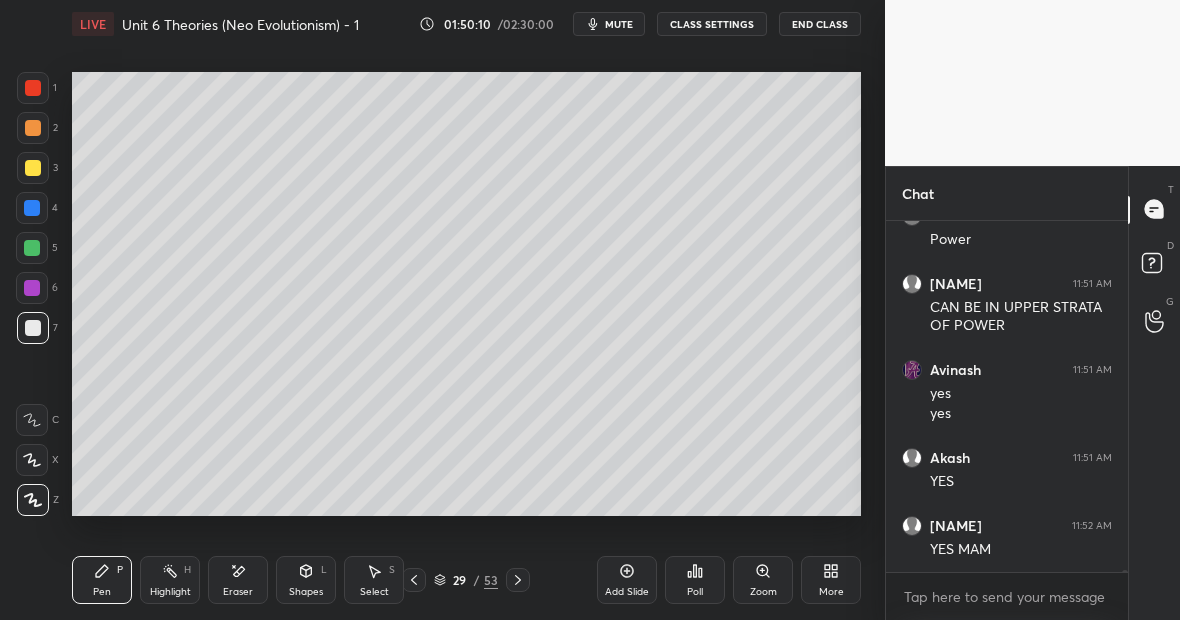 scroll, scrollTop: 64082, scrollLeft: 0, axis: vertical 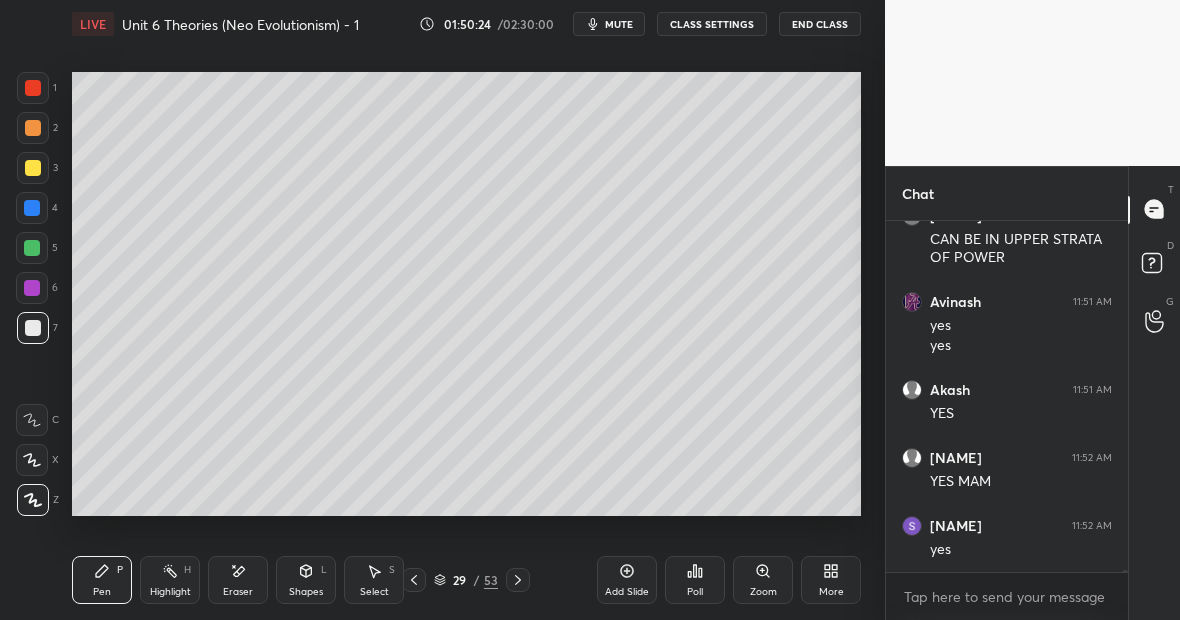 click on "Highlight" at bounding box center [170, 592] 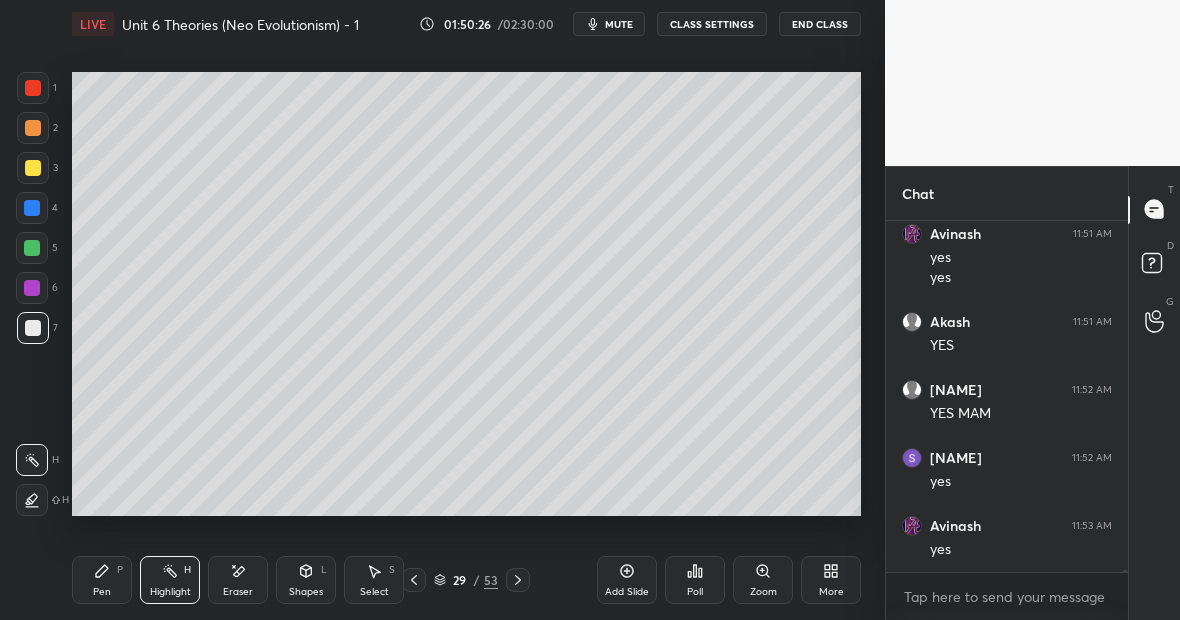 scroll, scrollTop: 64218, scrollLeft: 0, axis: vertical 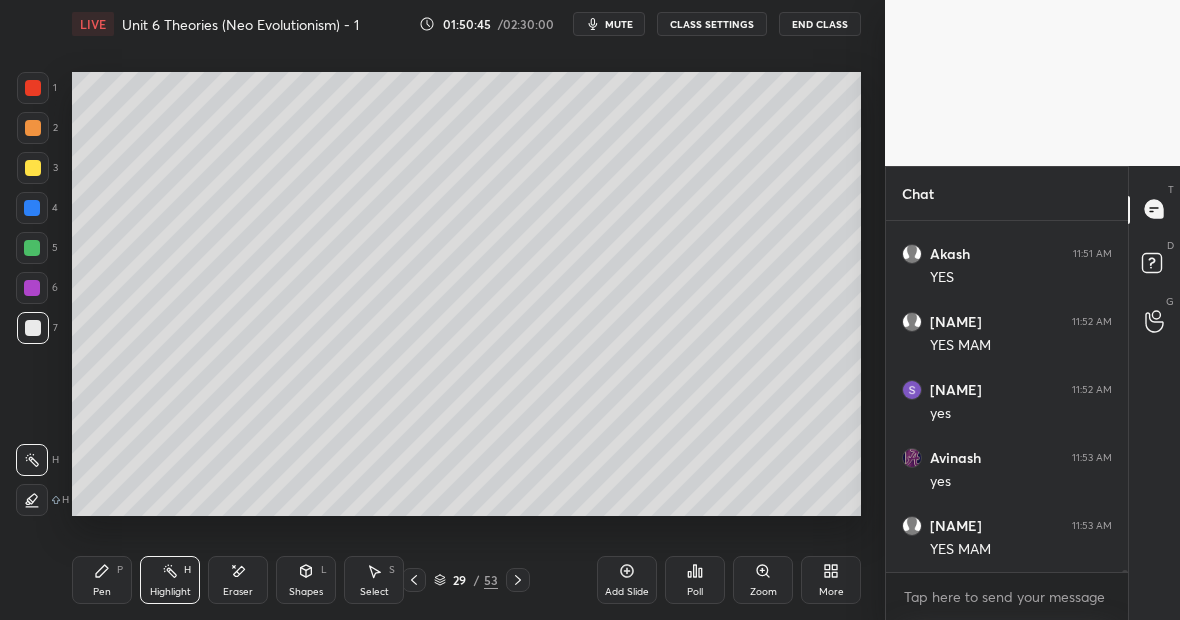 click on "LIVE Unit 6 Theories (Neo Evolutionism) - 1 01:50:45 /  02:30:00 mute CLASS SETTINGS End Class Setting up your live class Poll for   secs No correct answer Start poll Back Unit 6 Theories (Neo Evolutionism) - 1 • L53 of Comprehensive Course on Anthropology [LAST] Pen P Highlight H Eraser Shapes L Select S 29 / 53 Add Slide Poll Zoom More" at bounding box center [466, 310] 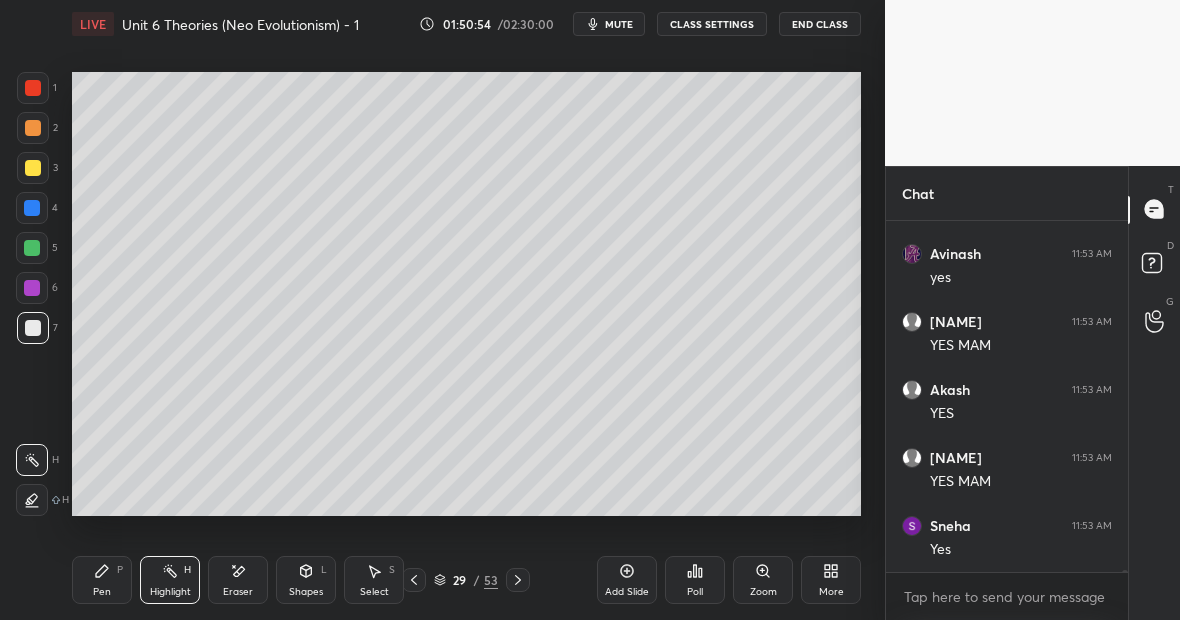 scroll, scrollTop: 64558, scrollLeft: 0, axis: vertical 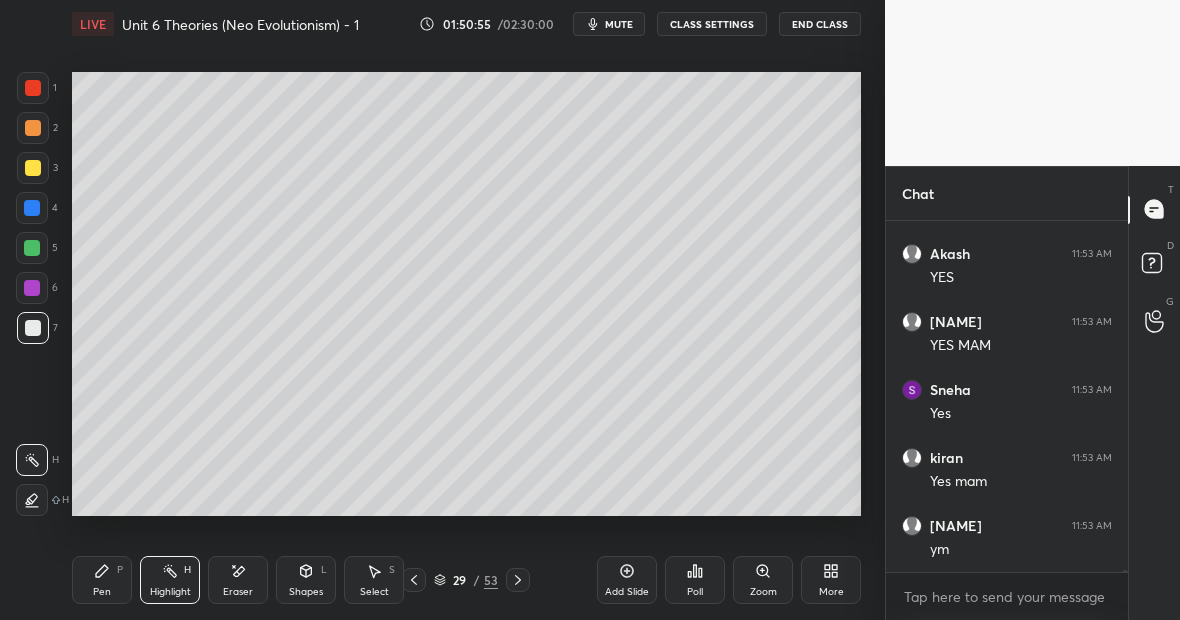 click on "Pen P" at bounding box center (102, 580) 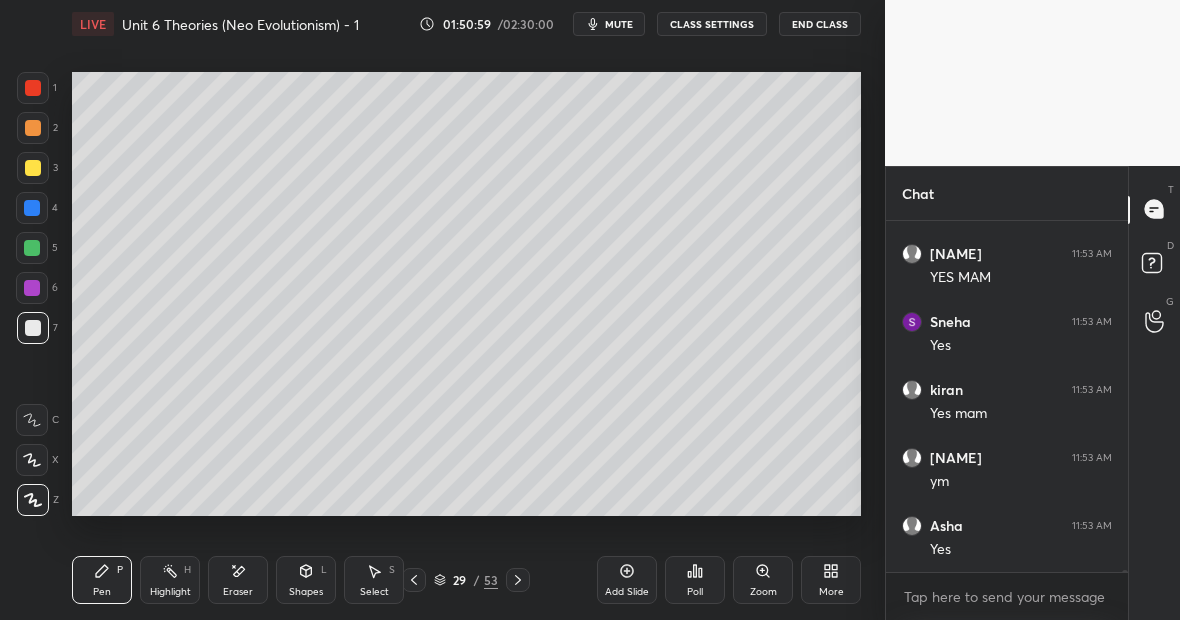 scroll, scrollTop: 64694, scrollLeft: 0, axis: vertical 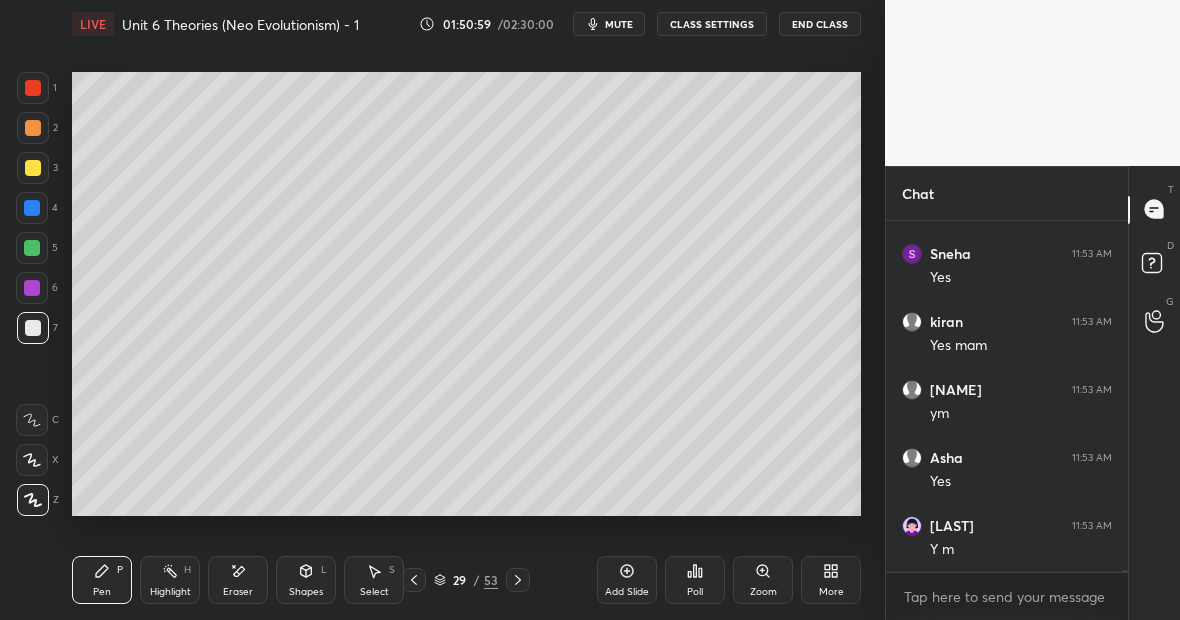click at bounding box center (33, 88) 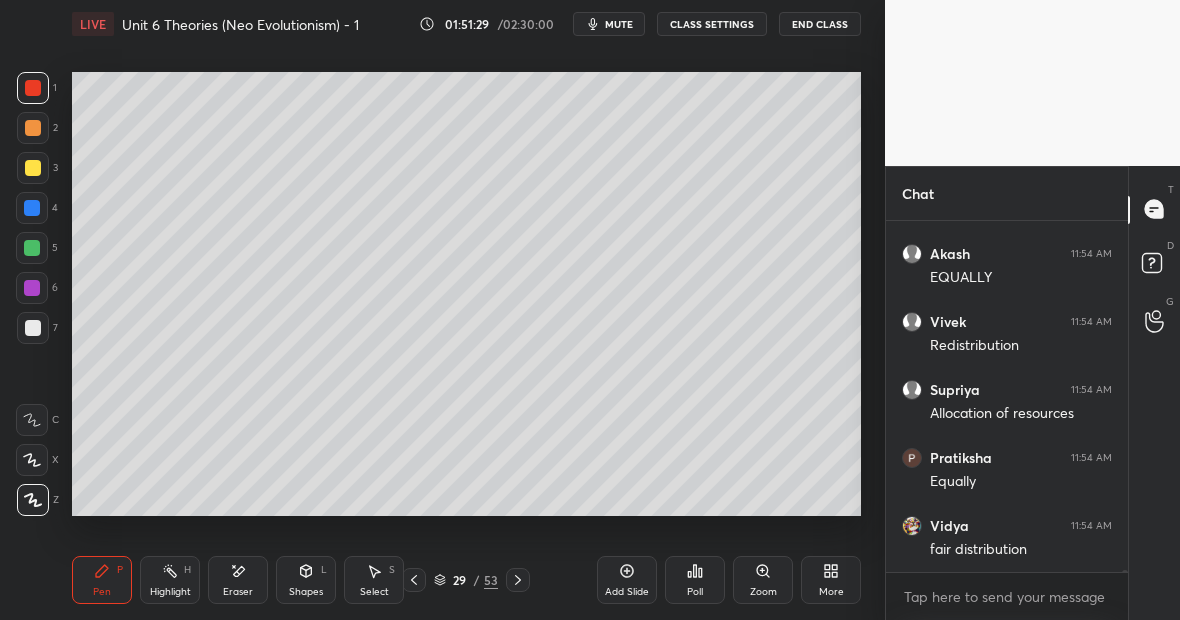 scroll, scrollTop: 65528, scrollLeft: 0, axis: vertical 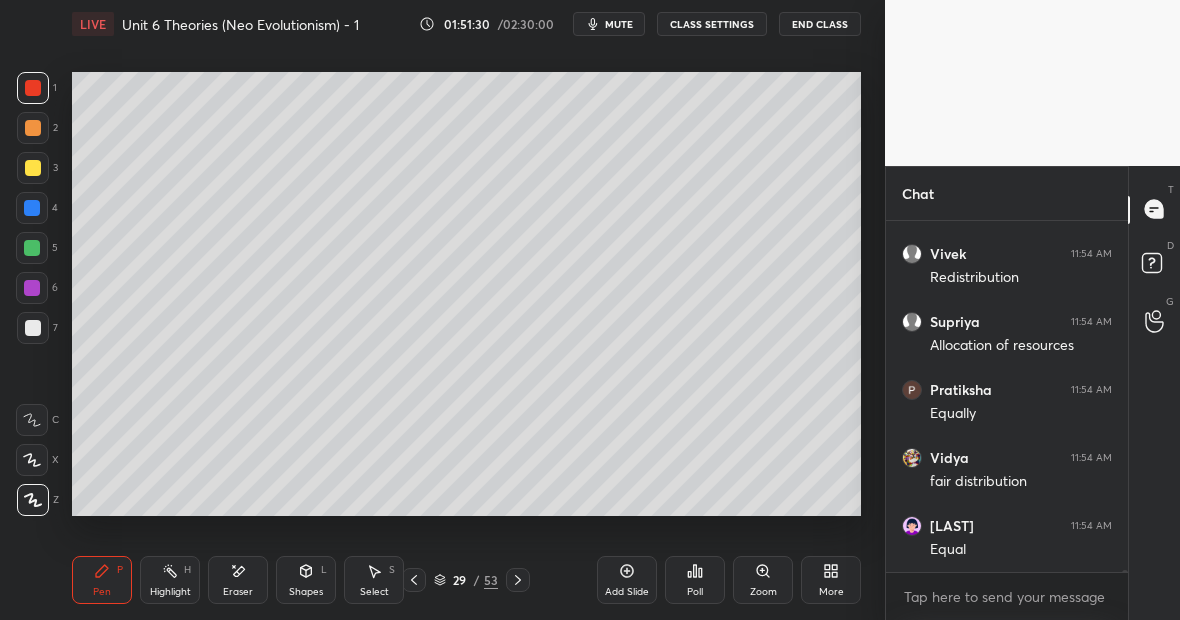 click 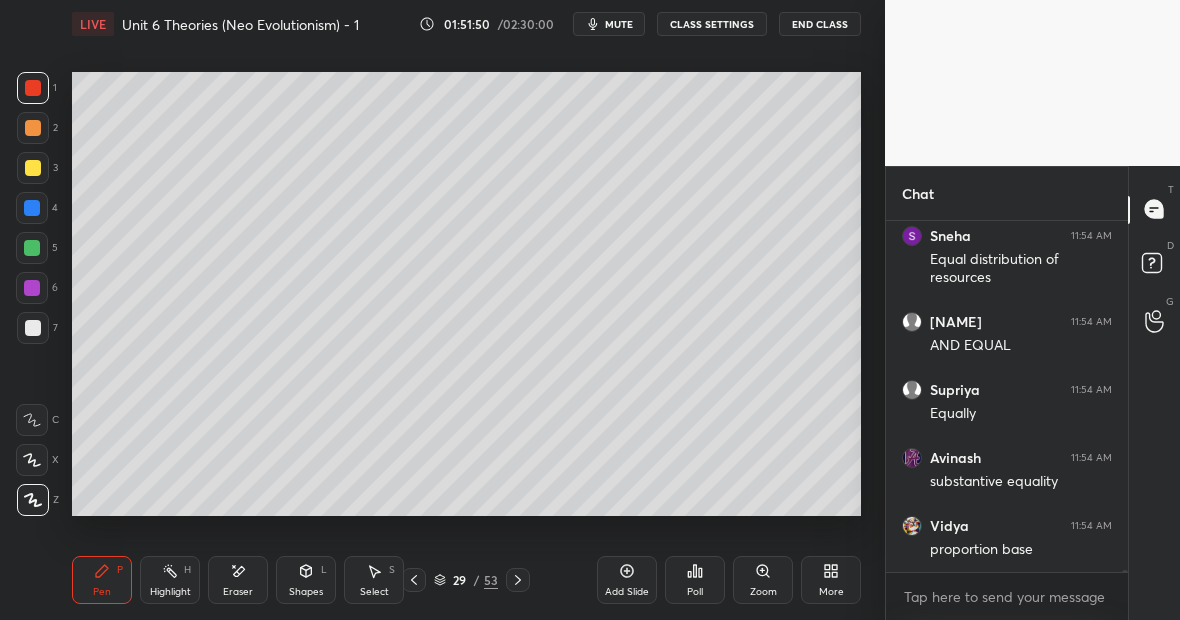 scroll, scrollTop: 66022, scrollLeft: 0, axis: vertical 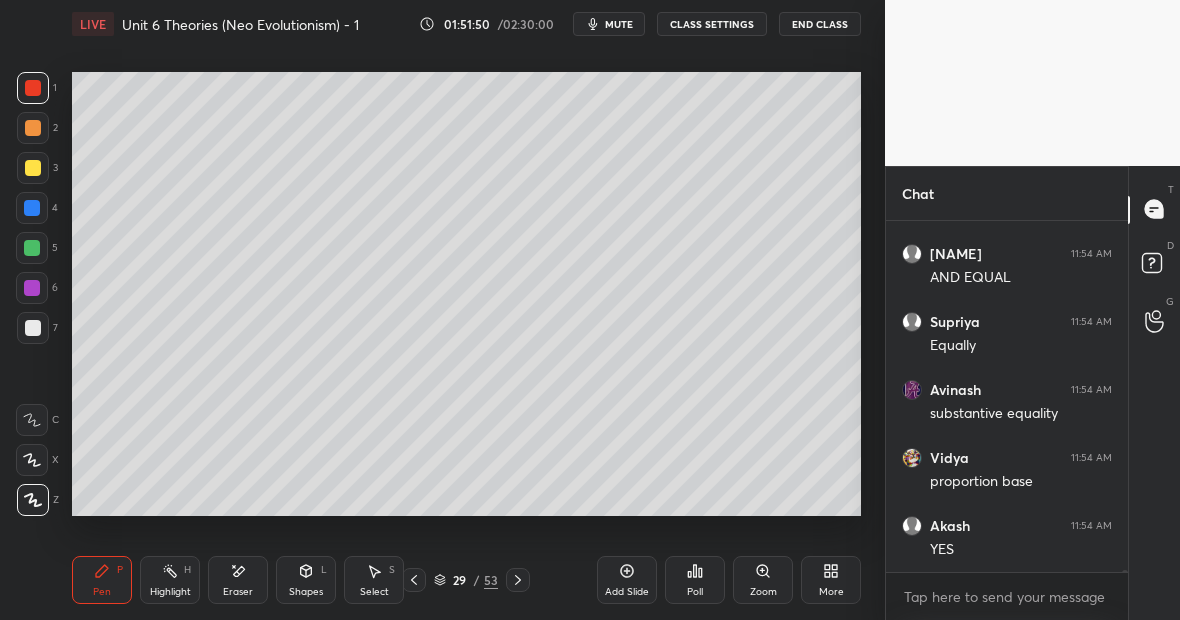 click on "Pen P" at bounding box center (102, 580) 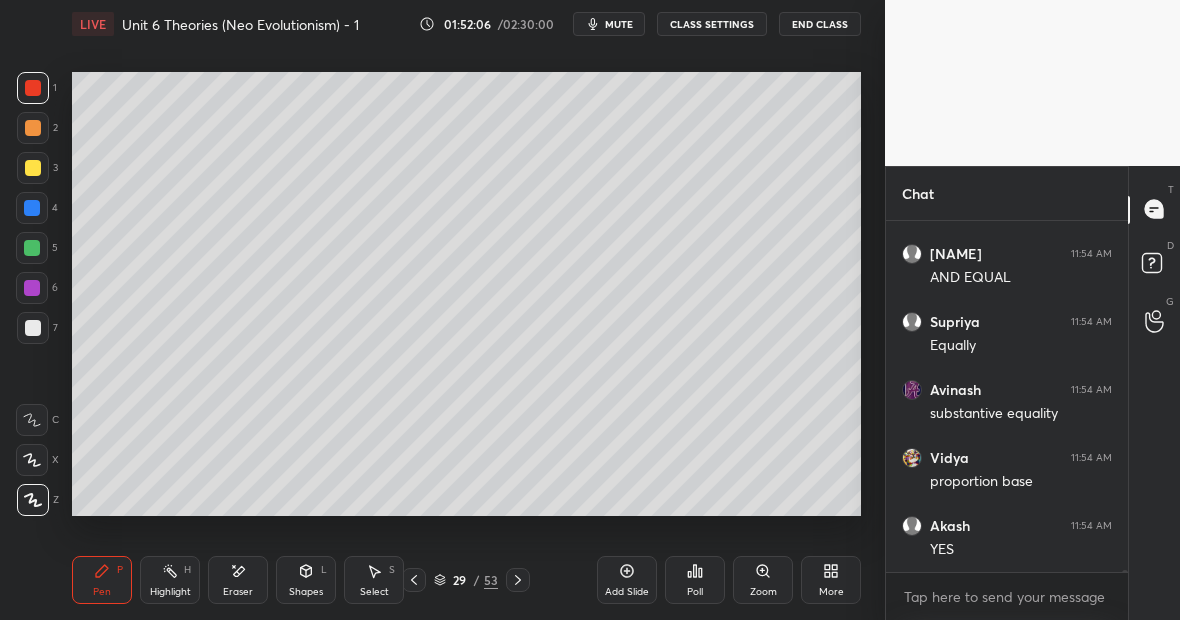 click at bounding box center (33, 168) 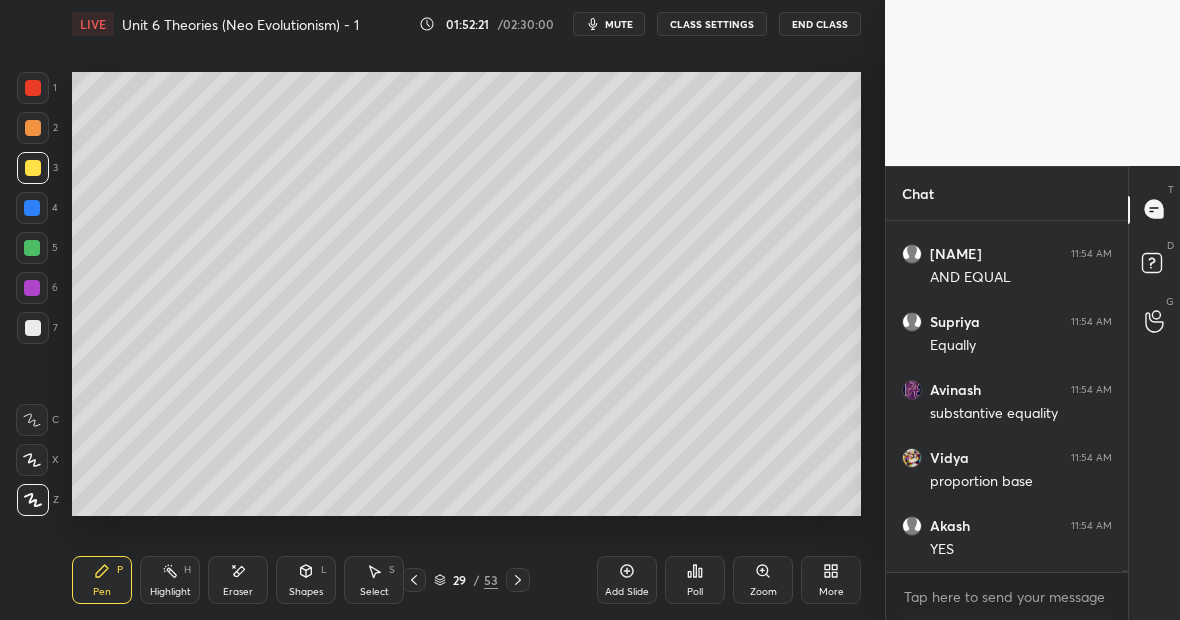 scroll, scrollTop: 66090, scrollLeft: 0, axis: vertical 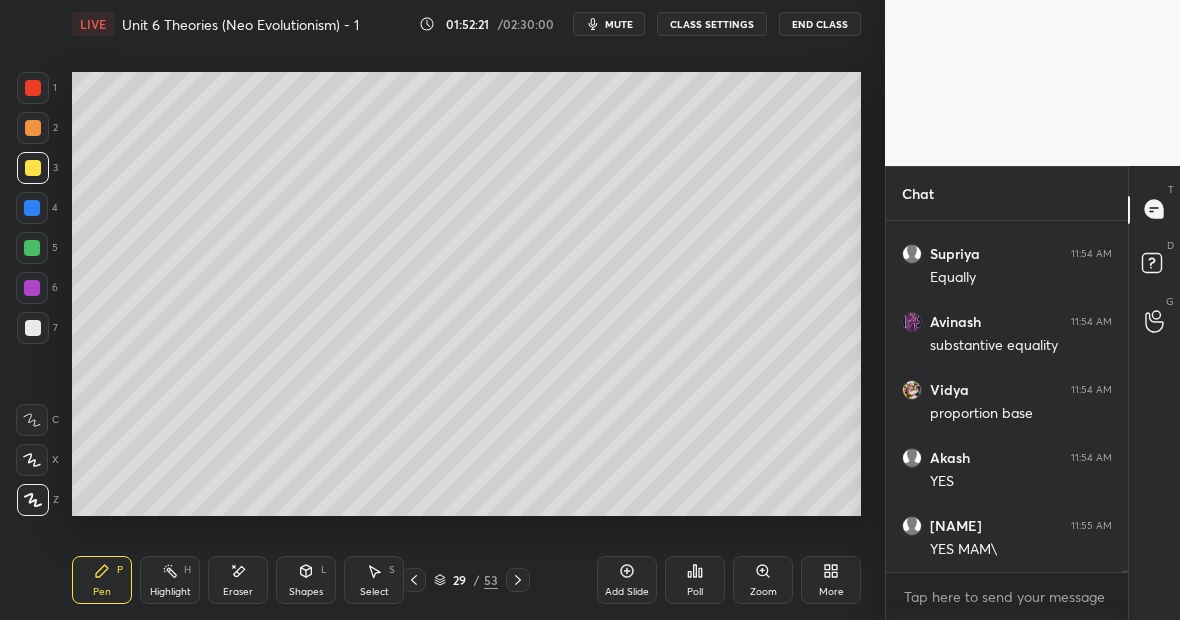click on "Highlight H" at bounding box center (170, 580) 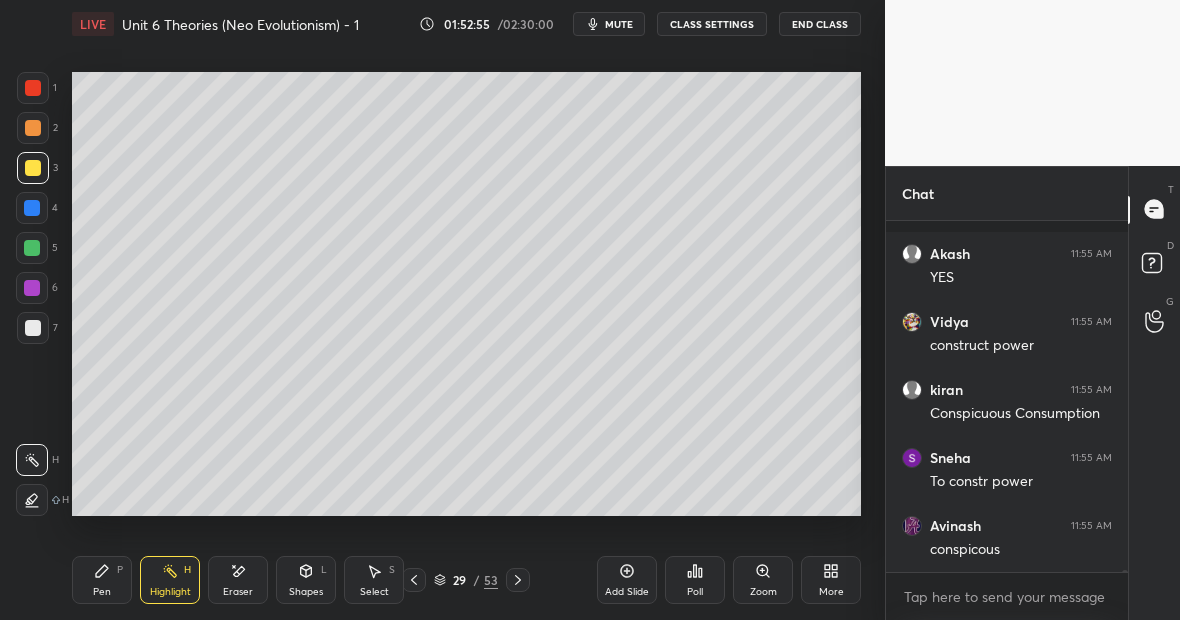 scroll, scrollTop: 66906, scrollLeft: 0, axis: vertical 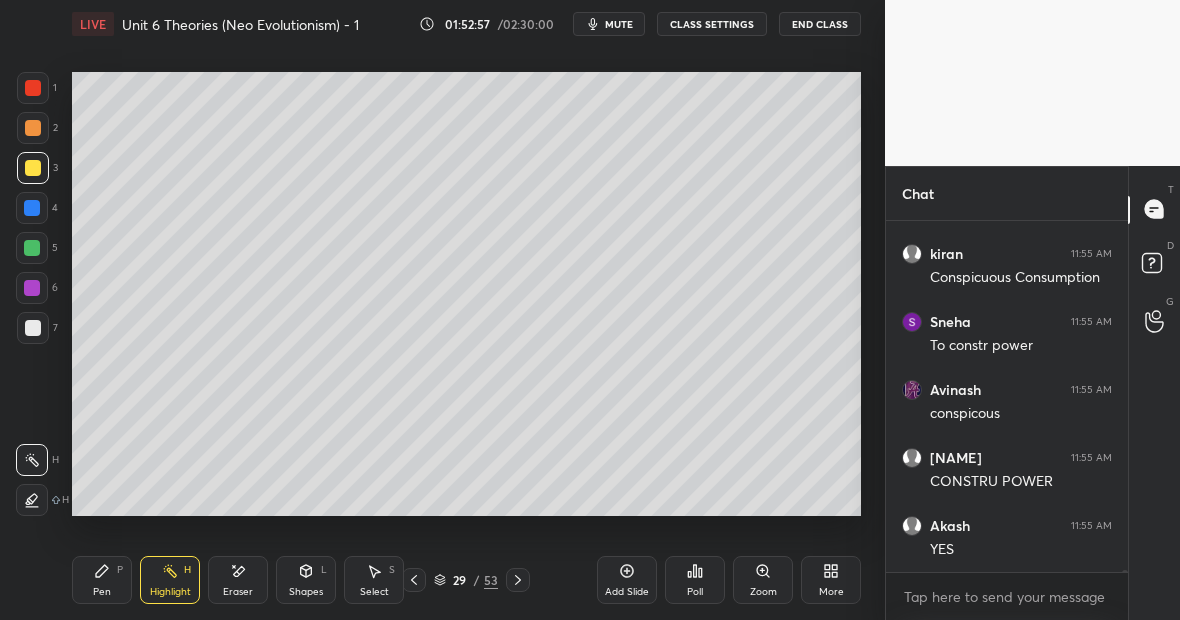 click 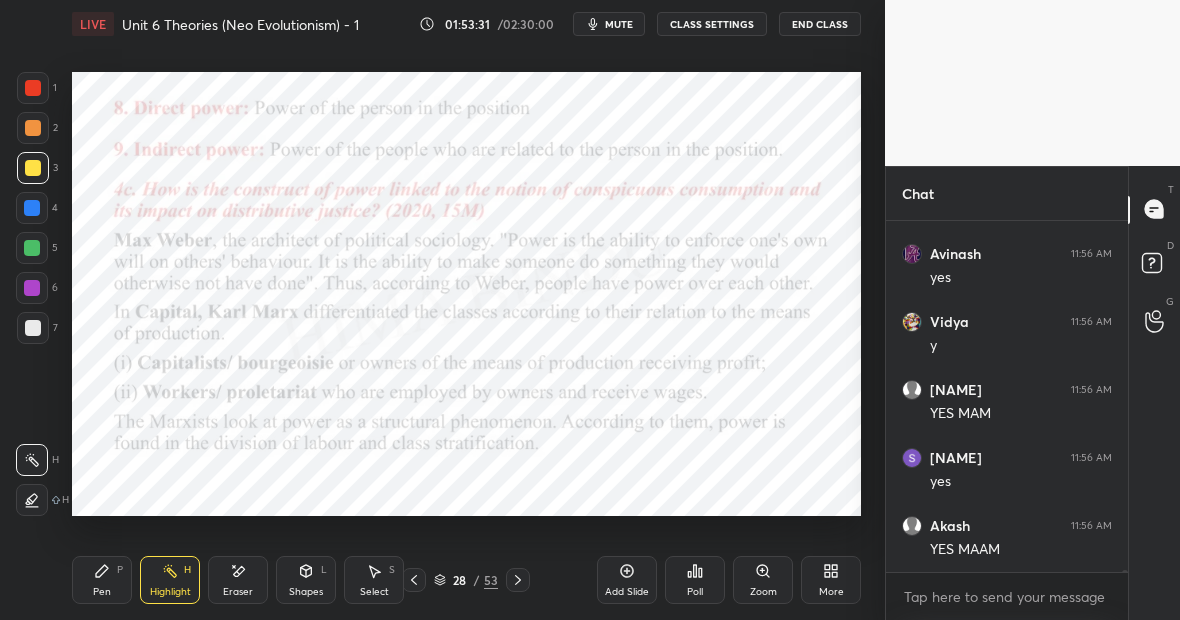 scroll, scrollTop: 67586, scrollLeft: 0, axis: vertical 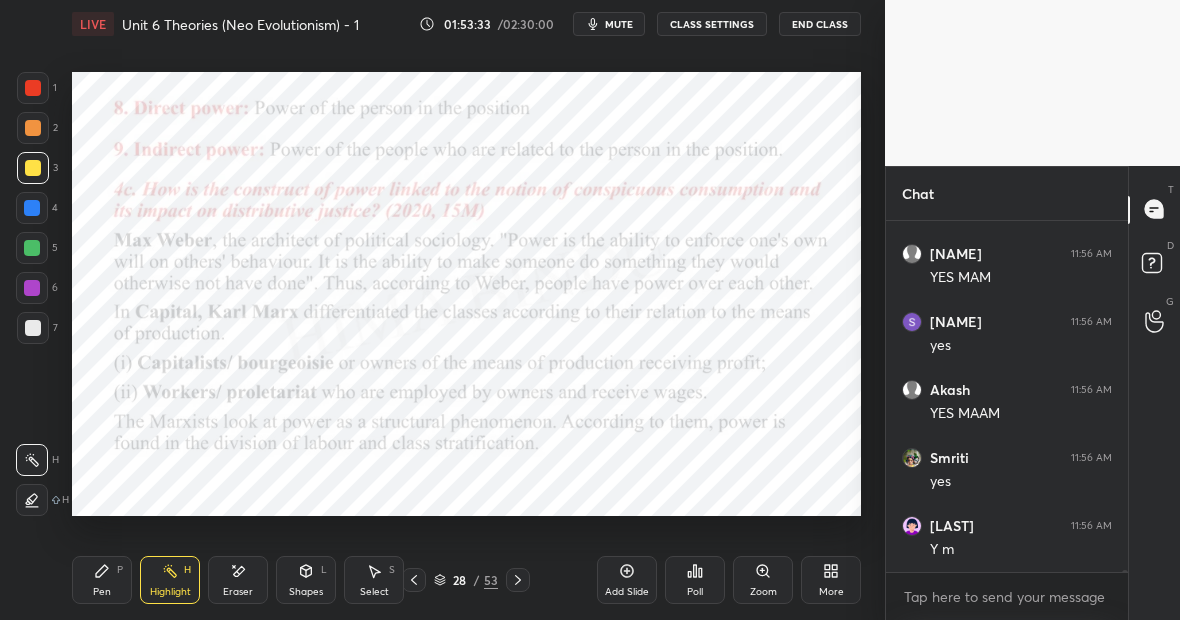 click at bounding box center [32, 248] 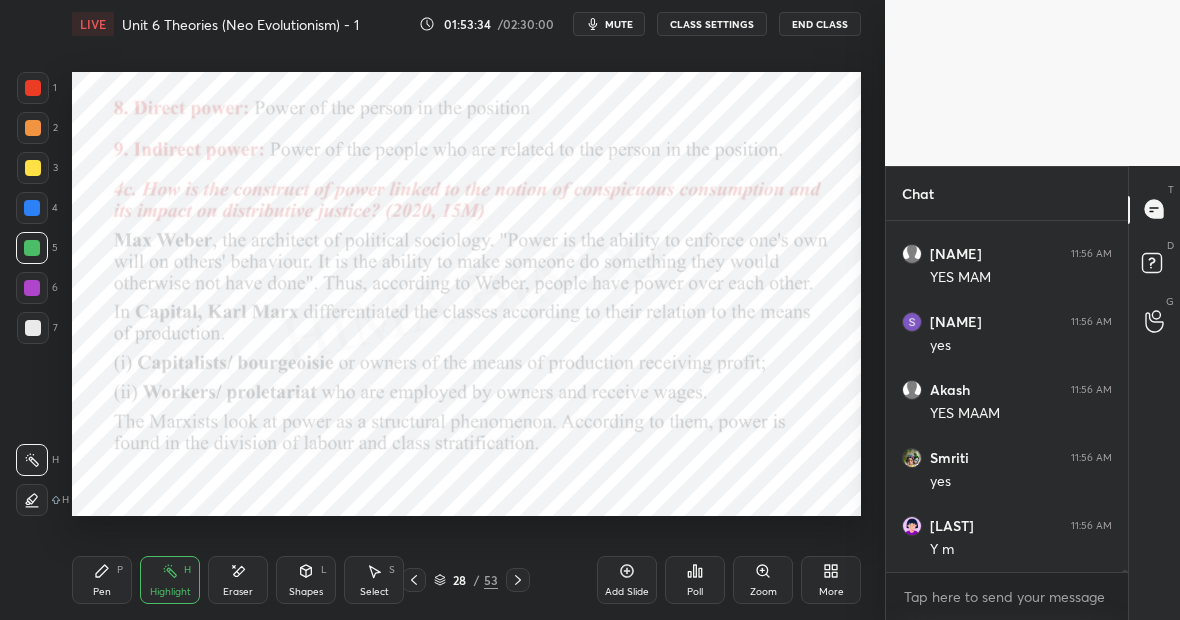 click on "Pen P" at bounding box center [102, 580] 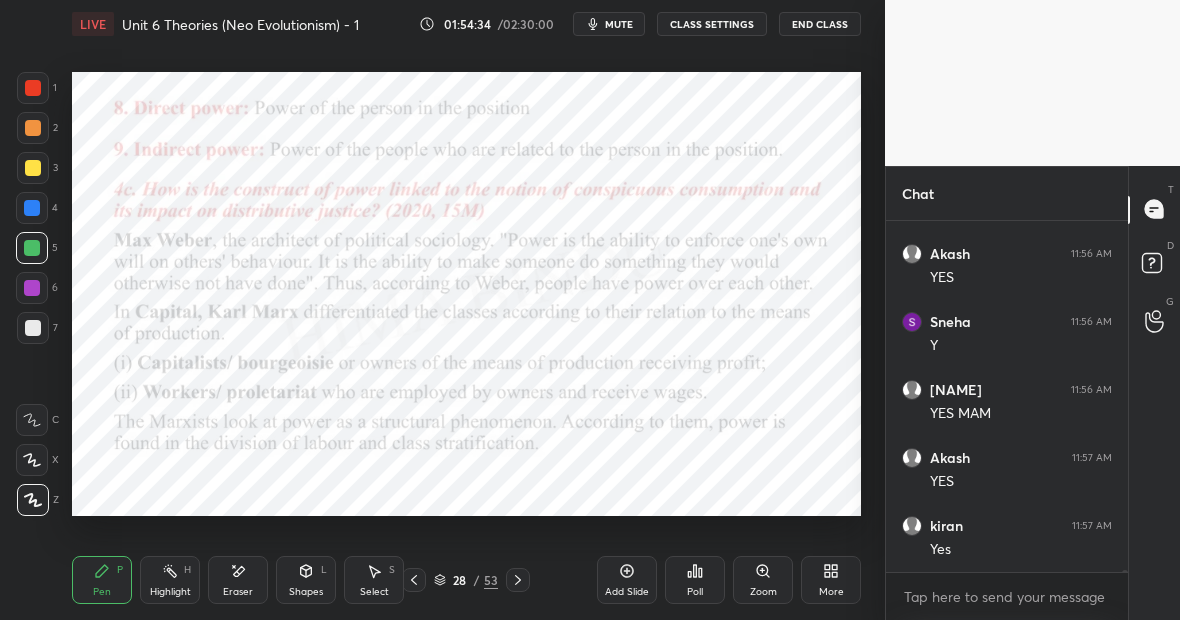 scroll, scrollTop: 68062, scrollLeft: 0, axis: vertical 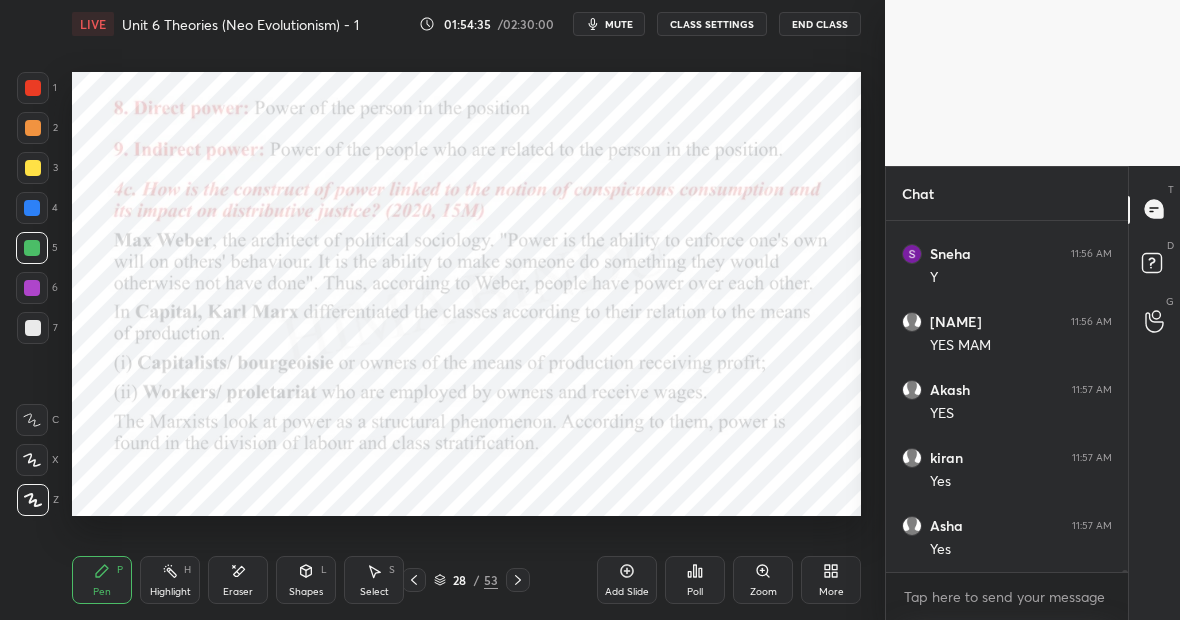 click on "Highlight H" at bounding box center [170, 580] 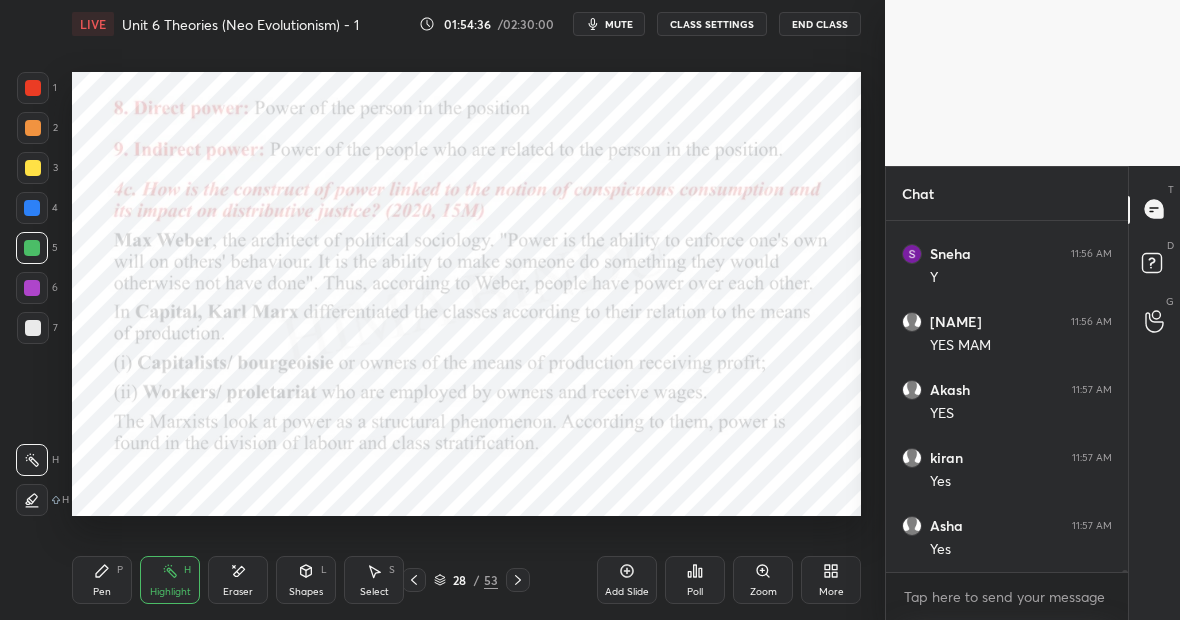 scroll, scrollTop: 68130, scrollLeft: 0, axis: vertical 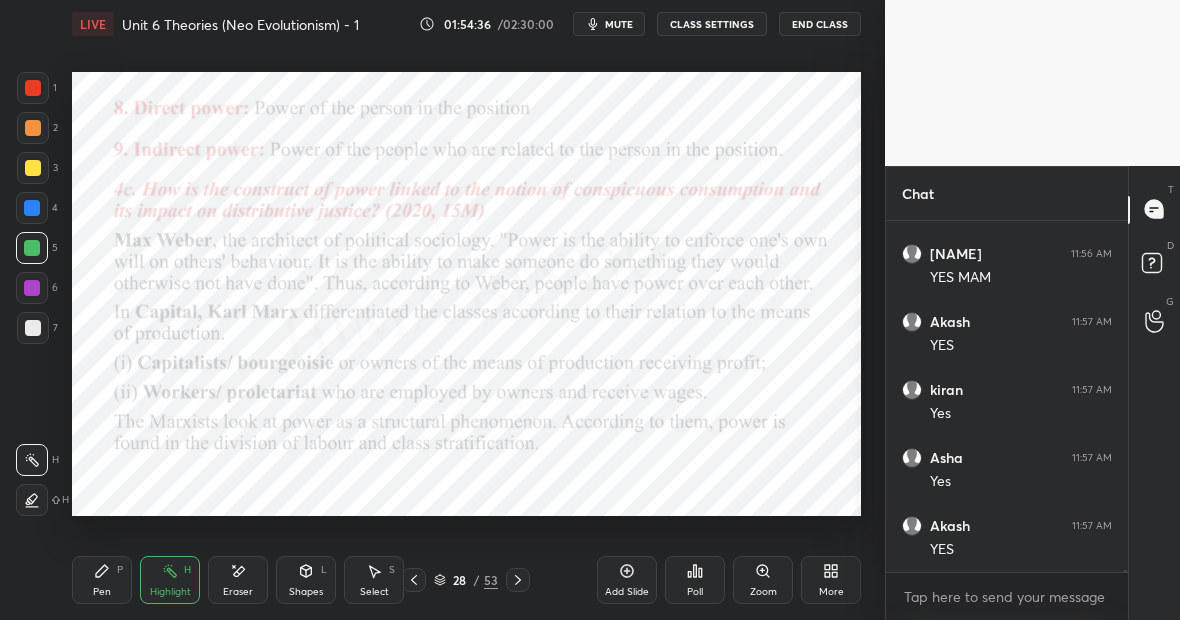 click on "Pen P" at bounding box center [102, 580] 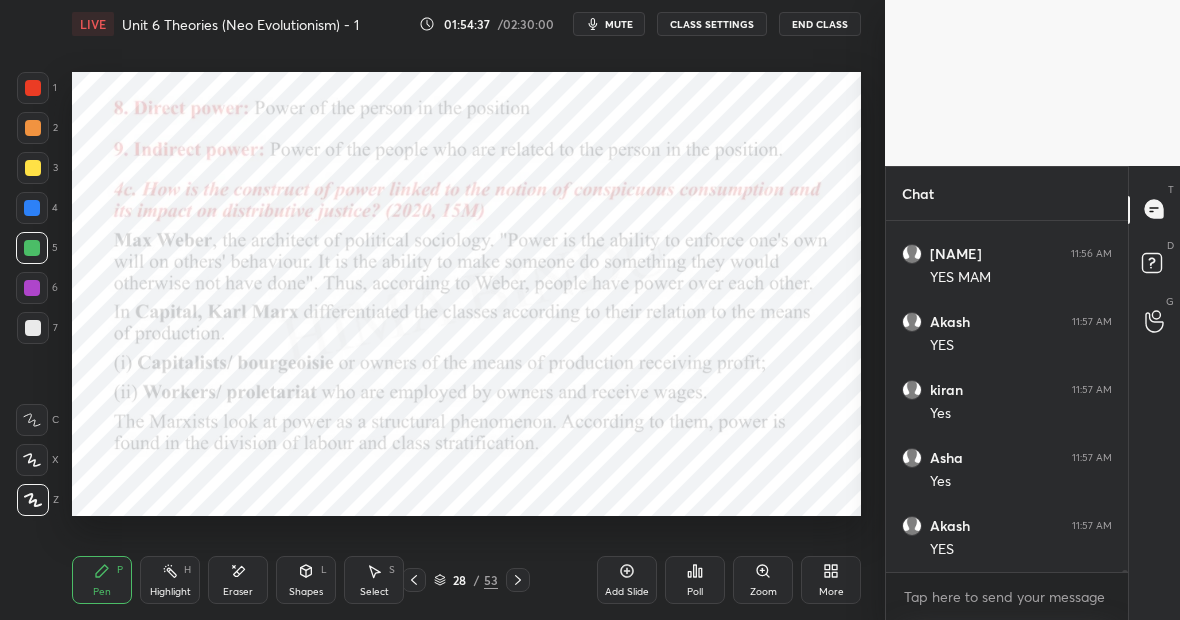click on "Setting up your live class Poll for   secs No correct answer Start poll" at bounding box center [466, 294] 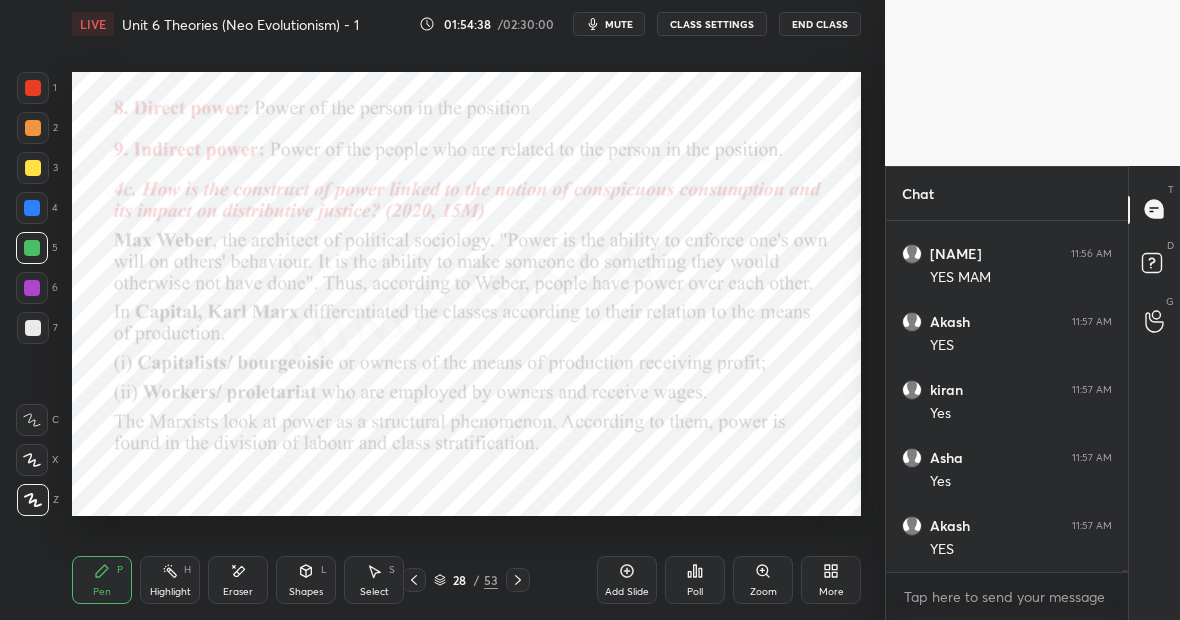 click on "H" at bounding box center [187, 570] 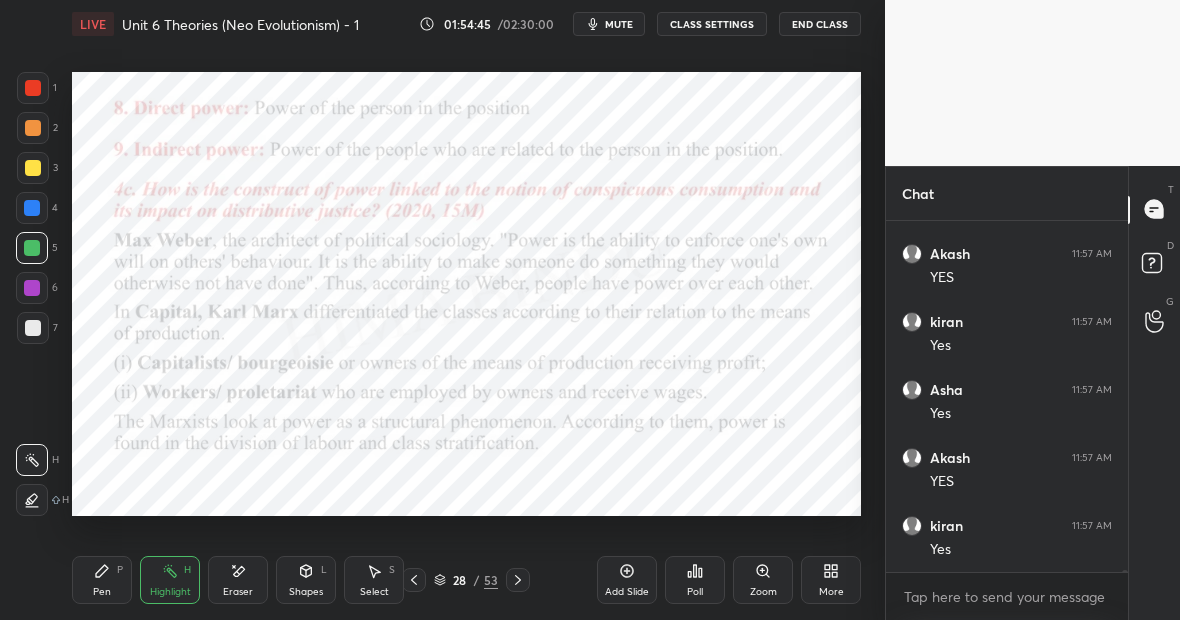 scroll, scrollTop: 68266, scrollLeft: 0, axis: vertical 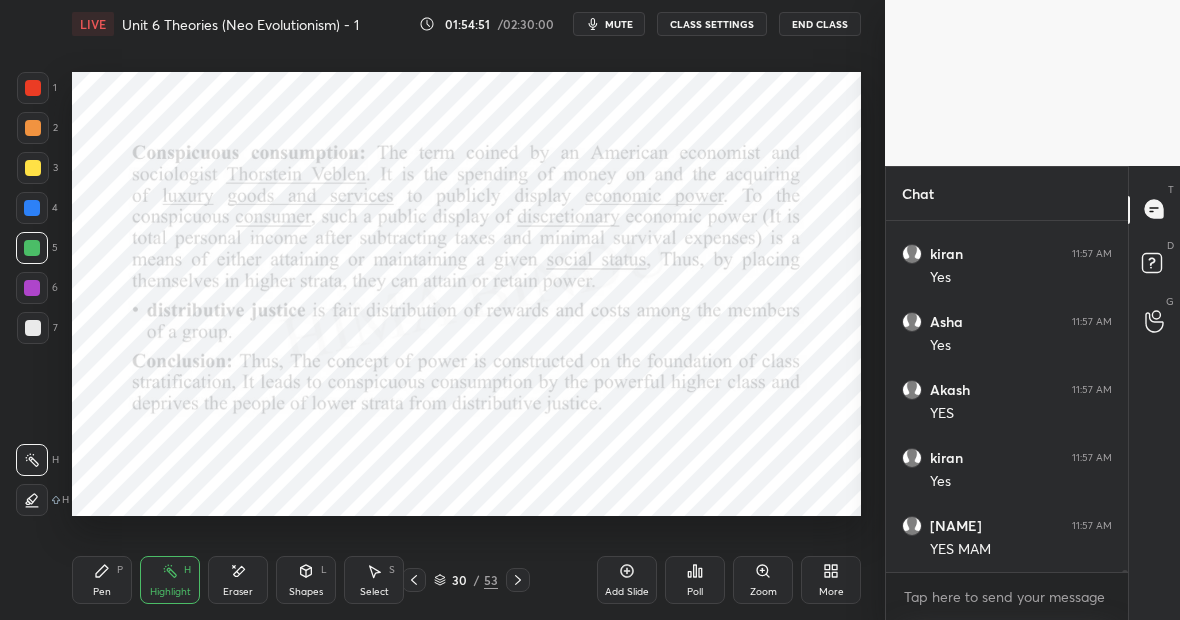 click on "Pen P Highlight H Eraser Shapes L Select S 30 / 53 Add Slide Poll Zoom More" at bounding box center [466, 580] 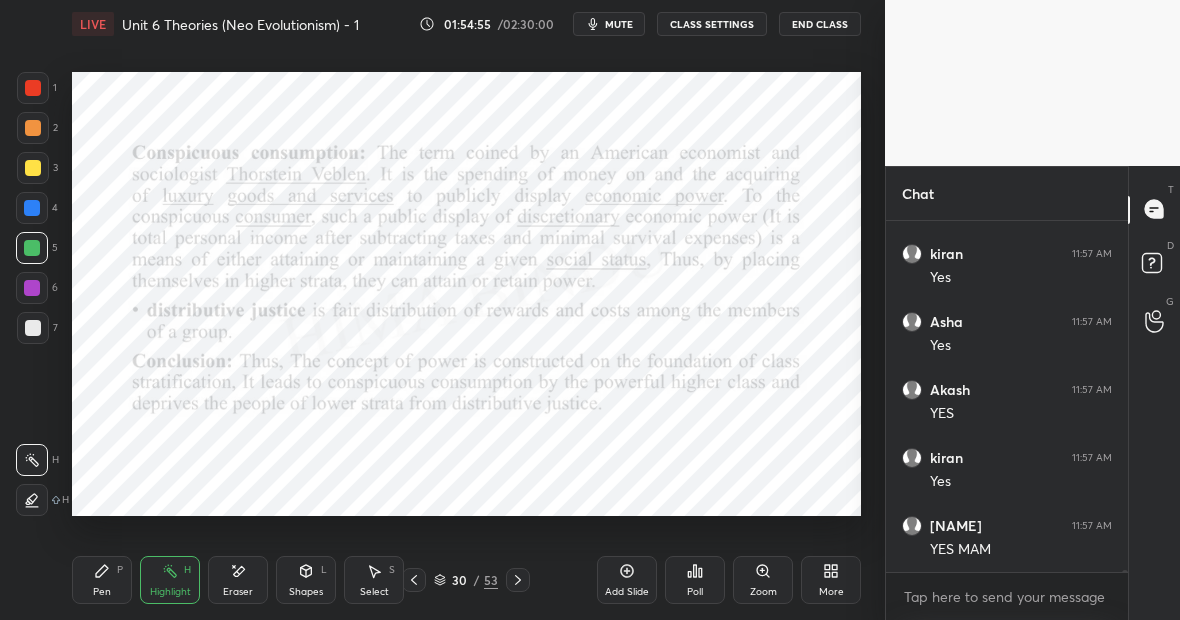 click on "Pen P" at bounding box center [102, 580] 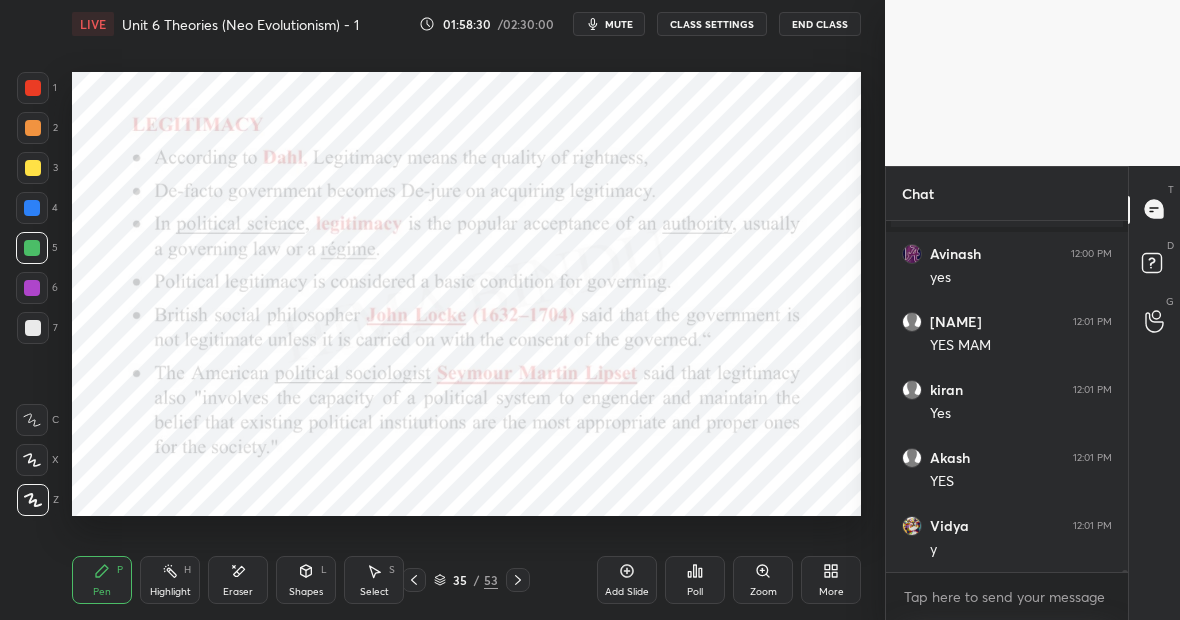 scroll, scrollTop: 66468, scrollLeft: 0, axis: vertical 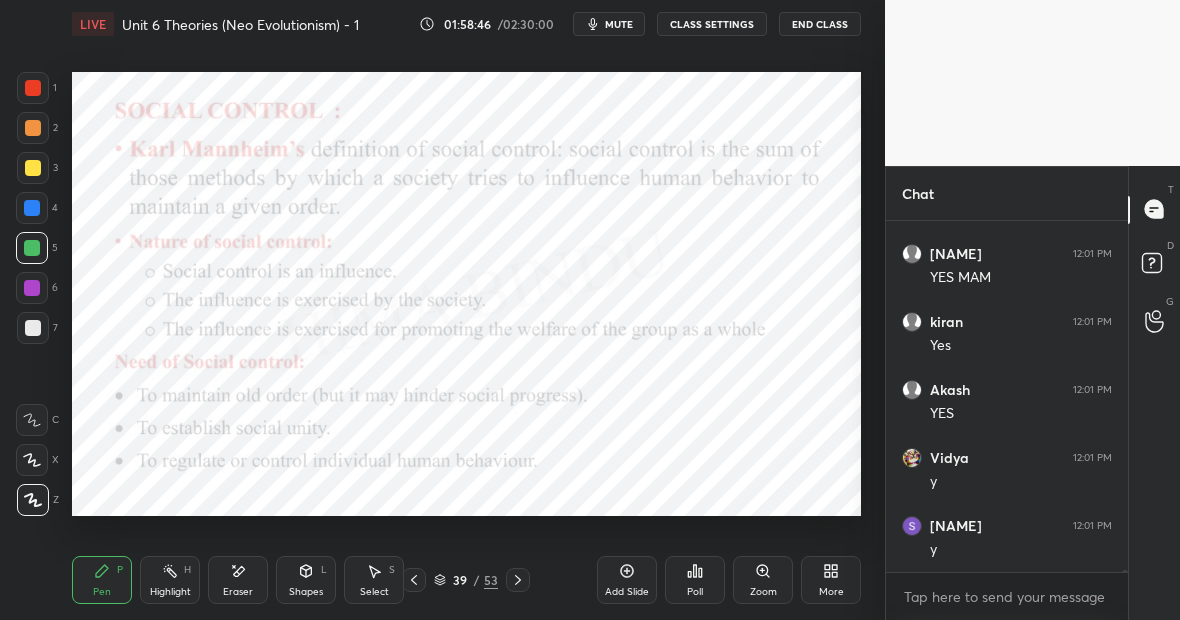 click on "53" at bounding box center (491, 580) 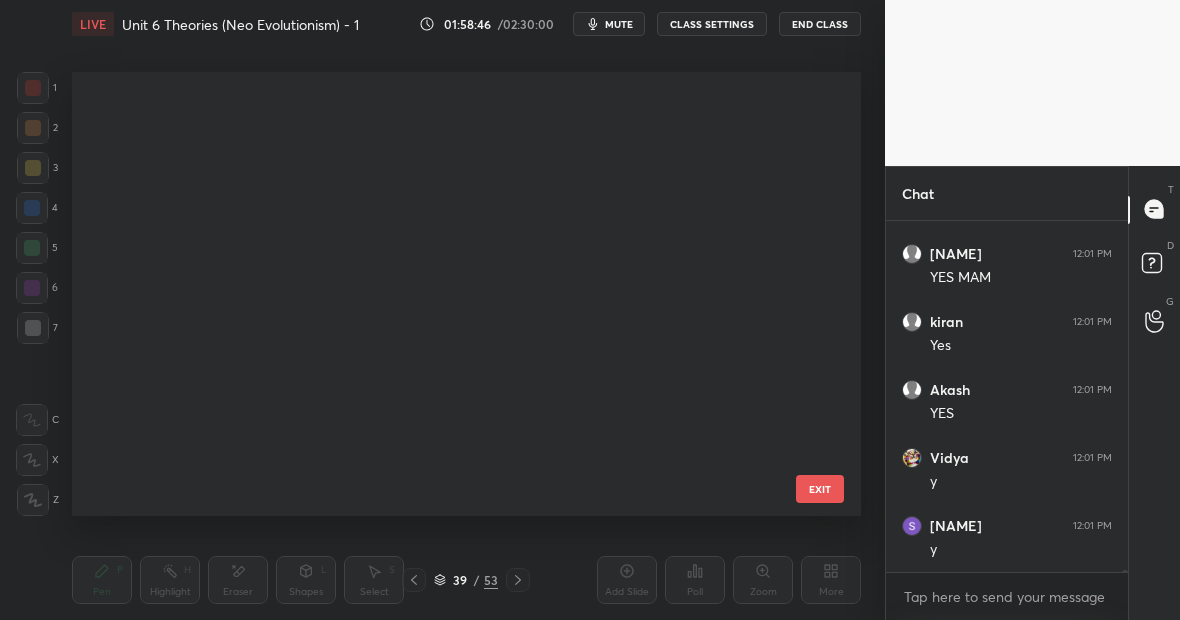 scroll, scrollTop: 1284, scrollLeft: 0, axis: vertical 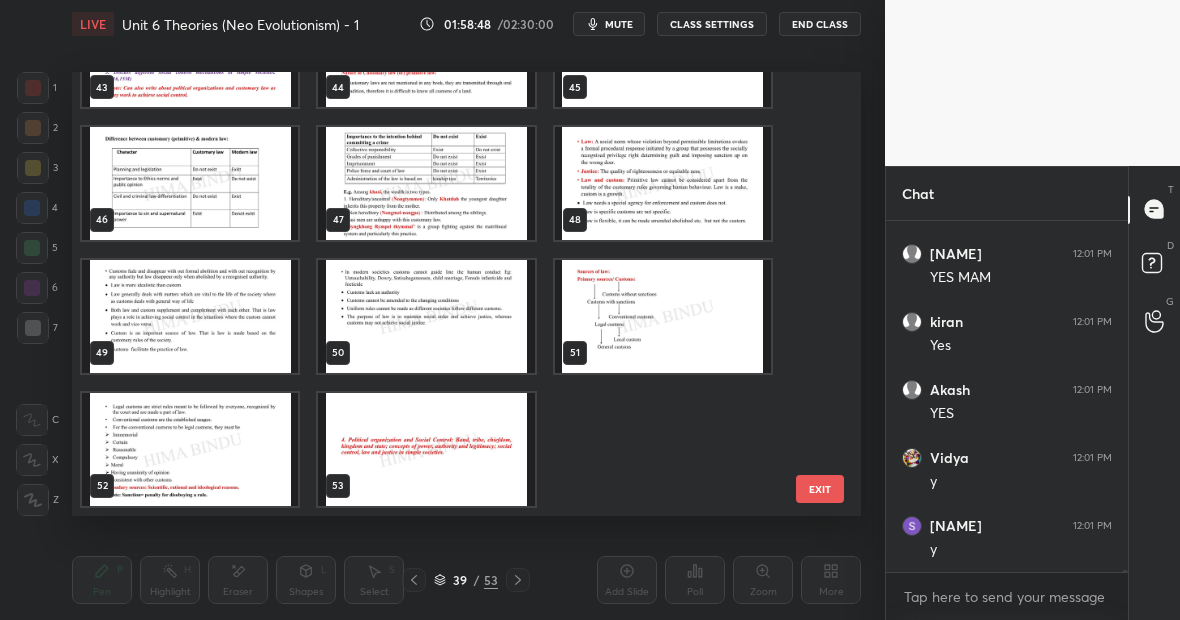 click at bounding box center [426, 449] 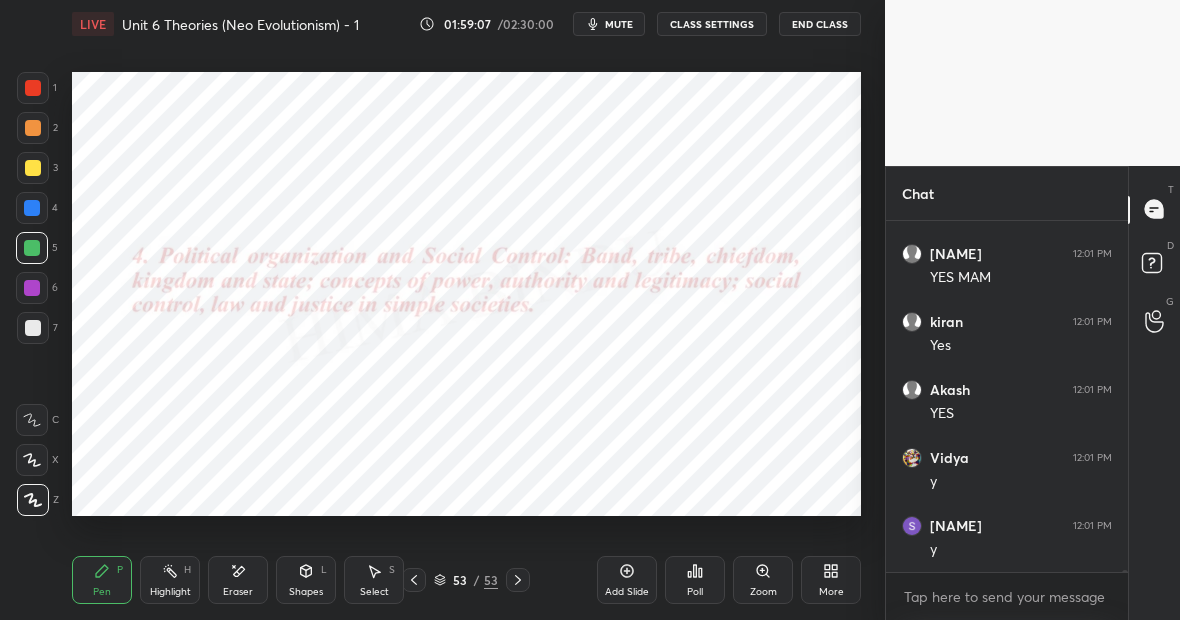 click on "Highlight H" at bounding box center (170, 580) 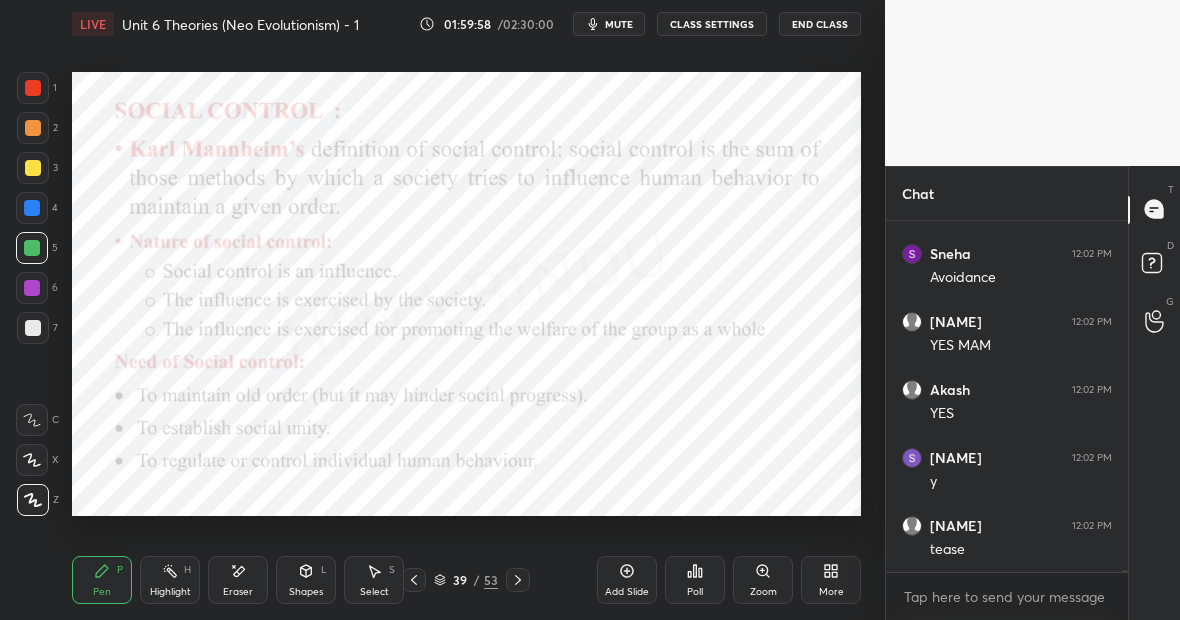 scroll, scrollTop: 67148, scrollLeft: 0, axis: vertical 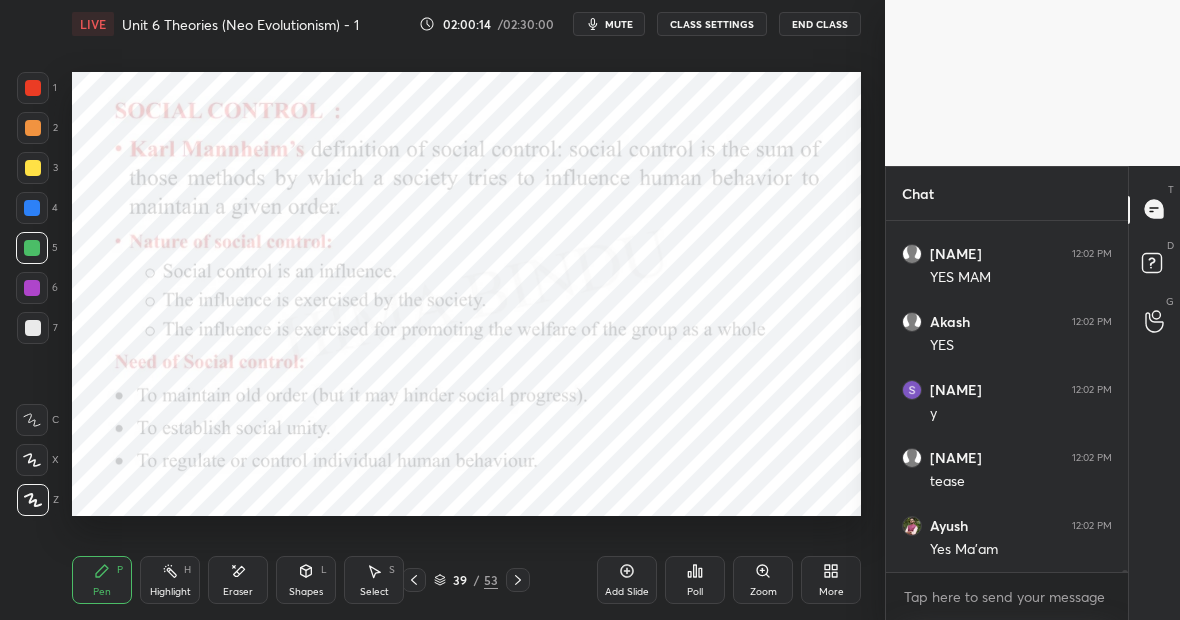 click on "Pen P Highlight H Eraser Shapes L Select S 39 / 53 Add Slide Poll Zoom More" at bounding box center (466, 580) 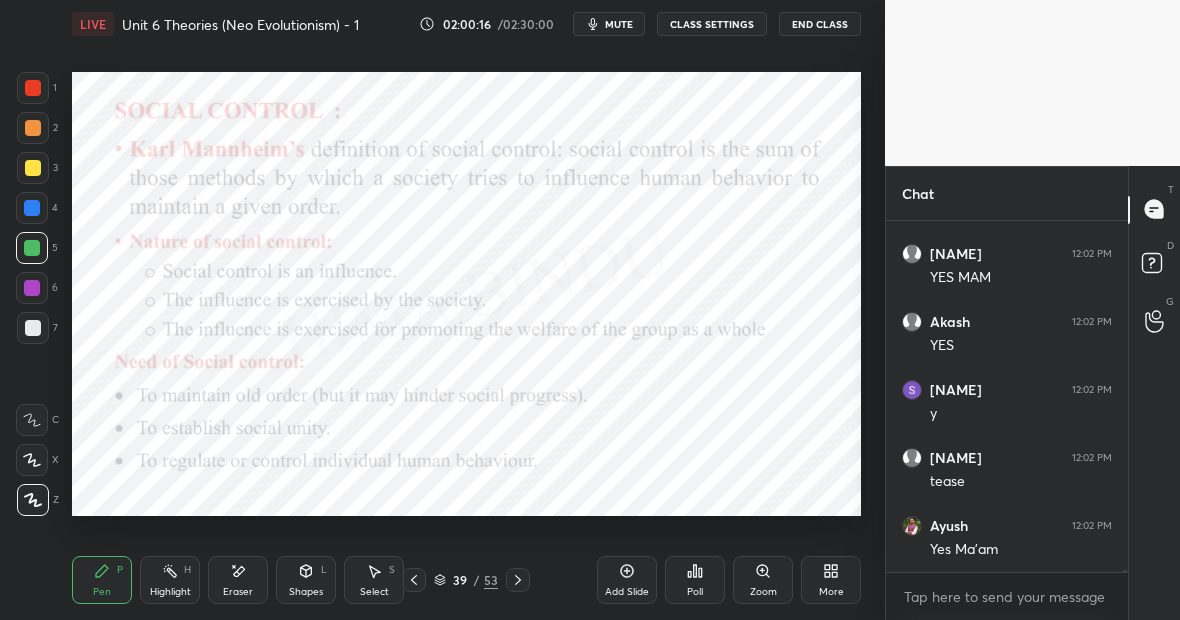 click on "Eraser" at bounding box center (238, 580) 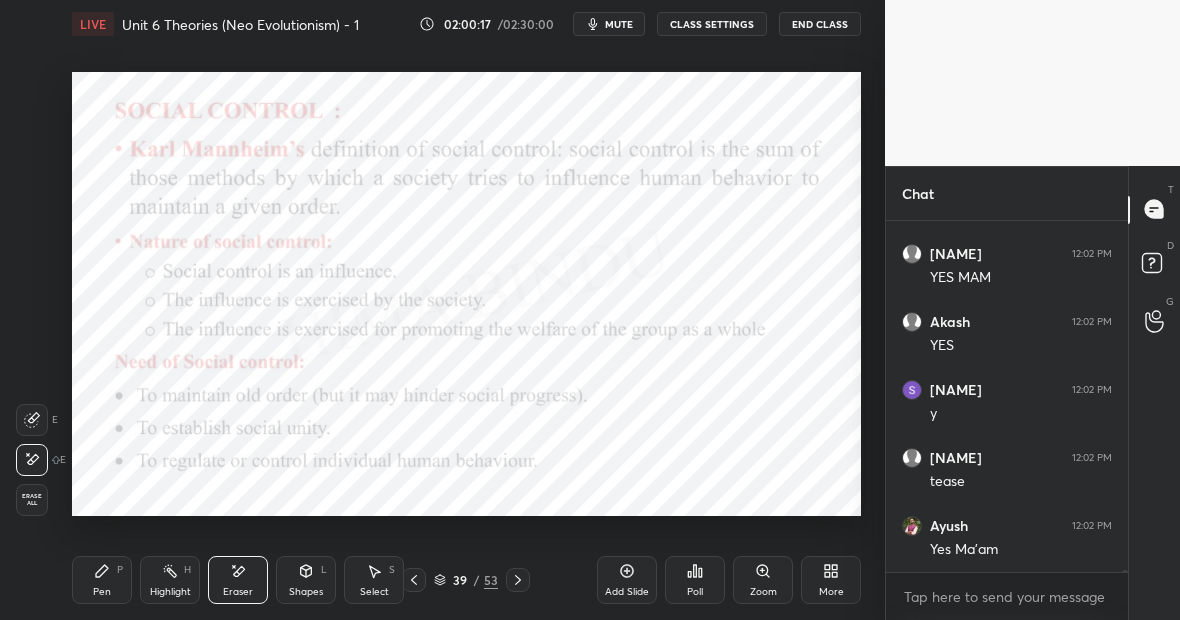 click on "Pen P" at bounding box center [102, 580] 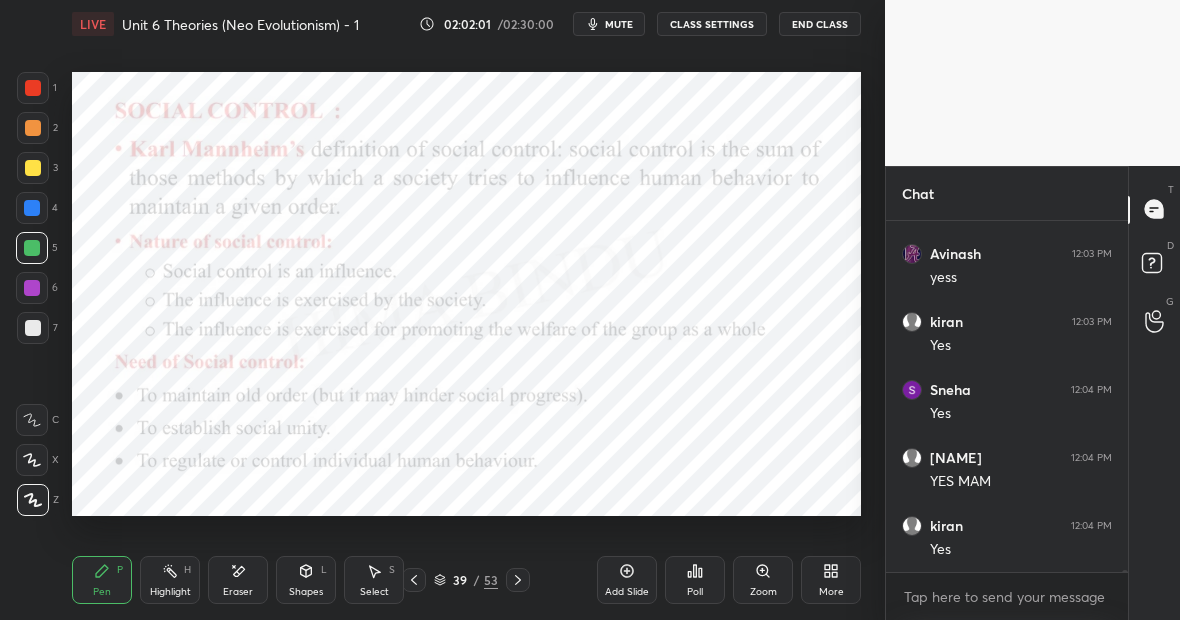 scroll, scrollTop: 67692, scrollLeft: 0, axis: vertical 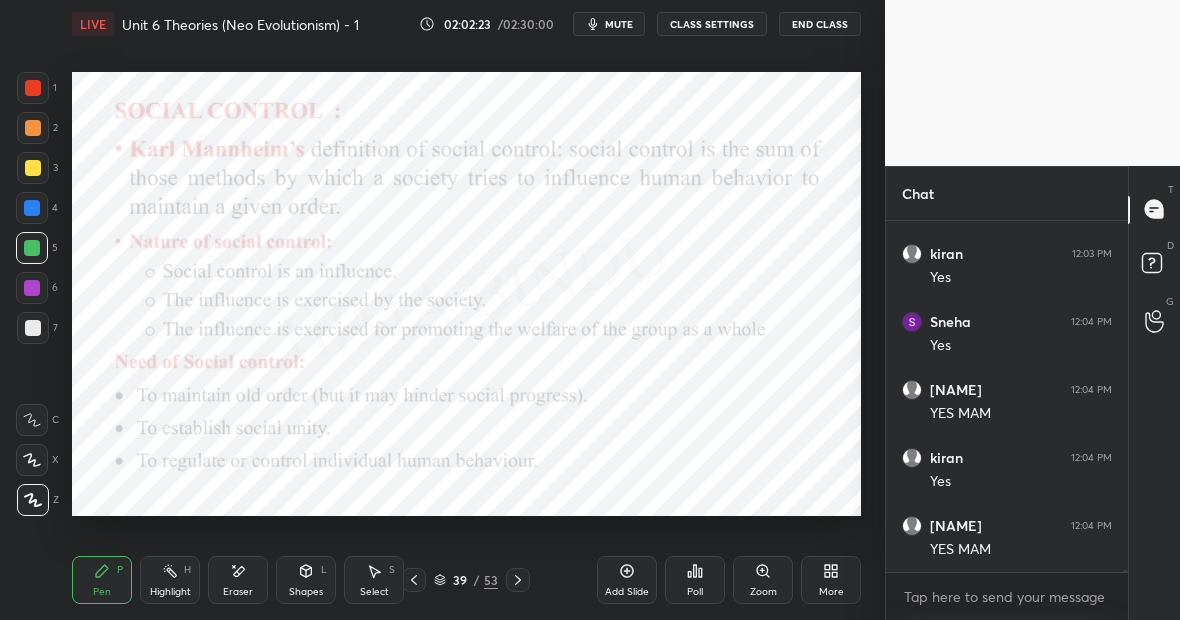 click on "Highlight" at bounding box center (170, 592) 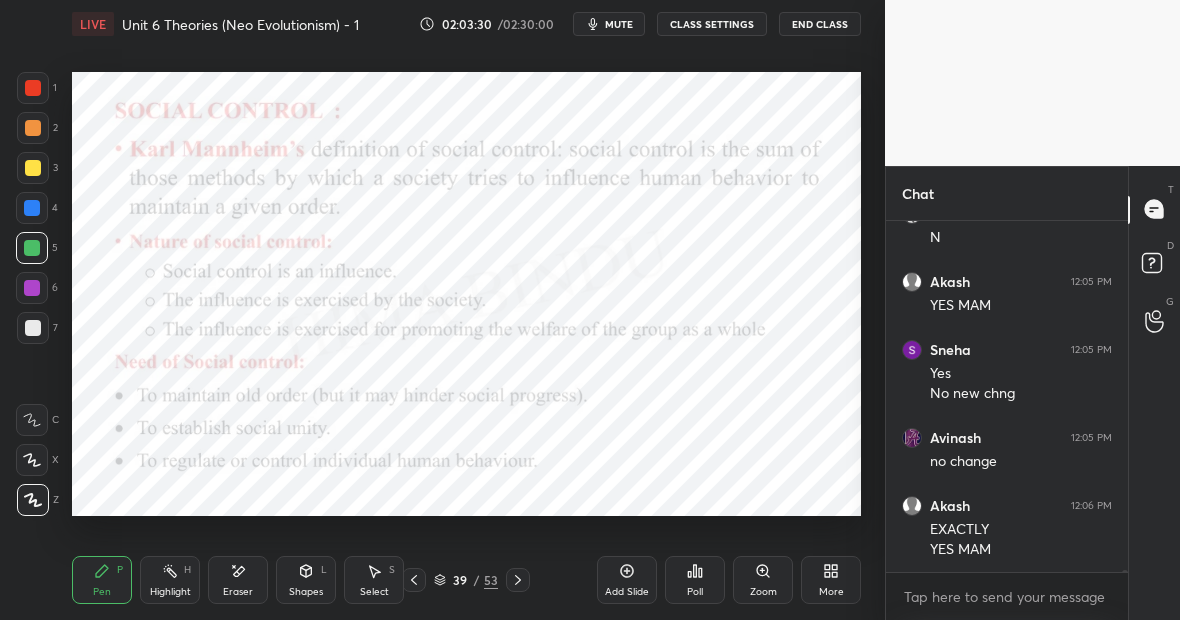scroll, scrollTop: 69228, scrollLeft: 0, axis: vertical 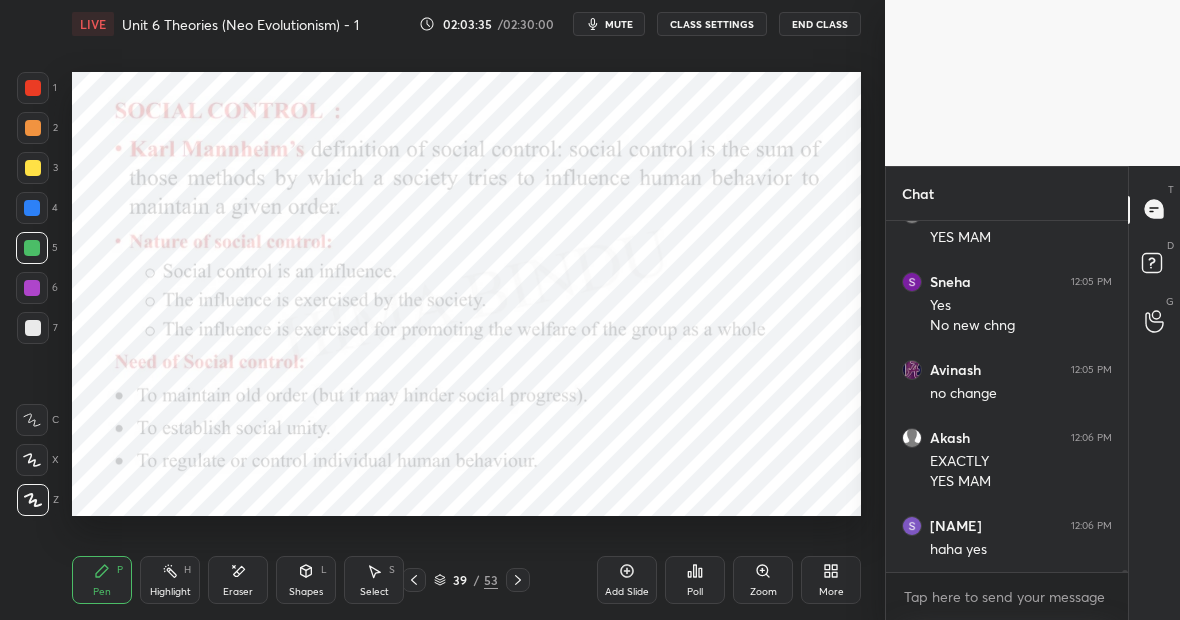 click on "Highlight H" at bounding box center [170, 580] 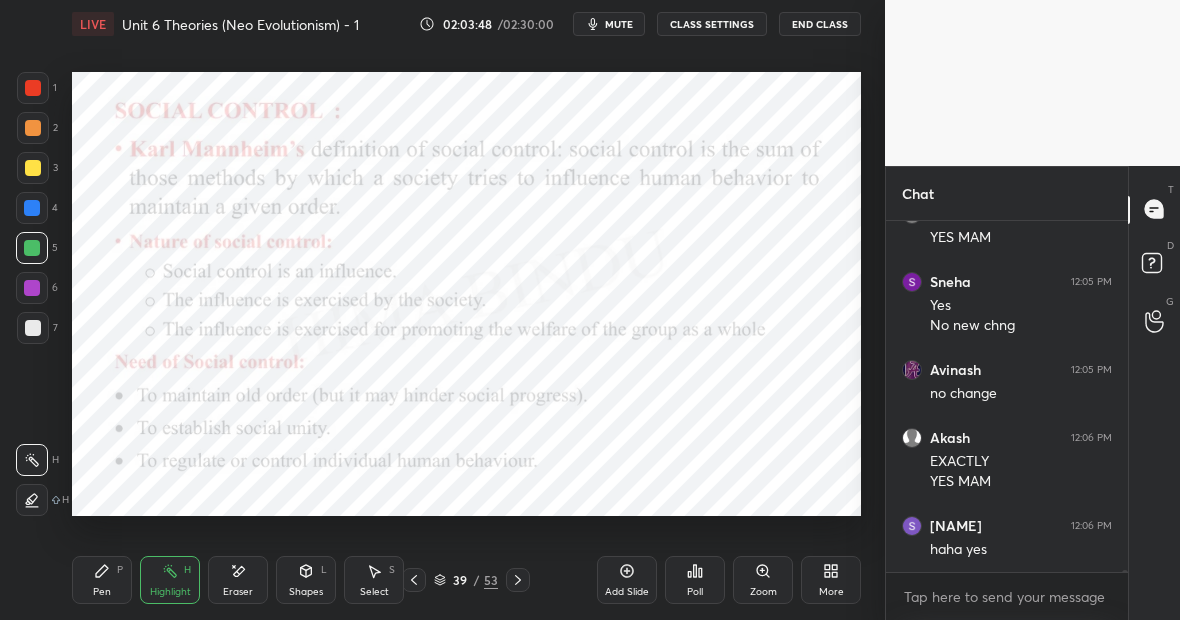 click on "Highlight H" at bounding box center [170, 580] 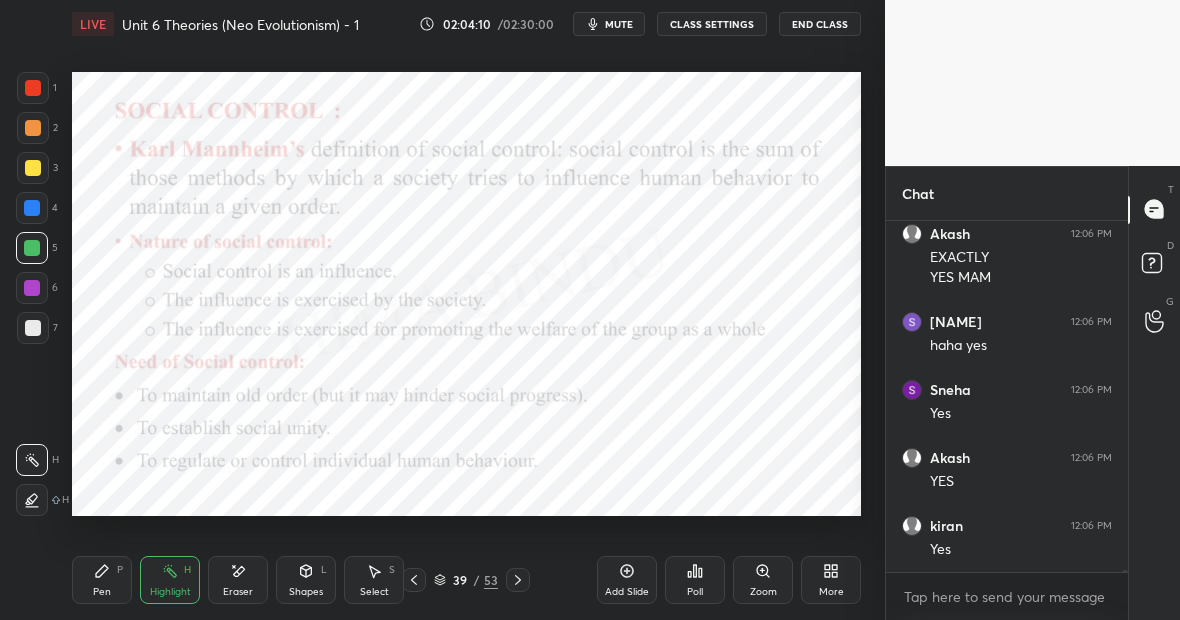 scroll, scrollTop: 69500, scrollLeft: 0, axis: vertical 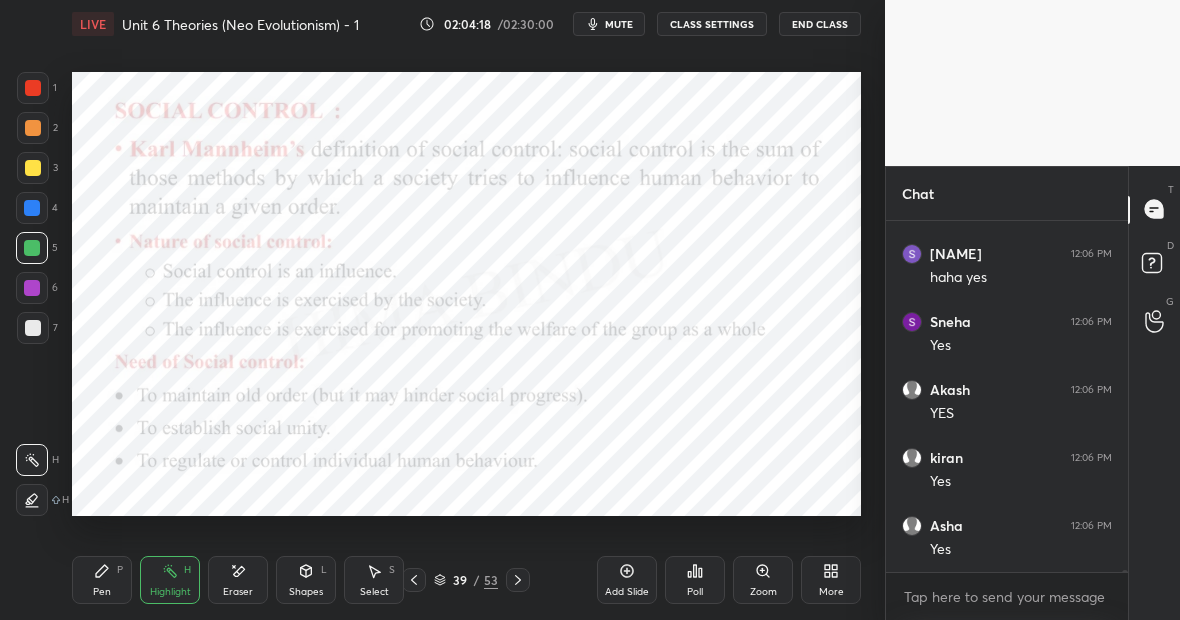click at bounding box center (32, 288) 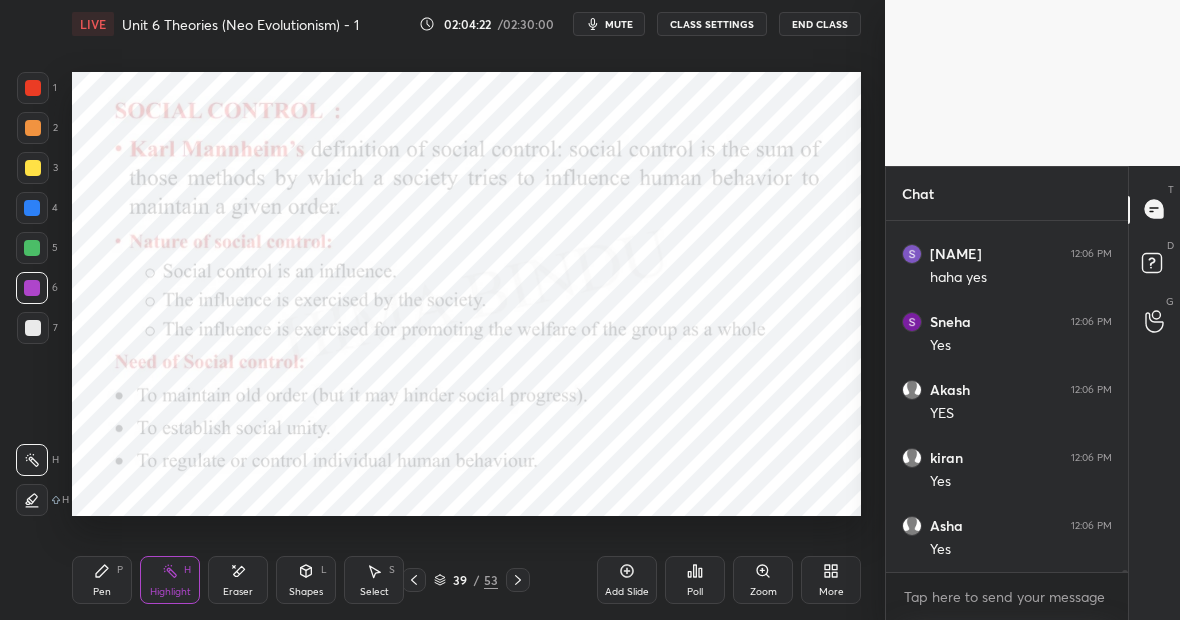 click on "Pen P" at bounding box center (102, 580) 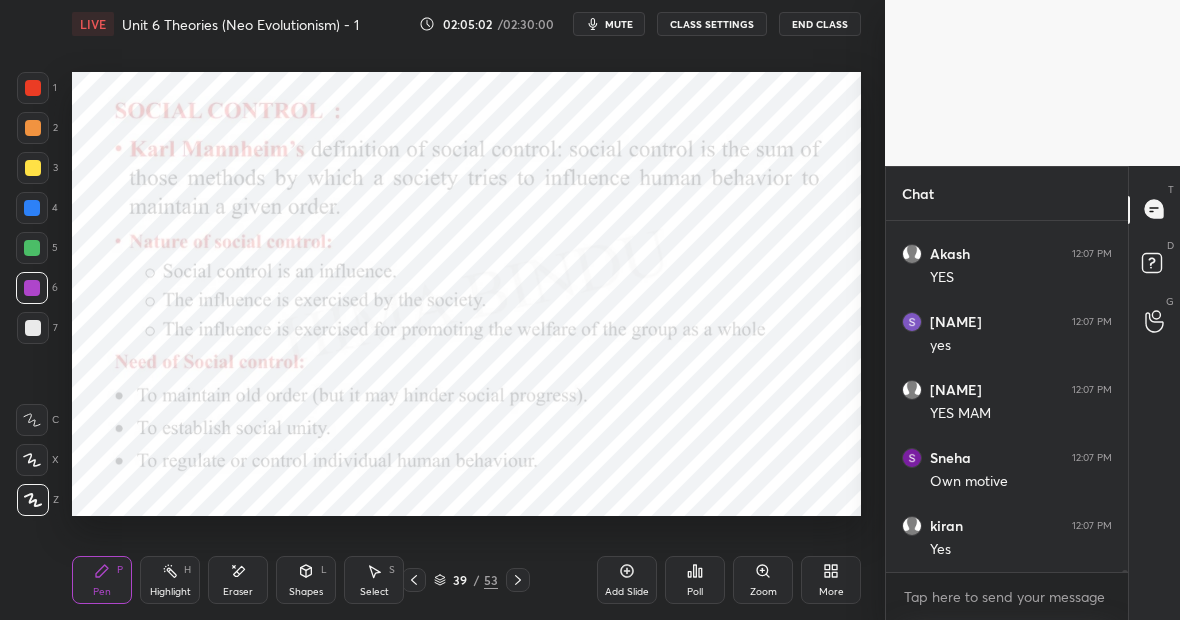 scroll, scrollTop: 70044, scrollLeft: 0, axis: vertical 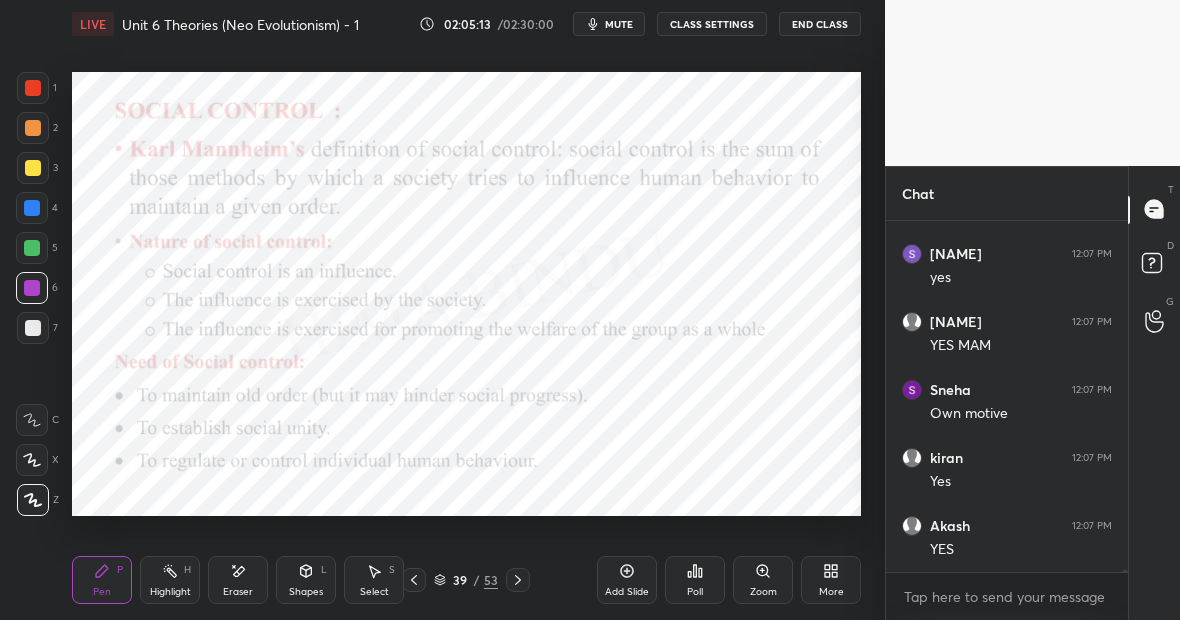 click on "Highlight H" at bounding box center [170, 580] 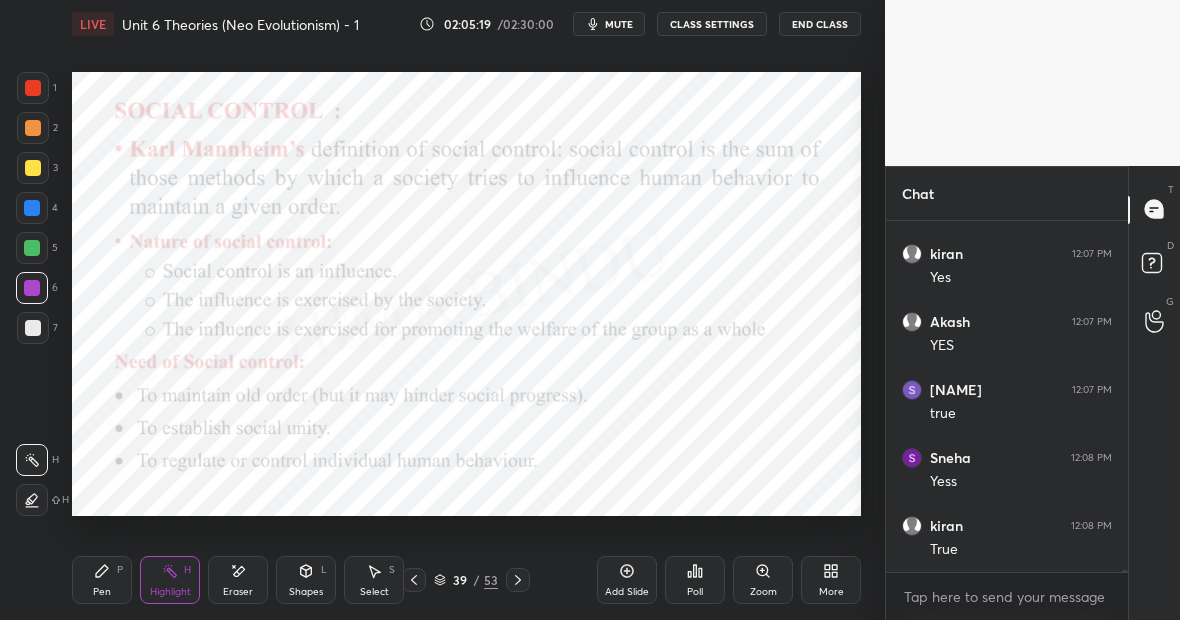 scroll, scrollTop: 70316, scrollLeft: 0, axis: vertical 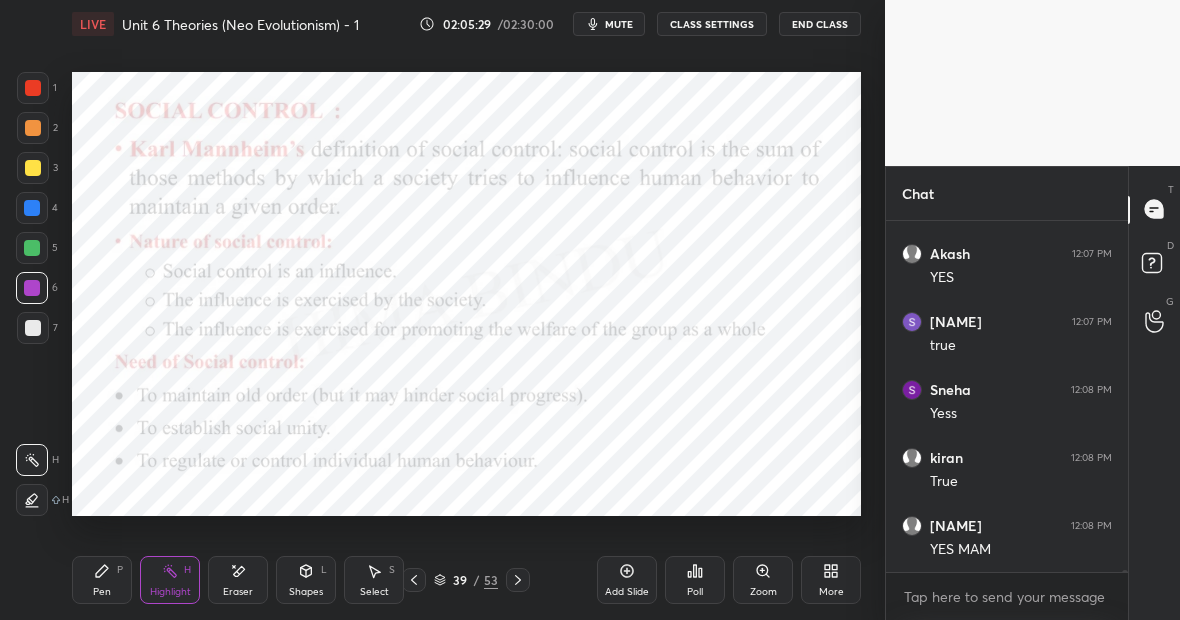 click 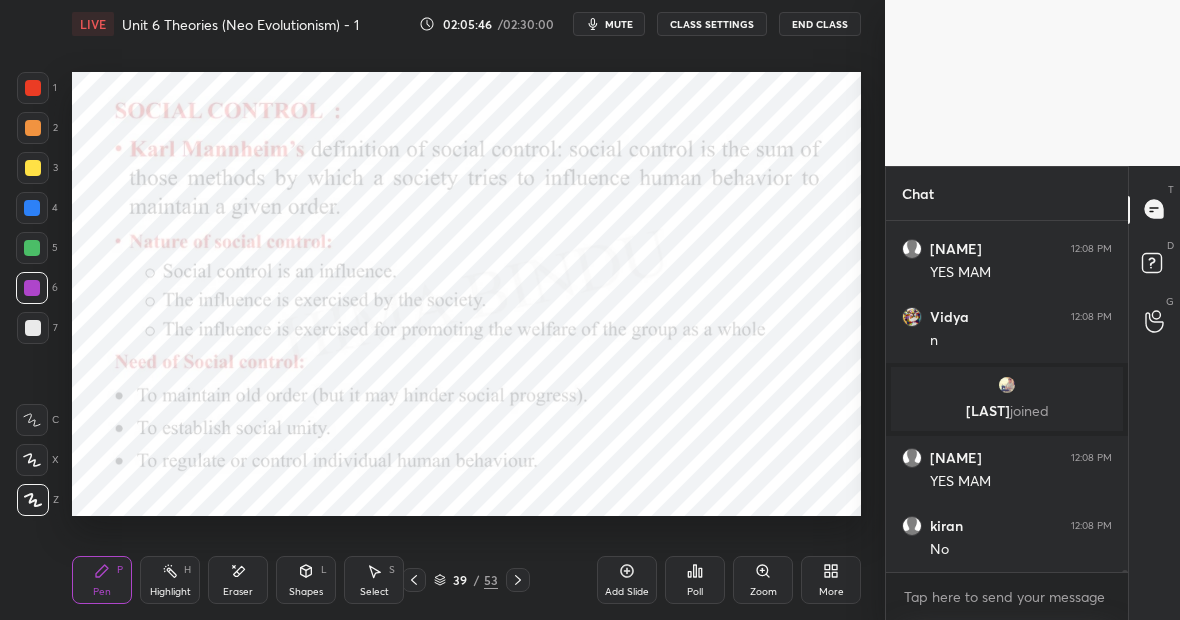 scroll, scrollTop: 70661, scrollLeft: 0, axis: vertical 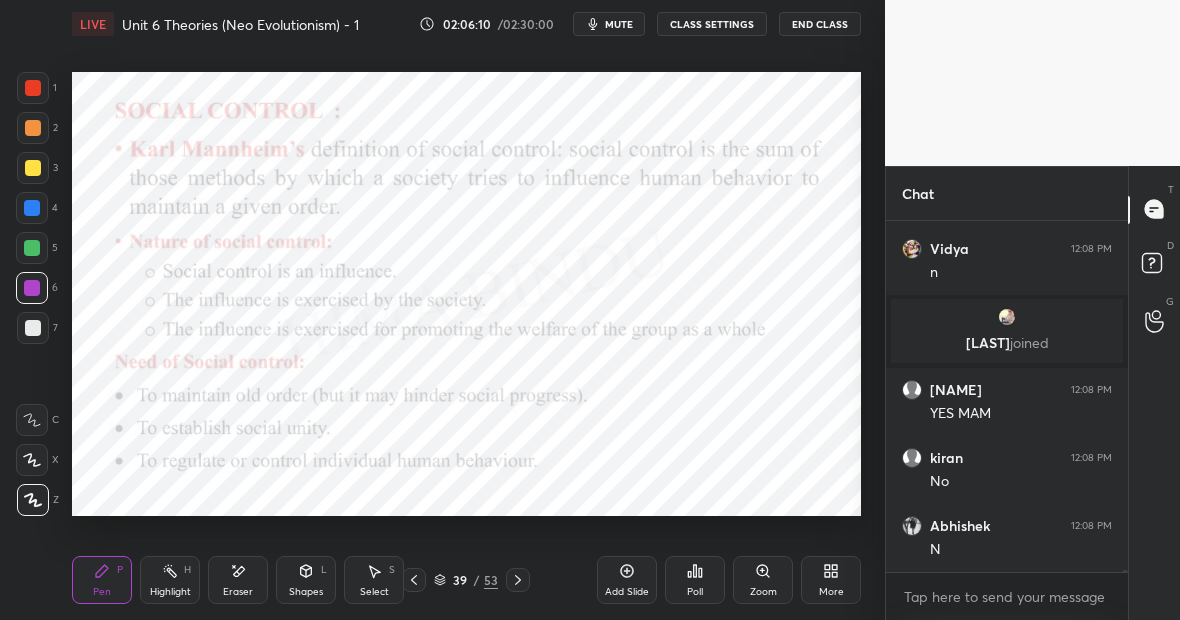 click on "H" at bounding box center [187, 570] 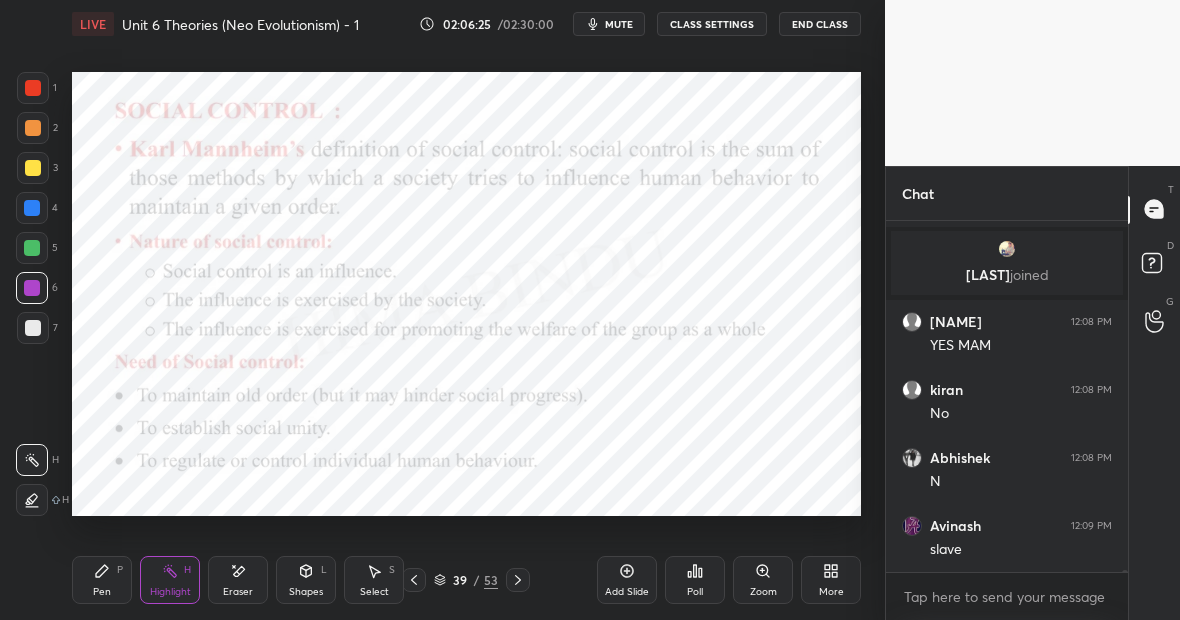 scroll, scrollTop: 70797, scrollLeft: 0, axis: vertical 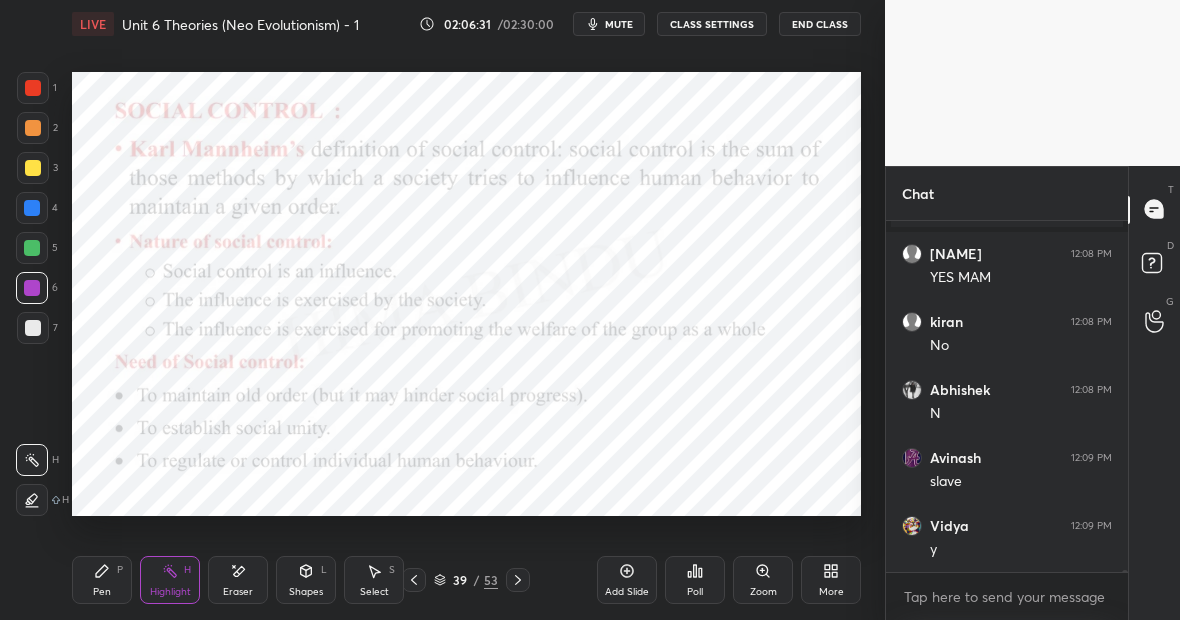 click on "Pen P" at bounding box center (102, 580) 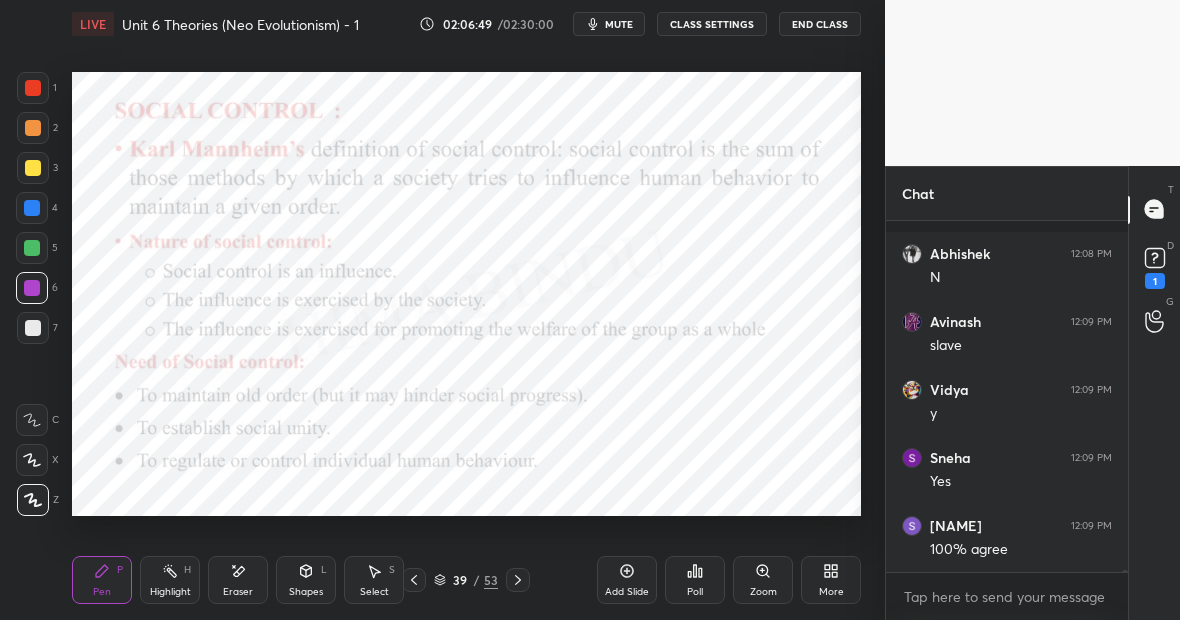 scroll, scrollTop: 71019, scrollLeft: 0, axis: vertical 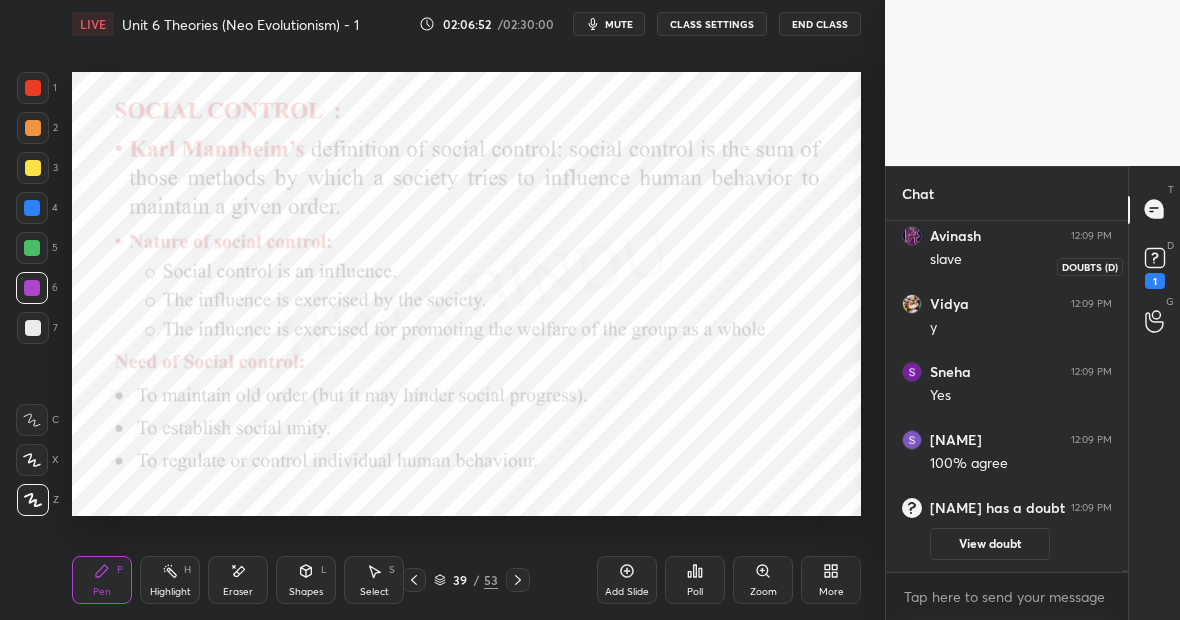 click 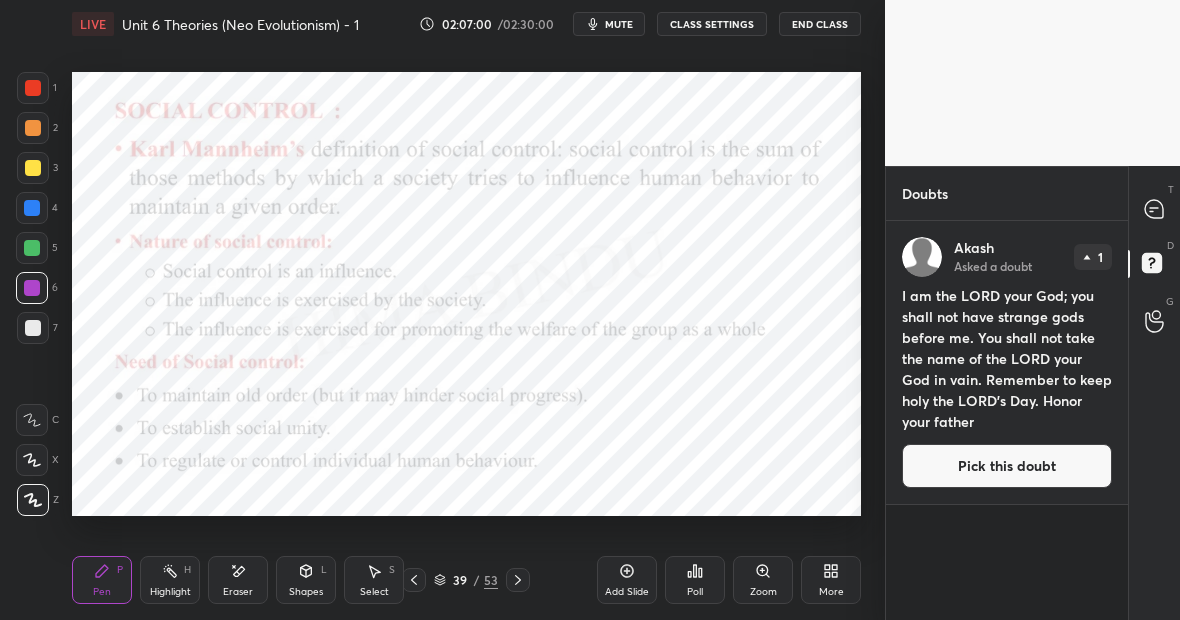 click on "Pick this doubt" at bounding box center (1007, 466) 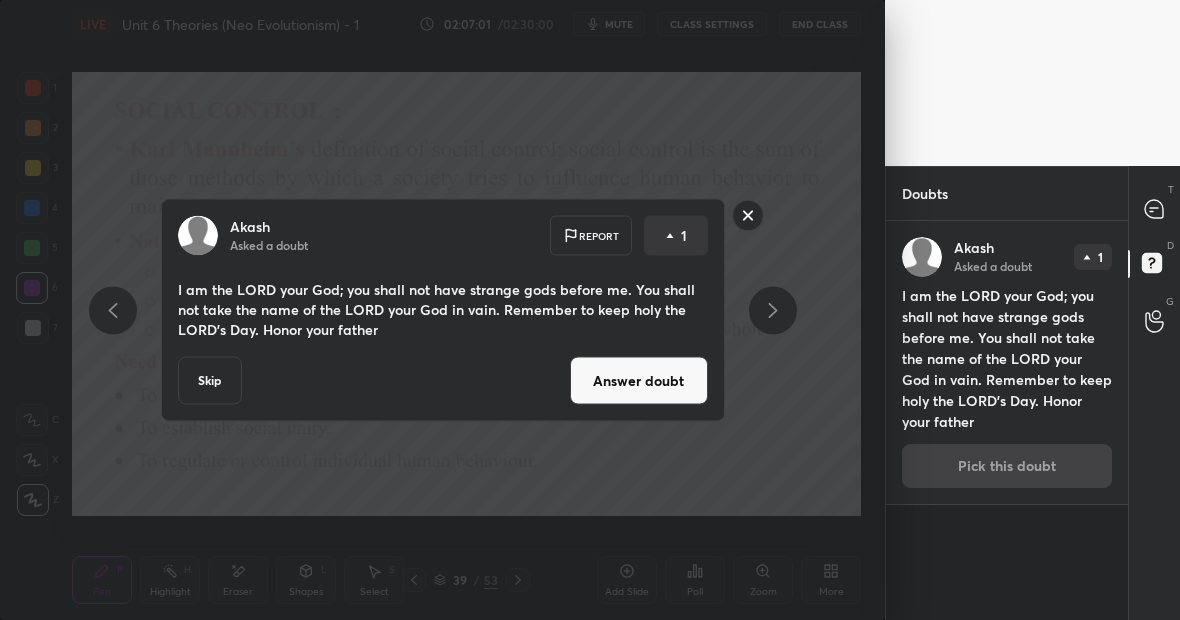 click on "Answer doubt" at bounding box center (639, 381) 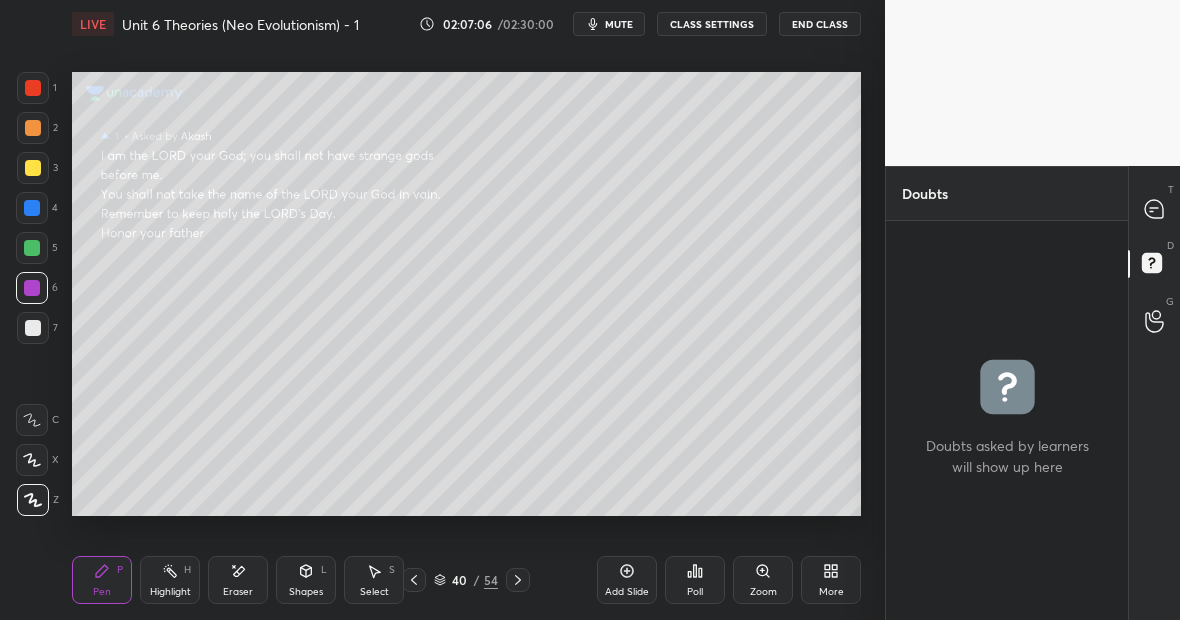 click on "Pen P" at bounding box center (102, 580) 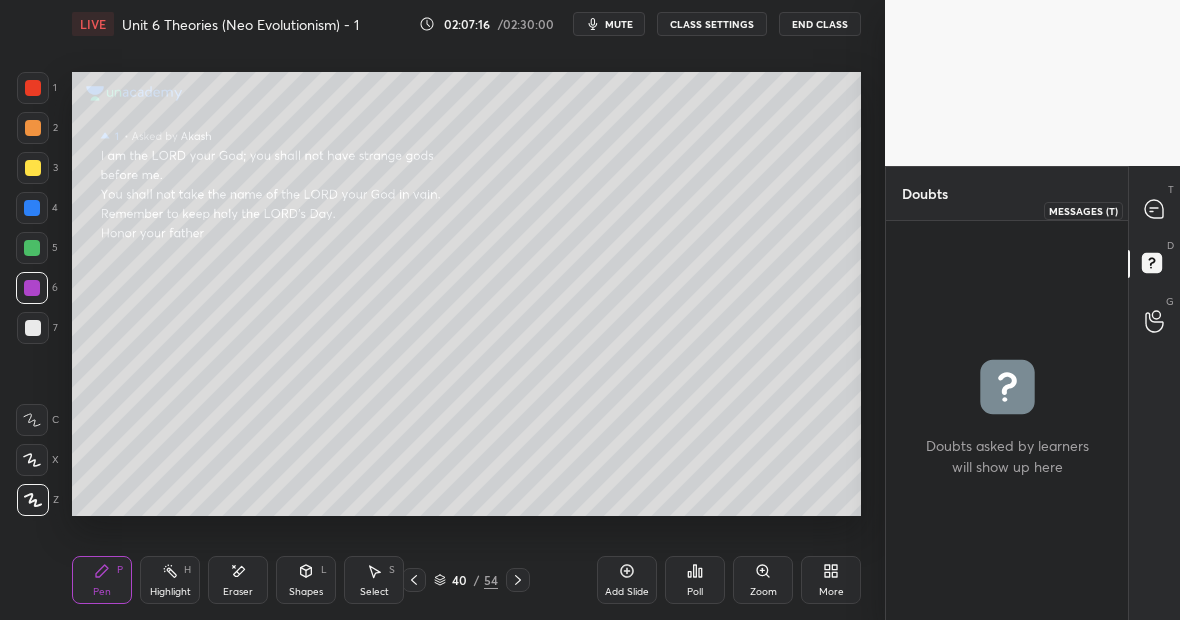 click 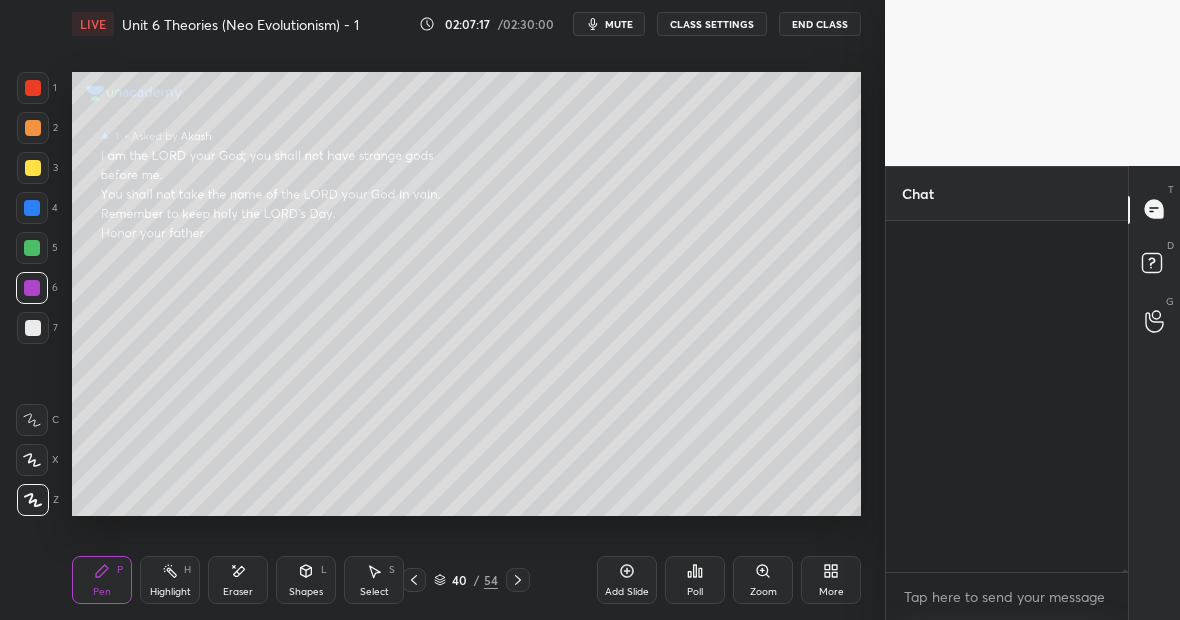 scroll, scrollTop: 69900, scrollLeft: 0, axis: vertical 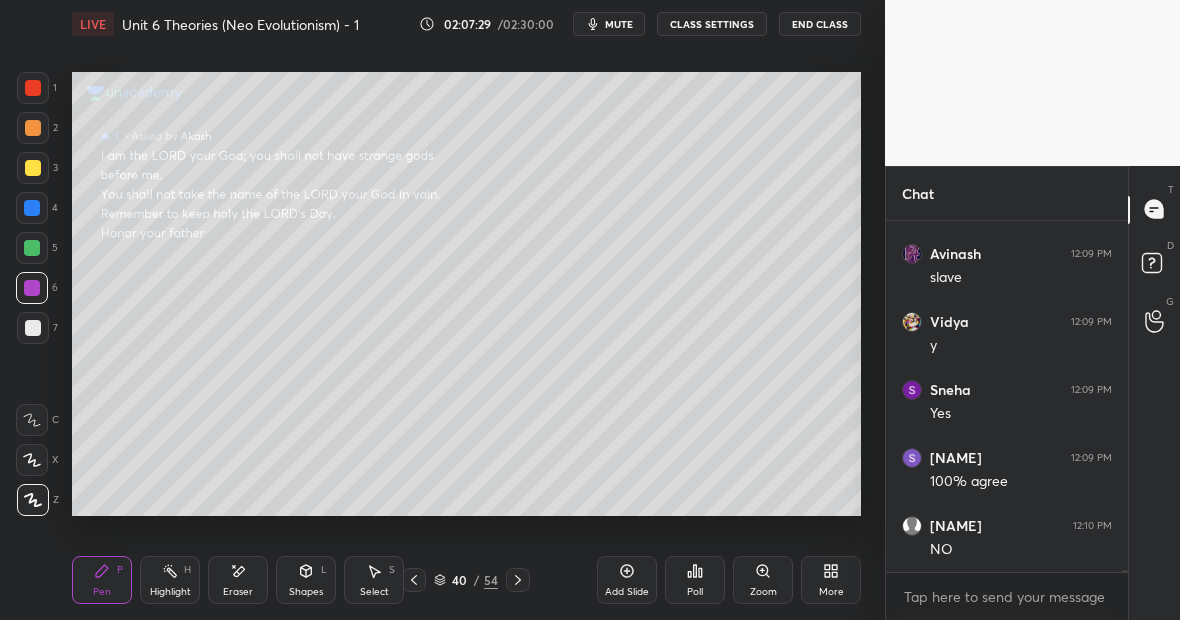 click at bounding box center (33, 328) 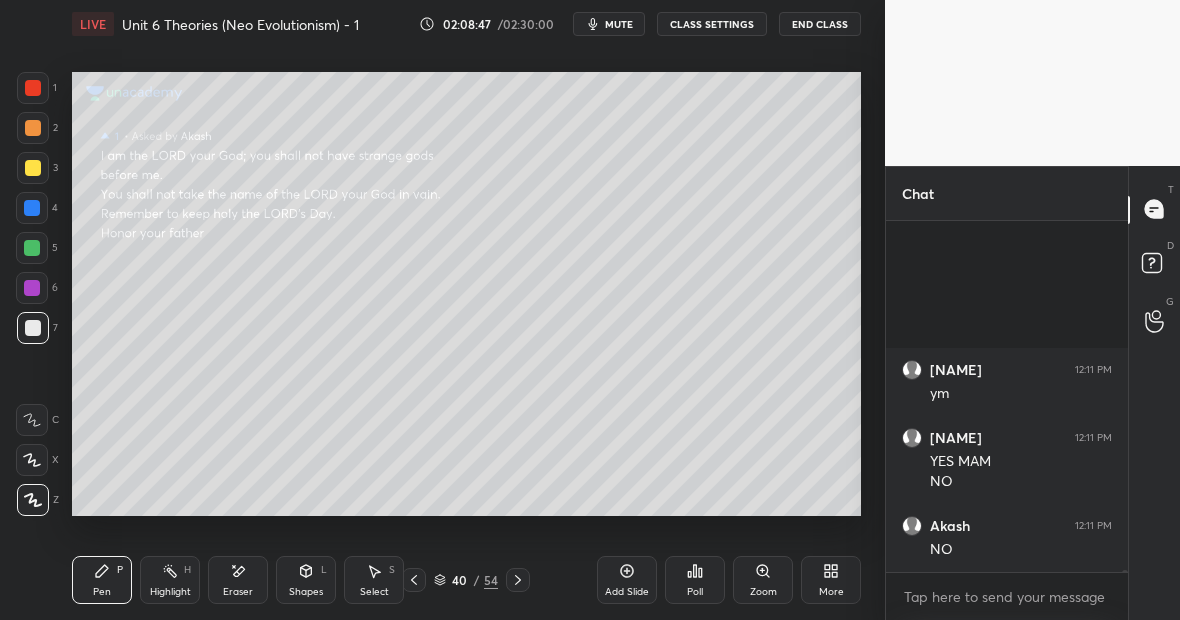 scroll, scrollTop: 70600, scrollLeft: 0, axis: vertical 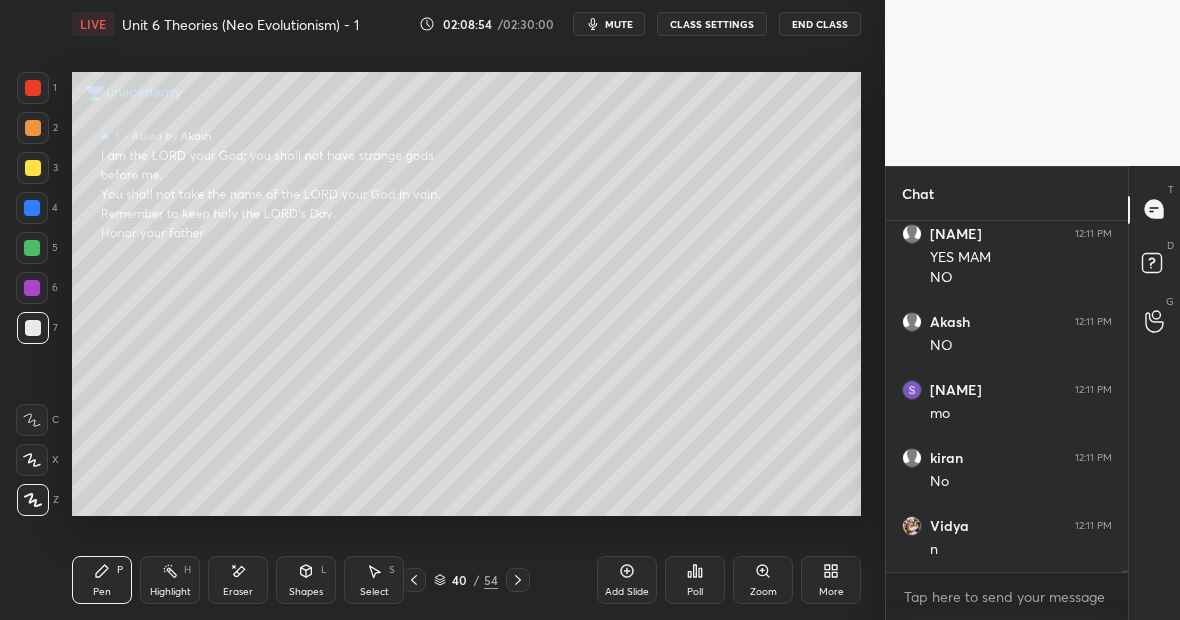 click on "Eraser" at bounding box center (238, 580) 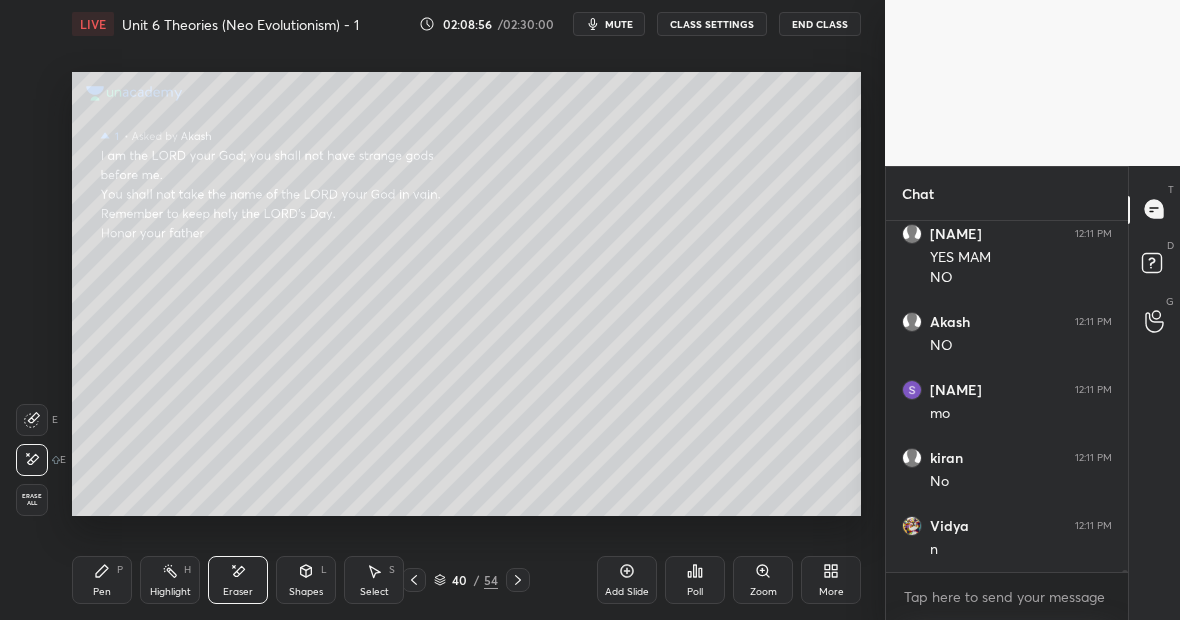 click on "Pen P" at bounding box center (102, 580) 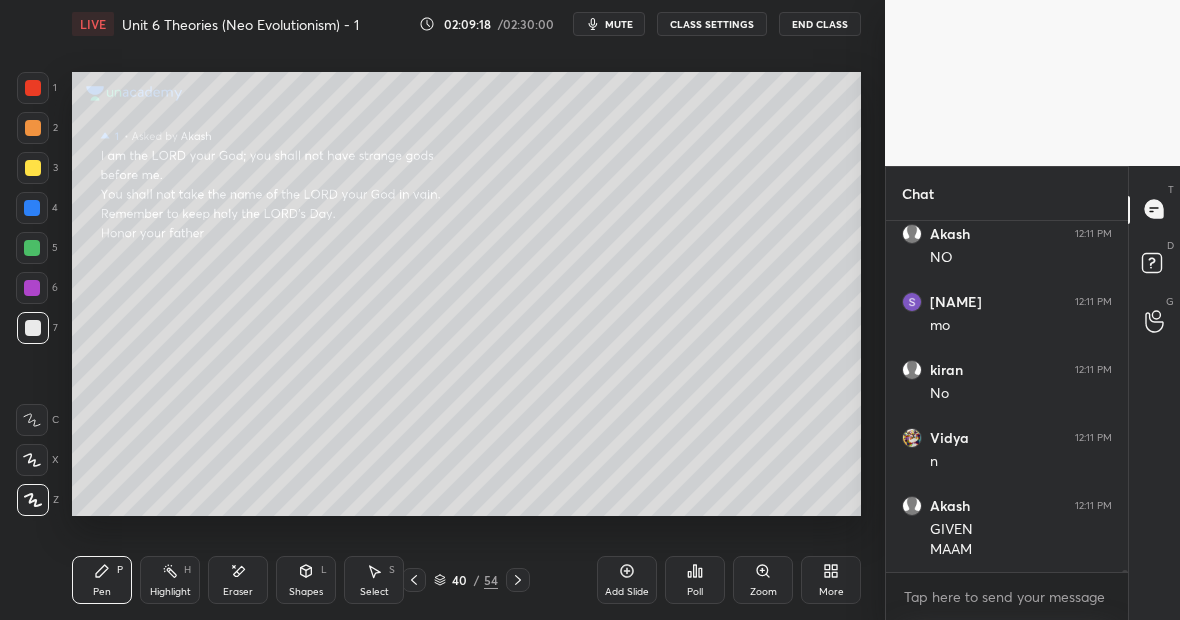 scroll, scrollTop: 70756, scrollLeft: 0, axis: vertical 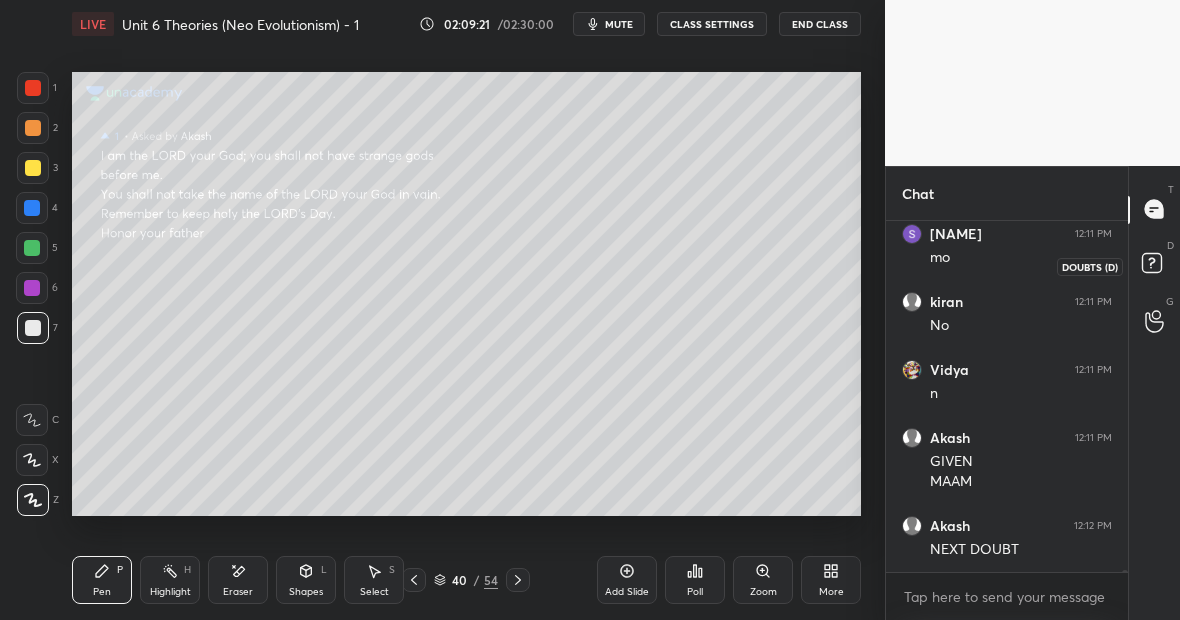 click 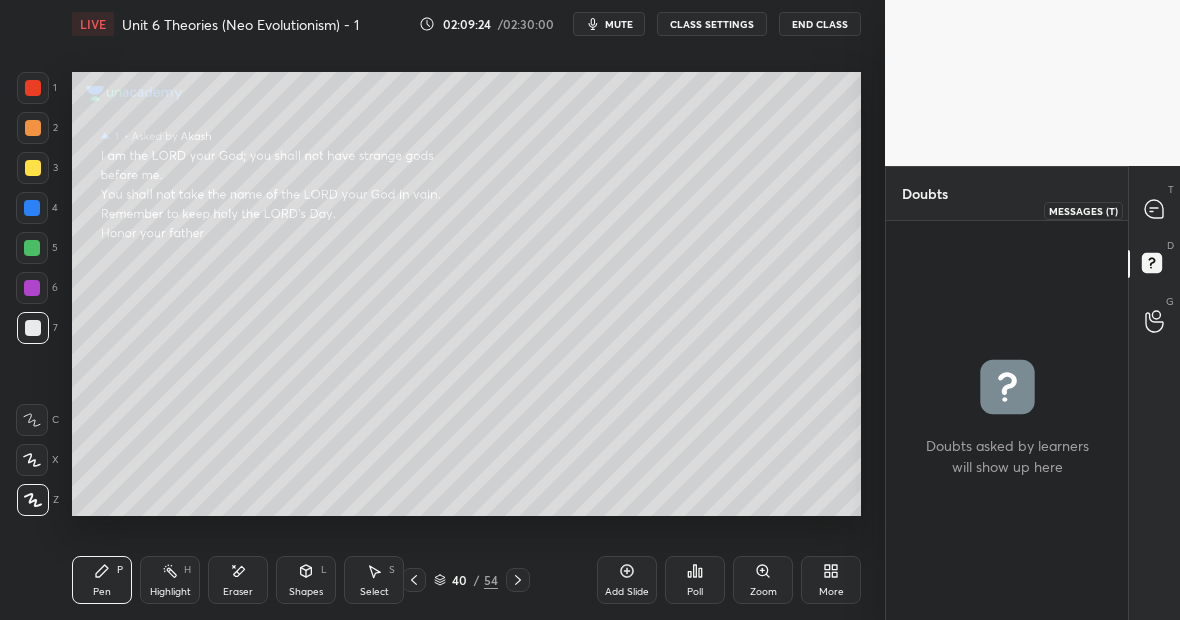 click 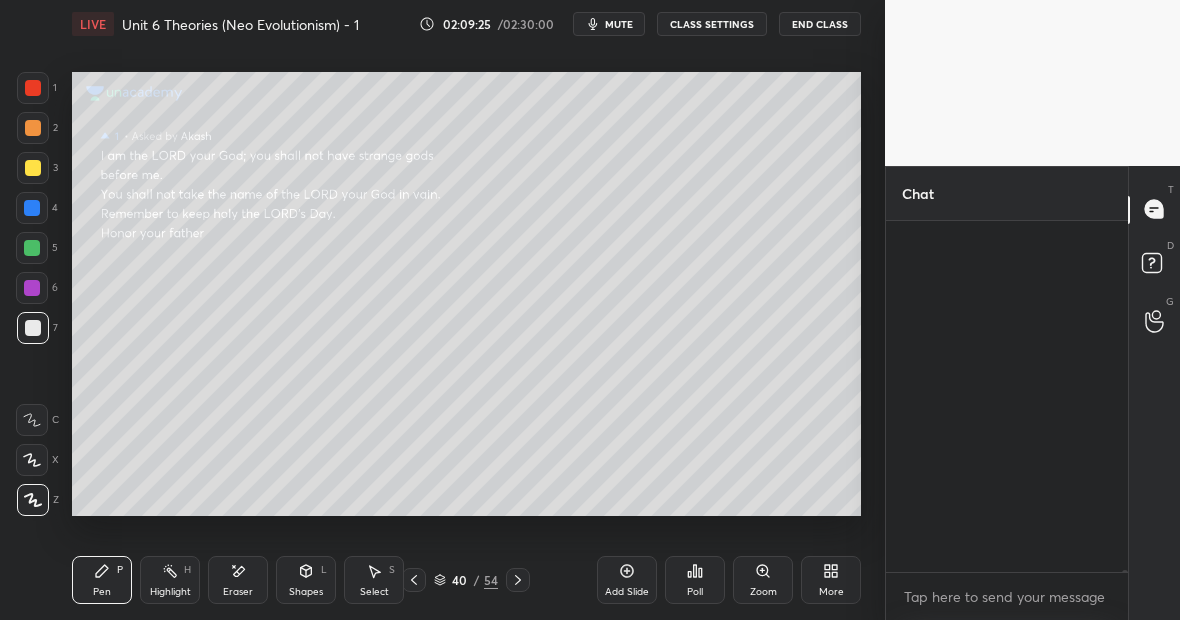 scroll, scrollTop: 70756, scrollLeft: 0, axis: vertical 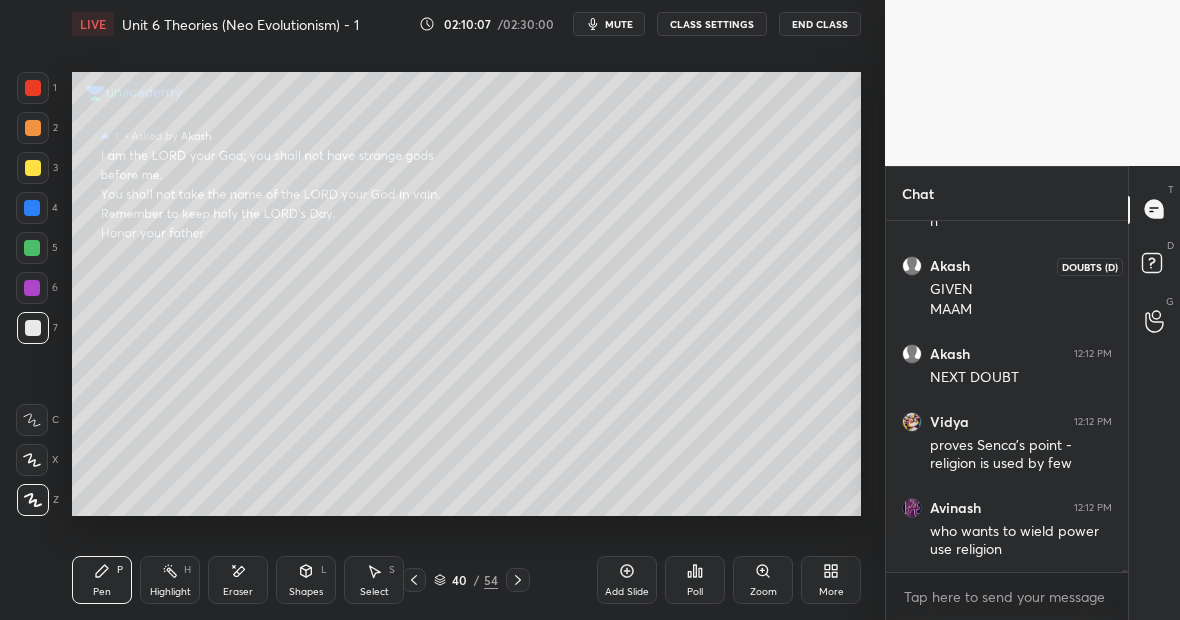 click 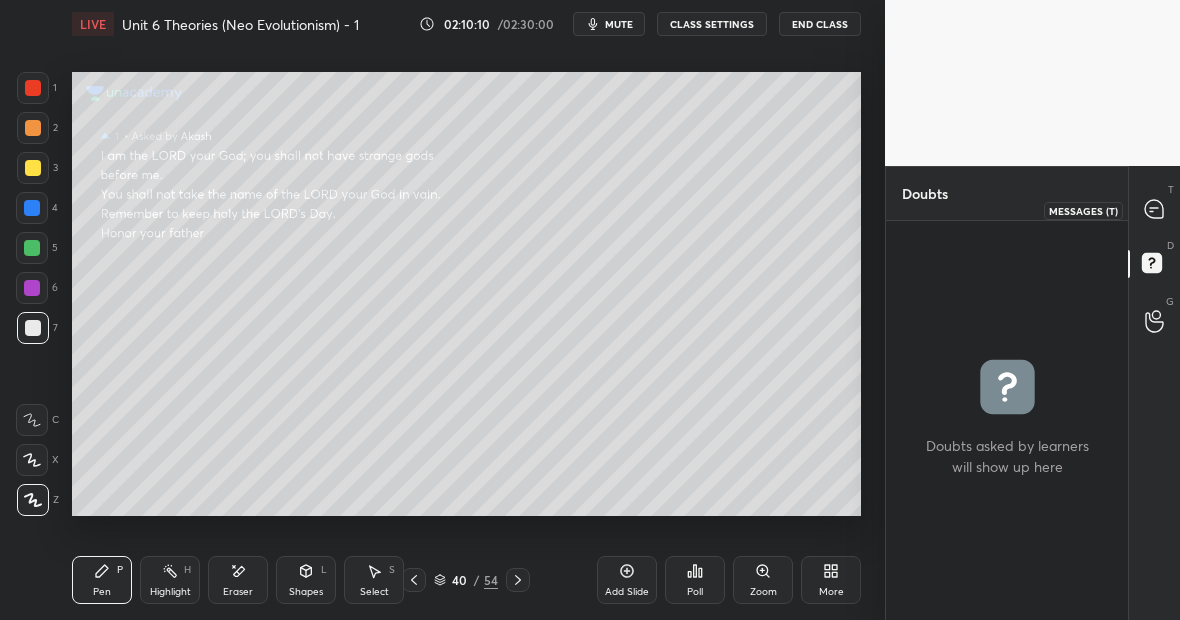 click 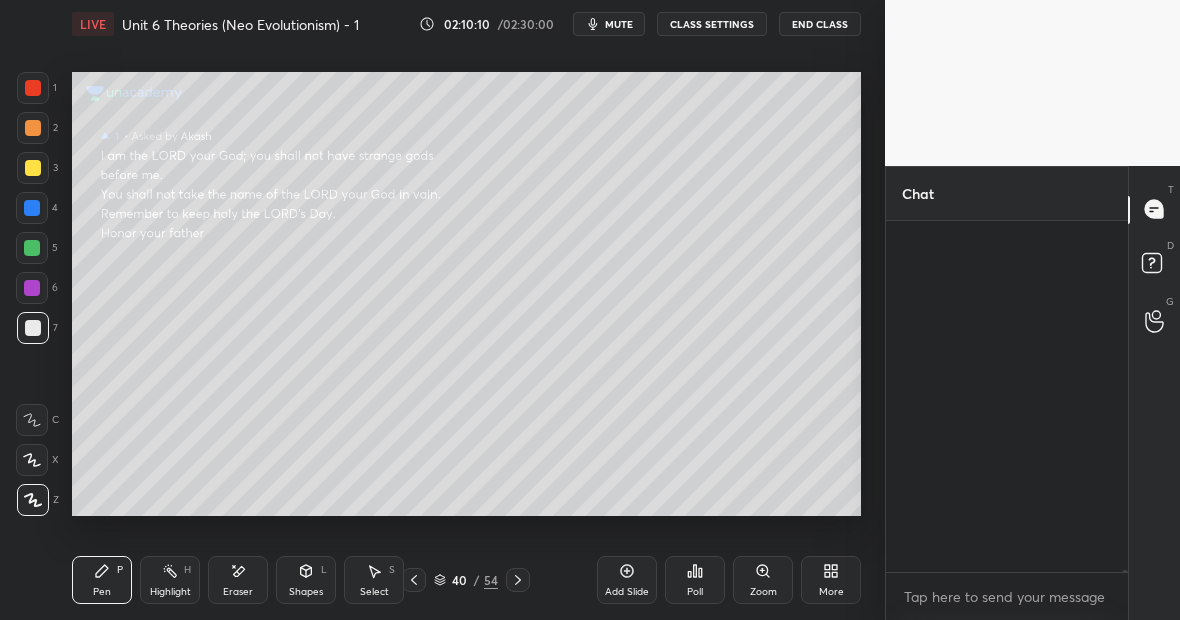 scroll, scrollTop: 70928, scrollLeft: 0, axis: vertical 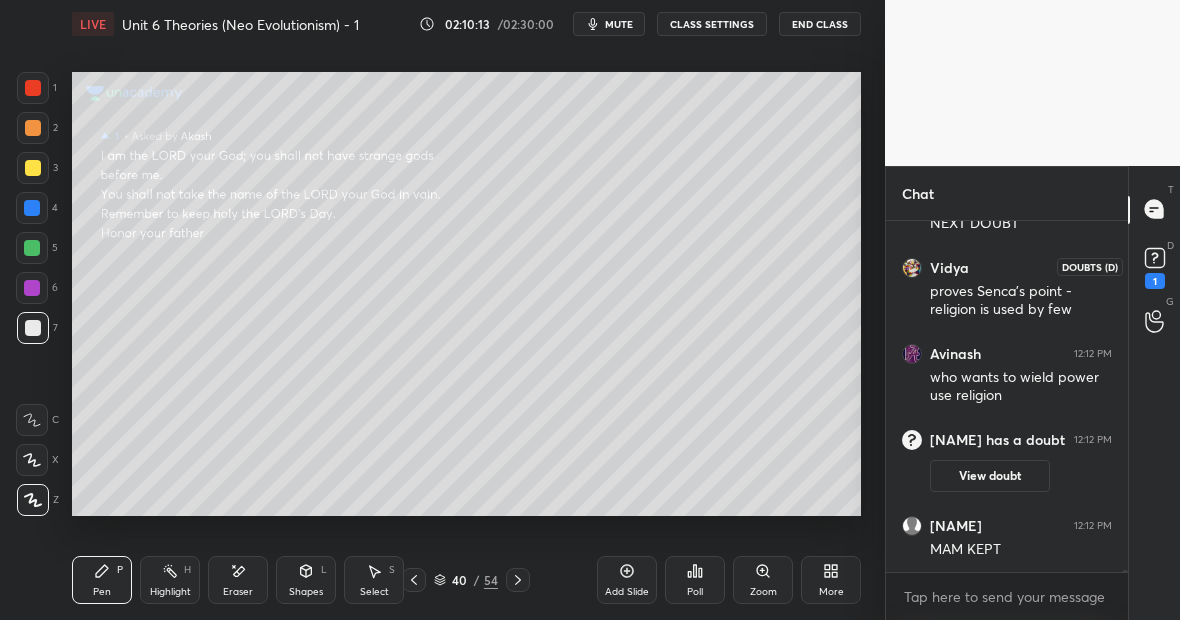 click 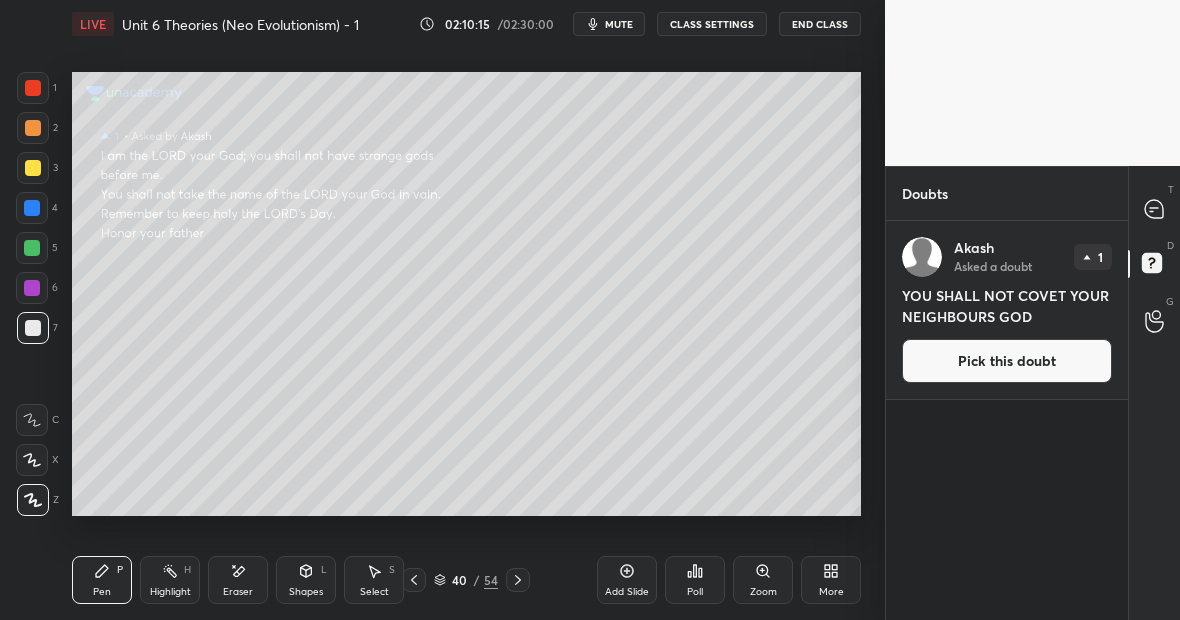 click on "Pick this doubt" at bounding box center [1007, 361] 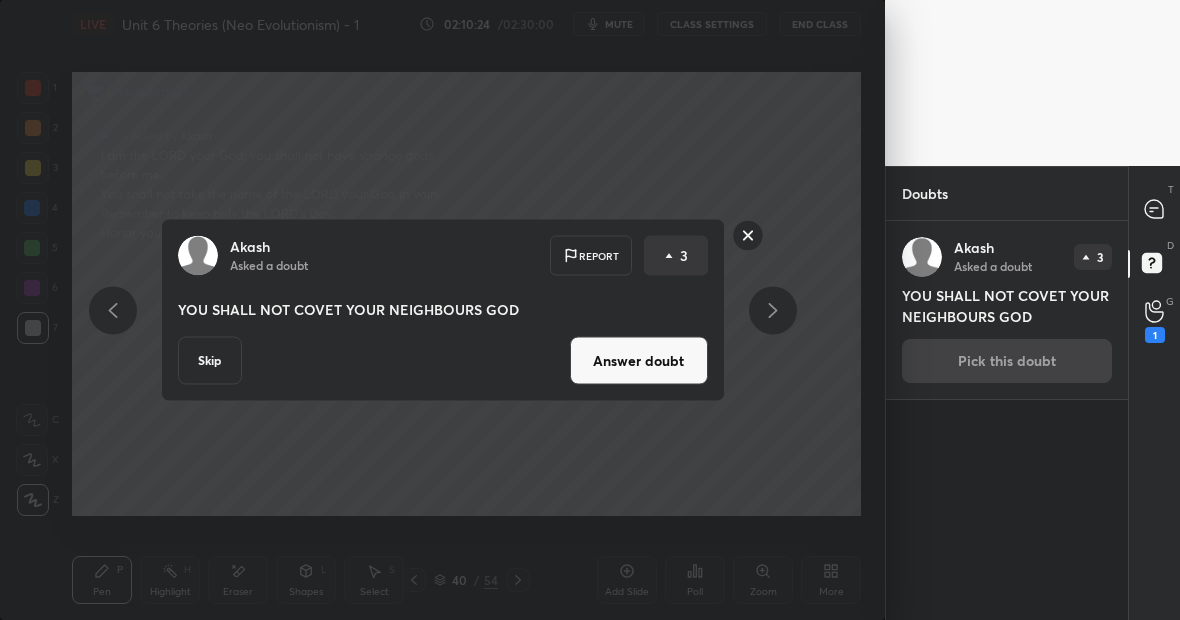 click on "Answer doubt" at bounding box center [639, 361] 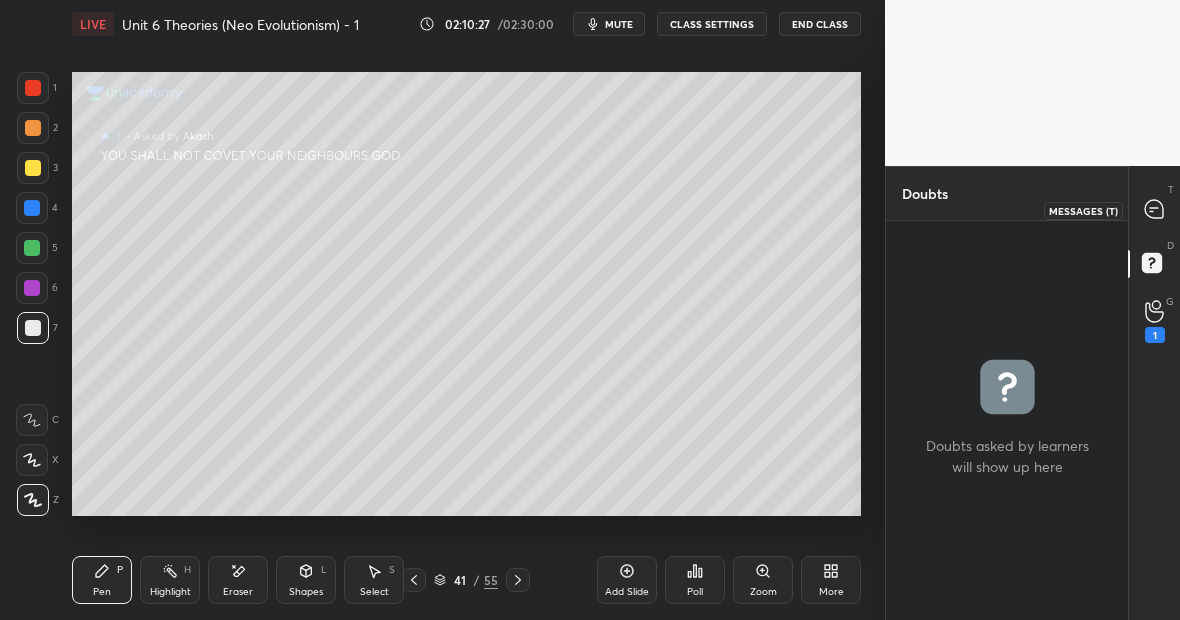 click 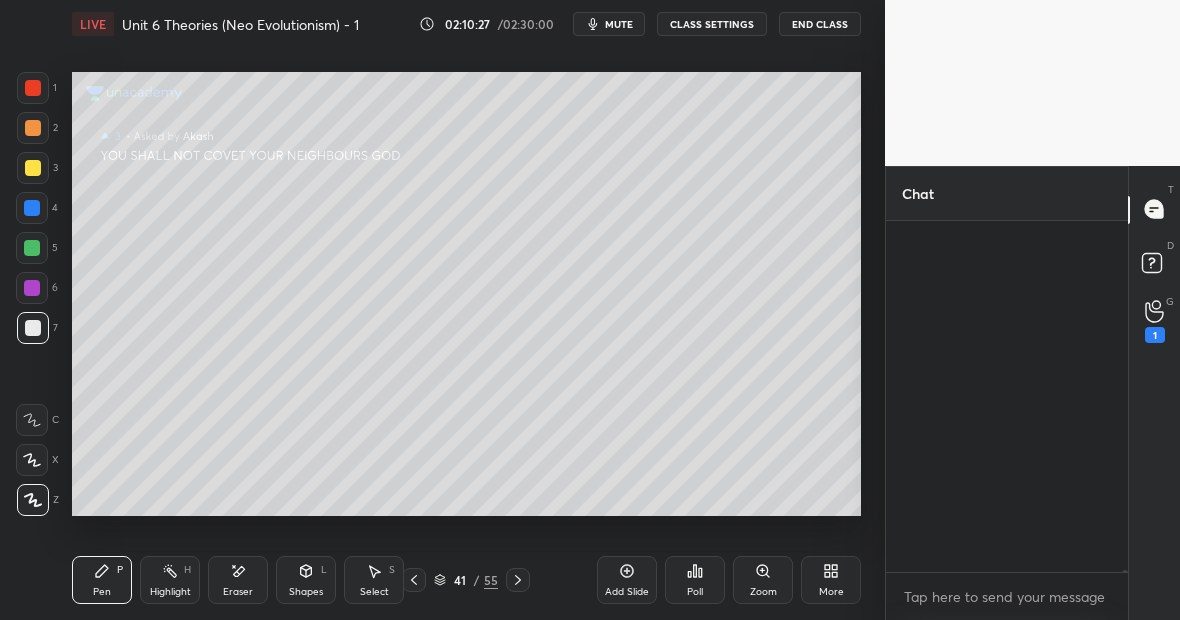 scroll, scrollTop: 70888, scrollLeft: 0, axis: vertical 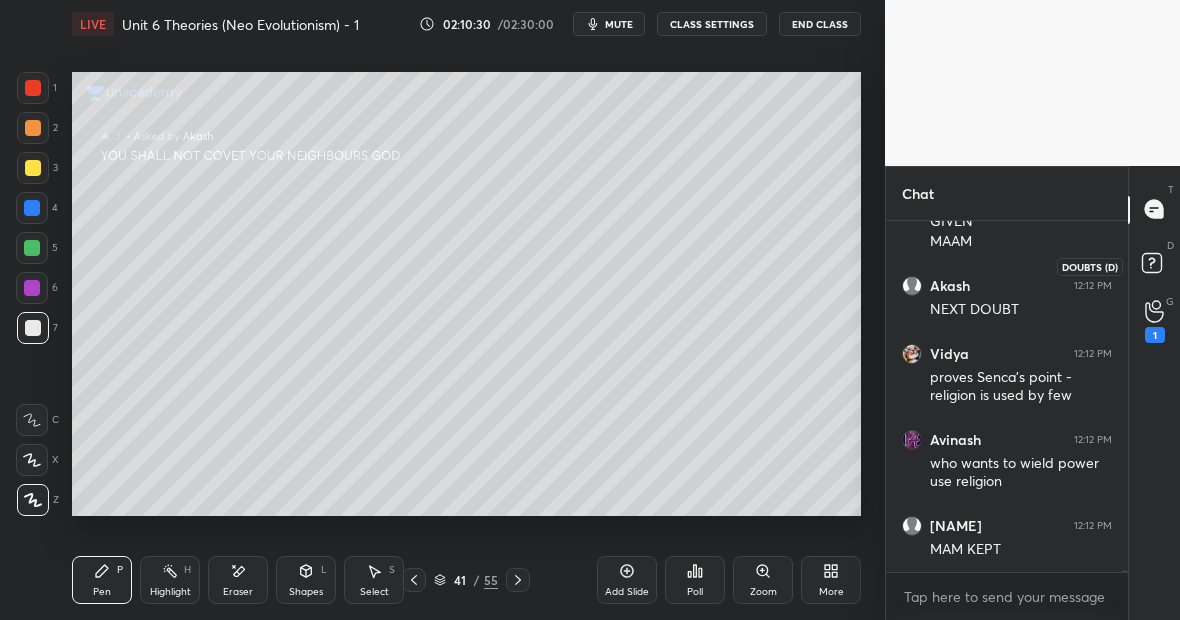 click 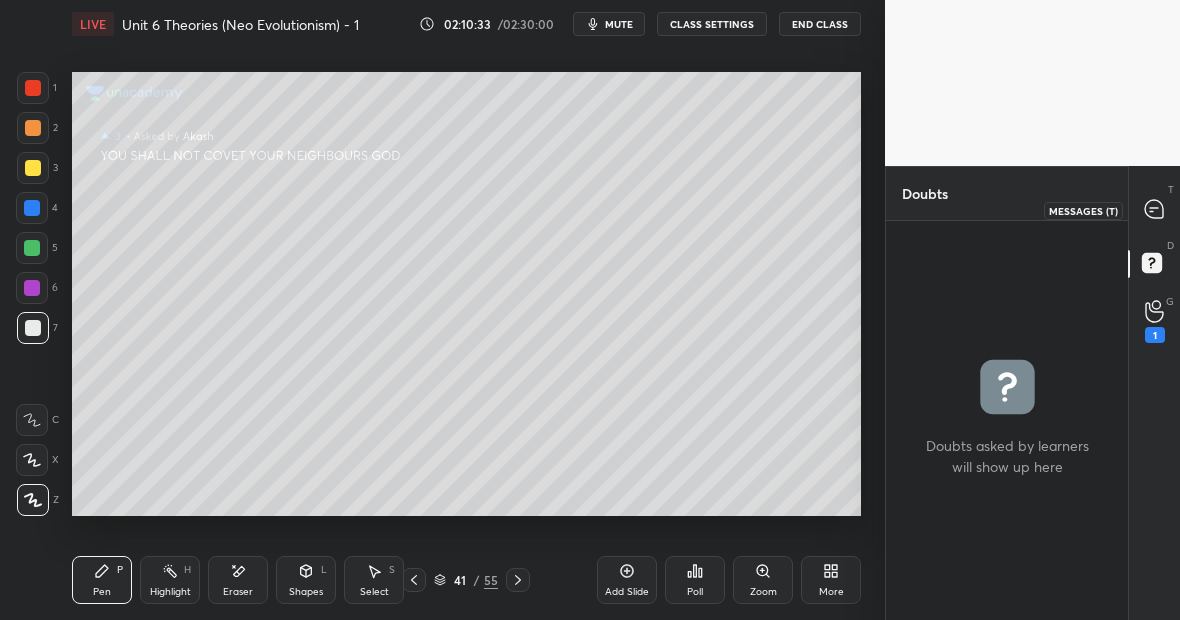 click 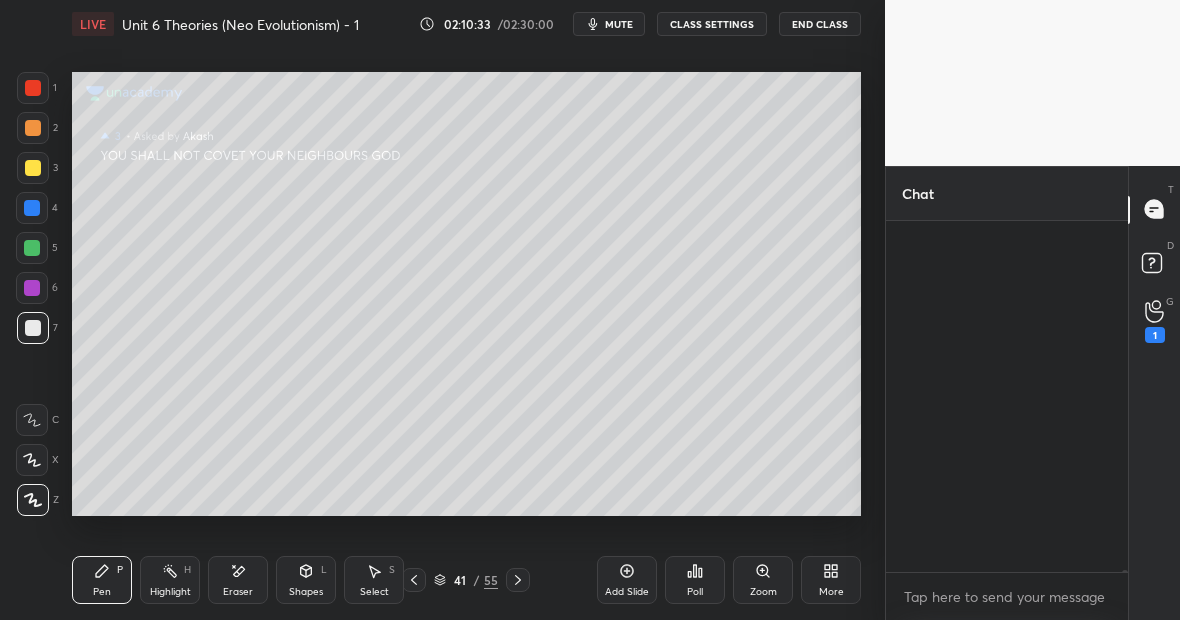 scroll, scrollTop: 70888, scrollLeft: 0, axis: vertical 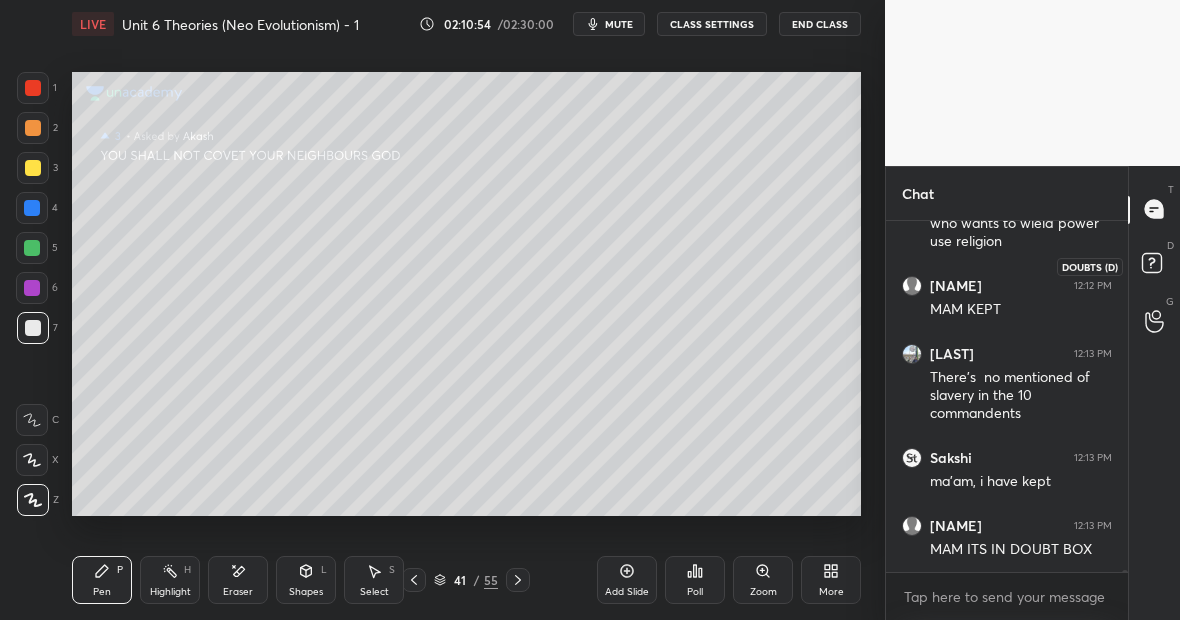 click 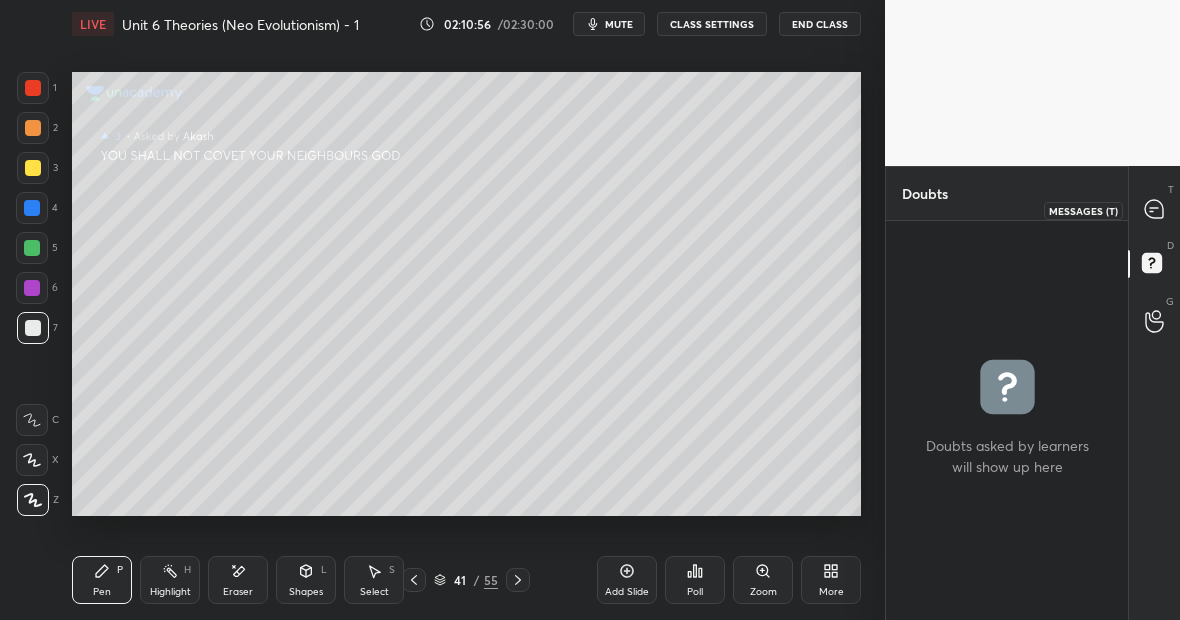 click 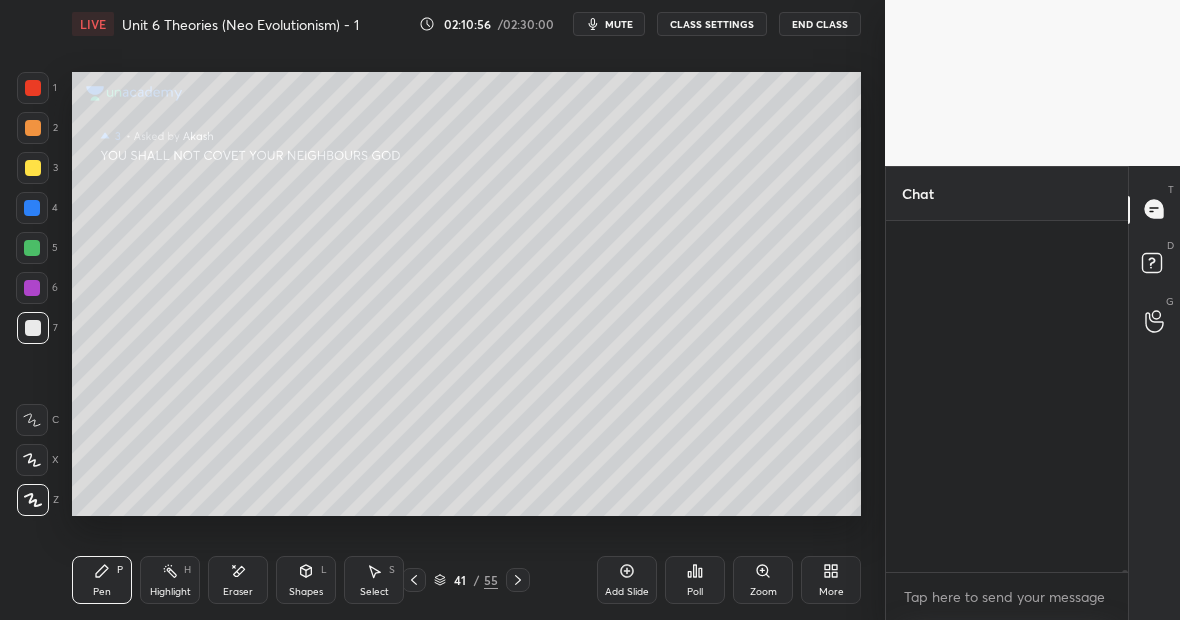 scroll, scrollTop: 71128, scrollLeft: 0, axis: vertical 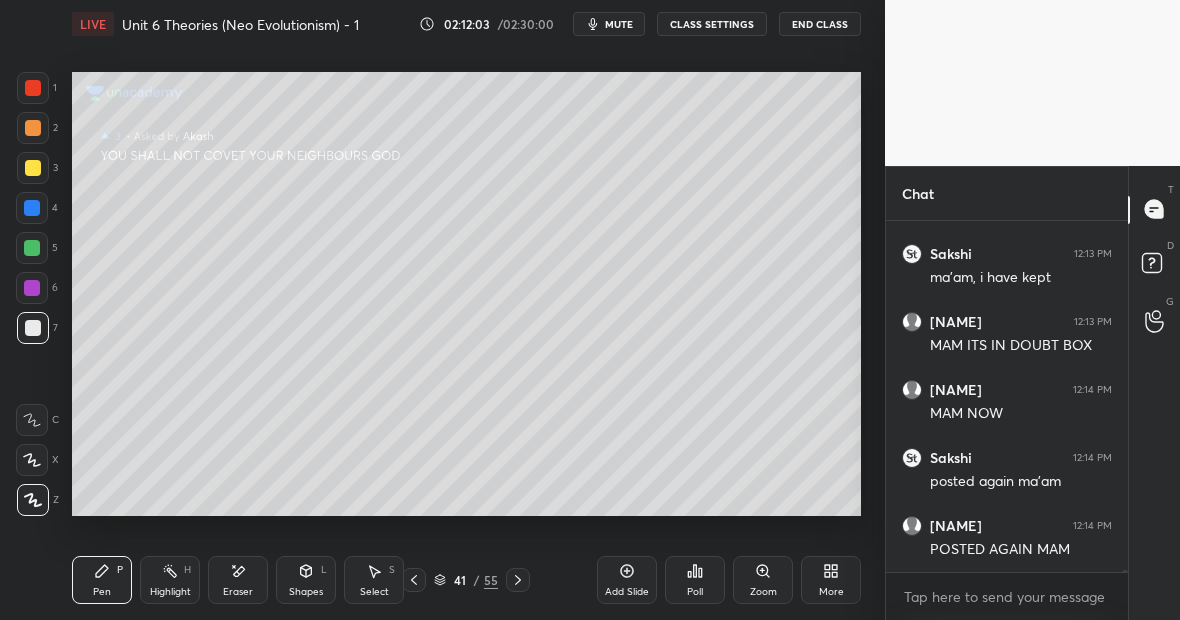 click on "Highlight H" at bounding box center (170, 580) 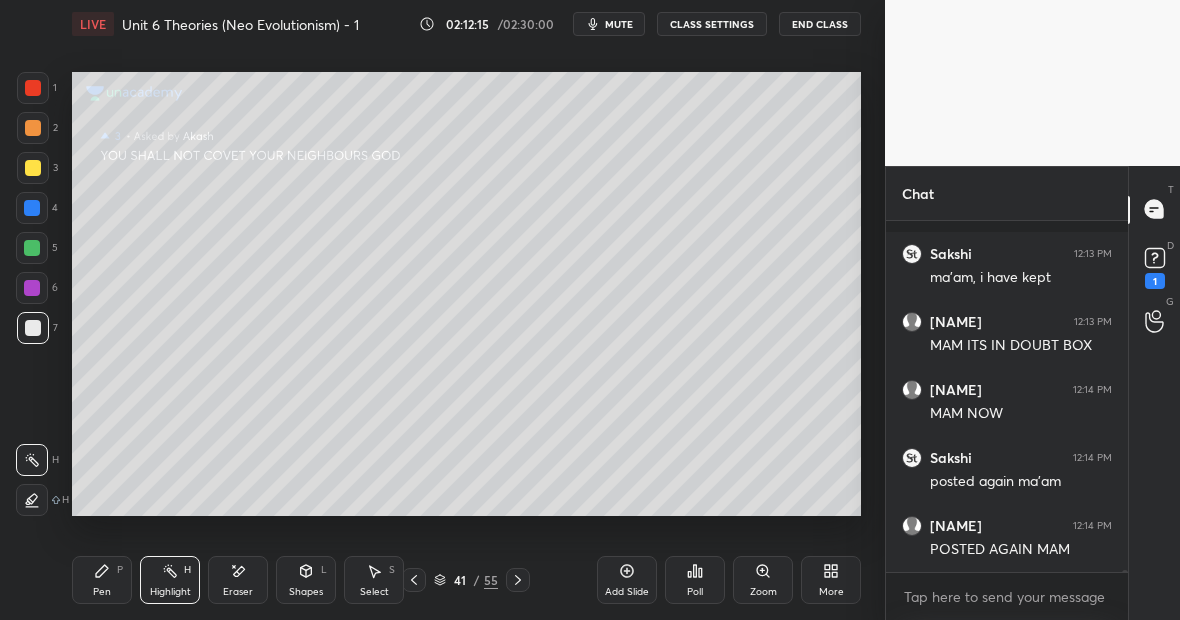 scroll, scrollTop: 71418, scrollLeft: 0, axis: vertical 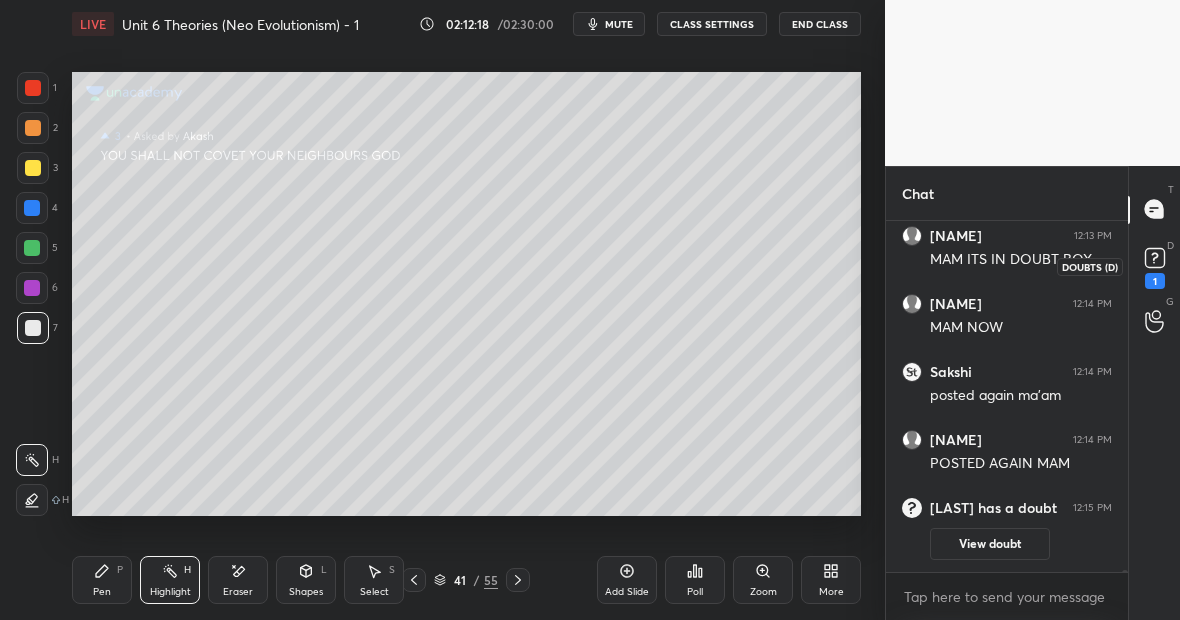 click 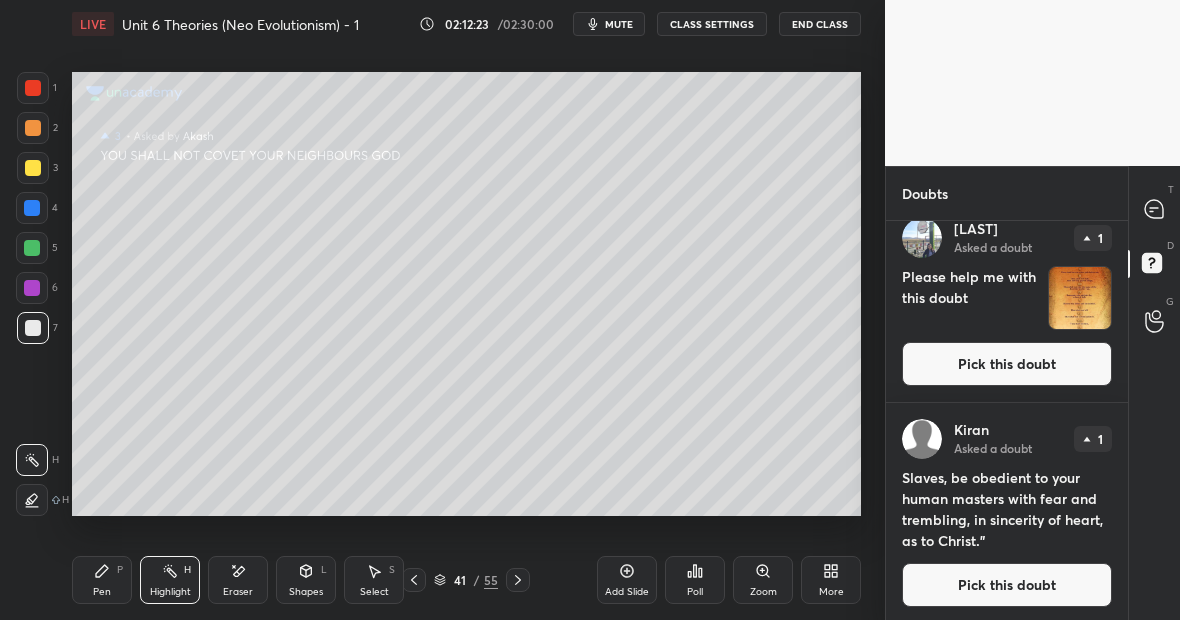 scroll, scrollTop: 23, scrollLeft: 0, axis: vertical 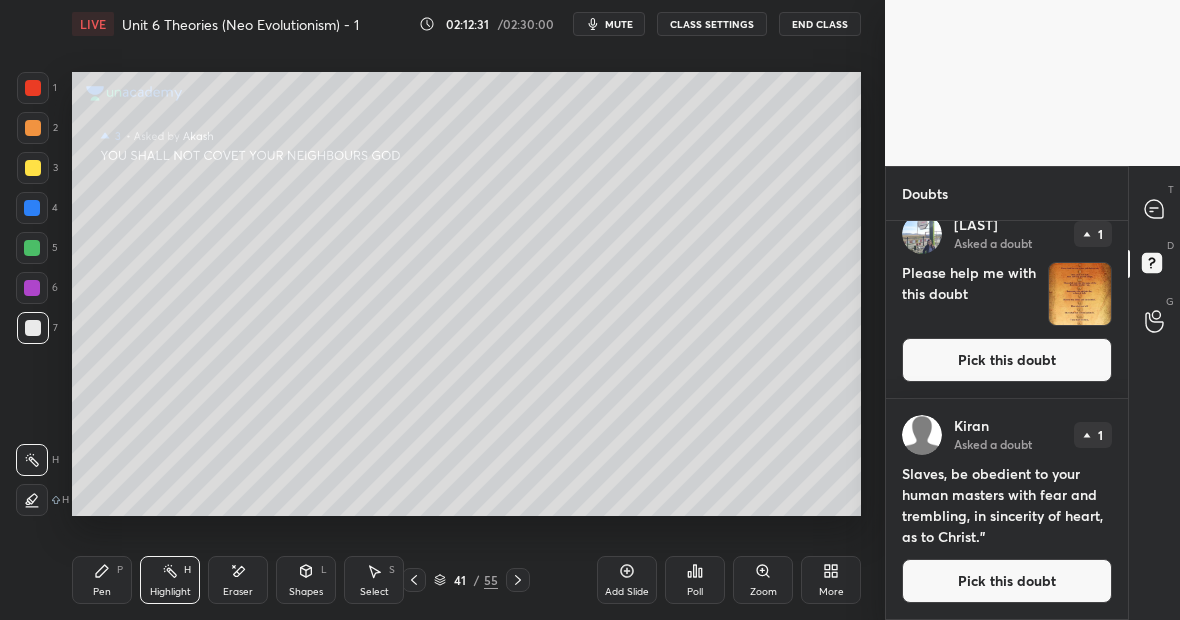 click on "Pick this doubt" at bounding box center [1007, 581] 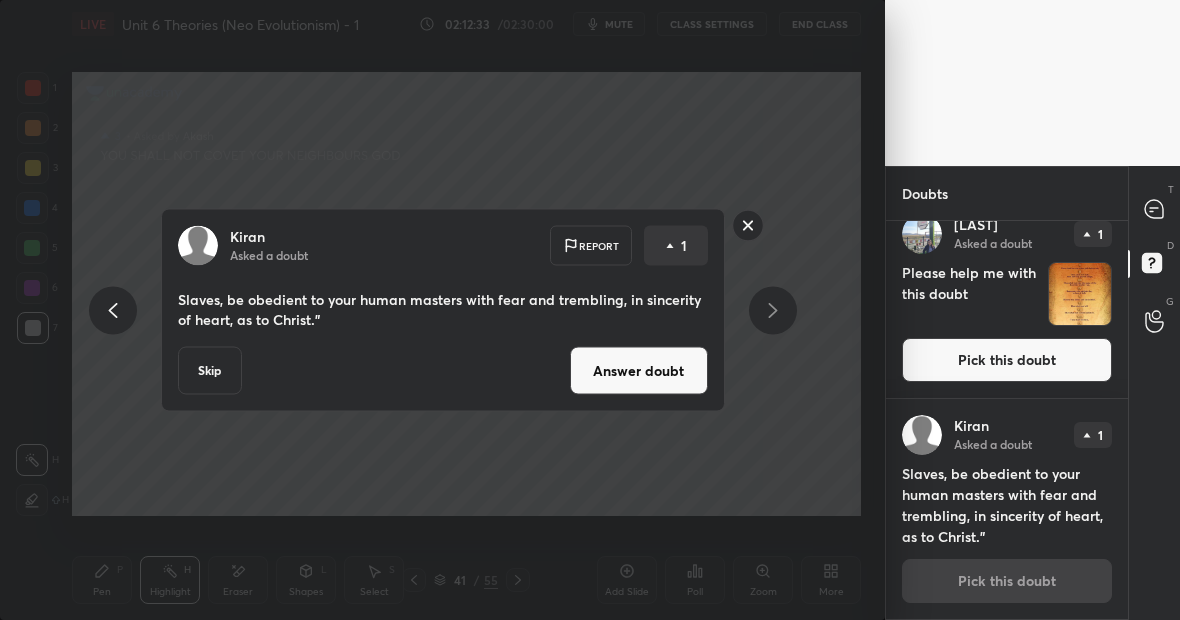 click on "Answer doubt" at bounding box center (639, 371) 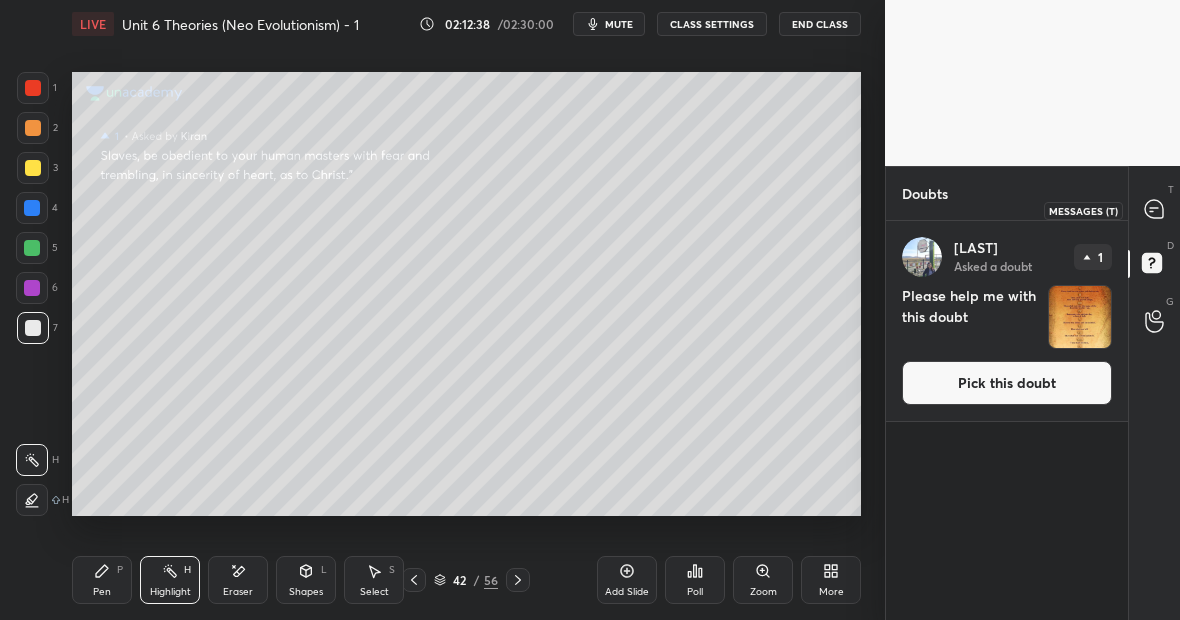 click 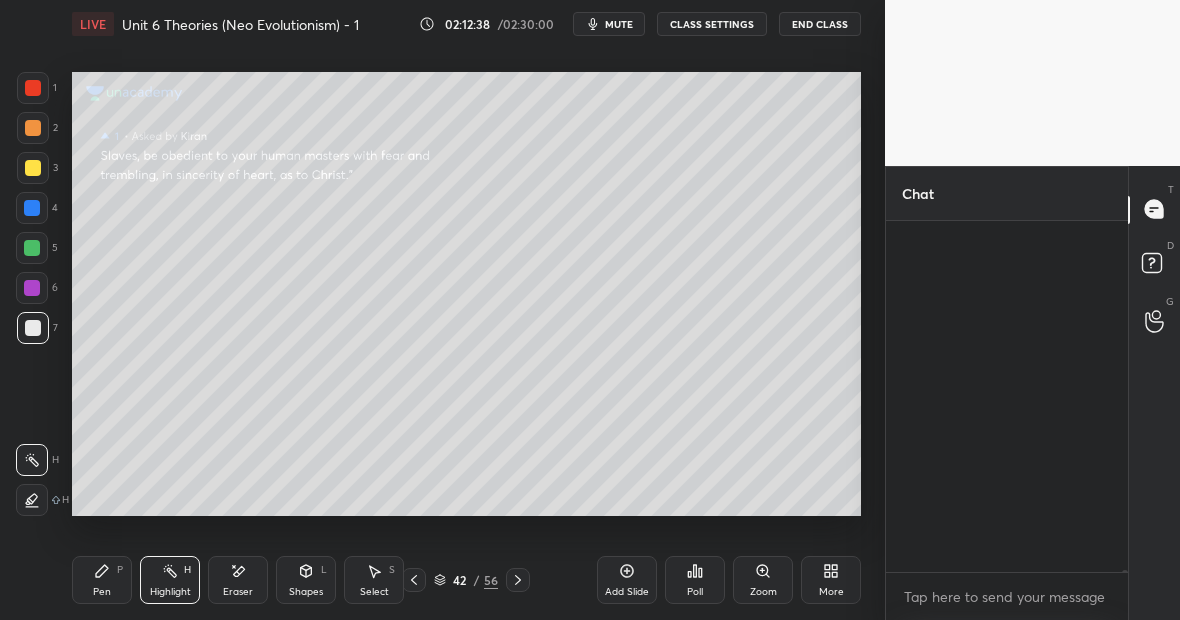 scroll, scrollTop: 71036, scrollLeft: 0, axis: vertical 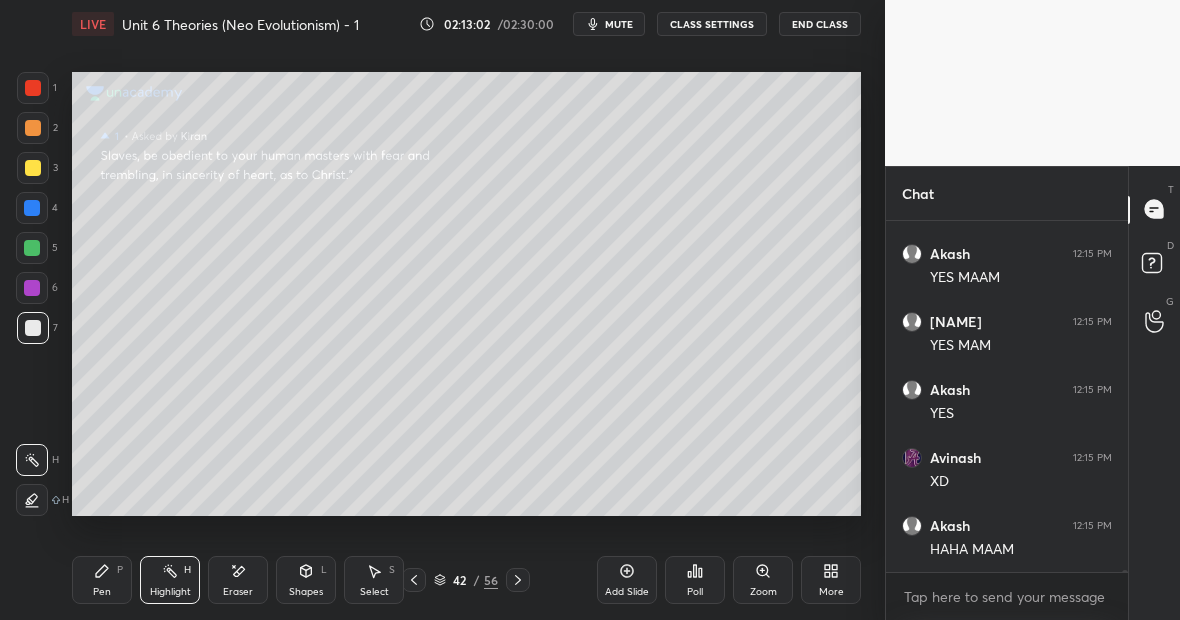 click at bounding box center [32, 248] 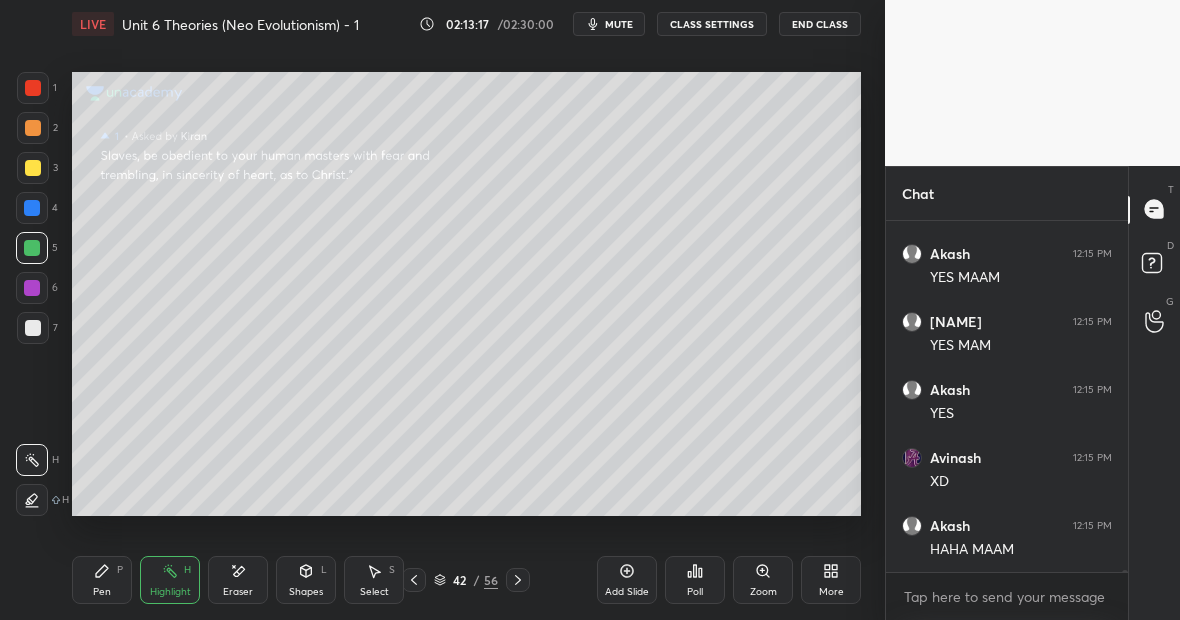 click on "Pen P" at bounding box center (102, 580) 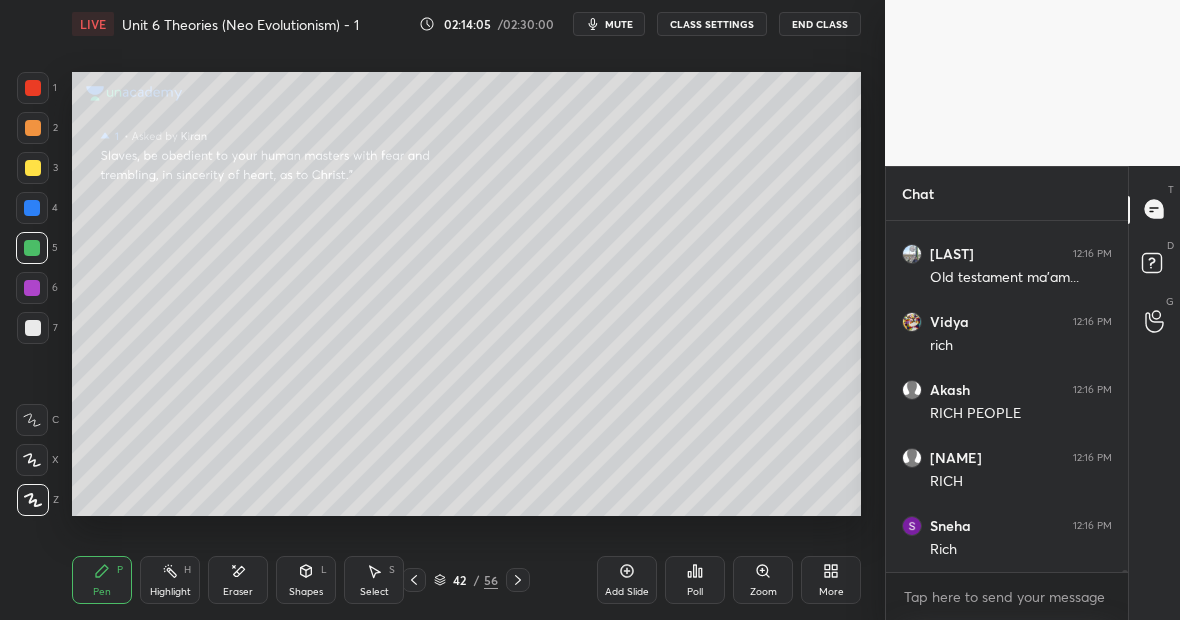scroll, scrollTop: 71820, scrollLeft: 0, axis: vertical 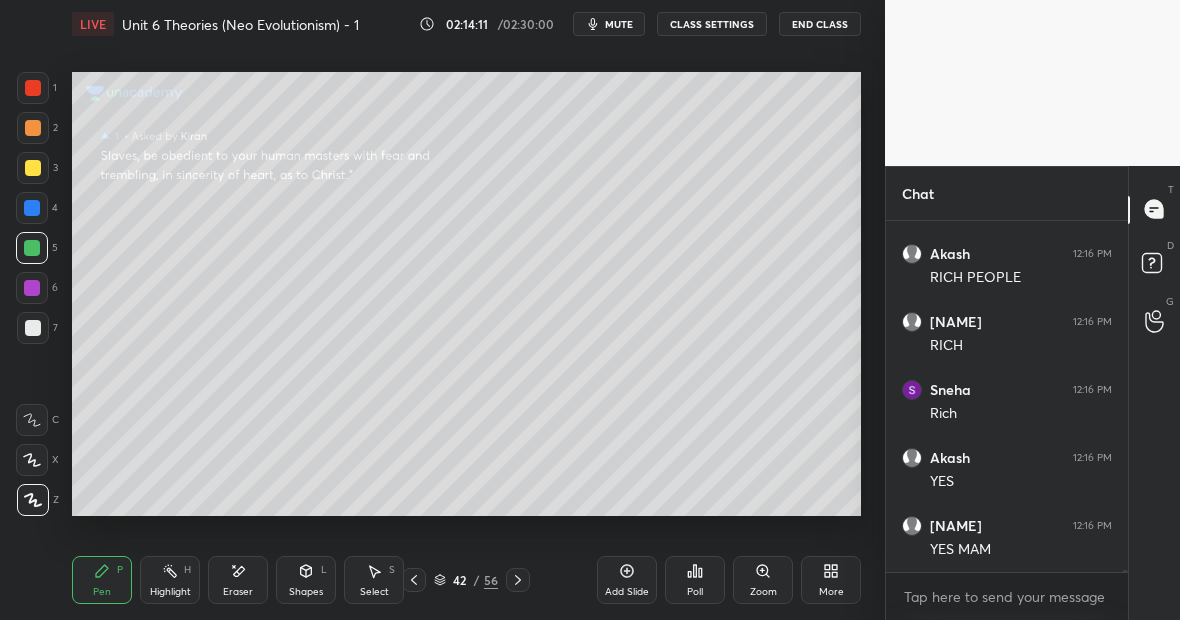 click at bounding box center [33, 168] 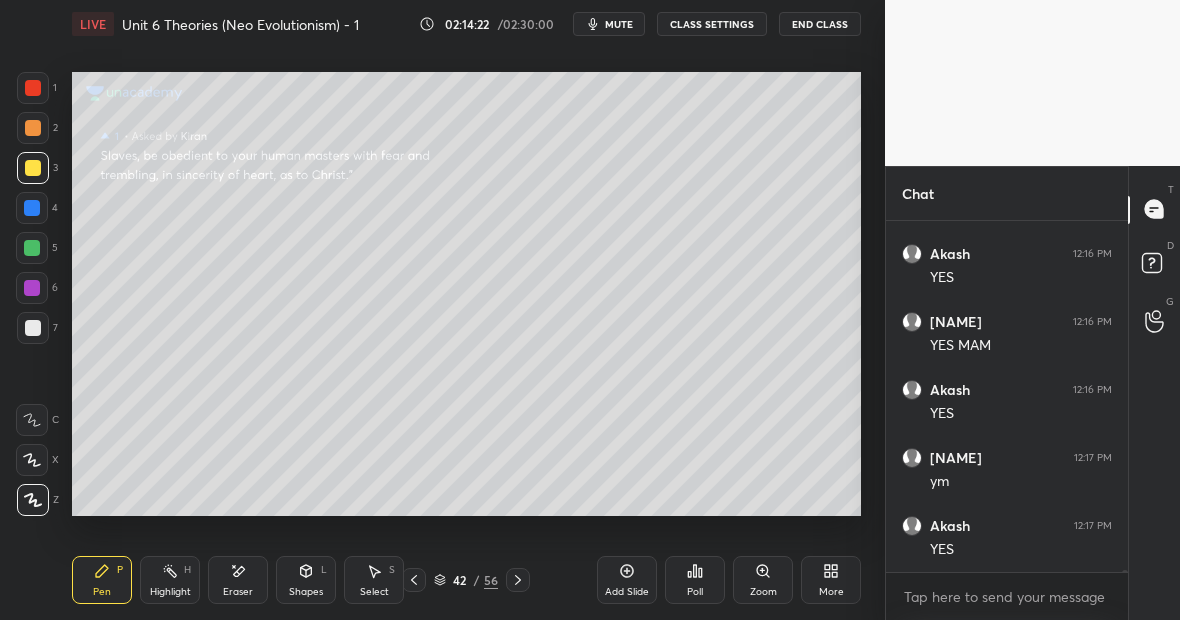 scroll, scrollTop: 72160, scrollLeft: 0, axis: vertical 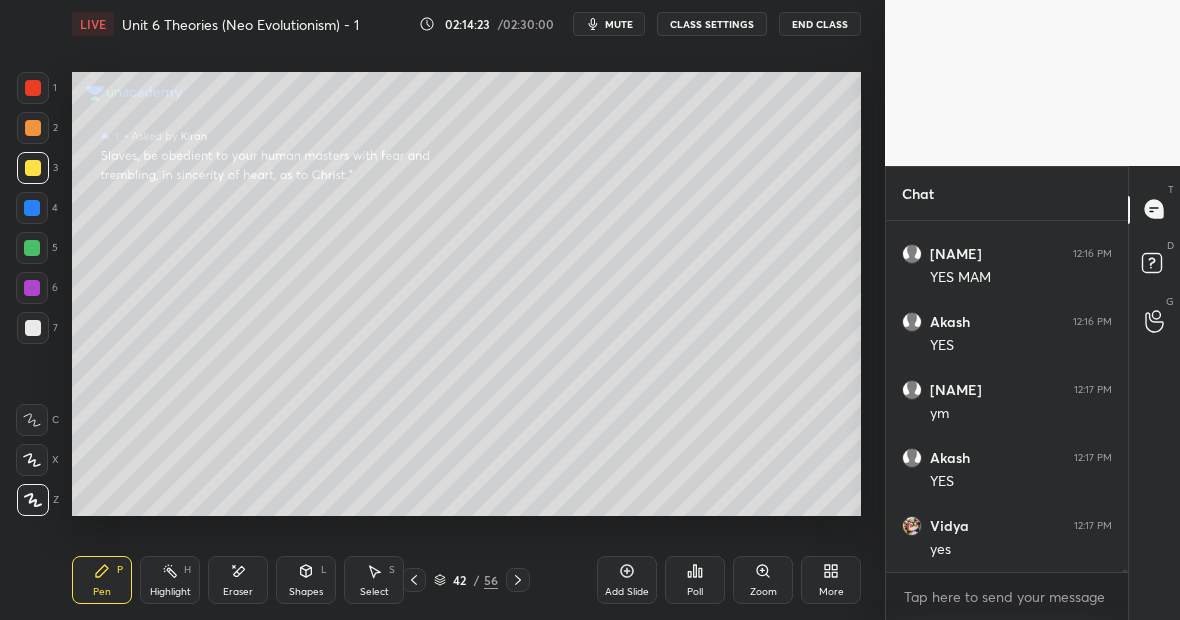 click at bounding box center (33, 328) 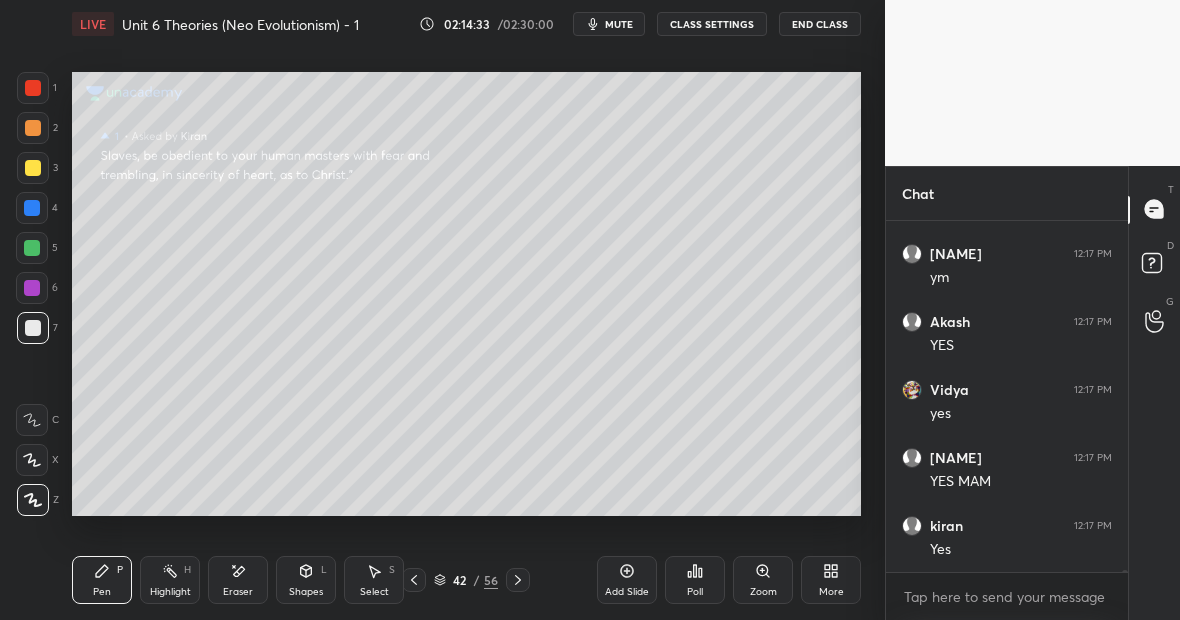 scroll, scrollTop: 72364, scrollLeft: 0, axis: vertical 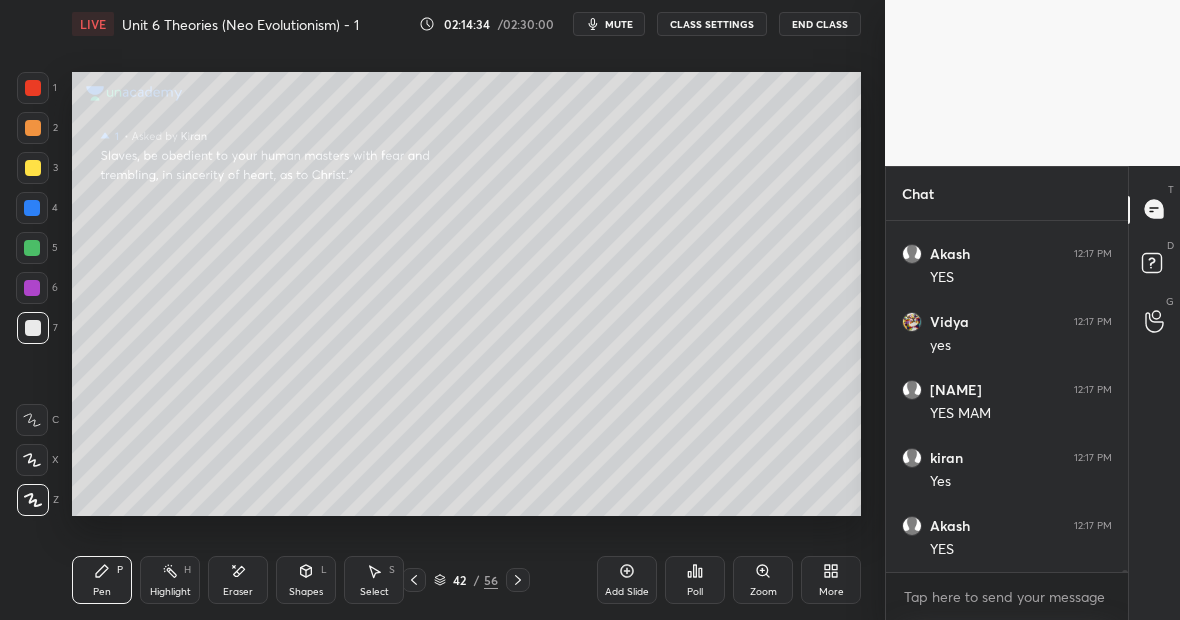 click at bounding box center (33, 328) 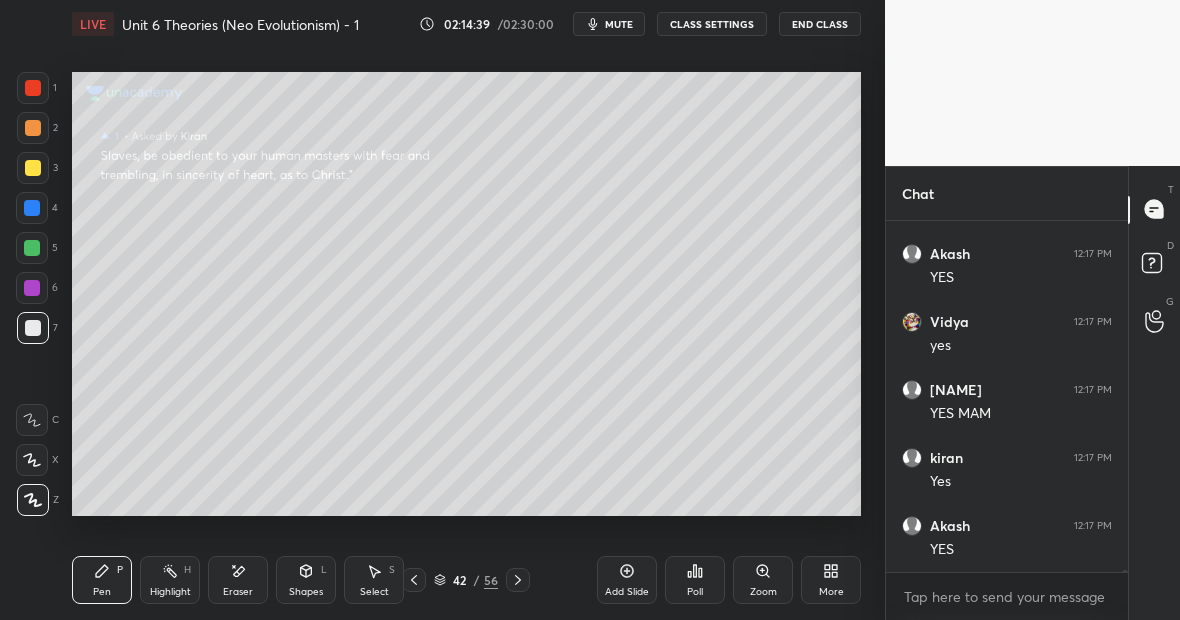 scroll, scrollTop: 72384, scrollLeft: 0, axis: vertical 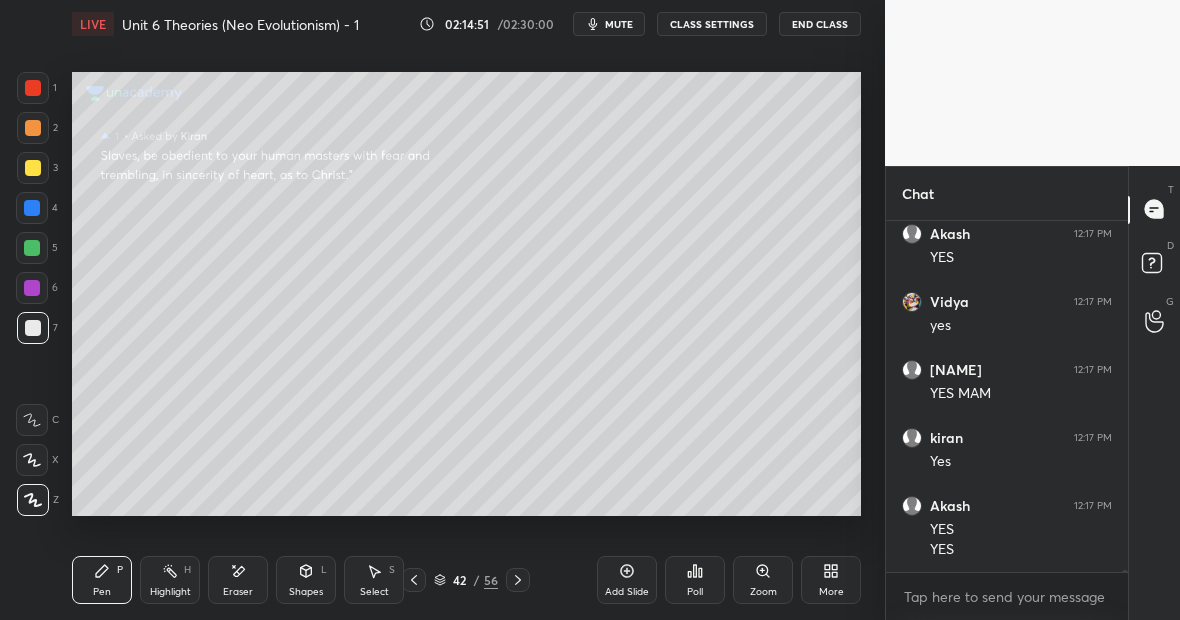 click on "Pen P" at bounding box center [102, 580] 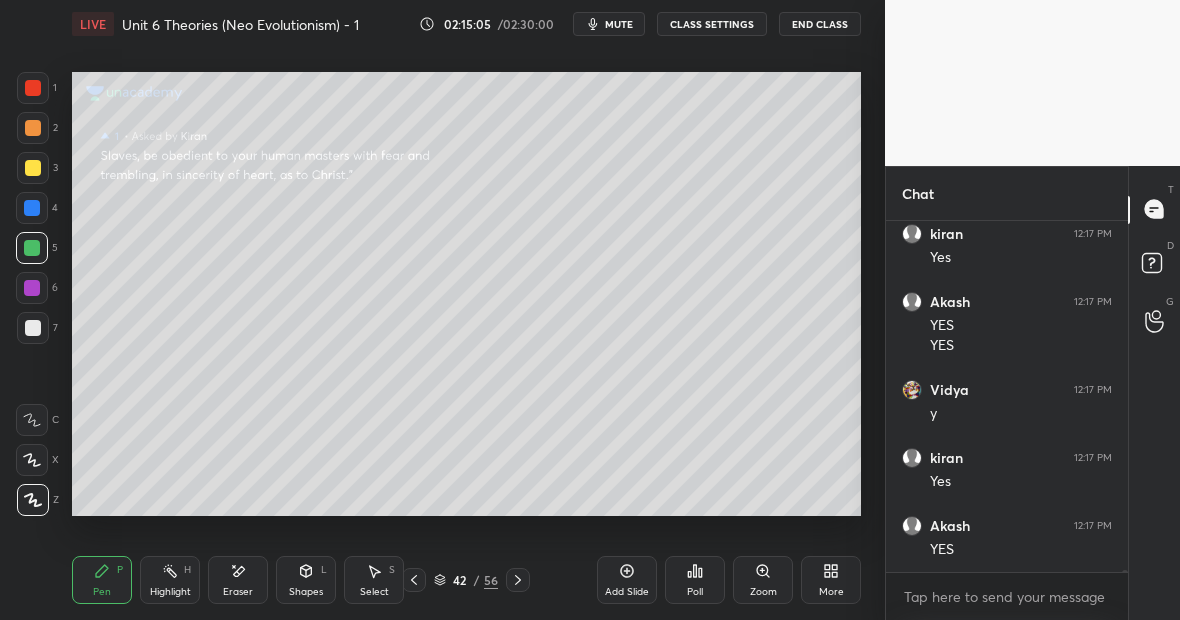 scroll, scrollTop: 72656, scrollLeft: 0, axis: vertical 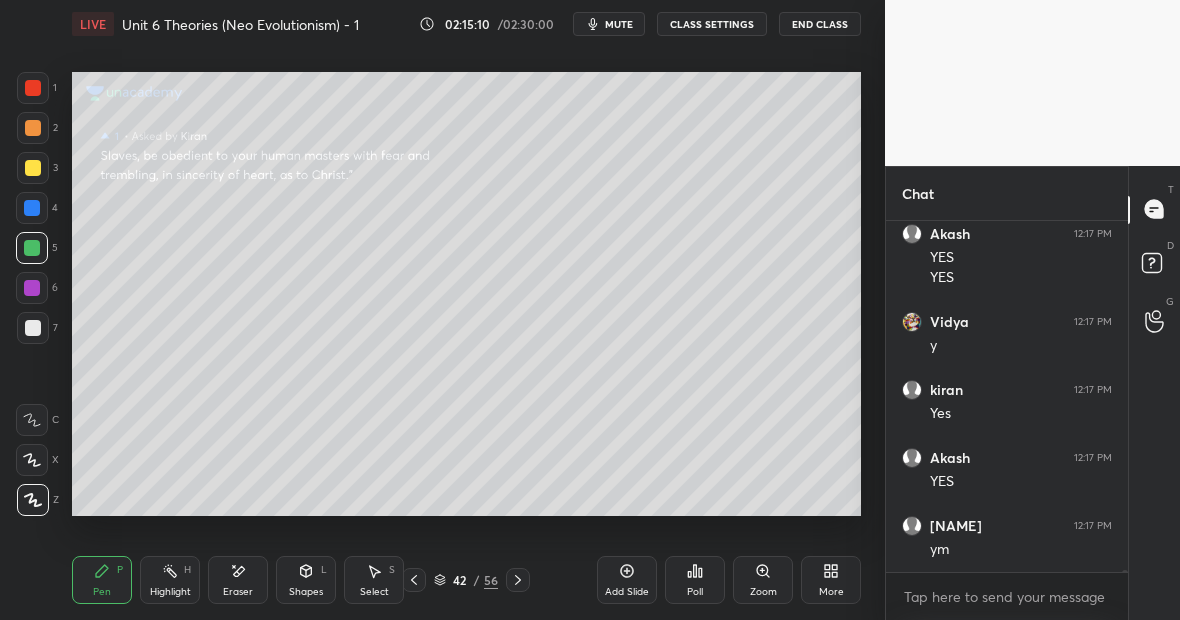 click at bounding box center [33, 168] 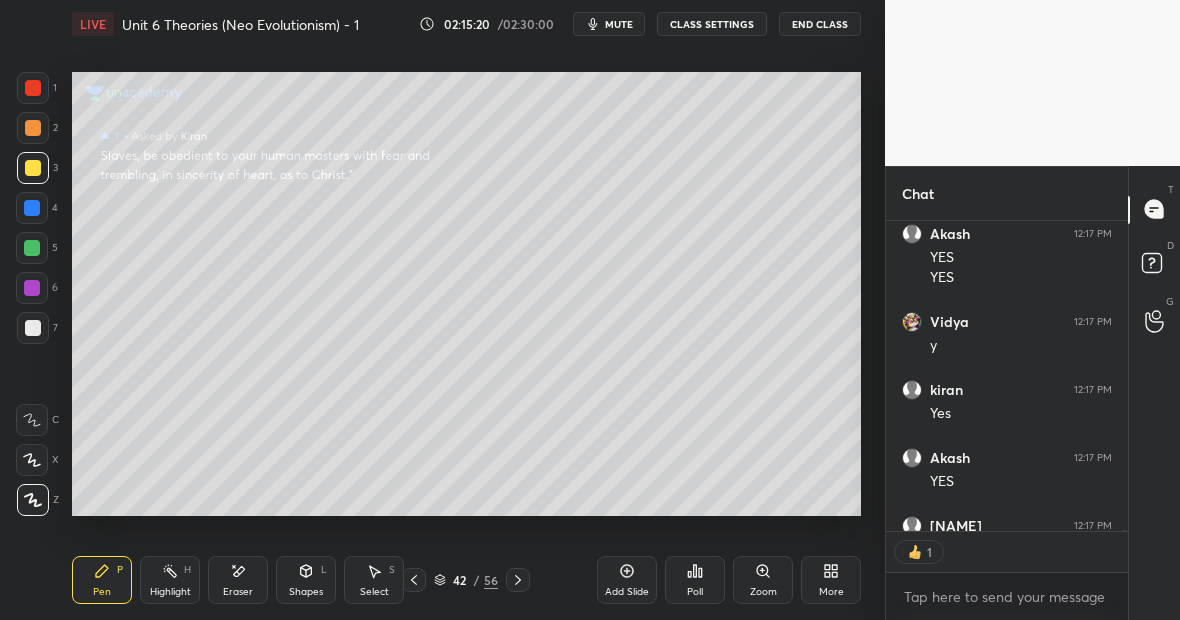 scroll, scrollTop: 304, scrollLeft: 236, axis: both 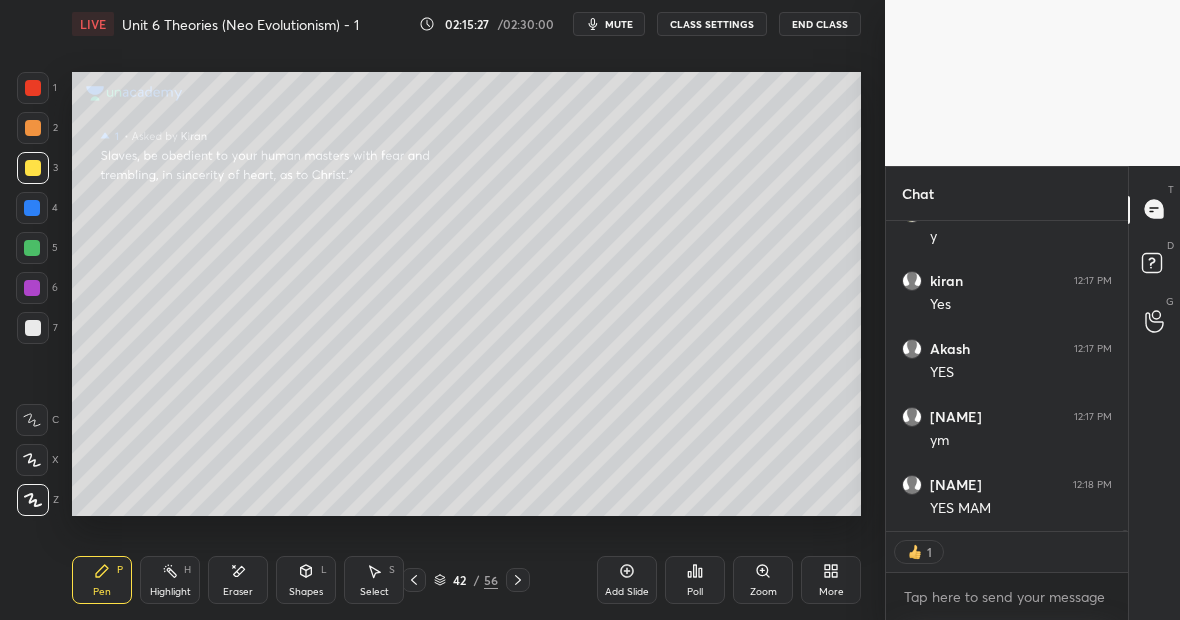 click at bounding box center [32, 288] 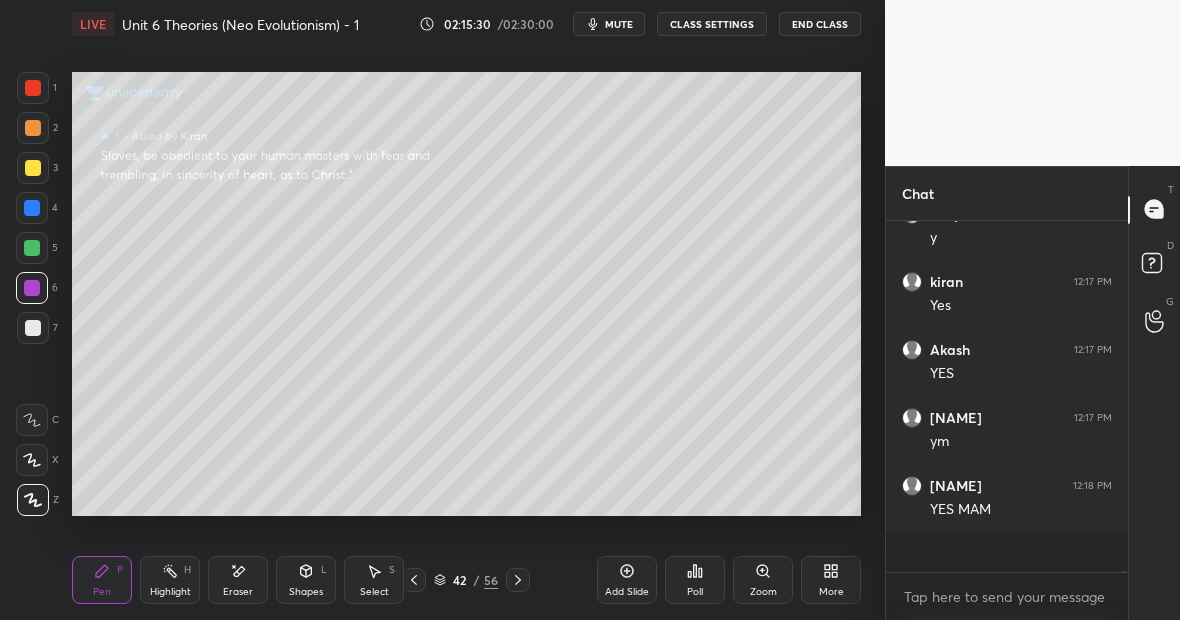 scroll, scrollTop: 7, scrollLeft: 7, axis: both 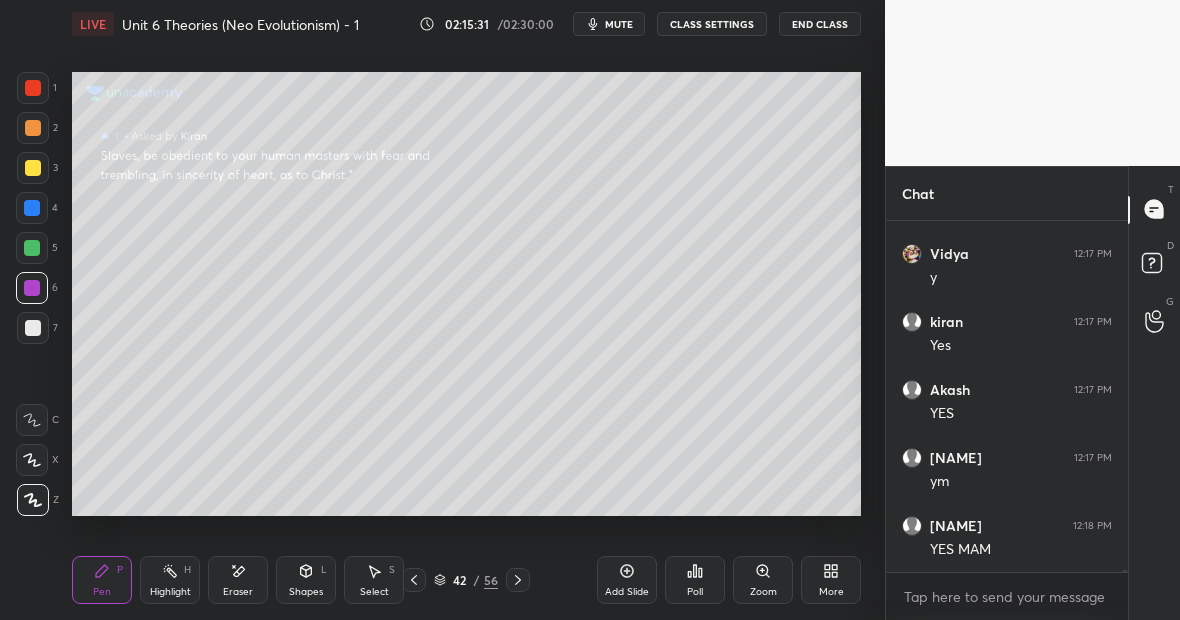 click on "Eraser" at bounding box center [238, 580] 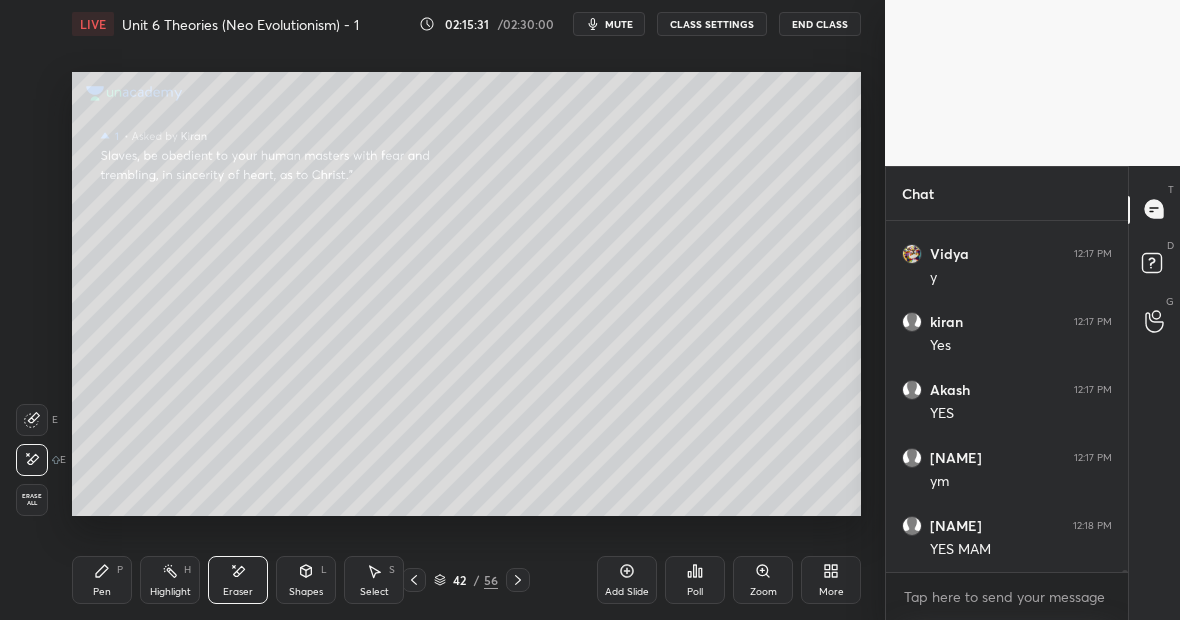 click on "Pen" at bounding box center (102, 592) 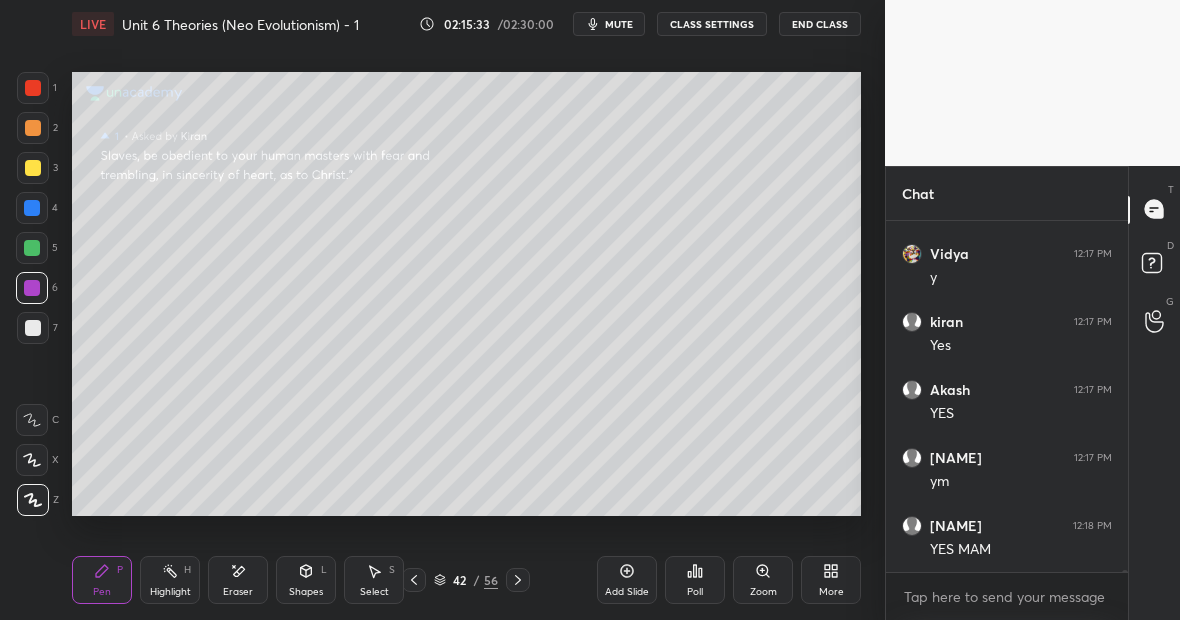 scroll, scrollTop: 72792, scrollLeft: 0, axis: vertical 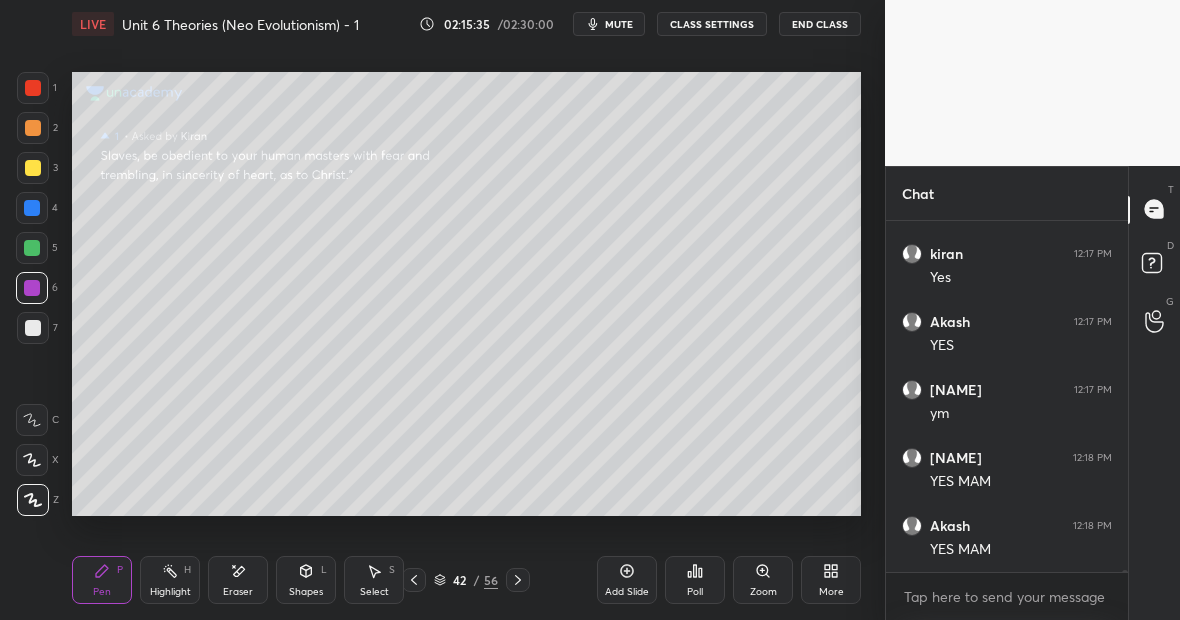 click on "Setting up your live class Poll for   secs No correct answer Start poll" at bounding box center (466, 294) 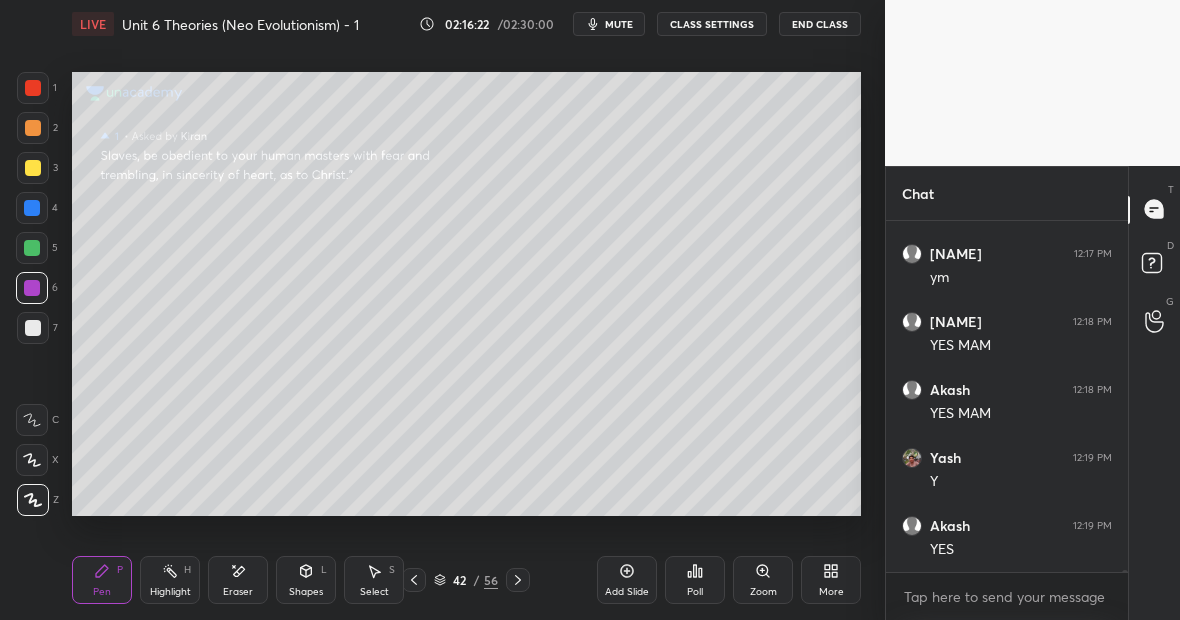 scroll, scrollTop: 72996, scrollLeft: 0, axis: vertical 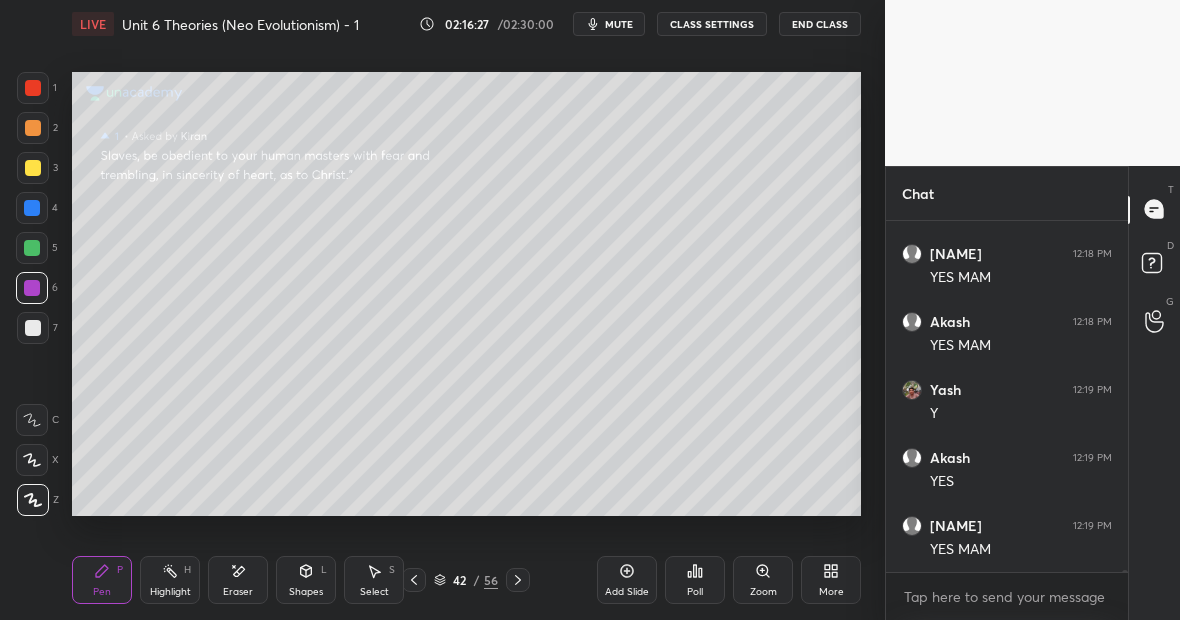 click on "Highlight H" at bounding box center [170, 580] 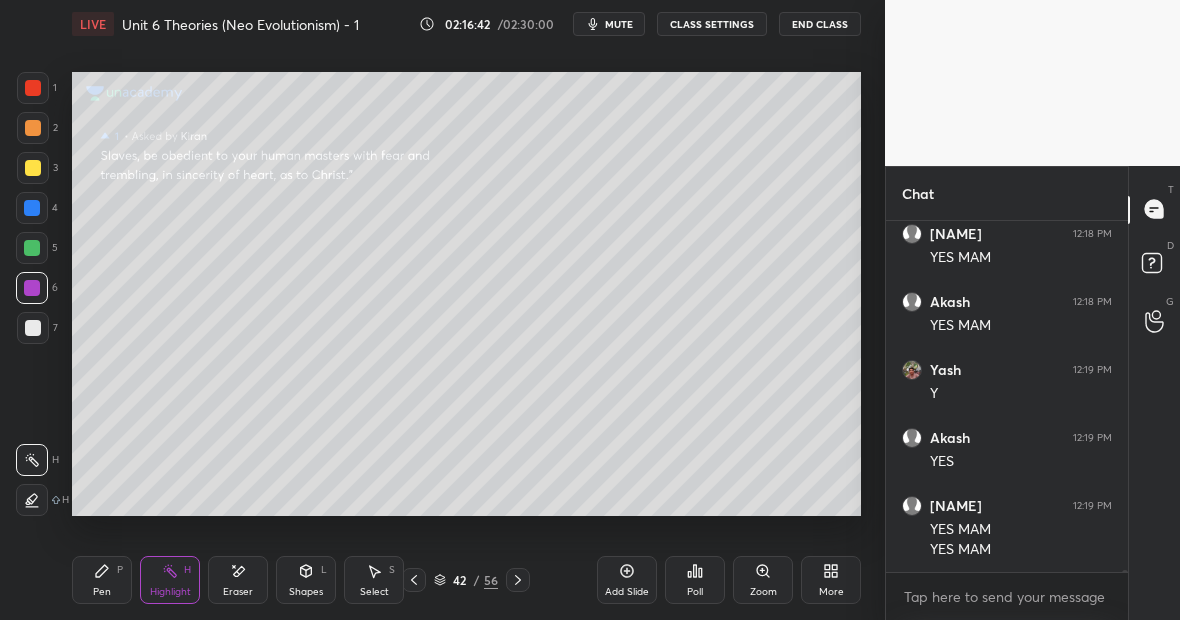 scroll, scrollTop: 73084, scrollLeft: 0, axis: vertical 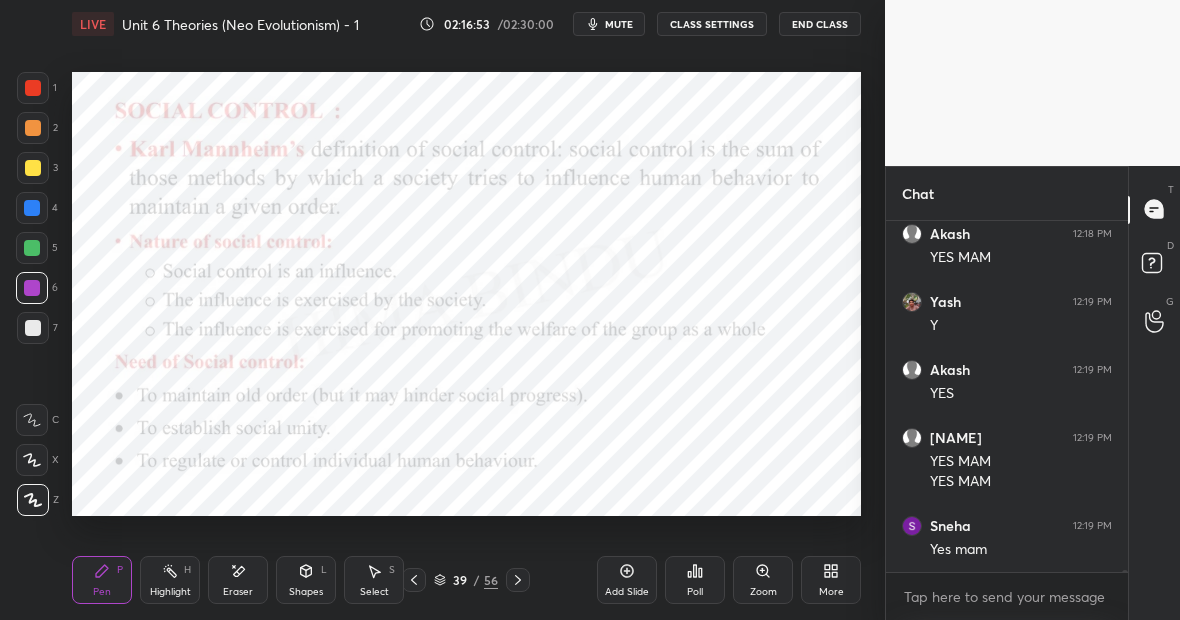 click on "Pen P" at bounding box center [102, 580] 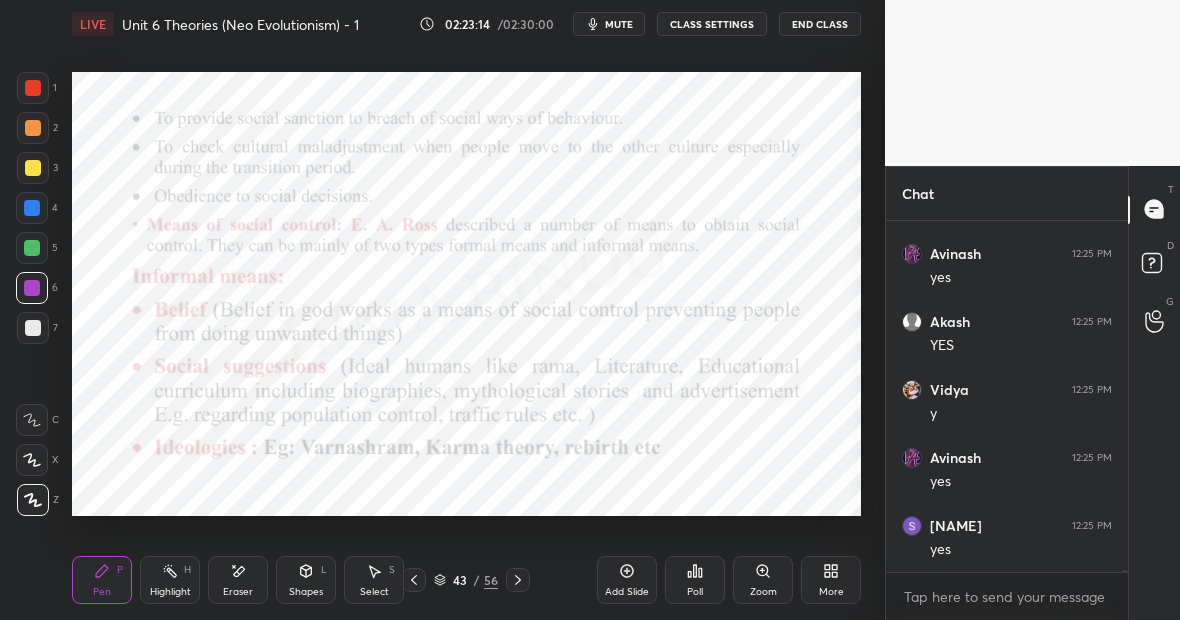 scroll, scrollTop: 75824, scrollLeft: 0, axis: vertical 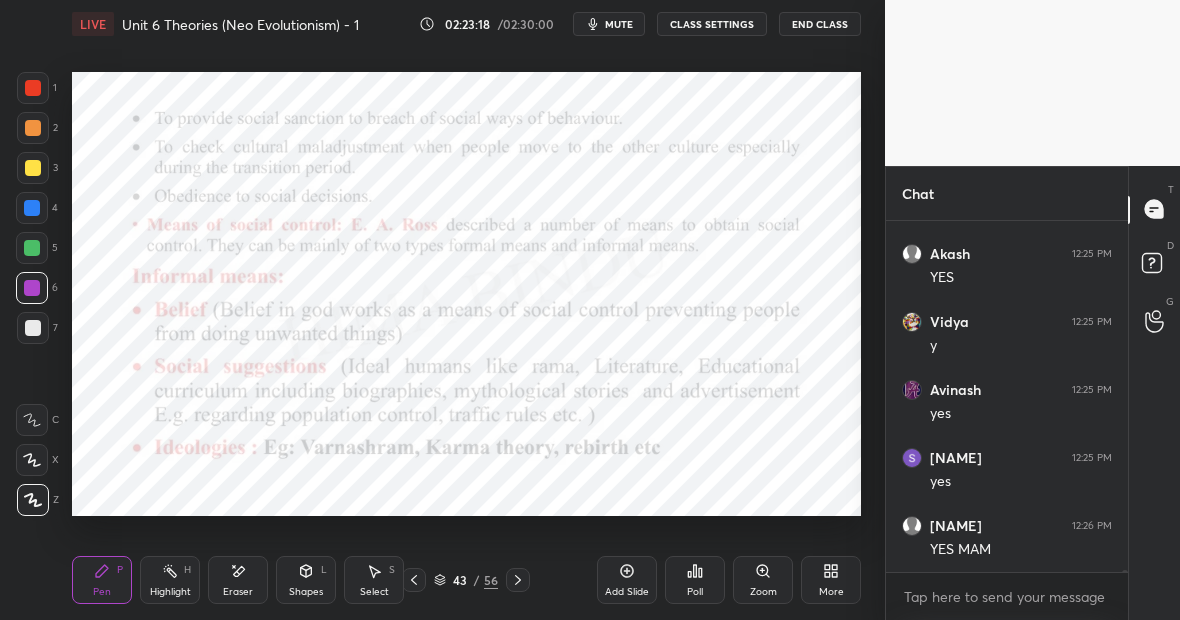 click on "Eraser" at bounding box center (238, 580) 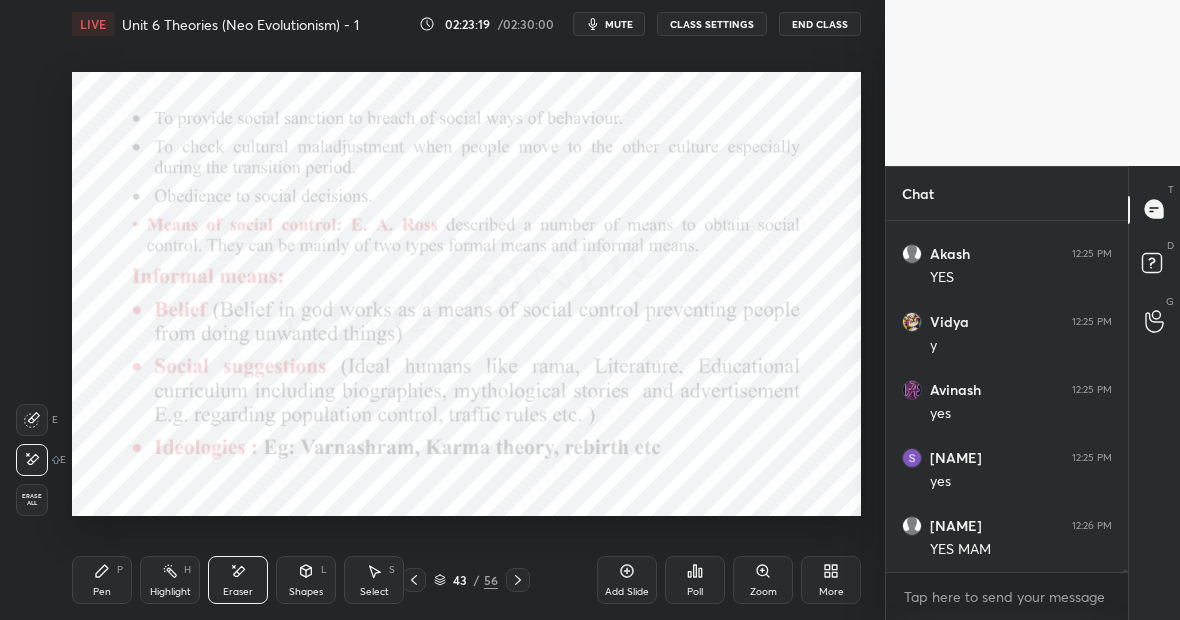 click on "Pen P" at bounding box center (102, 580) 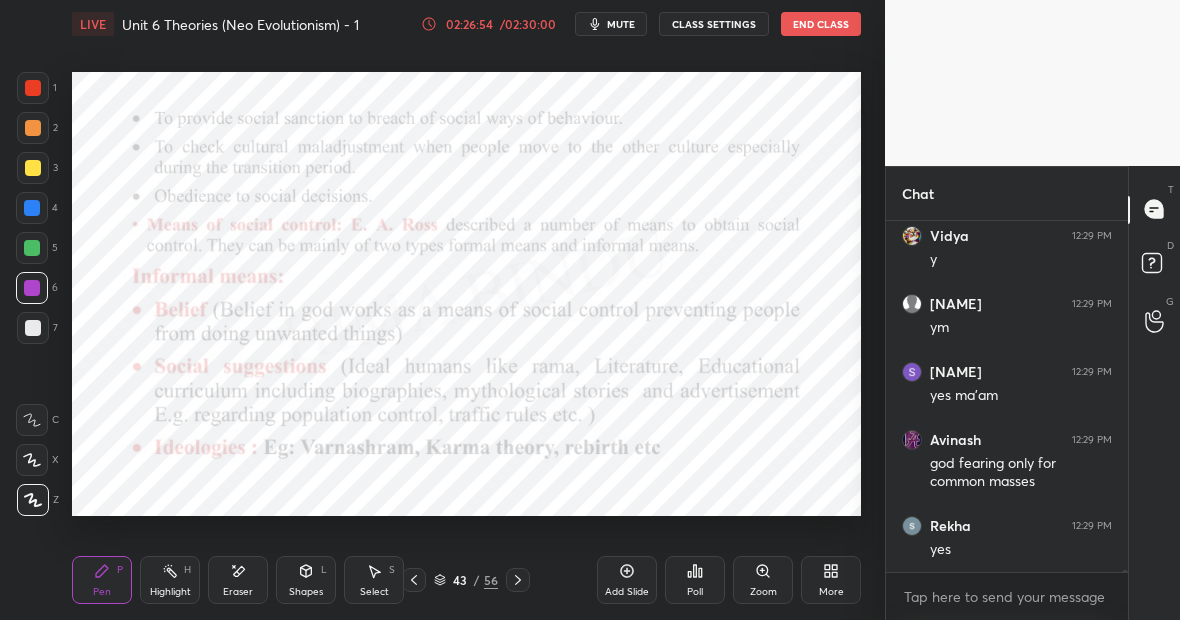 scroll, scrollTop: 75898, scrollLeft: 0, axis: vertical 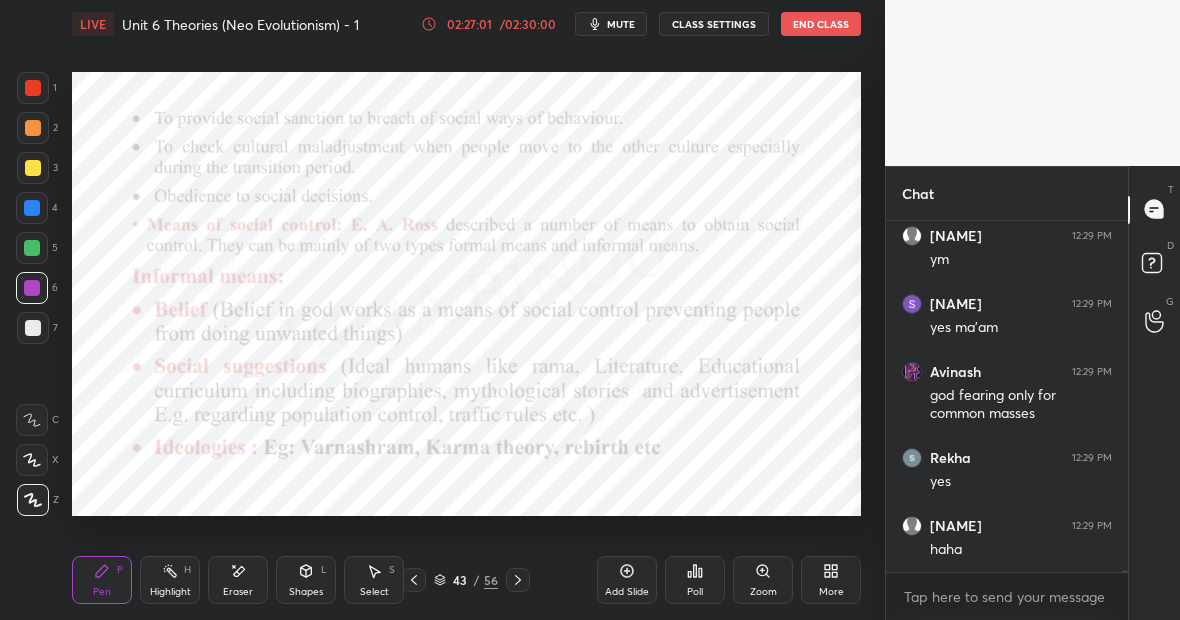 click on "Highlight H" at bounding box center [170, 580] 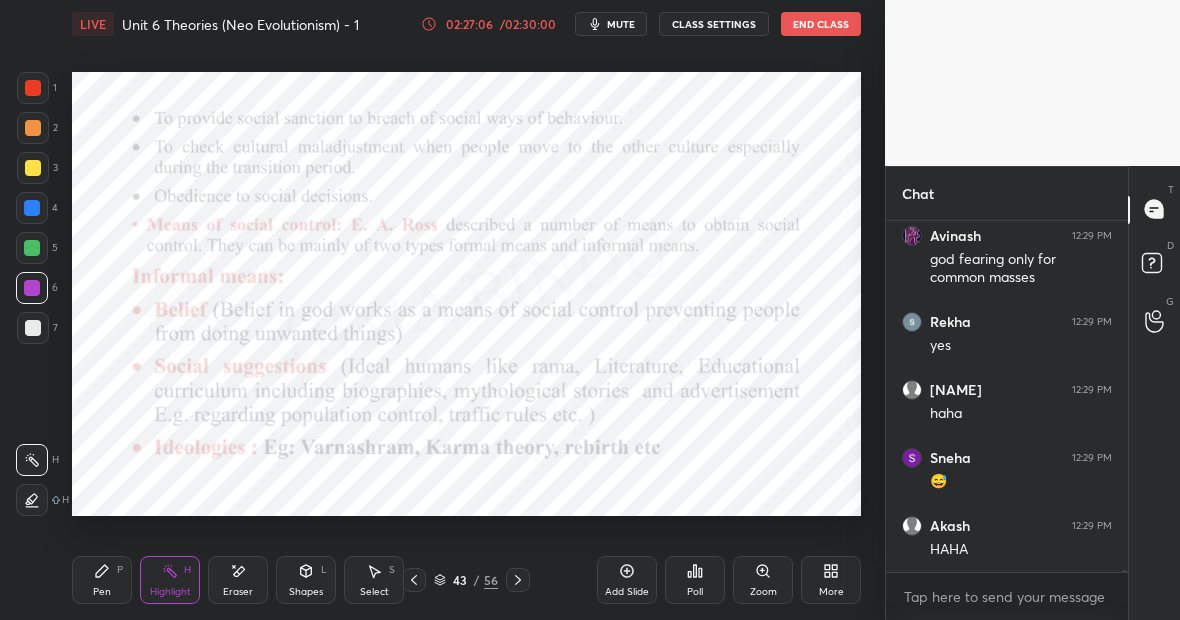 scroll, scrollTop: 76054, scrollLeft: 0, axis: vertical 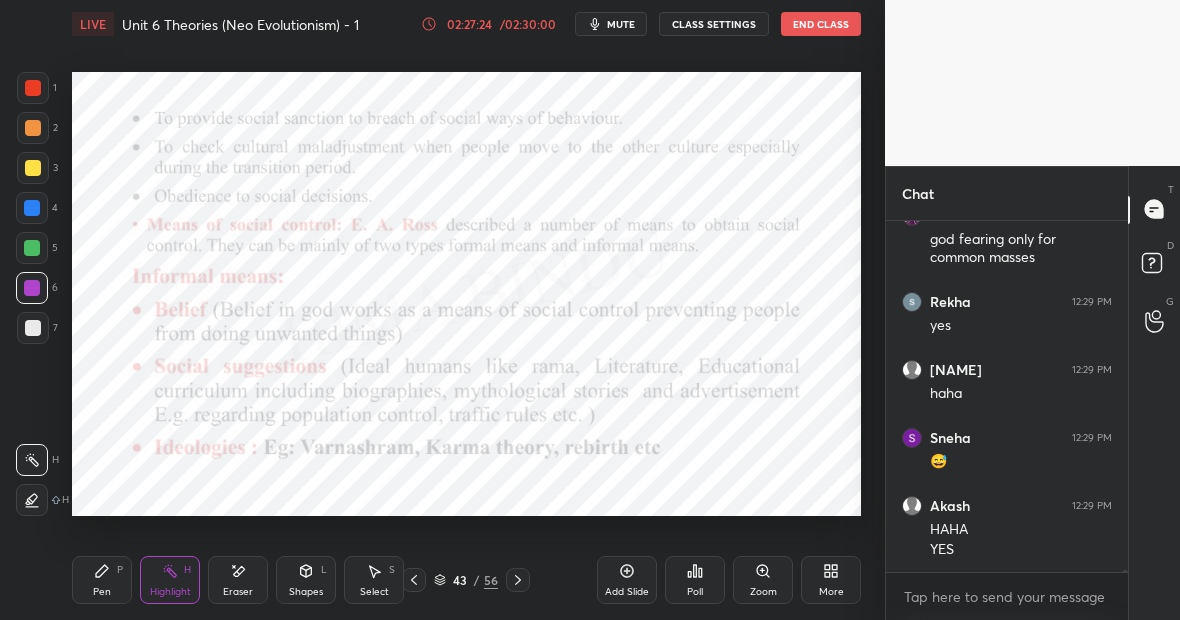 click on "Highlight H" at bounding box center [170, 580] 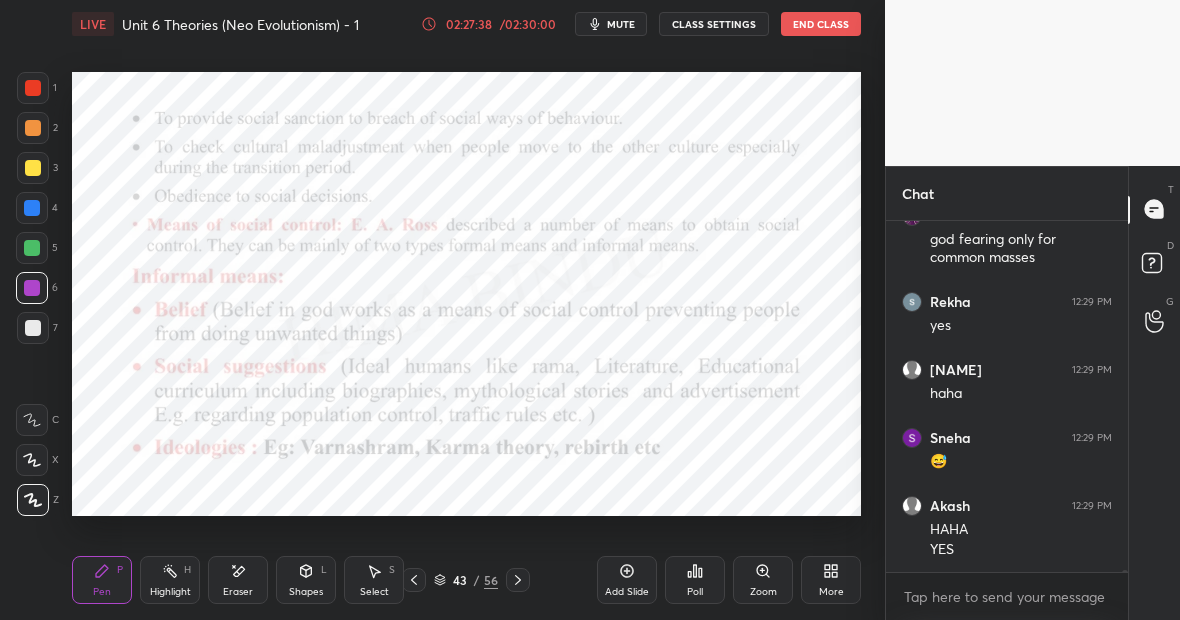 click 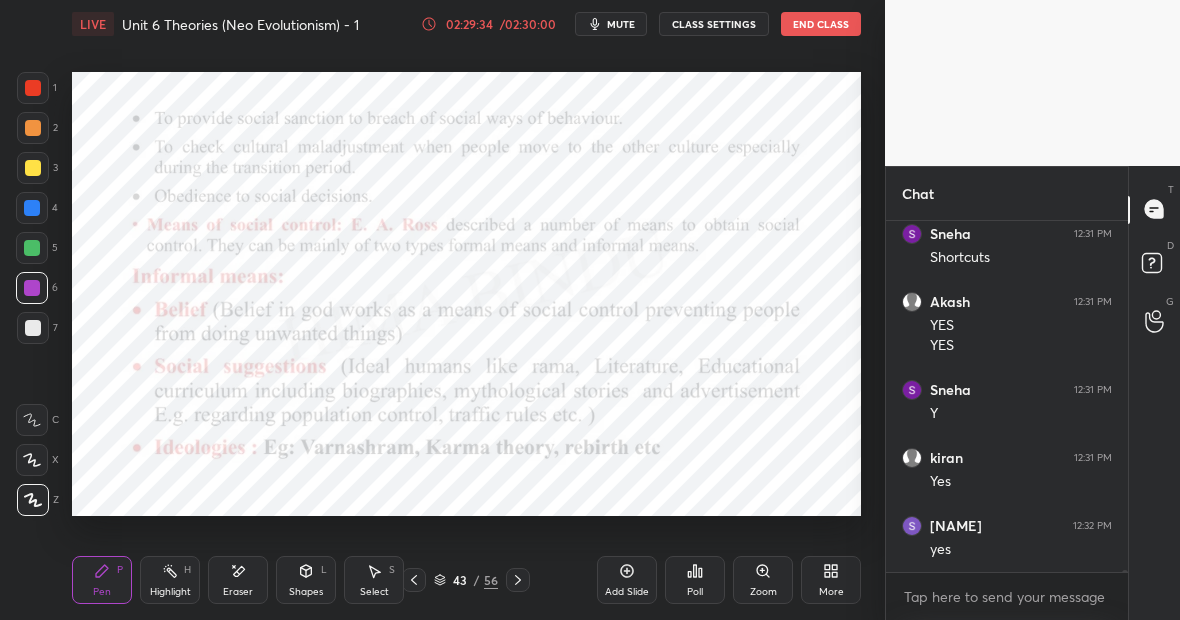 scroll, scrollTop: 76908, scrollLeft: 0, axis: vertical 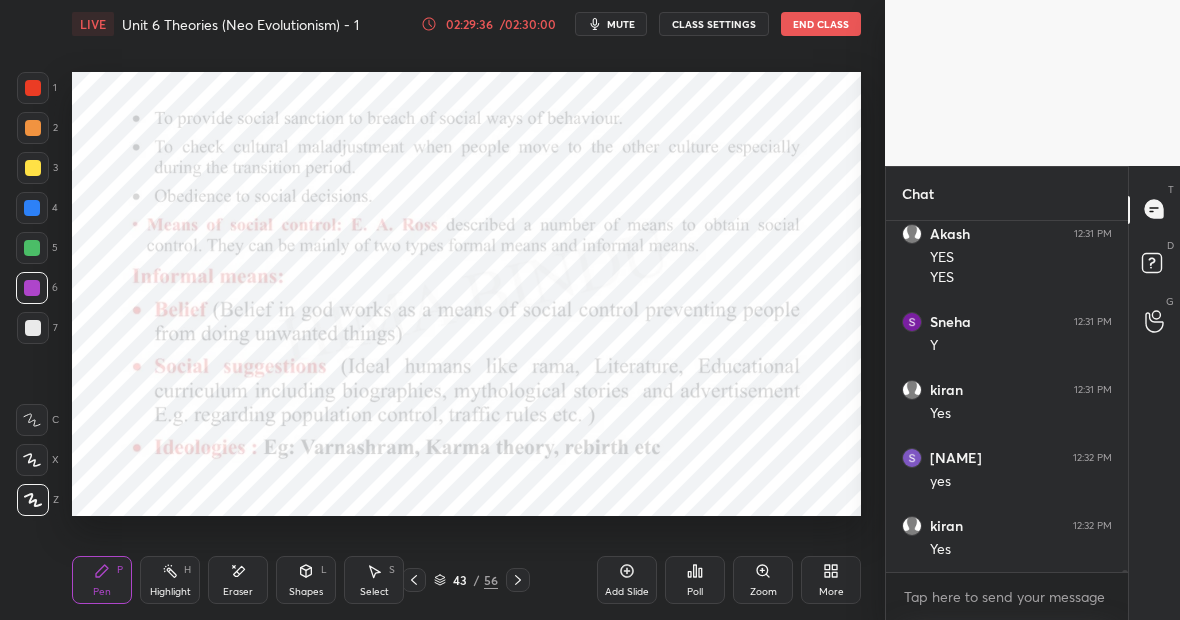 click on "Highlight H" at bounding box center (170, 580) 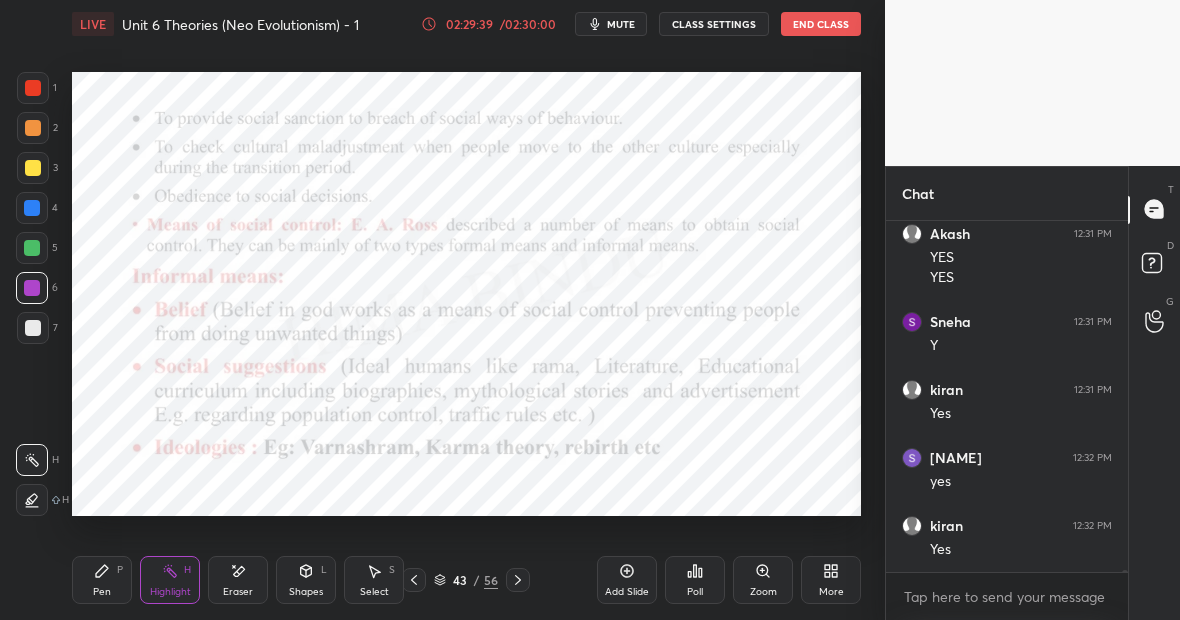 scroll, scrollTop: 76976, scrollLeft: 0, axis: vertical 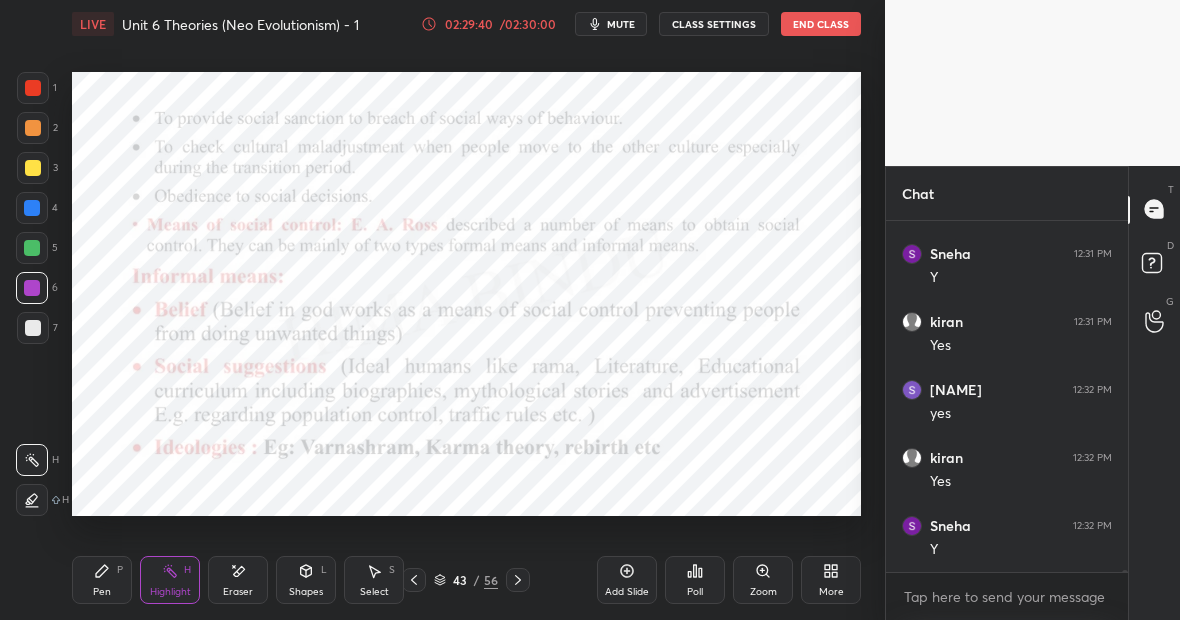 click on "Pen P" at bounding box center (102, 580) 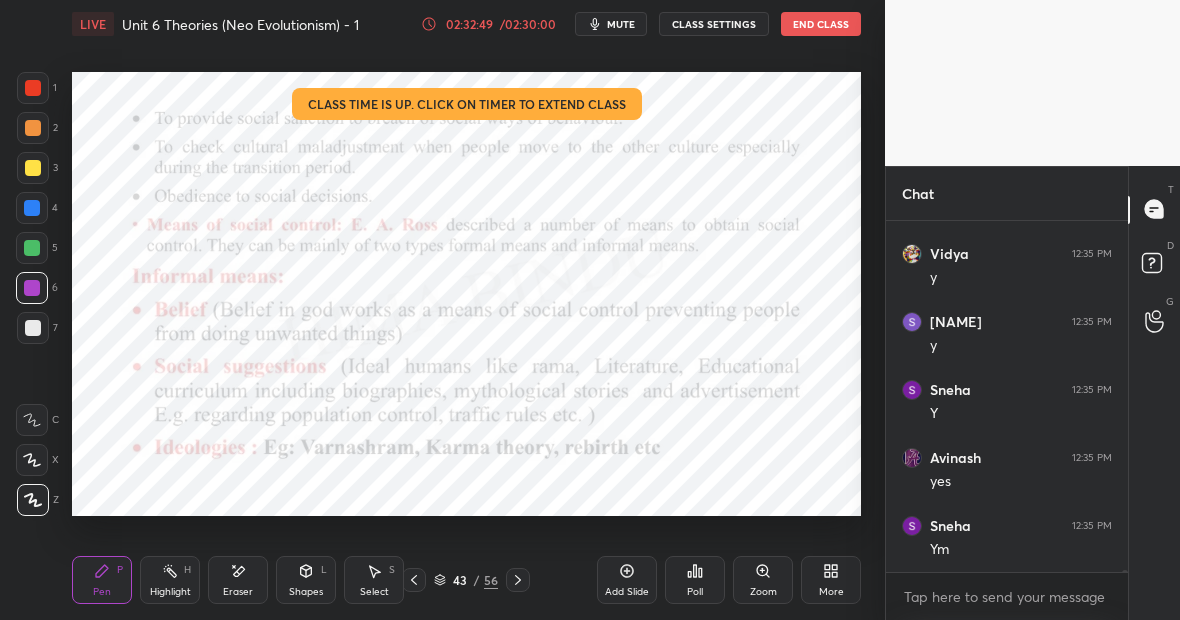 scroll, scrollTop: 77768, scrollLeft: 0, axis: vertical 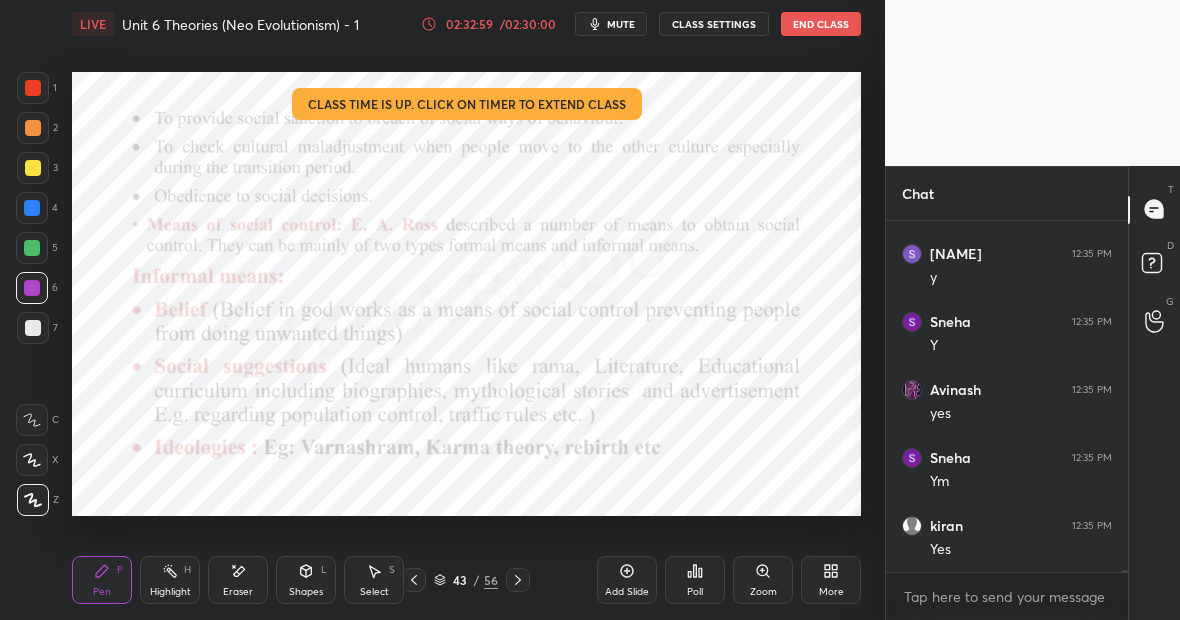 click on "Highlight H" at bounding box center (170, 580) 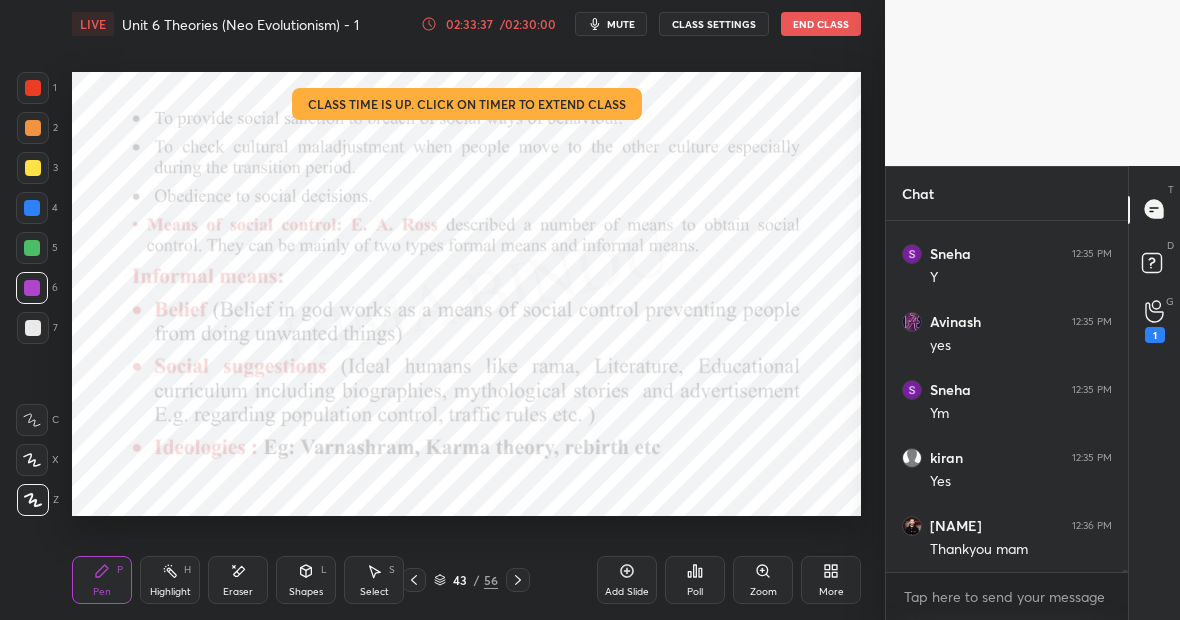 scroll, scrollTop: 77904, scrollLeft: 0, axis: vertical 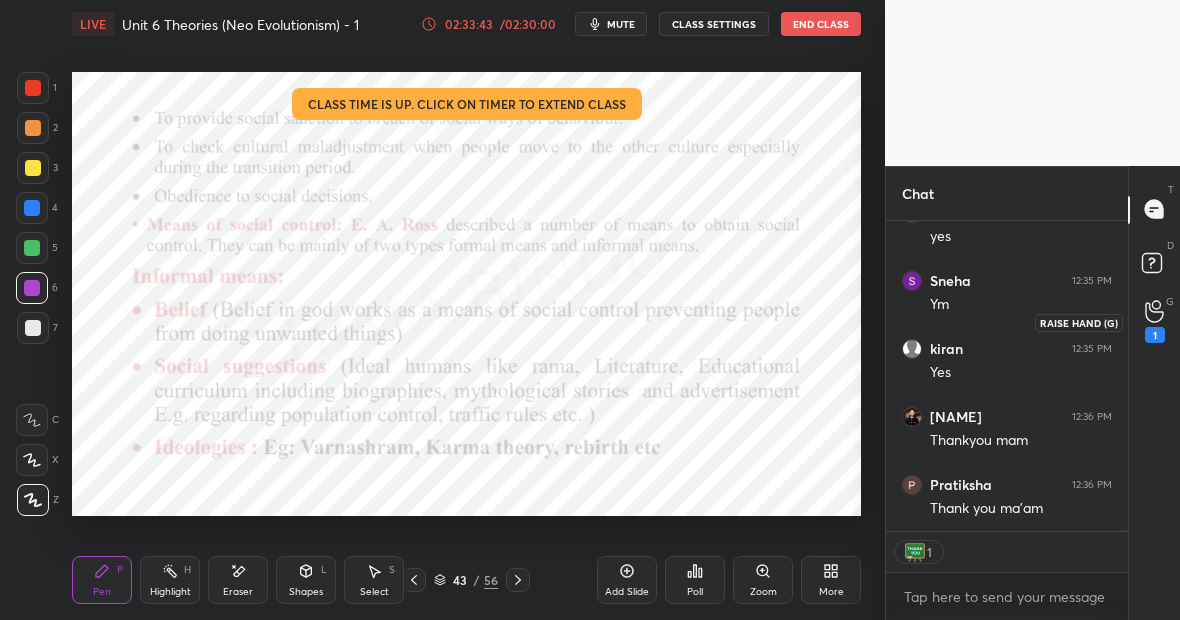 click 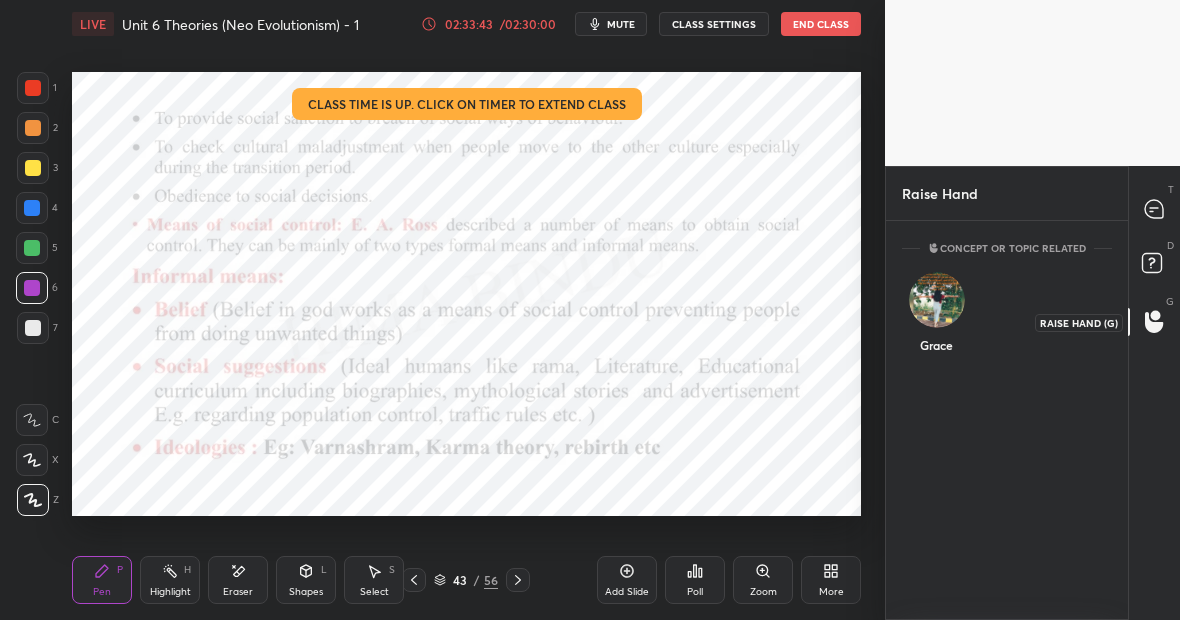 scroll, scrollTop: 393, scrollLeft: 236, axis: both 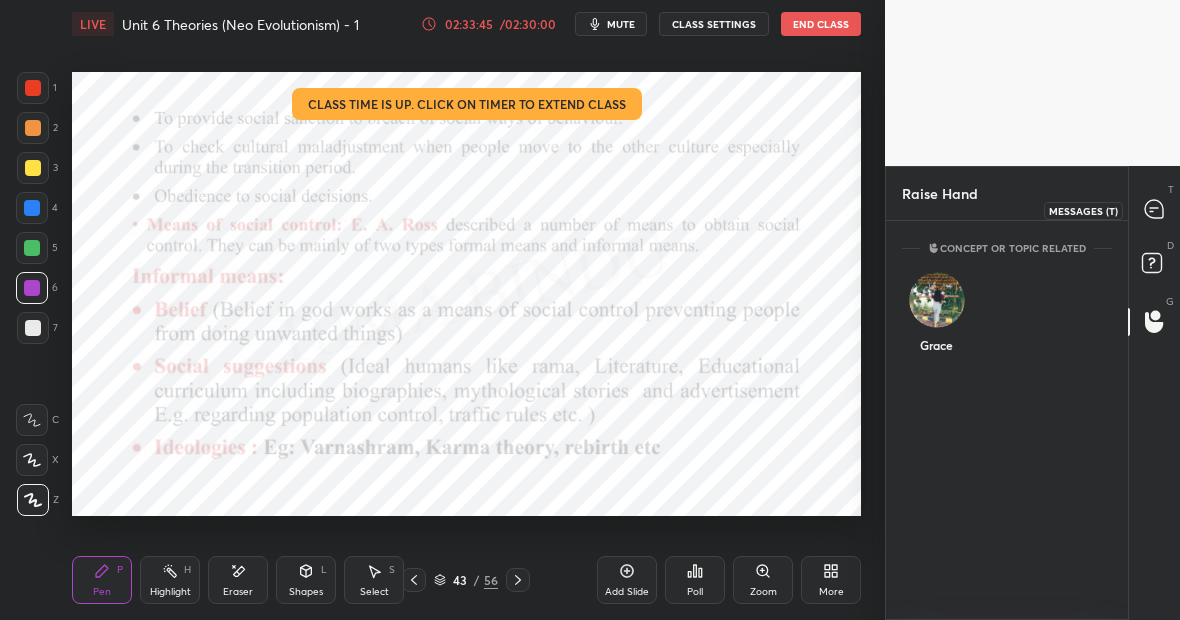 click 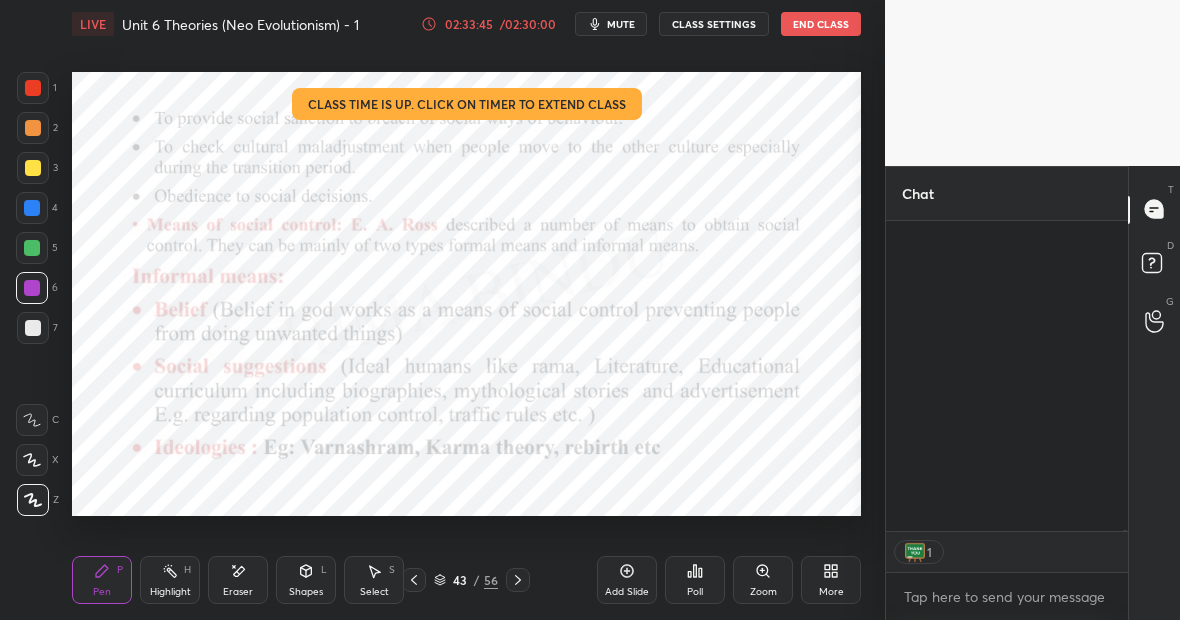 scroll, scrollTop: 78397, scrollLeft: 0, axis: vertical 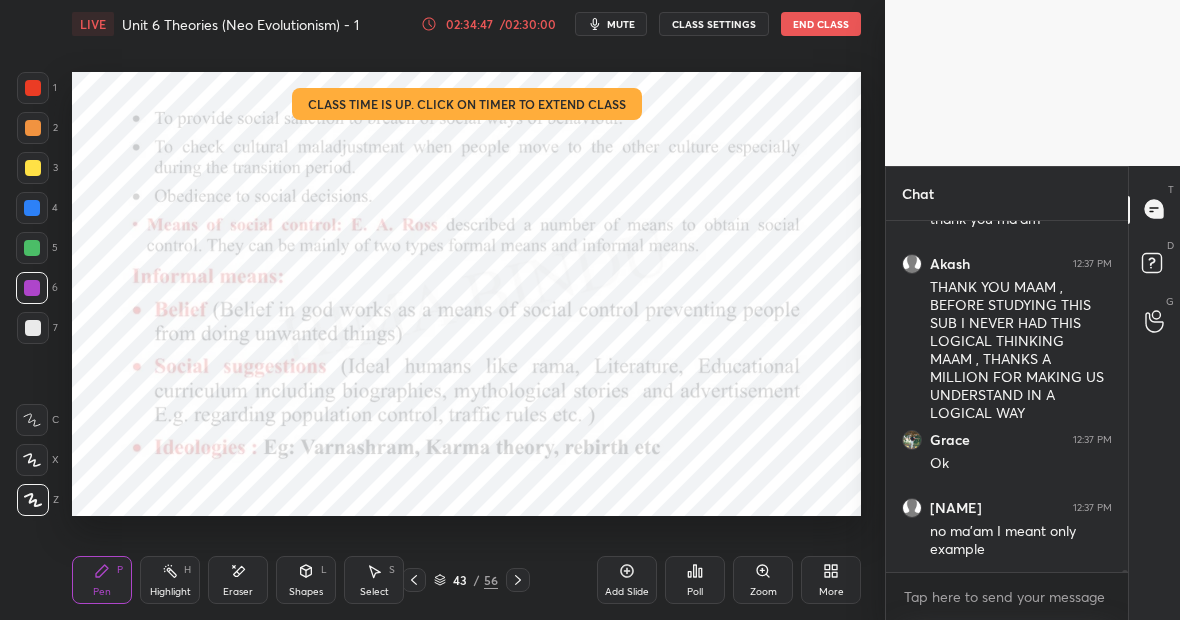 click on "Highlight H" at bounding box center [170, 580] 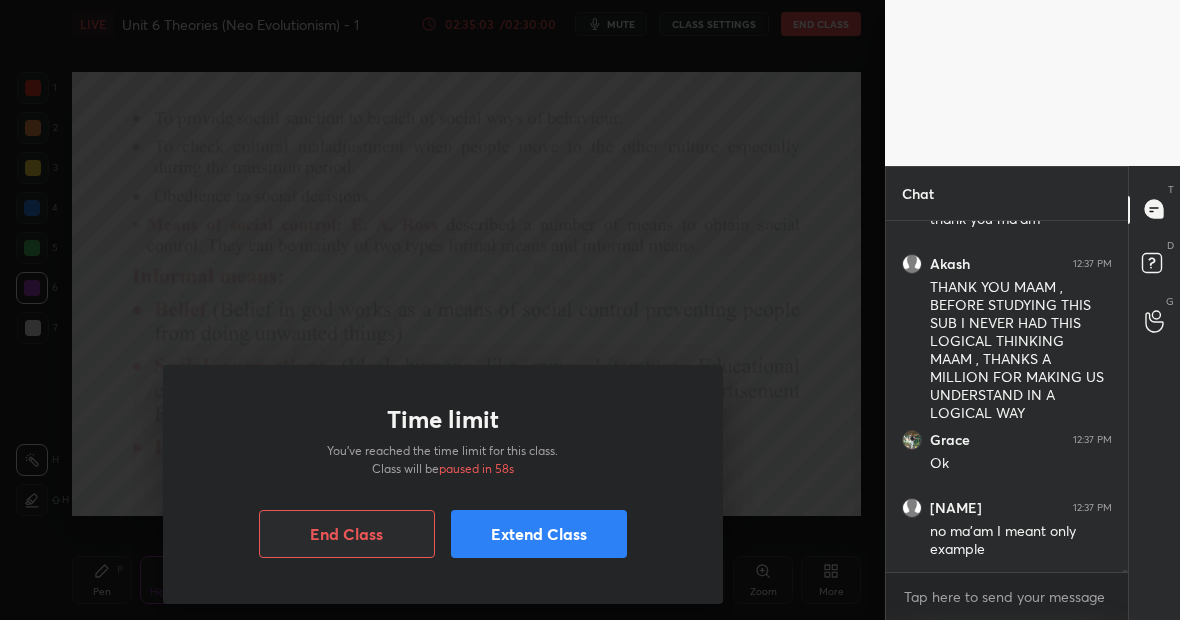 click on "Extend Class" at bounding box center (539, 534) 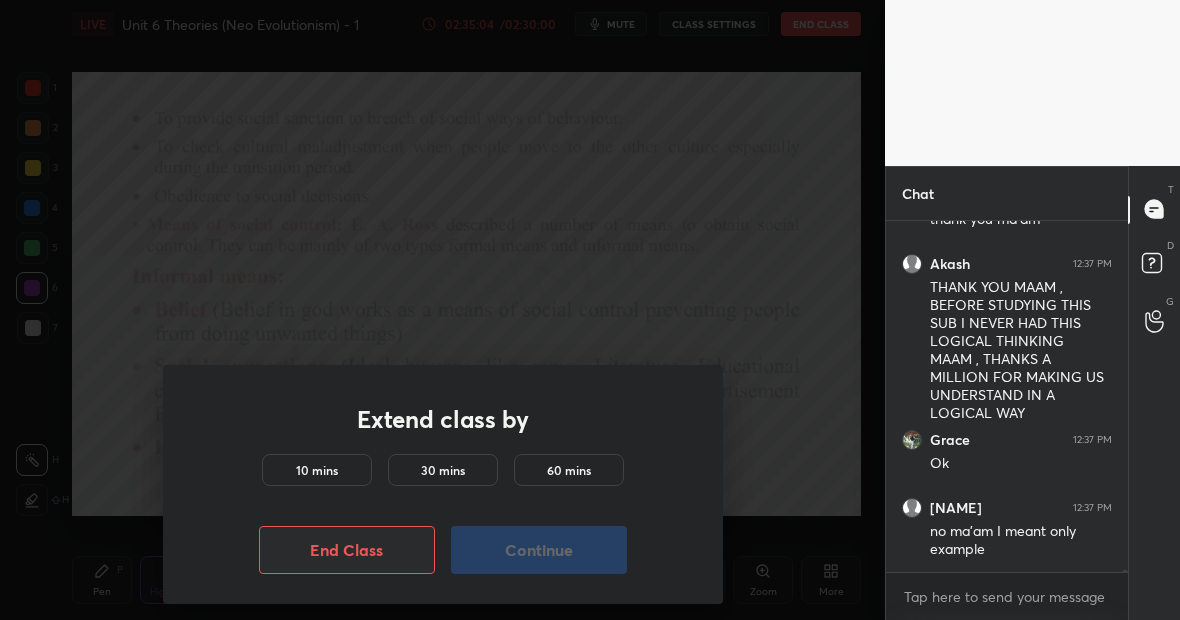 click on "10 mins" at bounding box center [317, 470] 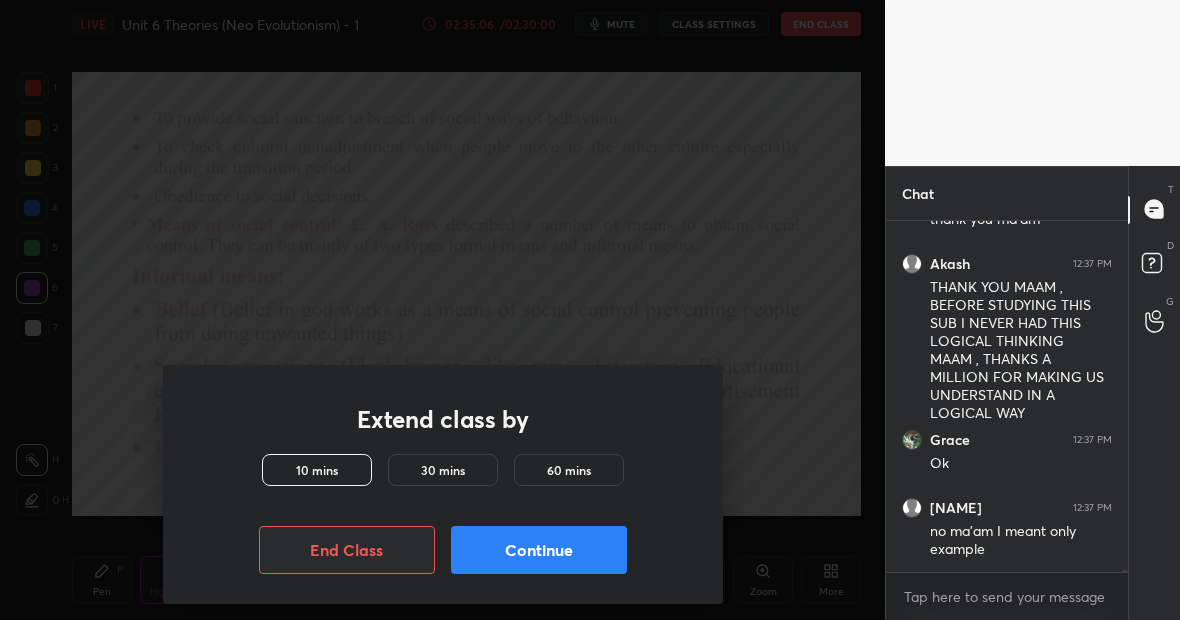 click on "Continue" at bounding box center (539, 550) 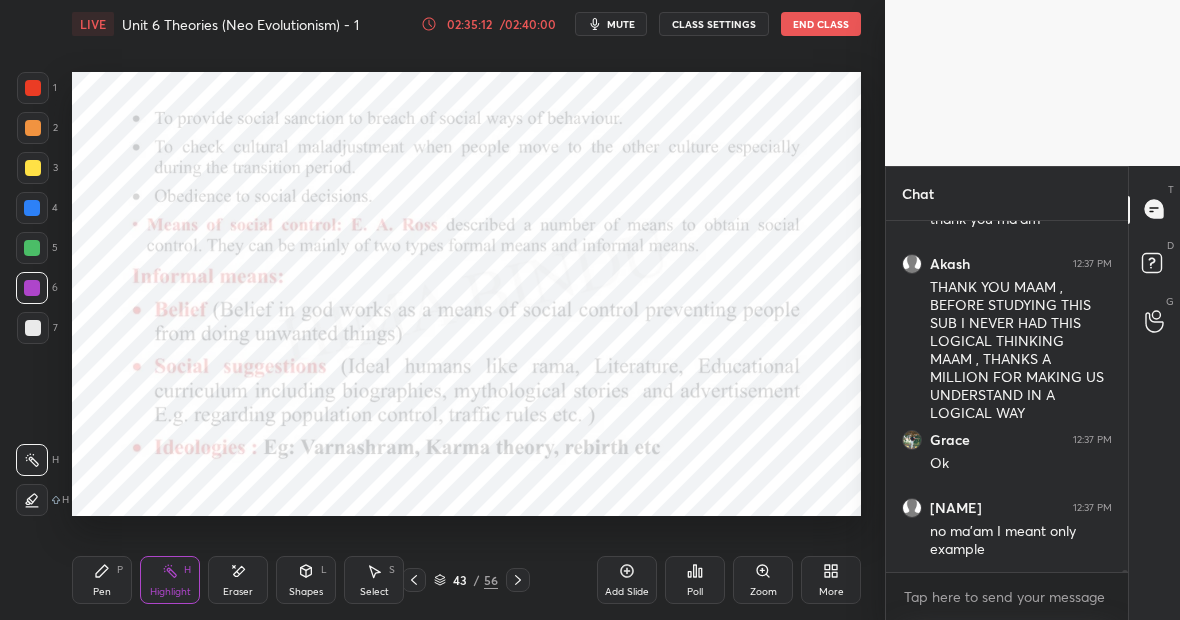 scroll, scrollTop: 79510, scrollLeft: 0, axis: vertical 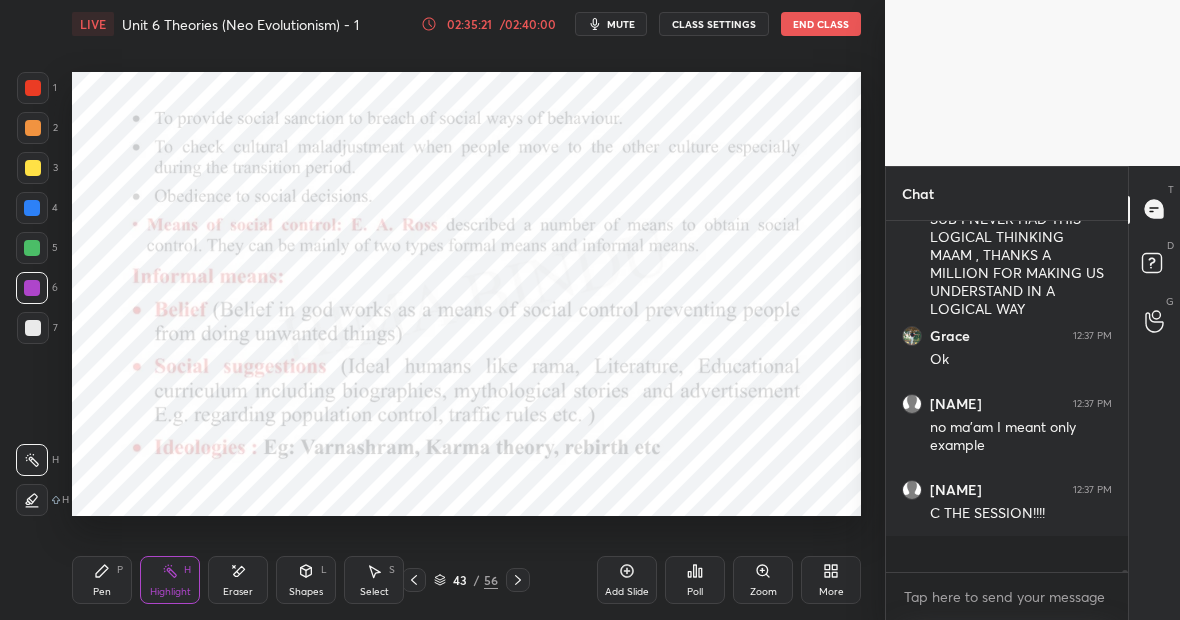 click on "Pen P" at bounding box center [102, 580] 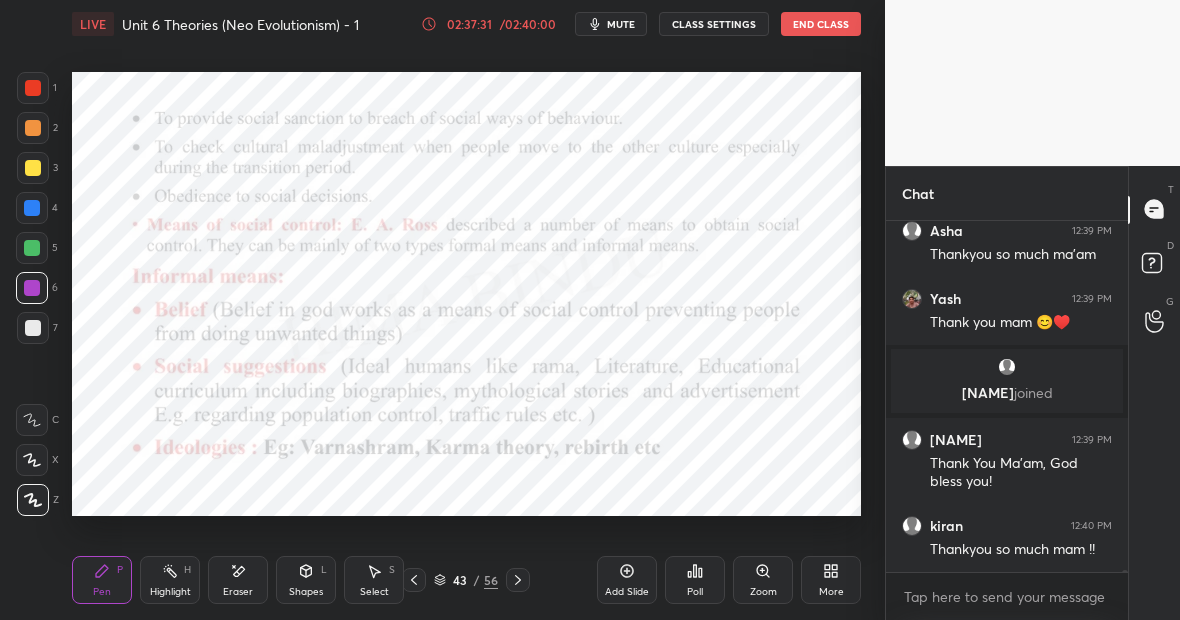 scroll, scrollTop: 79326, scrollLeft: 0, axis: vertical 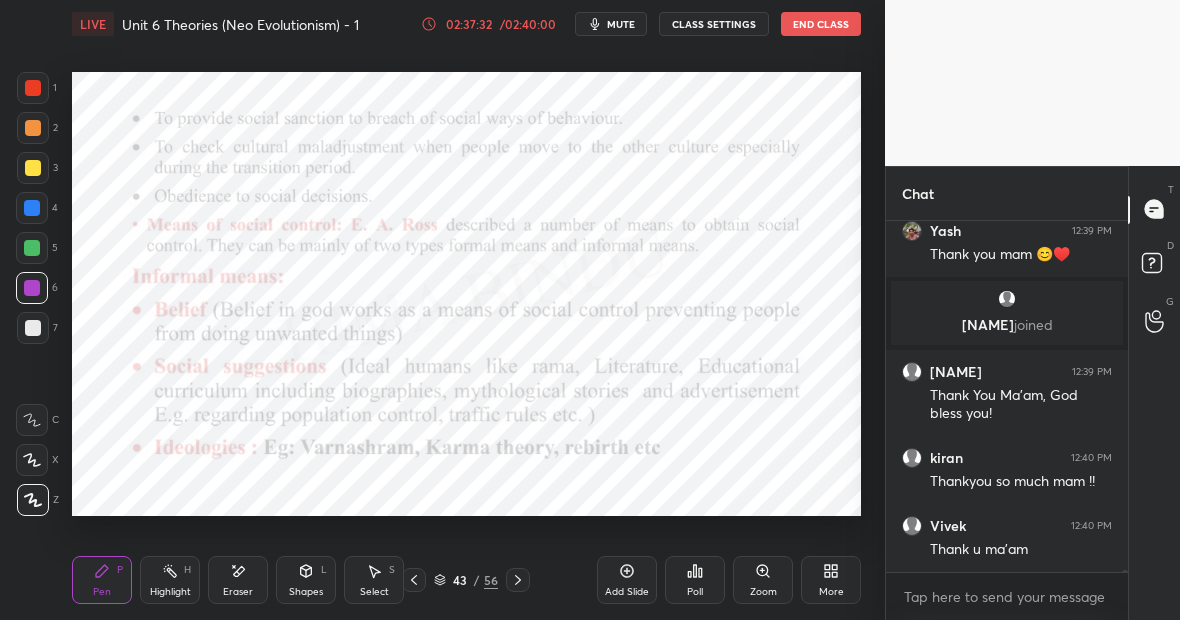 click on "Add Slide" at bounding box center (627, 580) 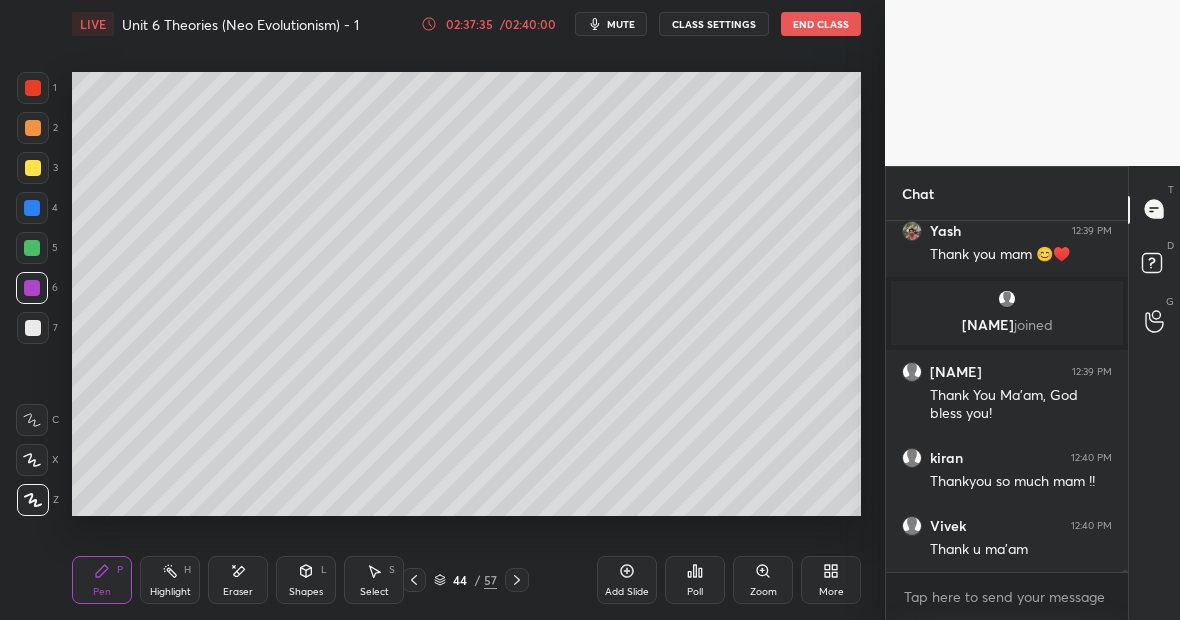 click on "3" at bounding box center (37, 168) 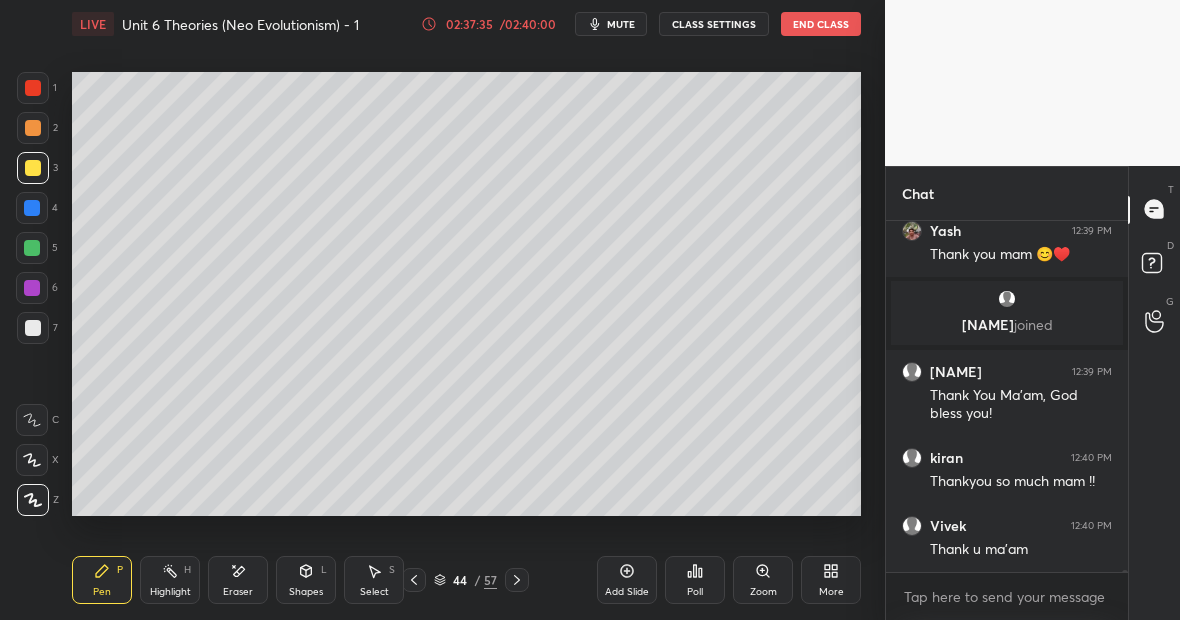 click at bounding box center (33, 168) 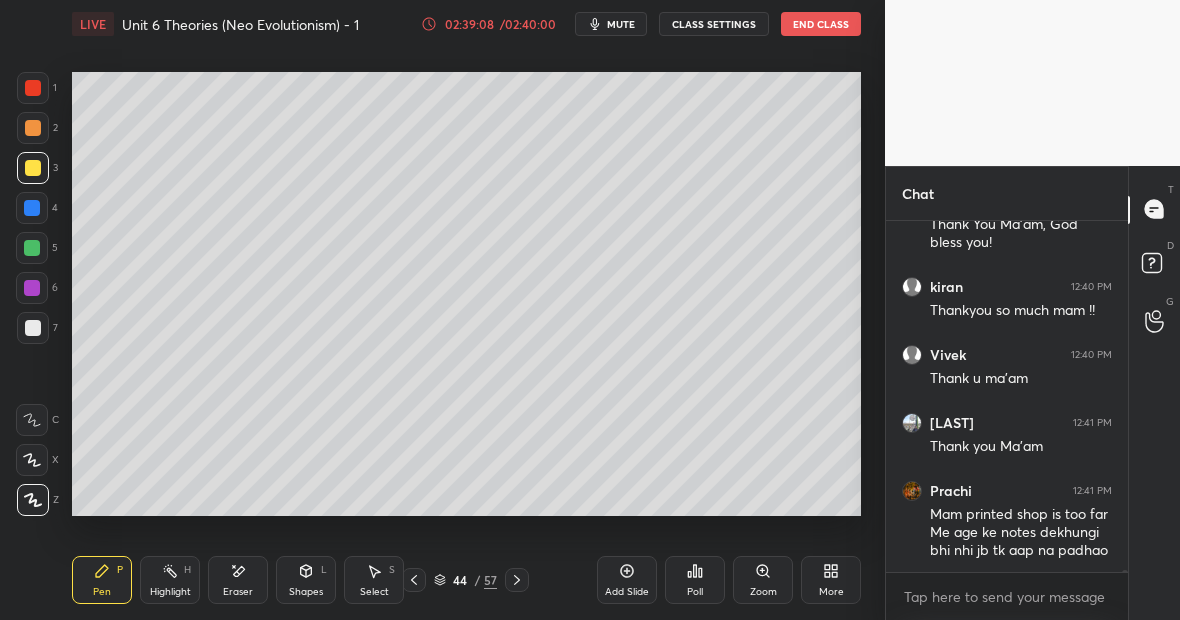 scroll, scrollTop: 79498, scrollLeft: 0, axis: vertical 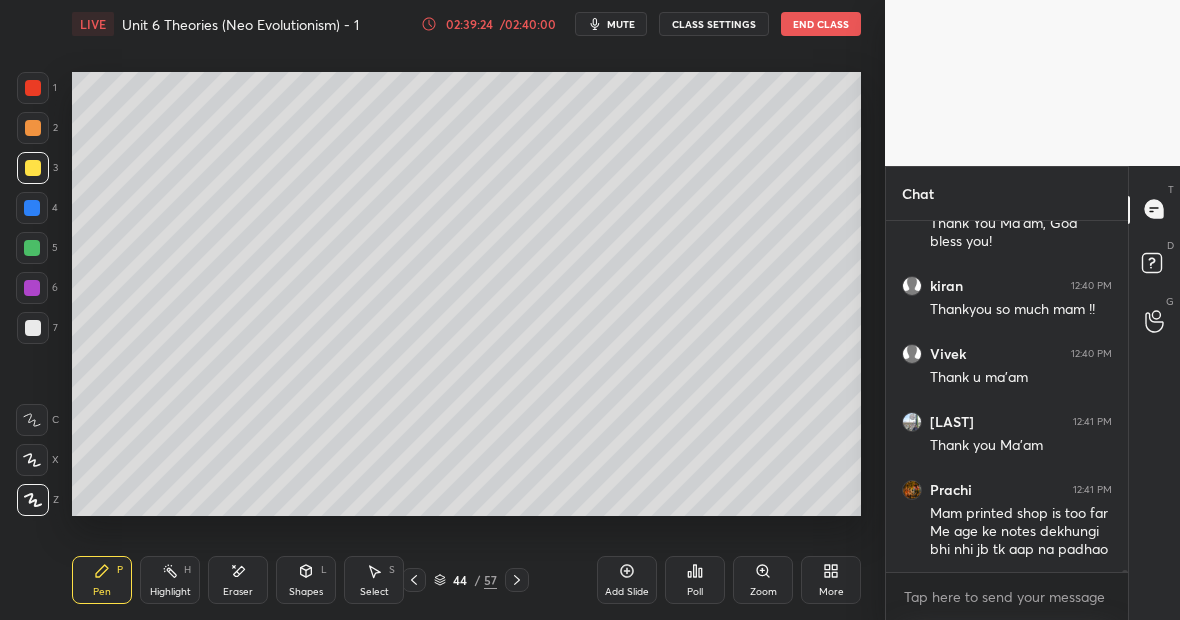 click at bounding box center [33, 328] 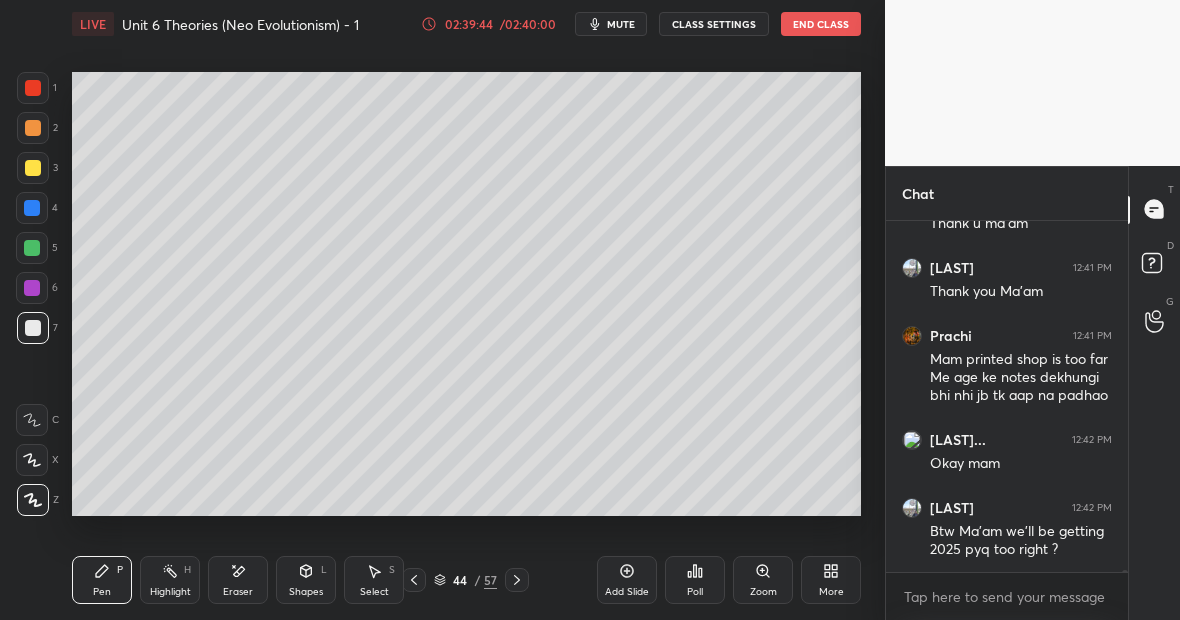 scroll, scrollTop: 79738, scrollLeft: 0, axis: vertical 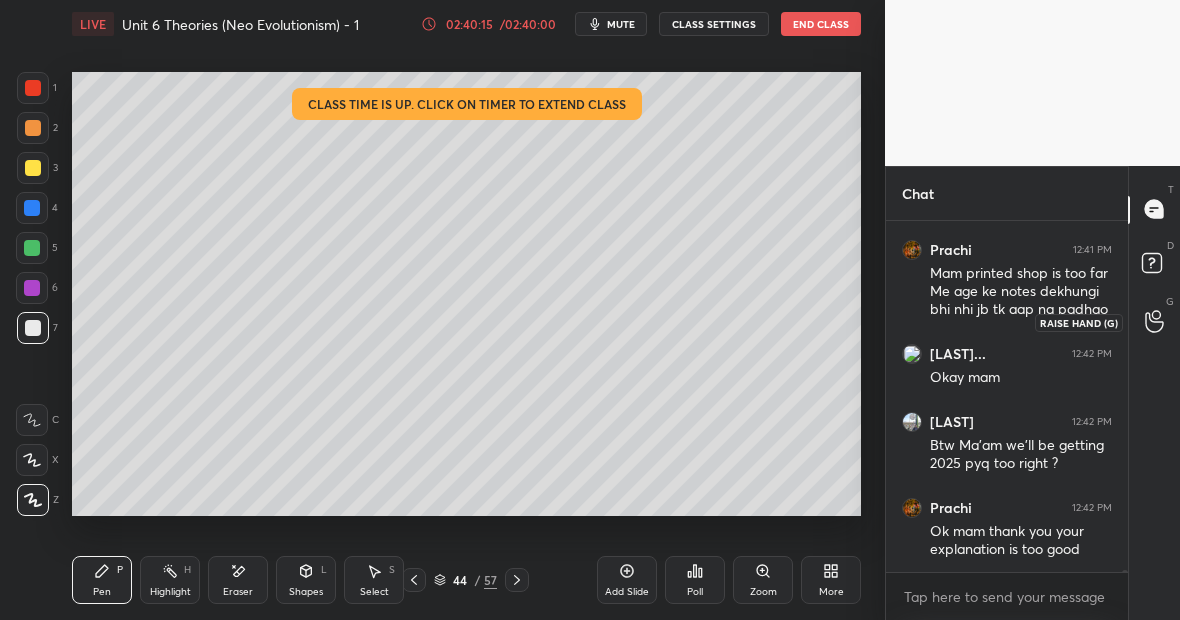 click 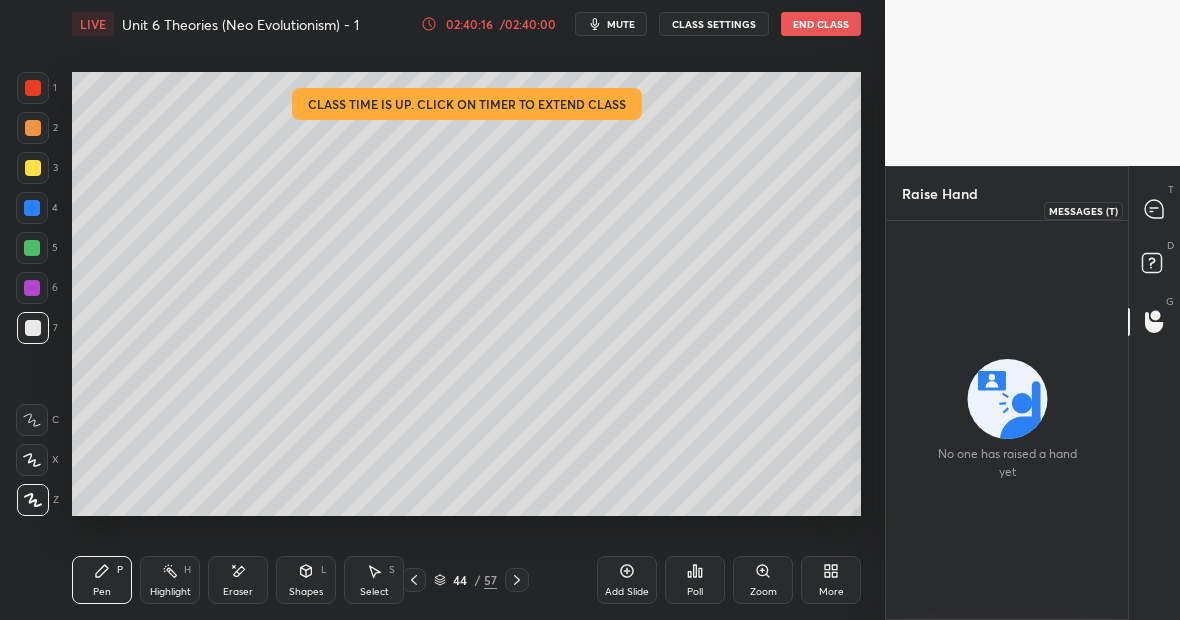 click 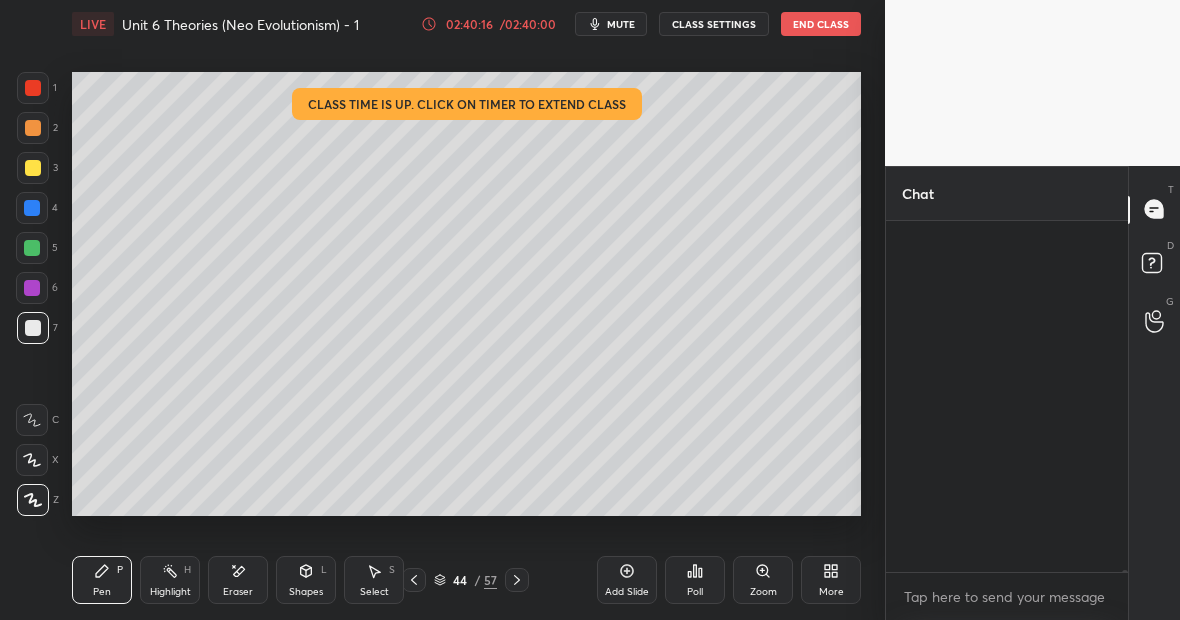 scroll, scrollTop: 80213, scrollLeft: 0, axis: vertical 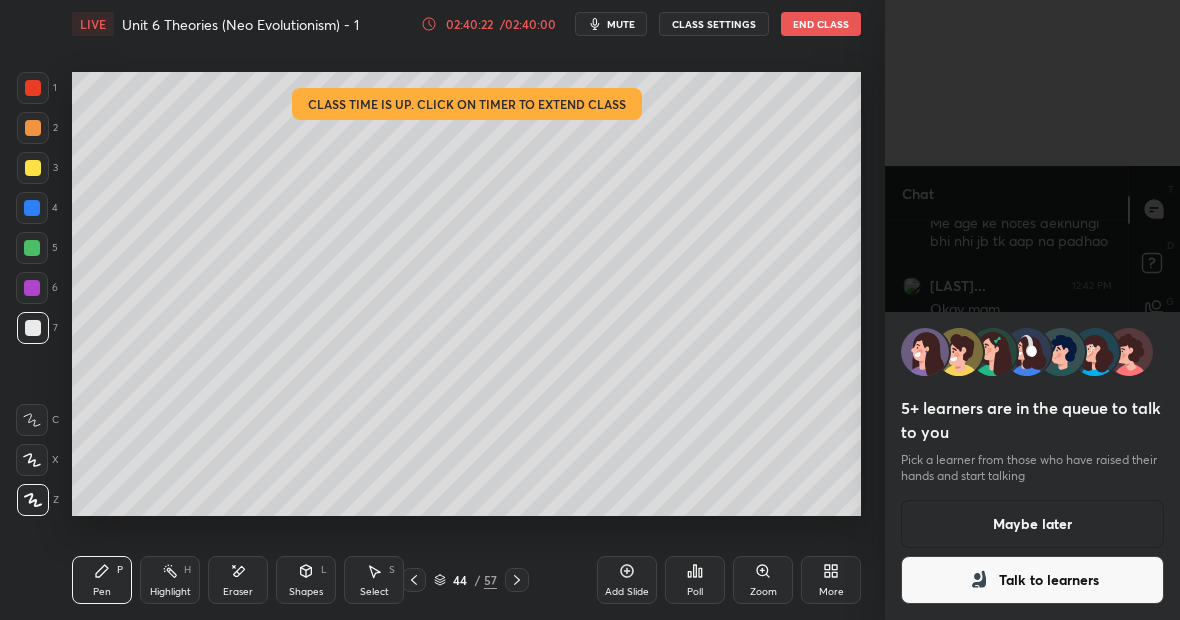 click on "Talk to learners" at bounding box center (1032, 580) 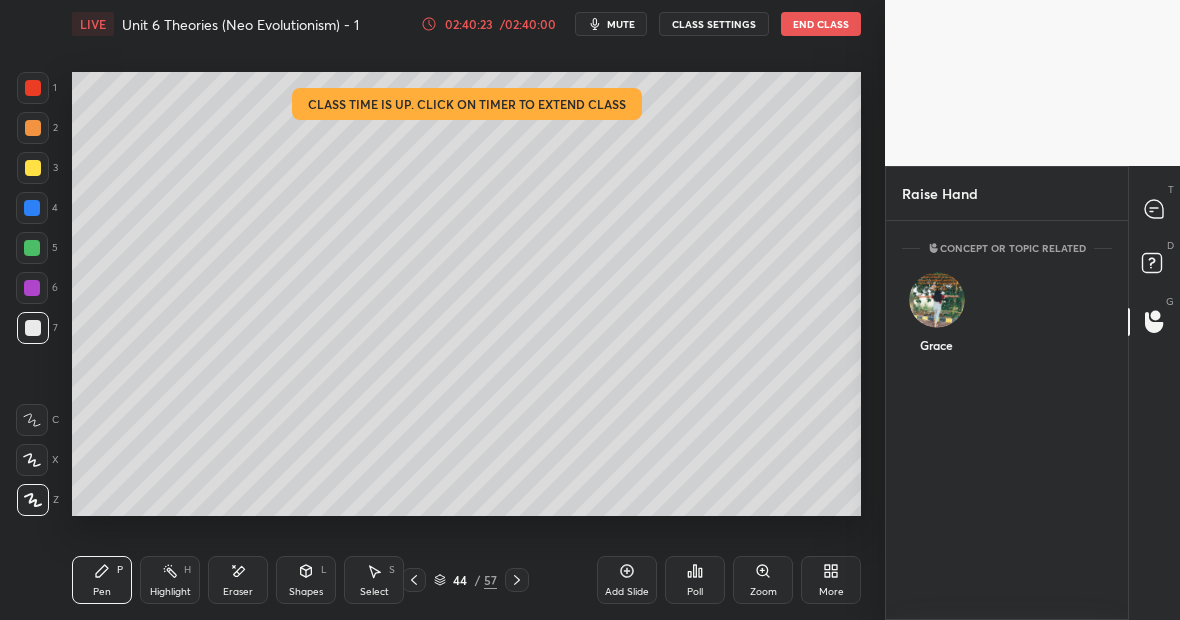 scroll, scrollTop: 393, scrollLeft: 236, axis: both 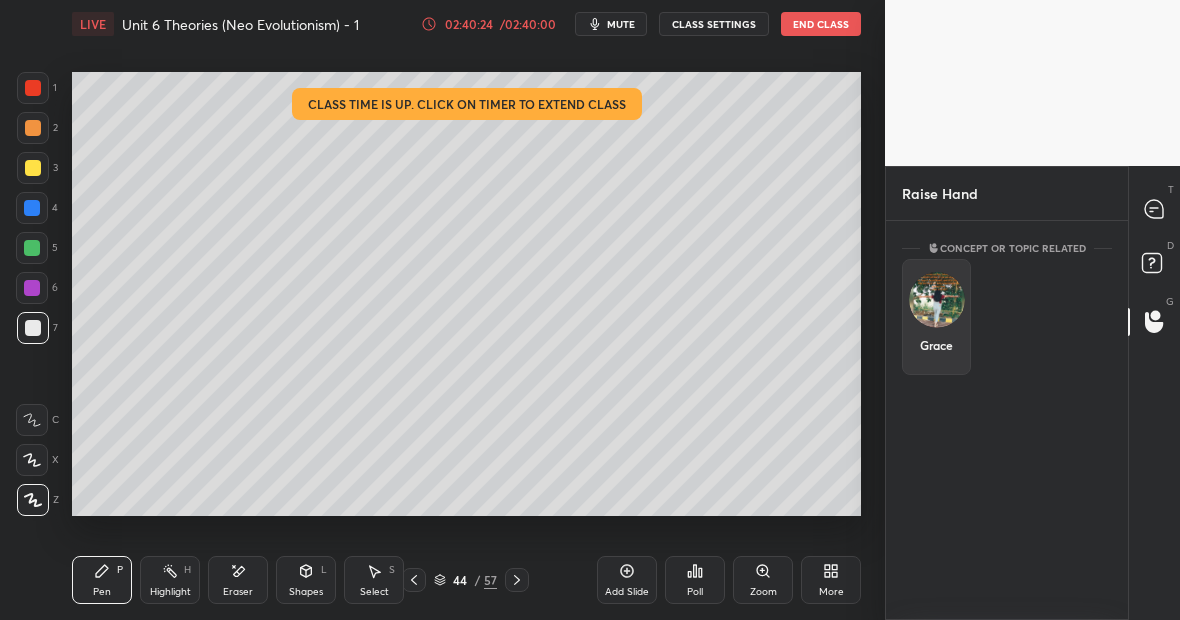 click at bounding box center [937, 300] 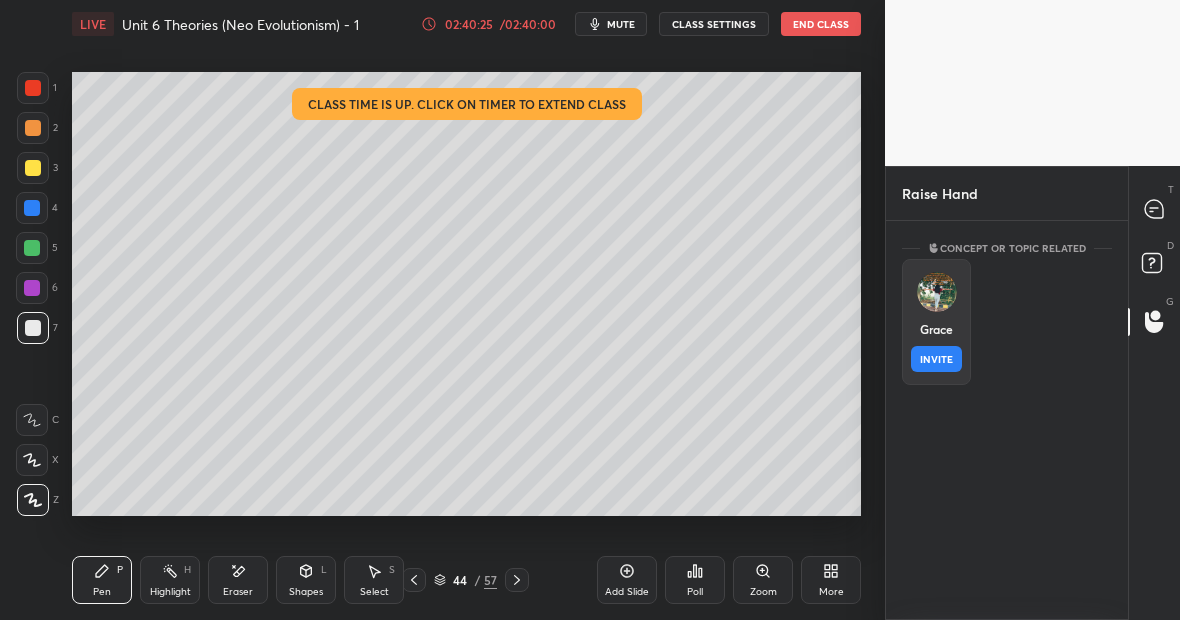 click on "INVITE" at bounding box center (936, 359) 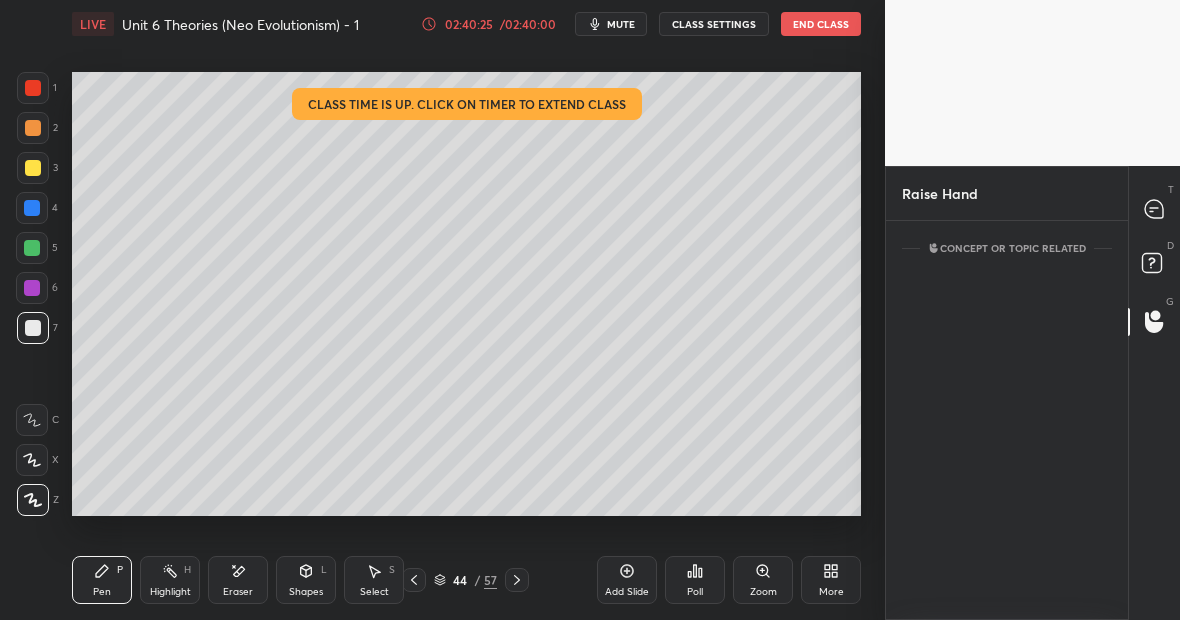 scroll, scrollTop: 312, scrollLeft: 236, axis: both 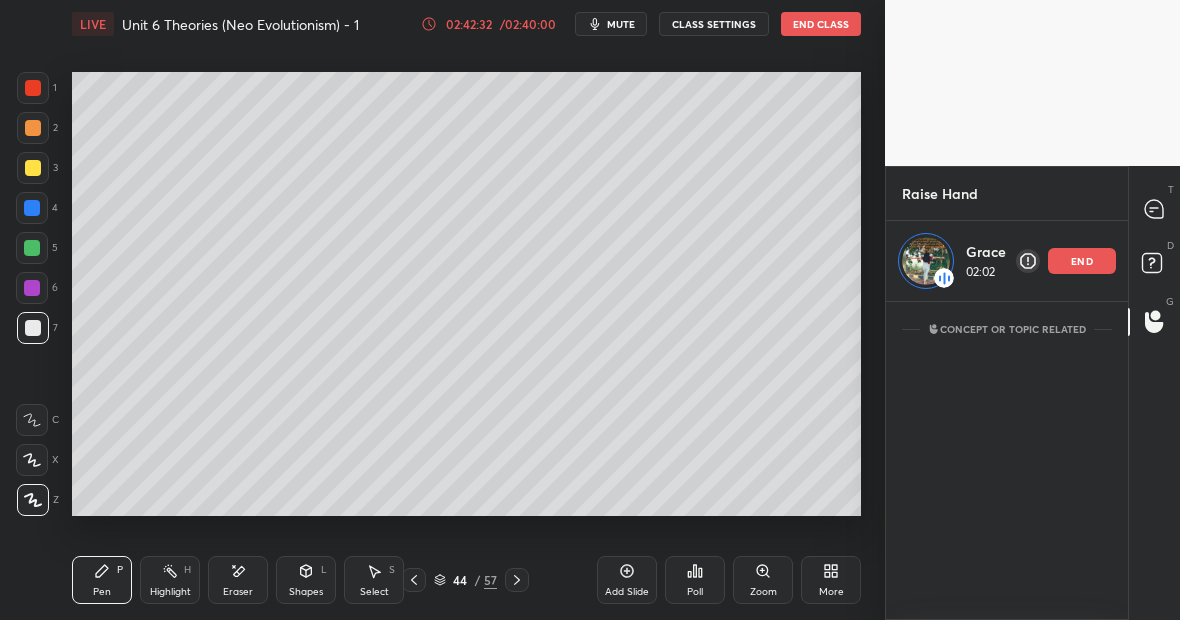 click on "end" at bounding box center [1082, 261] 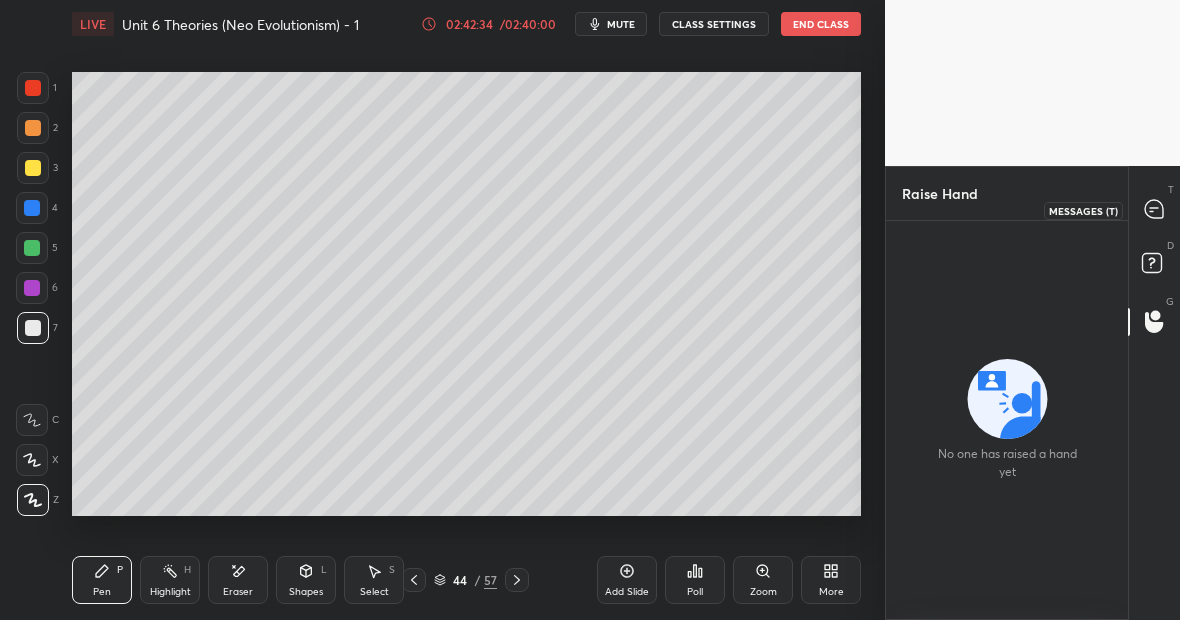 click 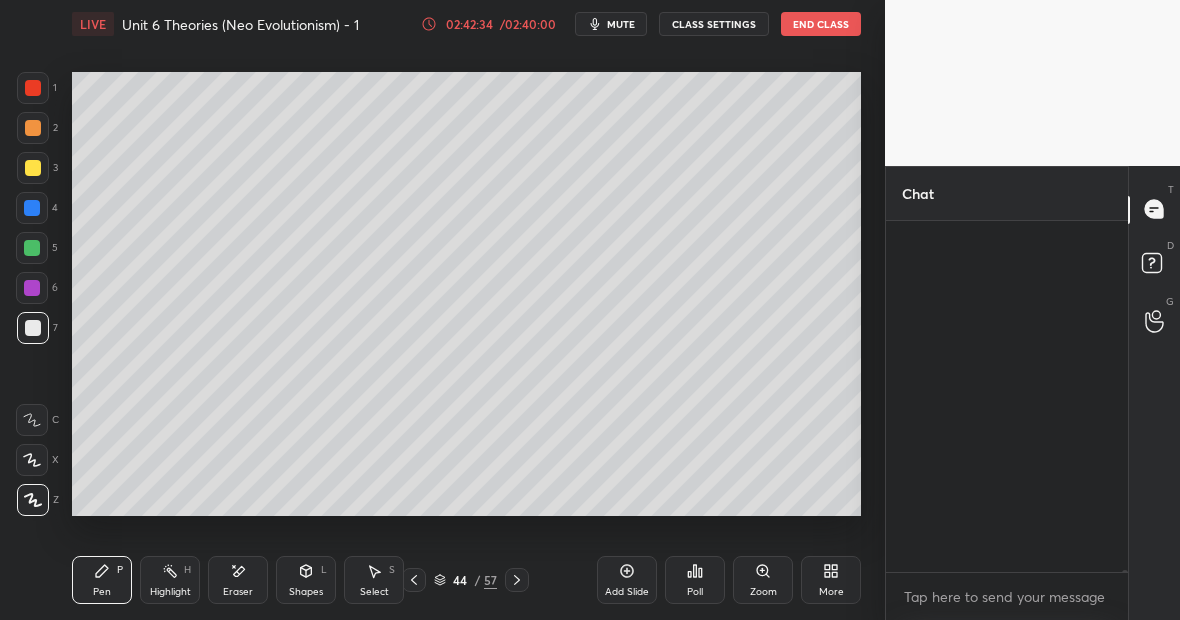 scroll, scrollTop: 80647, scrollLeft: 0, axis: vertical 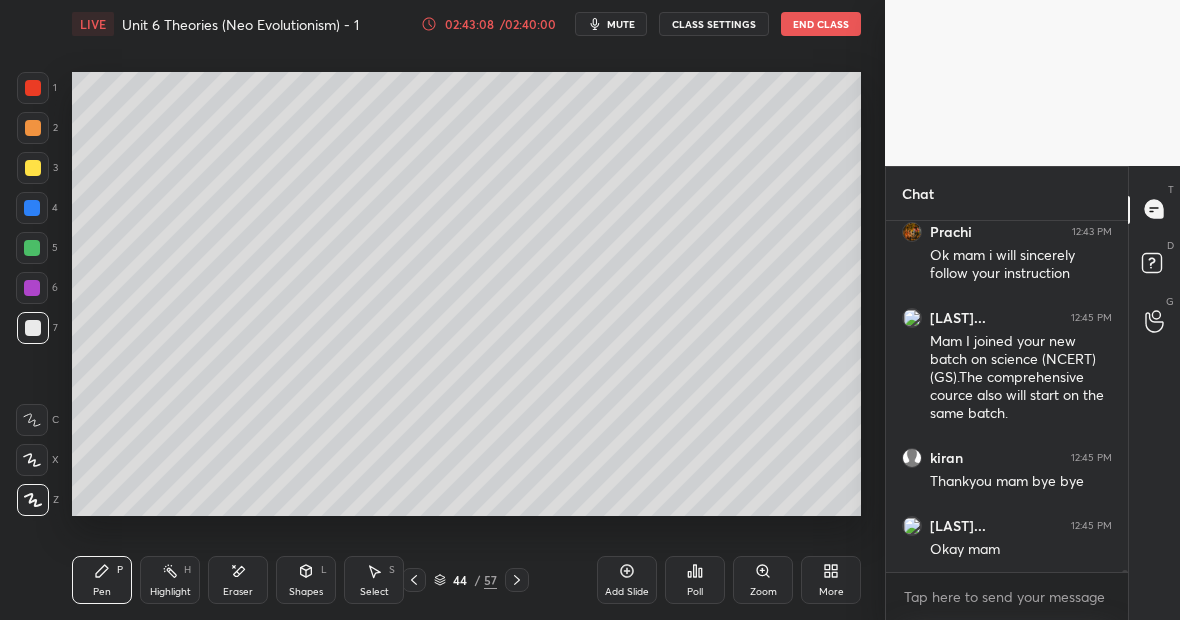 click on "End Class" at bounding box center [821, 24] 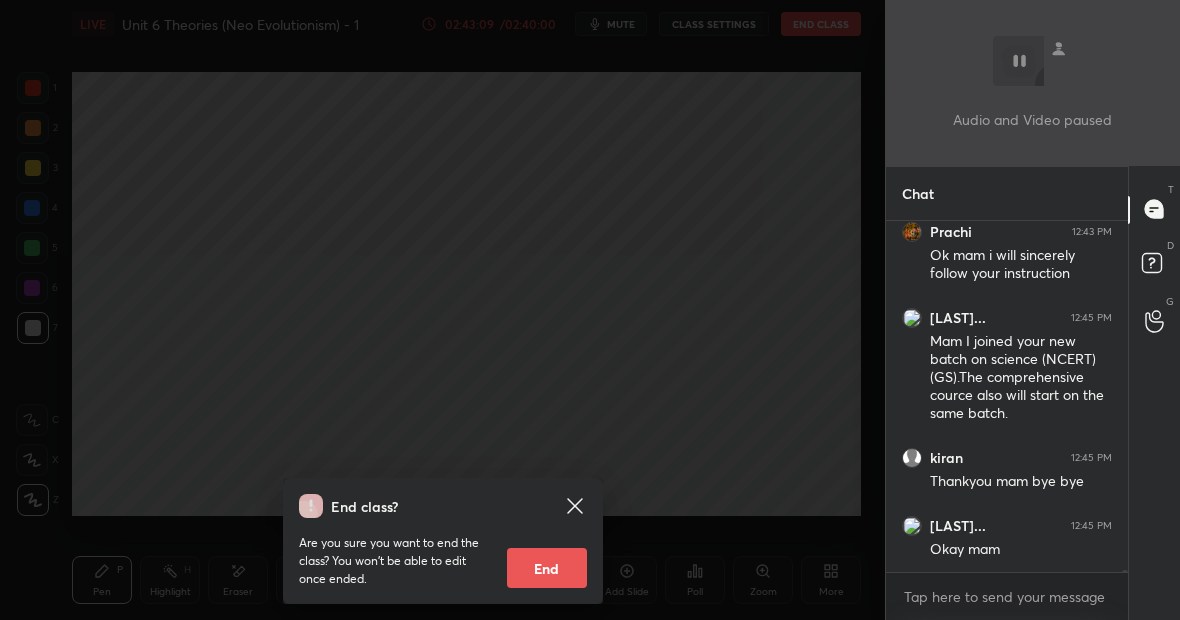 scroll, scrollTop: 80851, scrollLeft: 0, axis: vertical 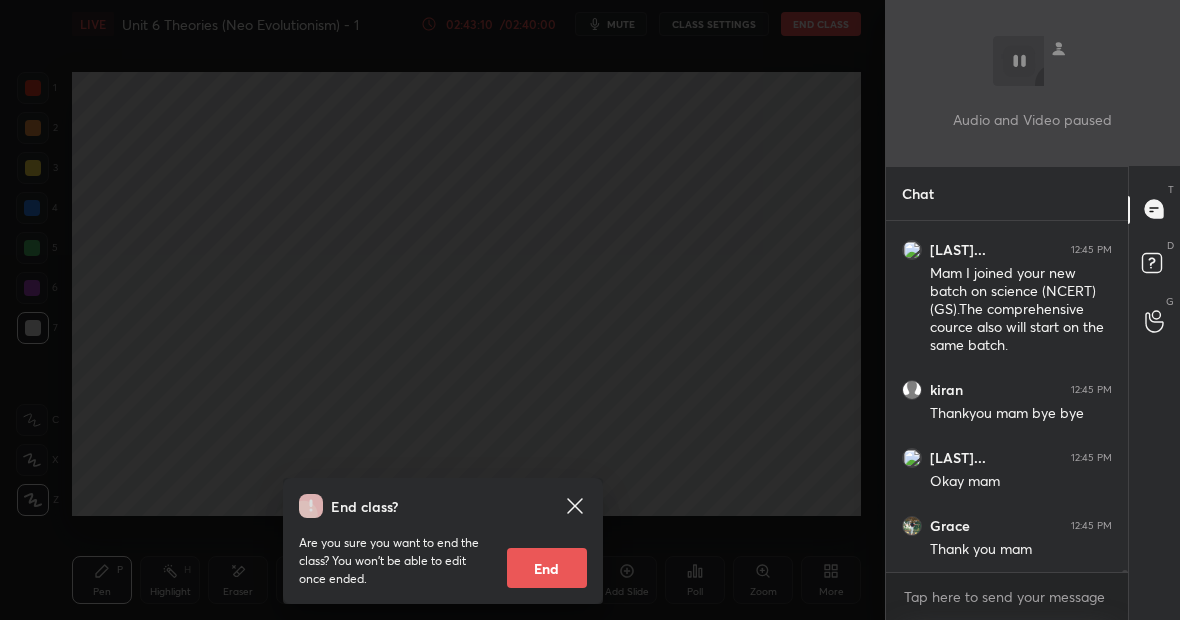 click on "End" at bounding box center (547, 568) 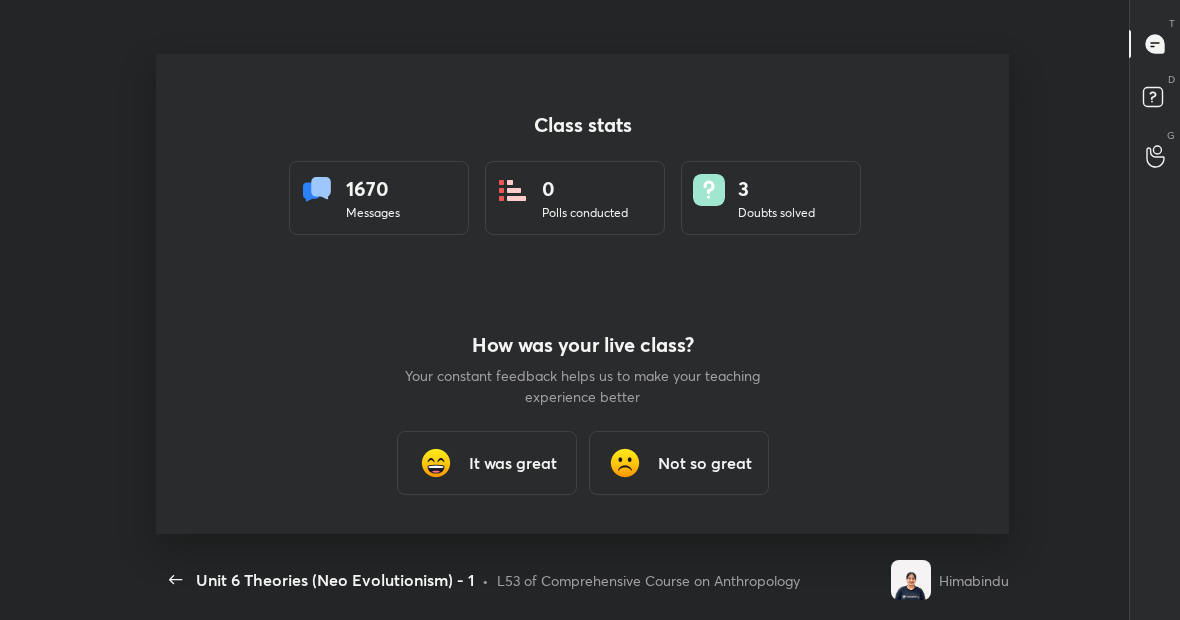 scroll, scrollTop: 0, scrollLeft: 0, axis: both 